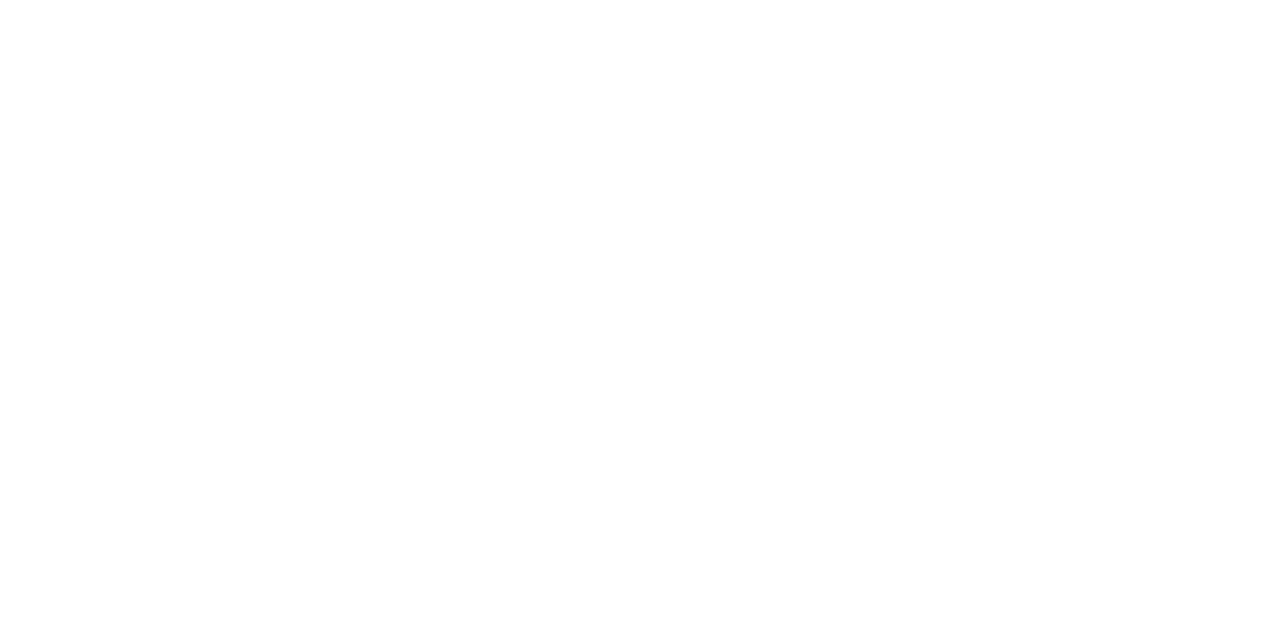 scroll, scrollTop: 0, scrollLeft: 0, axis: both 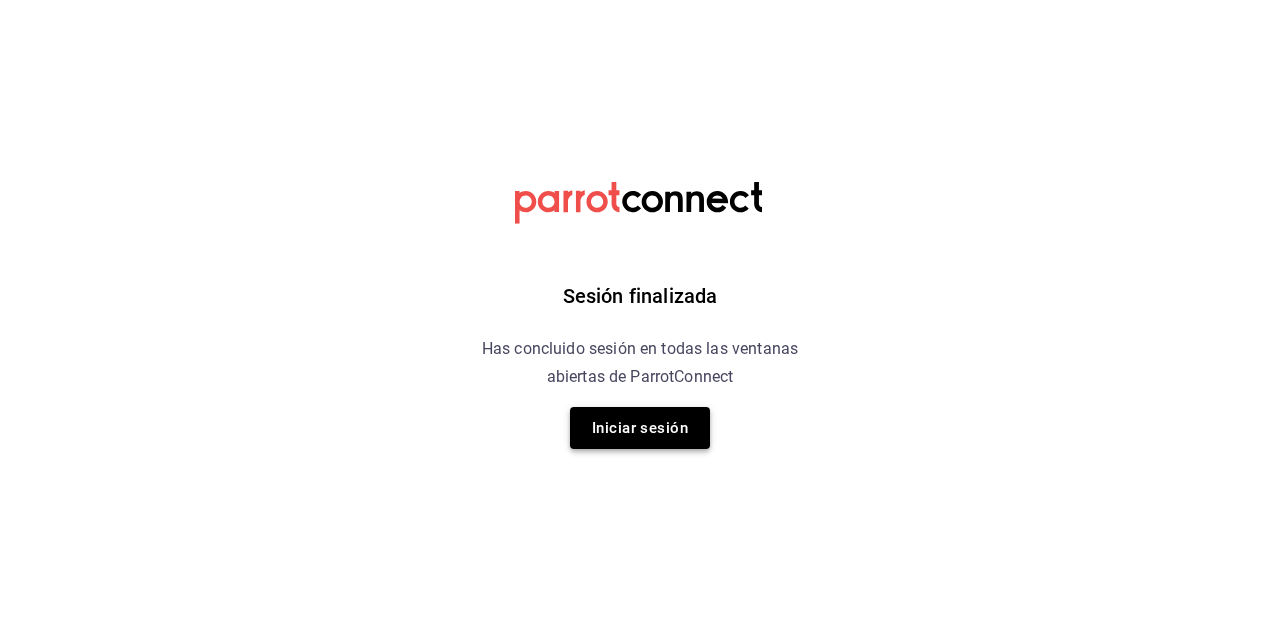 click on "Iniciar sesión" at bounding box center [640, 428] 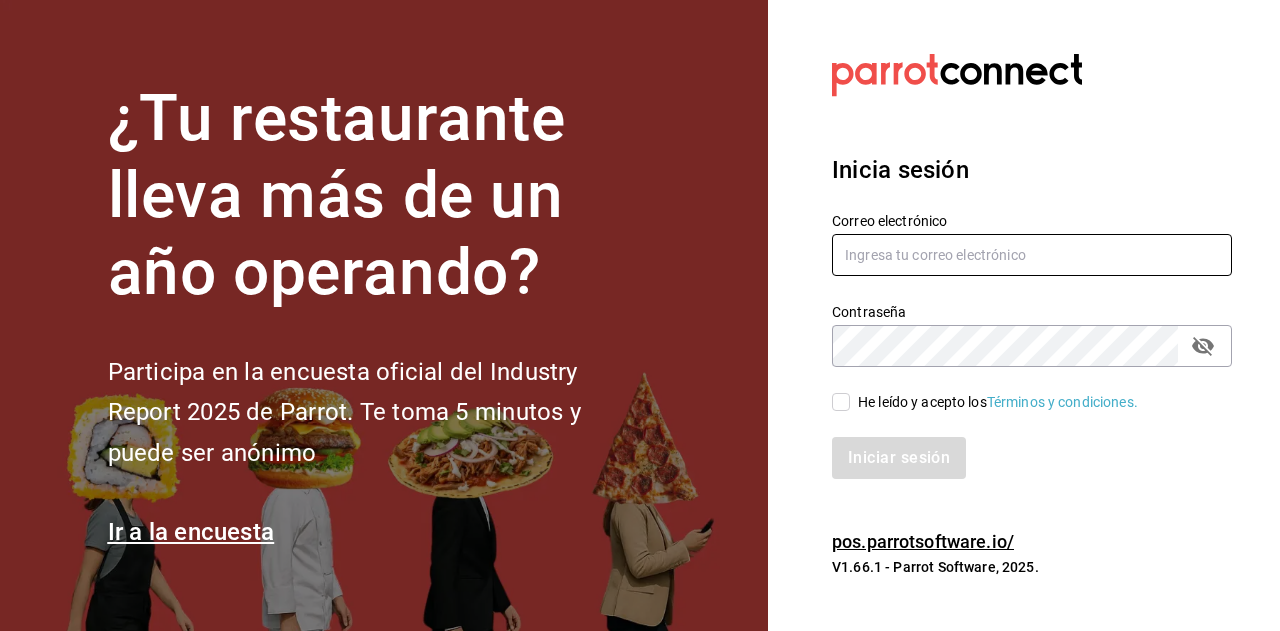 type on "multiuser@dairy.com" 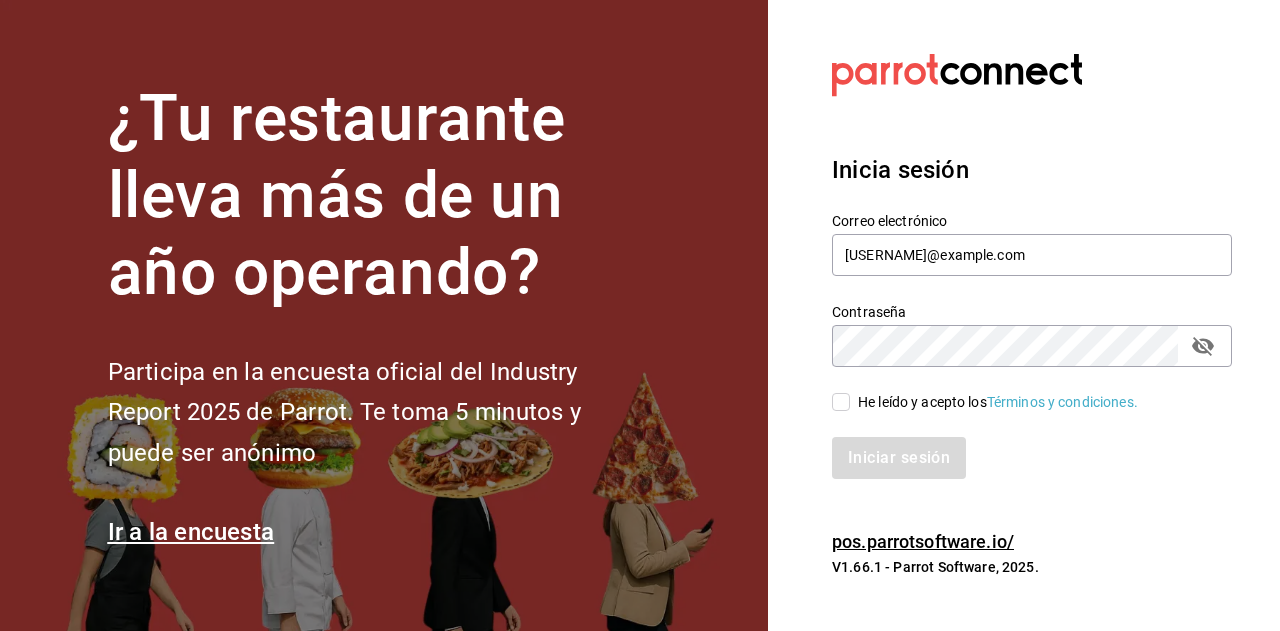 drag, startPoint x: 836, startPoint y: 401, endPoint x: 853, endPoint y: 419, distance: 24.758837 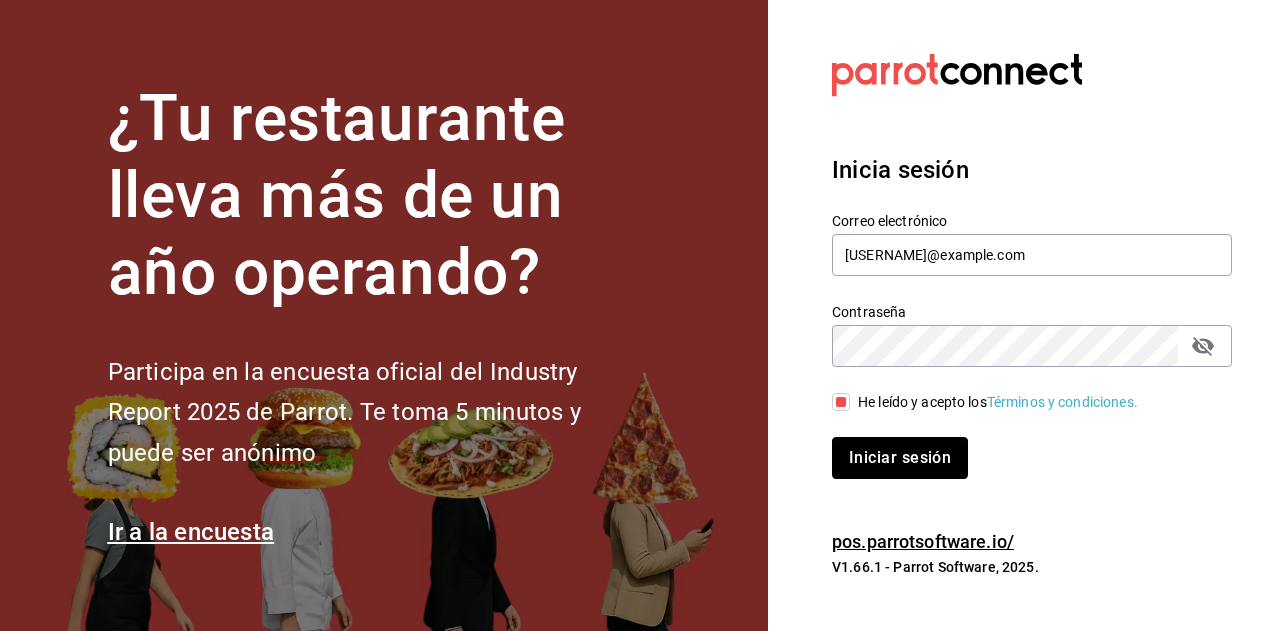 click on "Iniciar sesión" at bounding box center [900, 458] 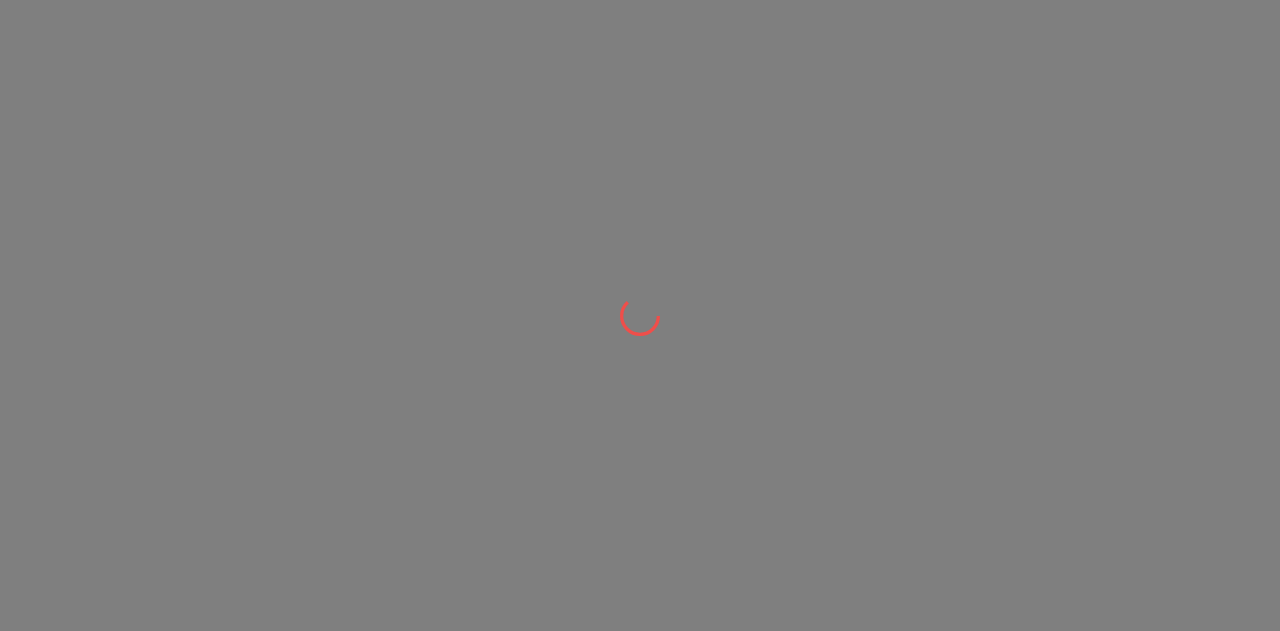 scroll, scrollTop: 0, scrollLeft: 0, axis: both 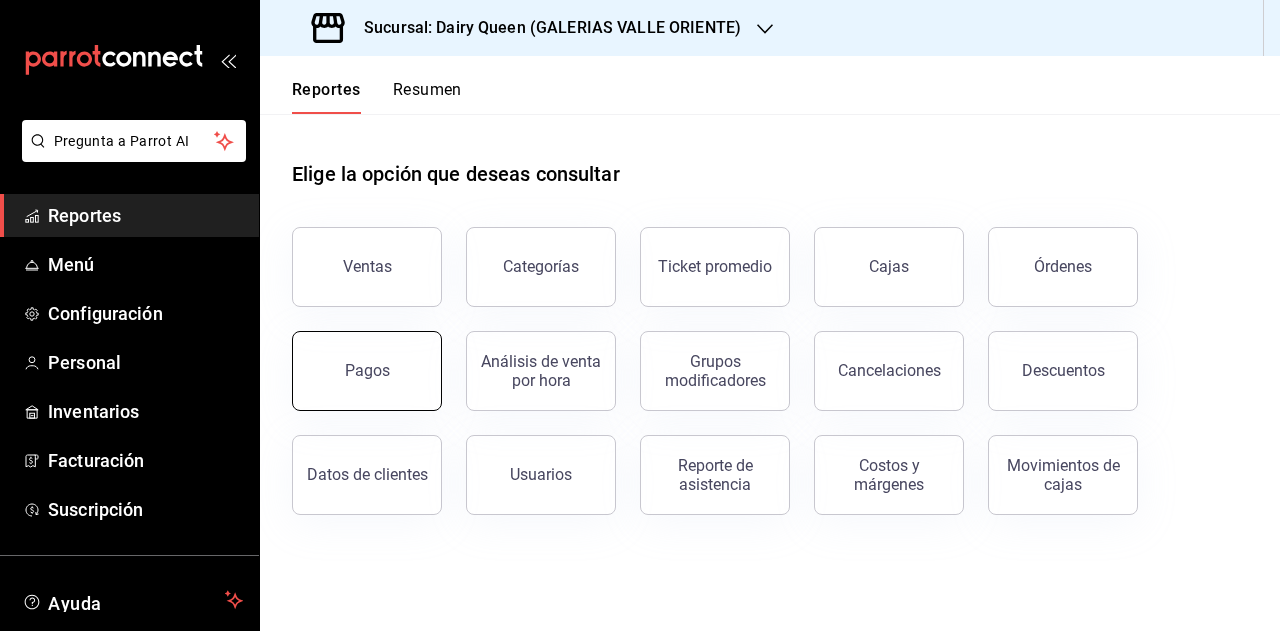 click on "Pagos" at bounding box center (367, 371) 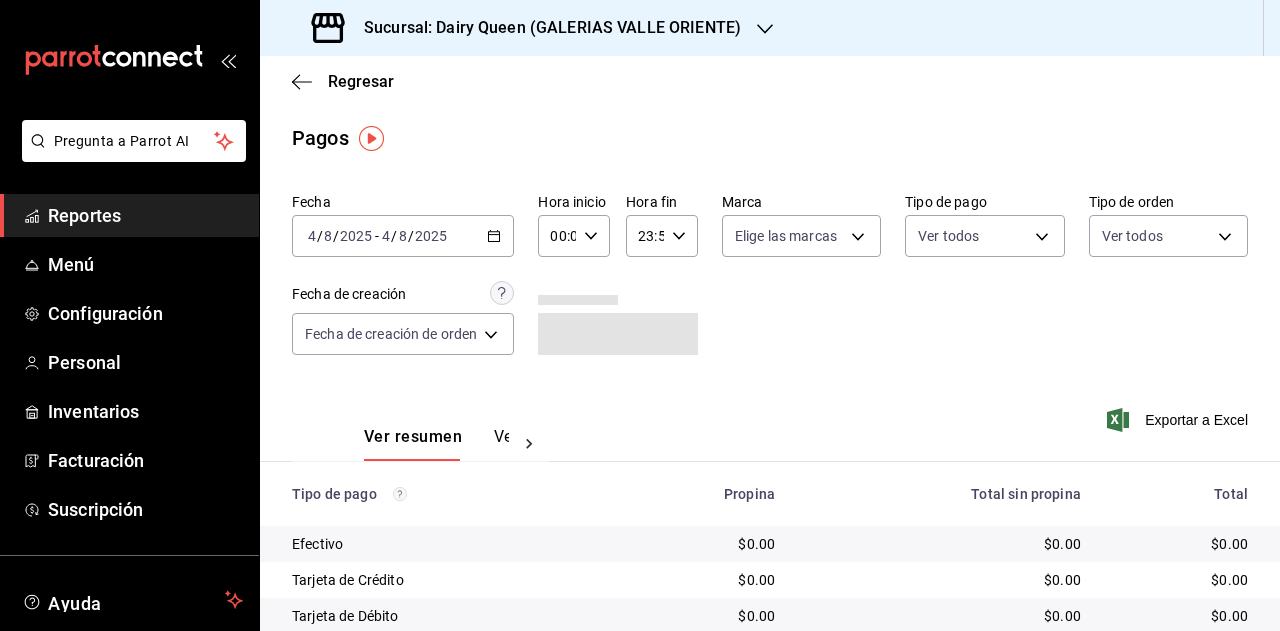 click on "2025-08-04 4 / 8 / 2025 - 2025-08-04 4 / 8 / 2025" at bounding box center [403, 236] 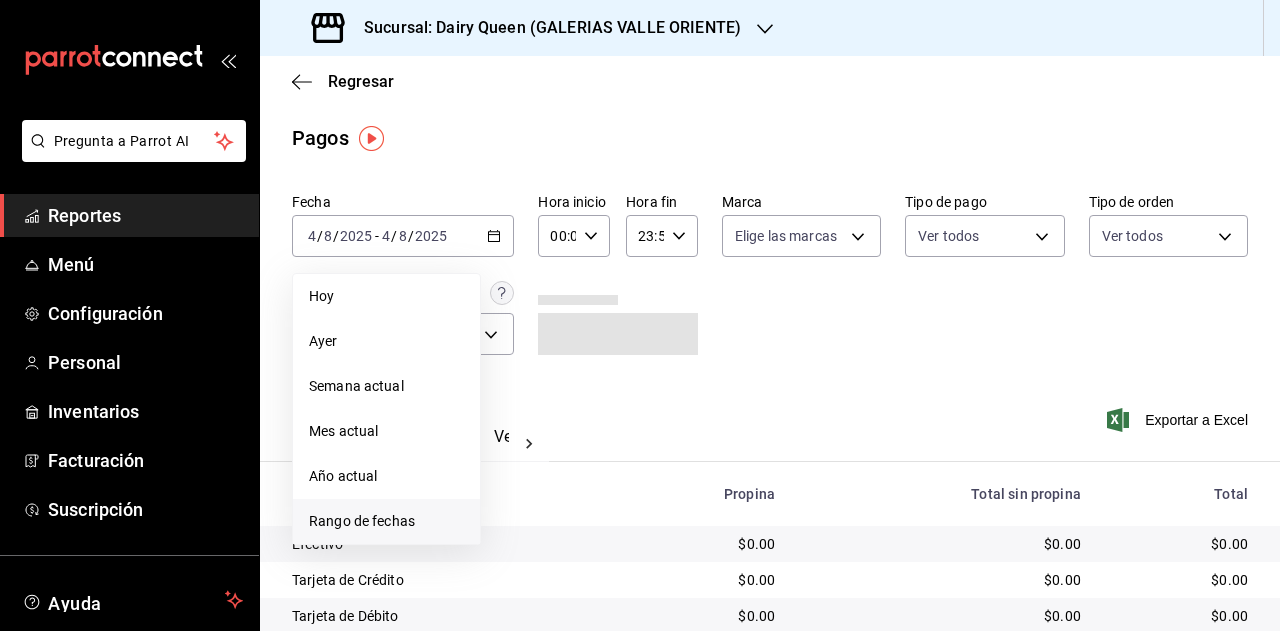 click on "Rango de fechas" at bounding box center (386, 521) 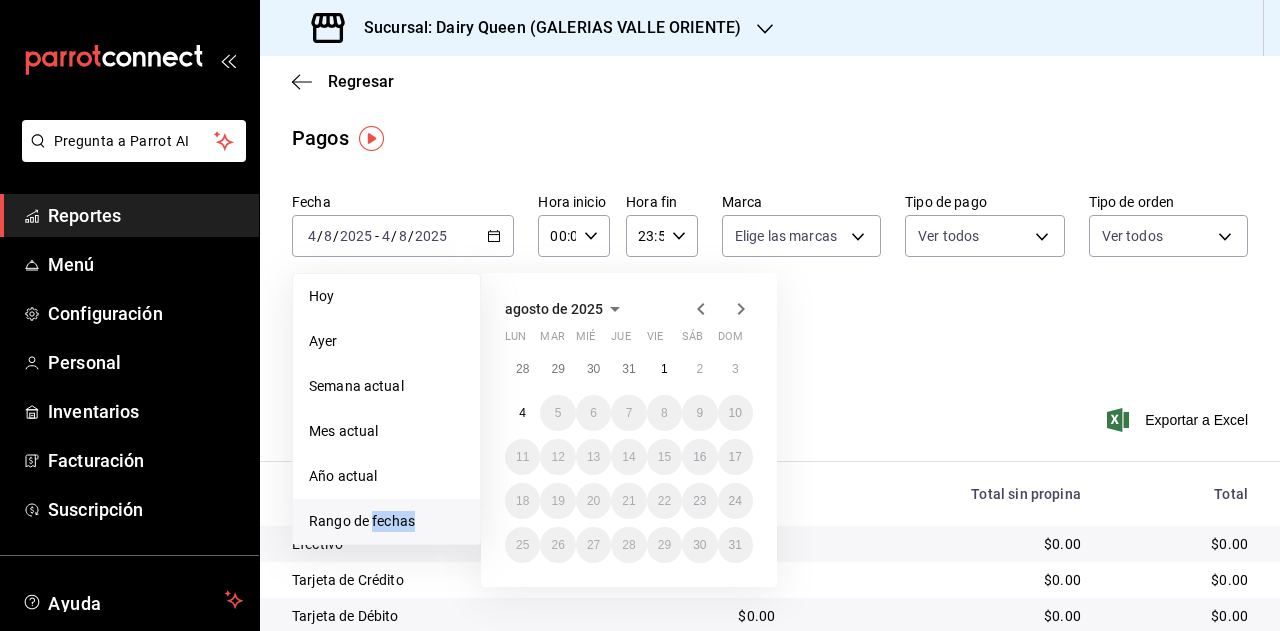 click on "Rango de fechas" at bounding box center [386, 521] 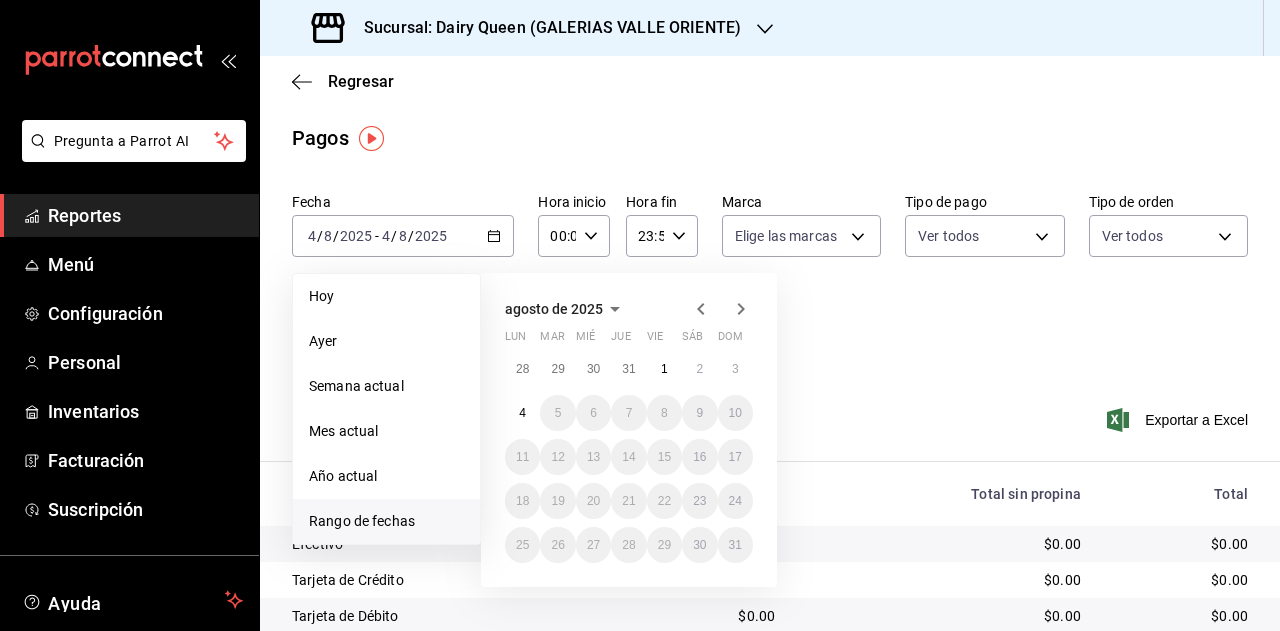 click 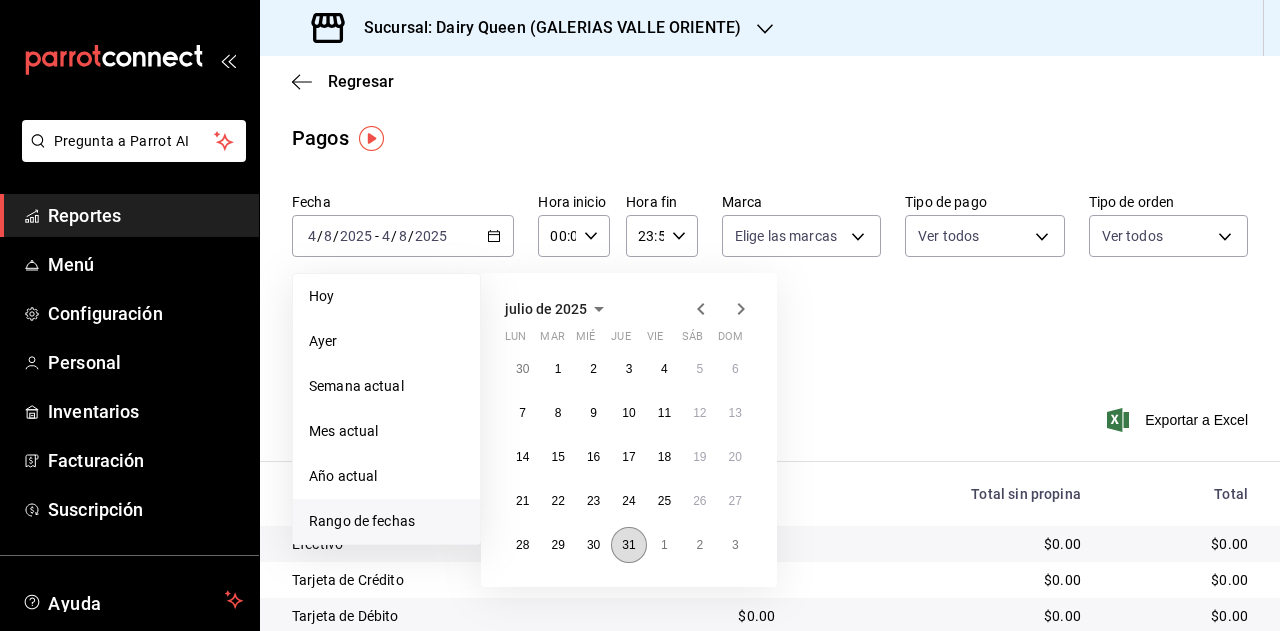 click on "31" at bounding box center [628, 545] 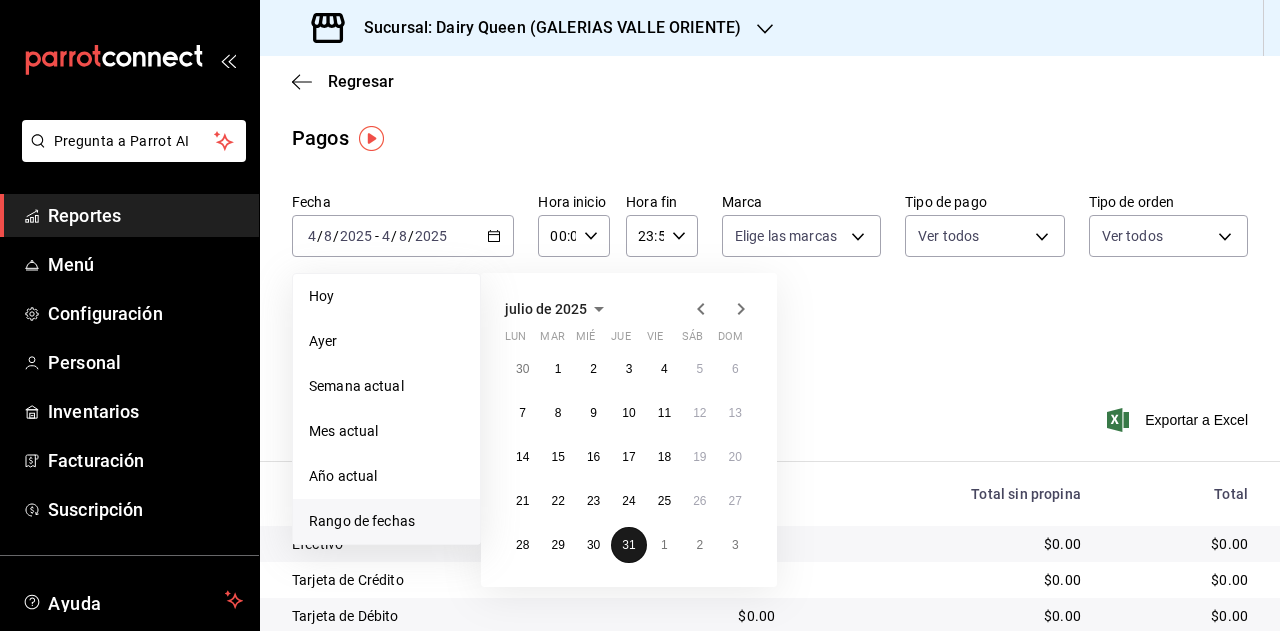 click on "31" at bounding box center [628, 545] 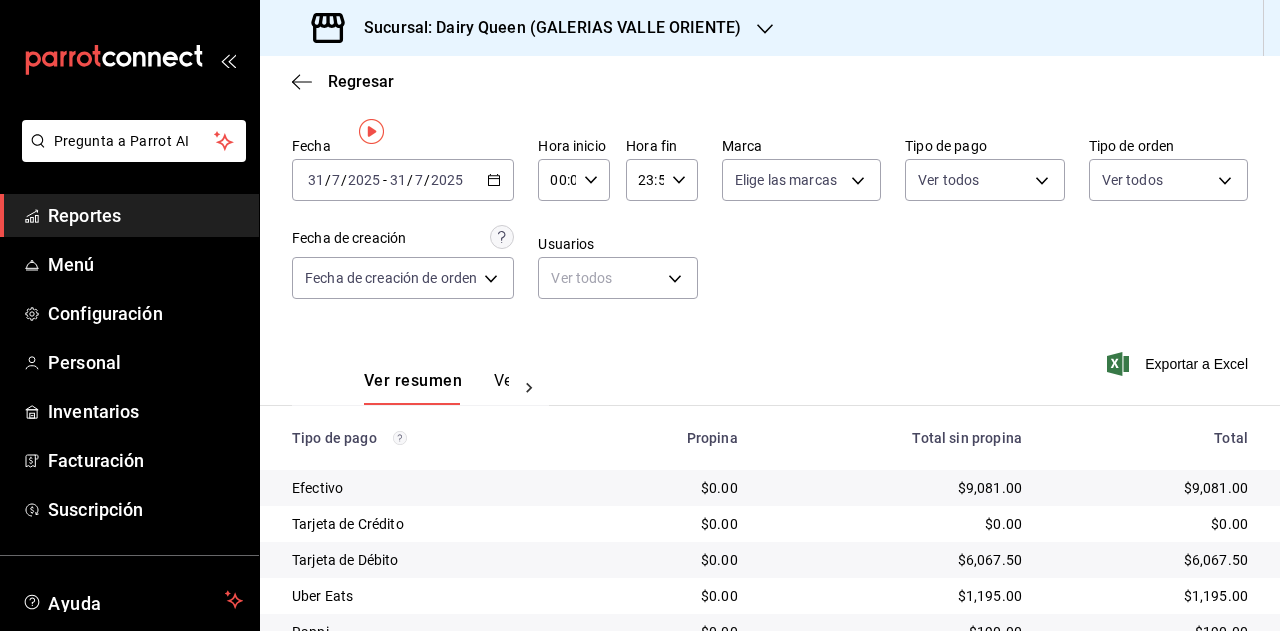 scroll, scrollTop: 179, scrollLeft: 0, axis: vertical 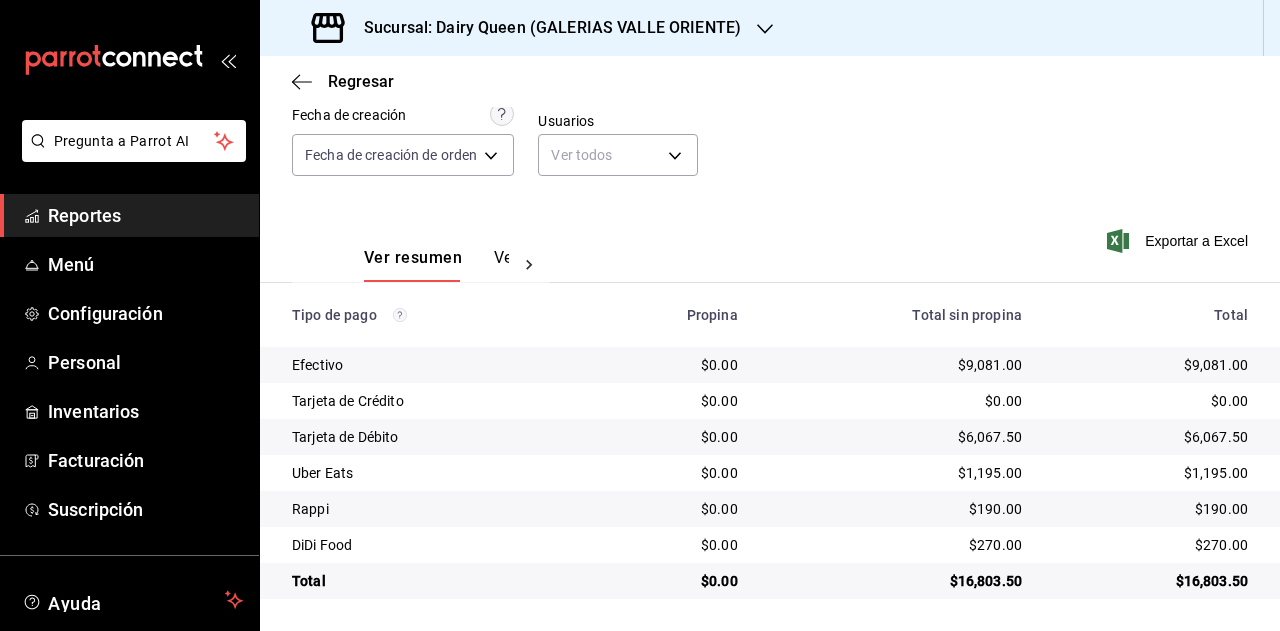 click on "Sucursal: Dairy Queen (GALERIAS VALLE ORIENTE)" at bounding box center (544, 28) 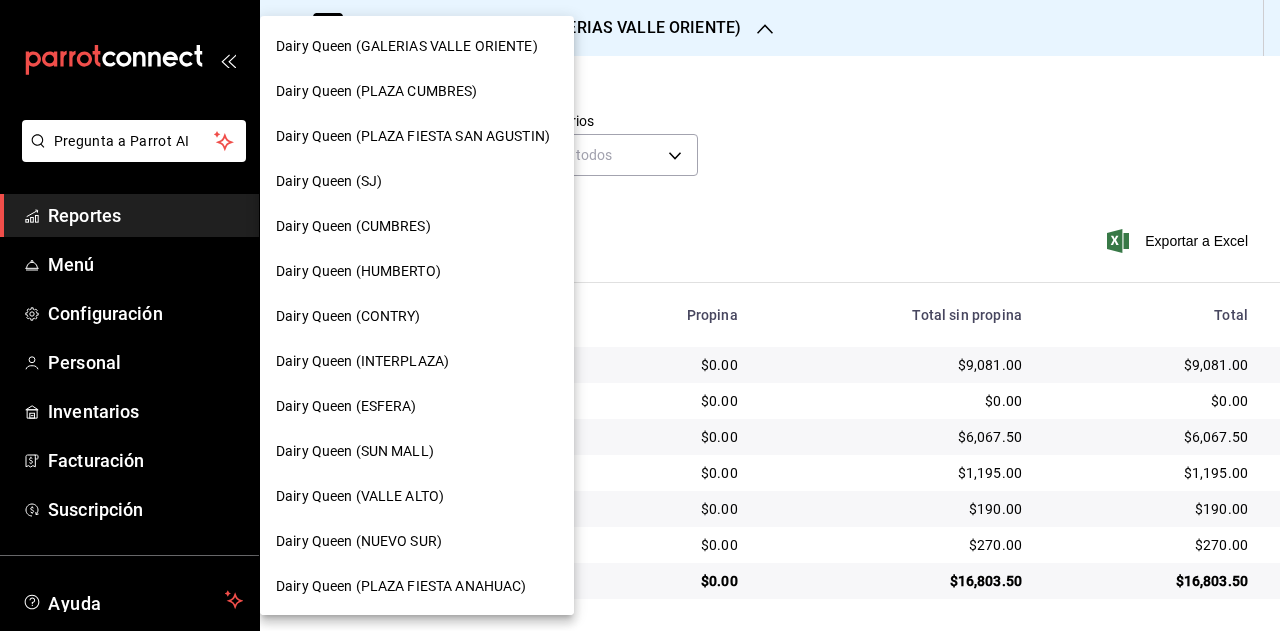 click on "Dairy Queen (PLAZA CUMBRES)" at bounding box center (417, 91) 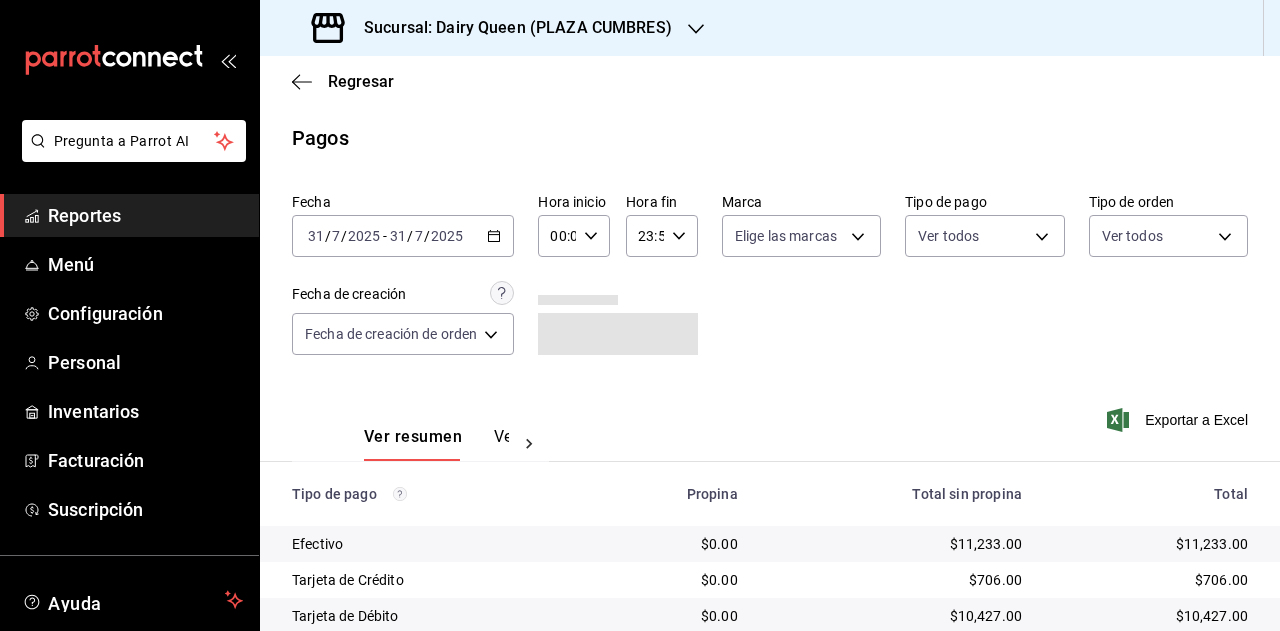 click on "$26,261.00" at bounding box center (1151, 760) 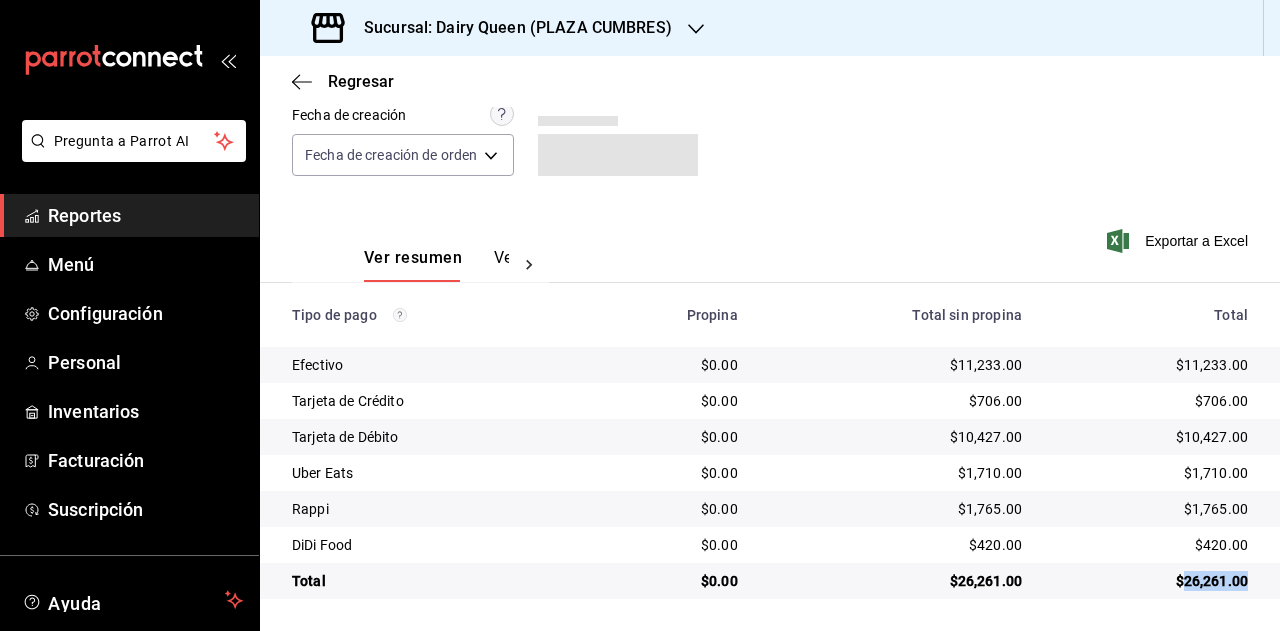 click on "$26,261.00" at bounding box center [1151, 581] 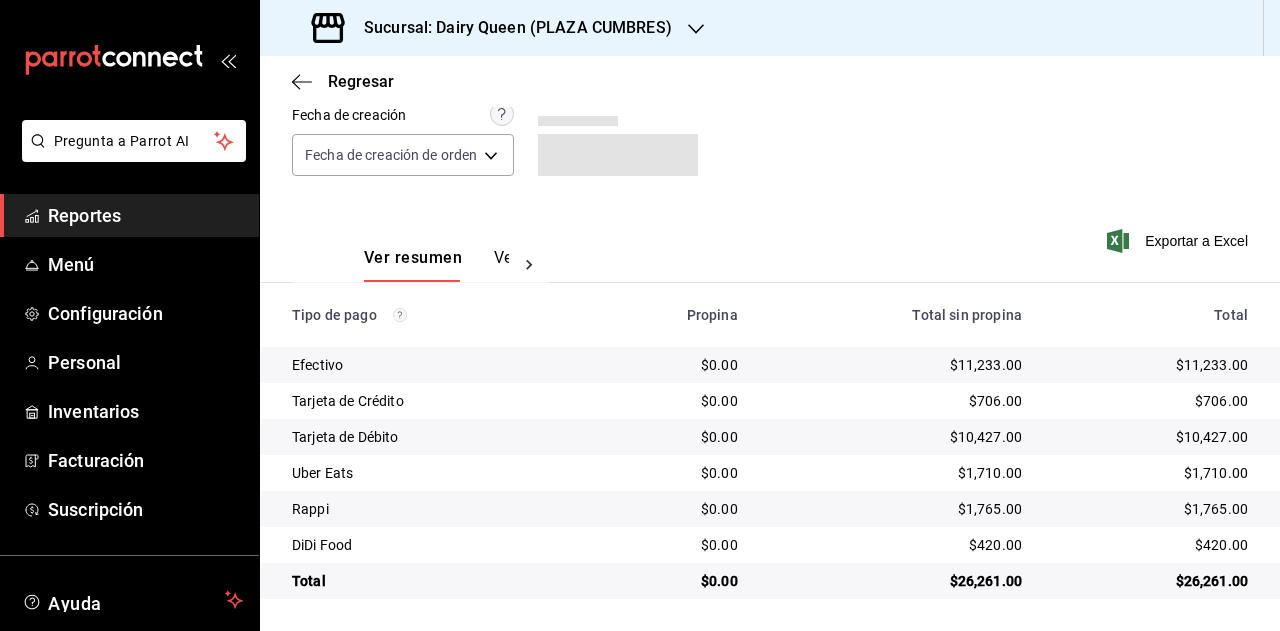 click on "$1,765.00" at bounding box center [1151, 509] 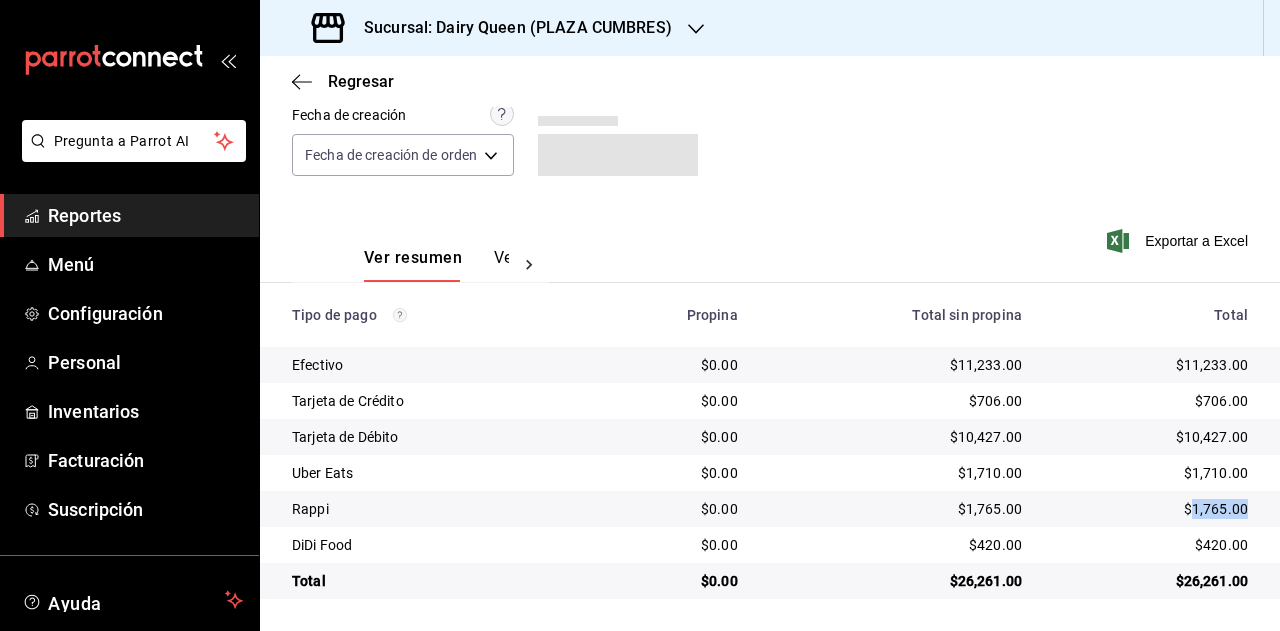 click on "$1,765.00" at bounding box center [1151, 509] 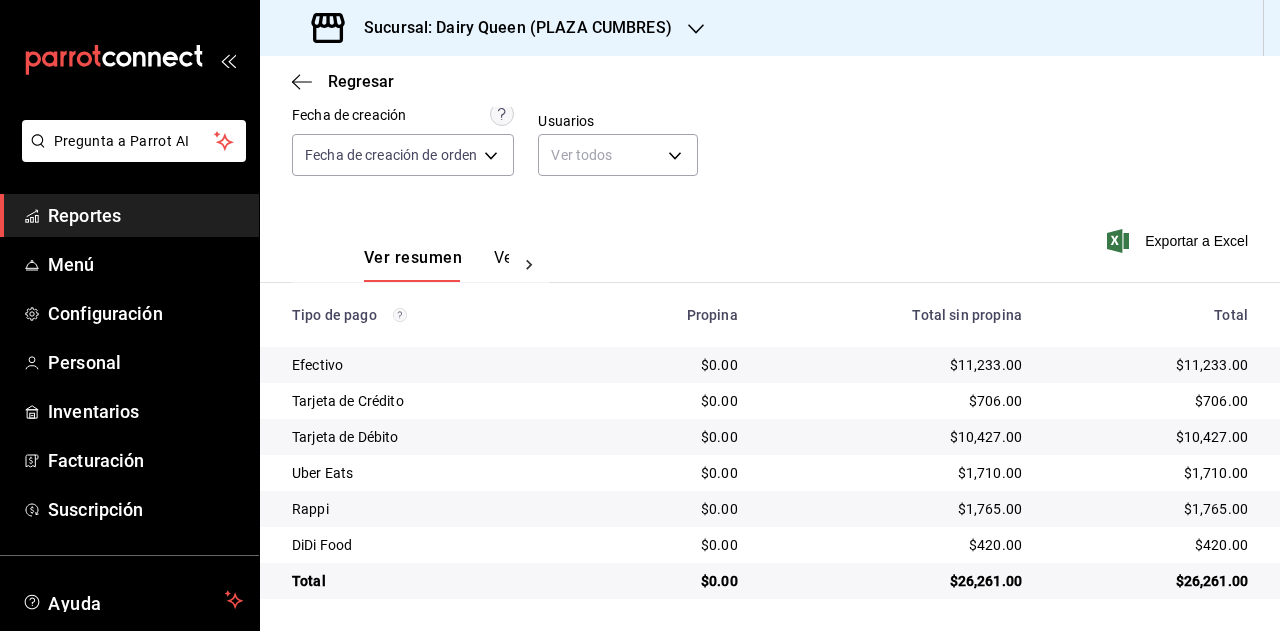 click on "$420.00" at bounding box center (1151, 545) 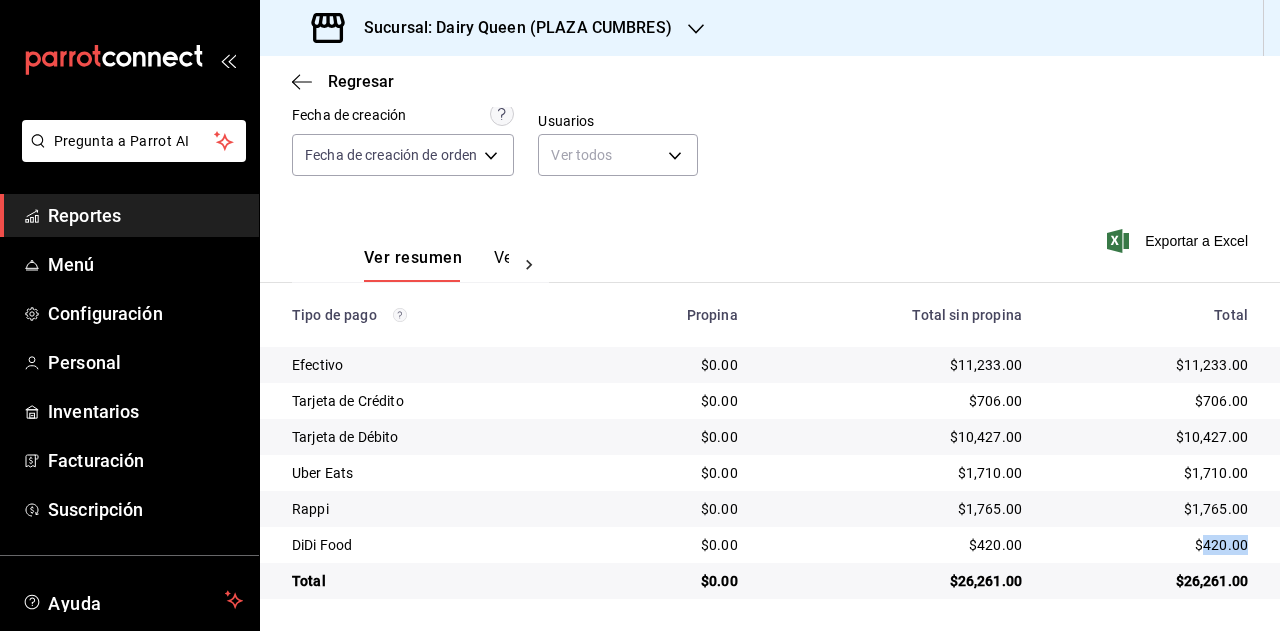 click on "$420.00" at bounding box center (1151, 545) 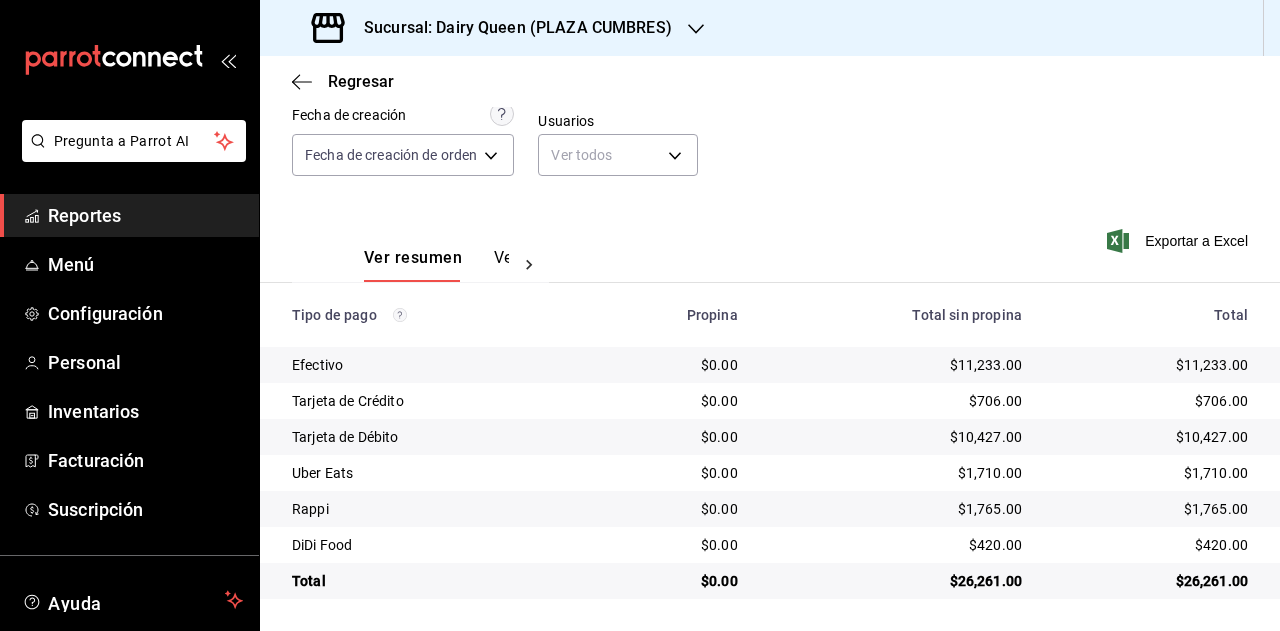 click on "Sucursal: Dairy Queen (PLAZA CUMBRES)" at bounding box center [494, 28] 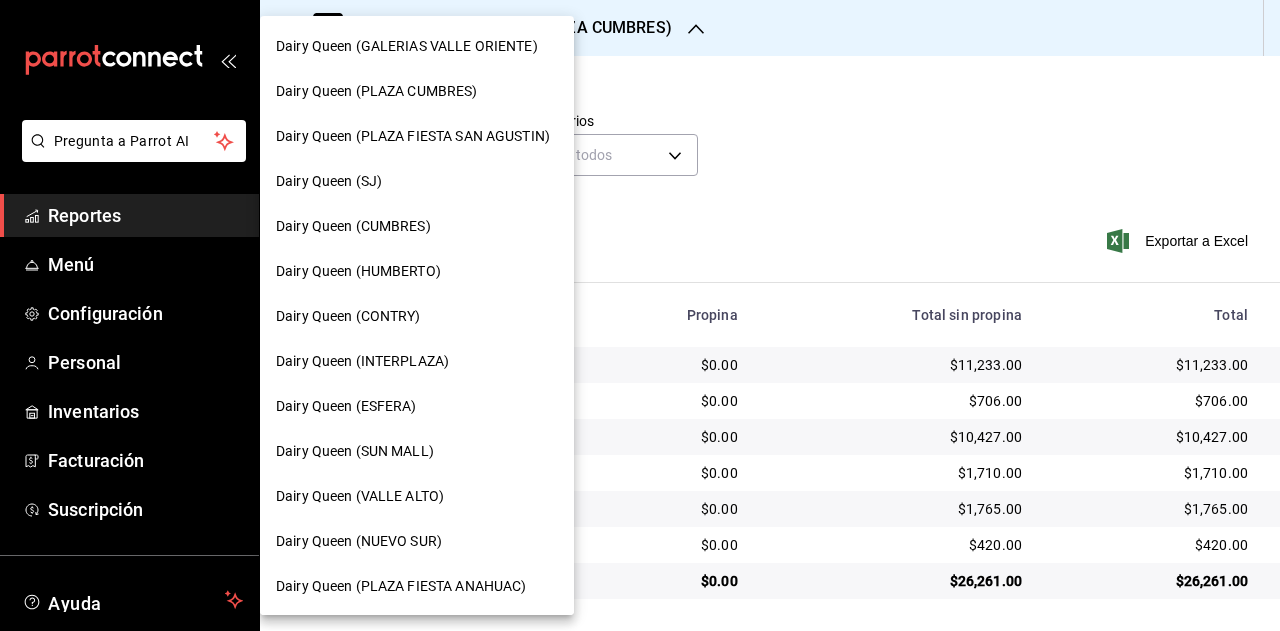 click on "Dairy Queen (PLAZA FIESTA SAN AGUSTIN)" at bounding box center (413, 136) 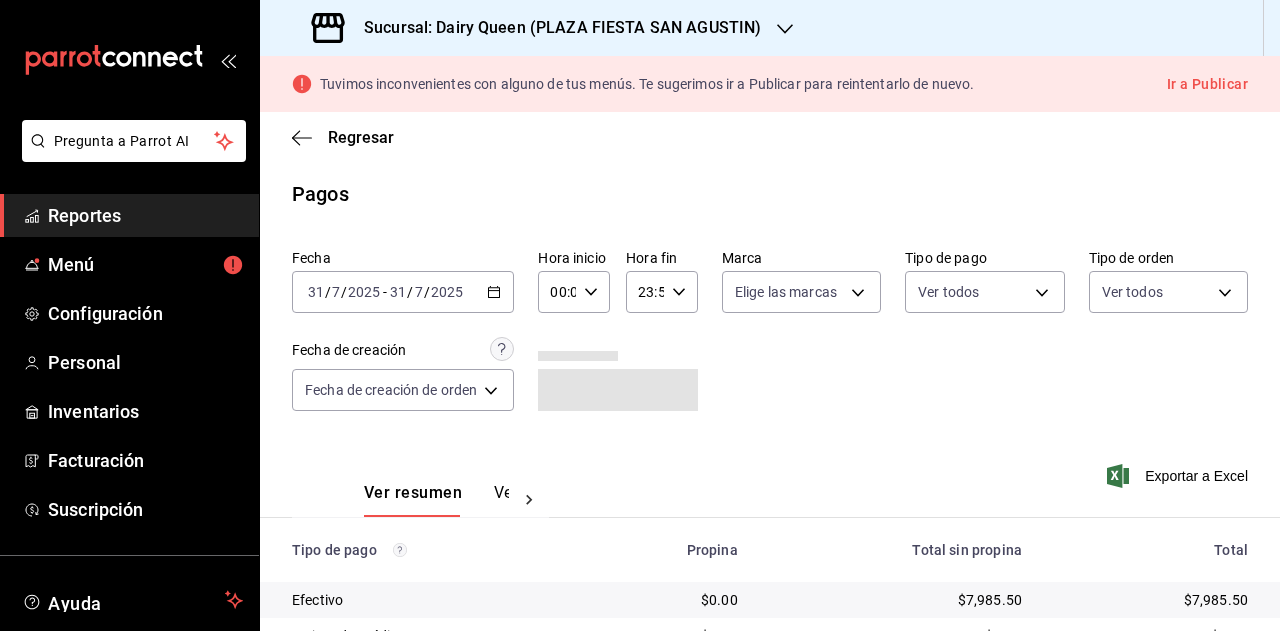 click on "$17,498.50" at bounding box center (1151, 816) 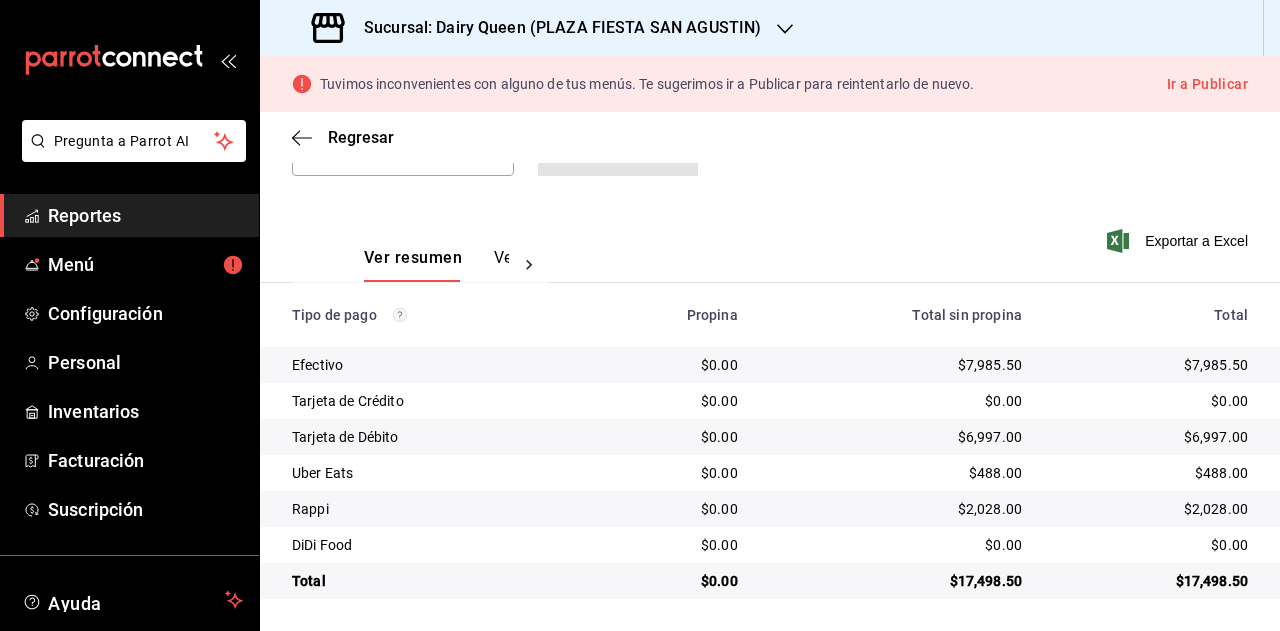 click on "$17,498.50" at bounding box center [1151, 581] 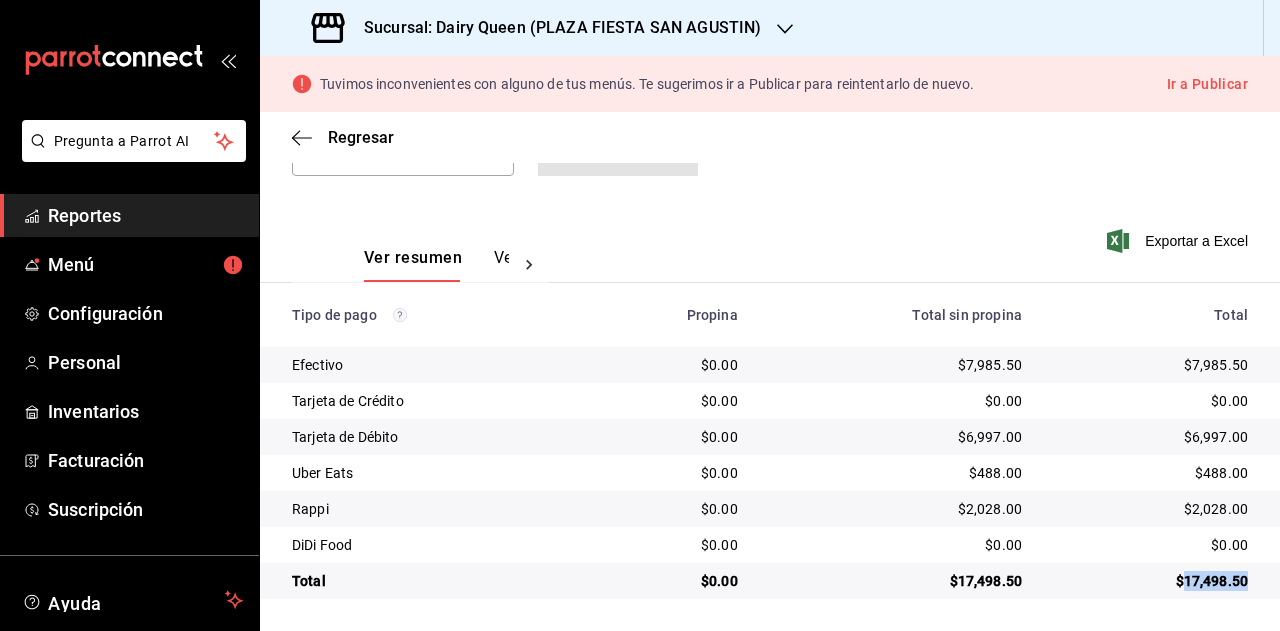 click on "$17,498.50" at bounding box center (1151, 581) 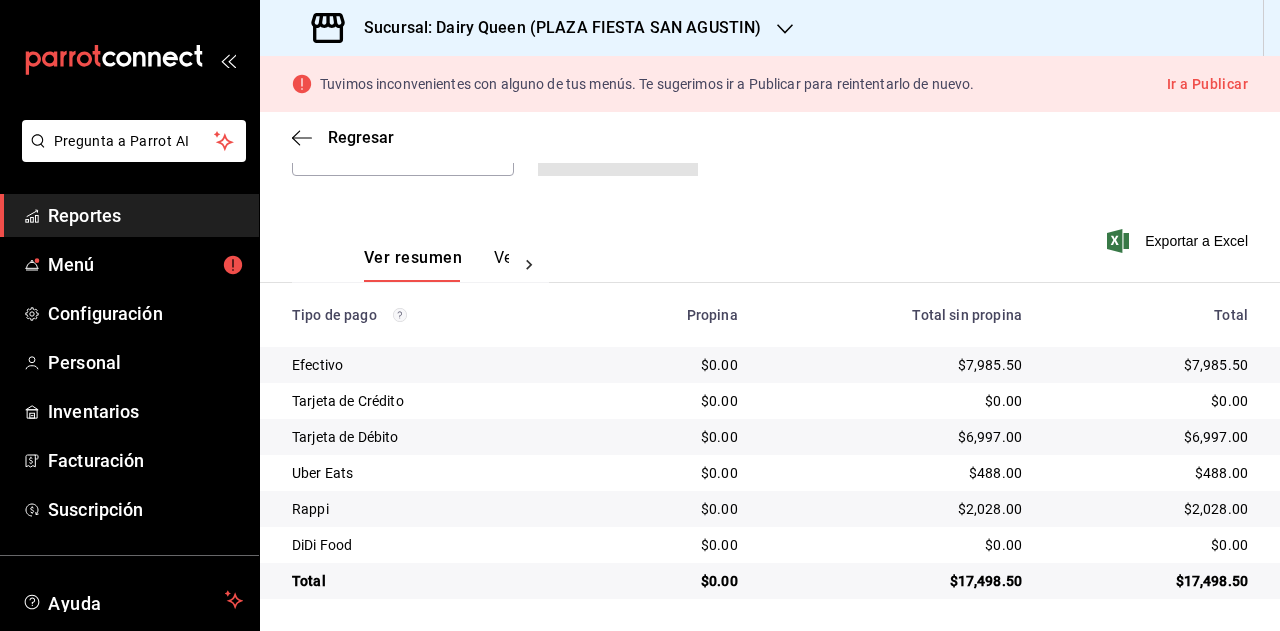 click on "$488.00" at bounding box center (1151, 473) 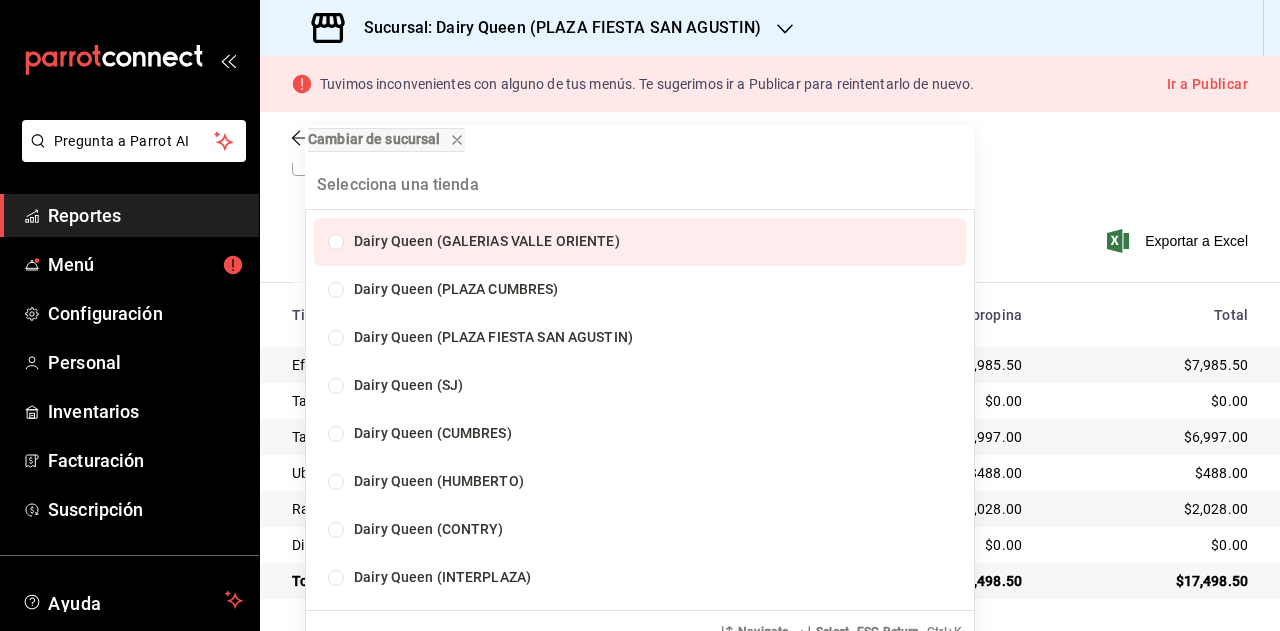 click on "Cambiar de sucursal Dairy Queen (GALERIAS VALLE ORIENTE) Dairy Queen (PLAZA CUMBRES) Dairy Queen (PLAZA FIESTA SAN AGUSTIN) Dairy Queen (SJ) Dairy Queen (CUMBRES) Dairy Queen (HUMBERTO) Dairy Queen (CONTRY) Dairy Queen (INTERPLAZA) Dairy Queen (ESFERA) Dairy Queen (SUN MALL) Dairy Queen (VALLE ALTO) Dairy Queen (NUEVO SUR) Dairy Queen (PLAZA FIESTA ANAHUAC) Dairy Queen (CITADEL 2) Navigate Select ESC Return Ctrl+ K" at bounding box center (640, 315) 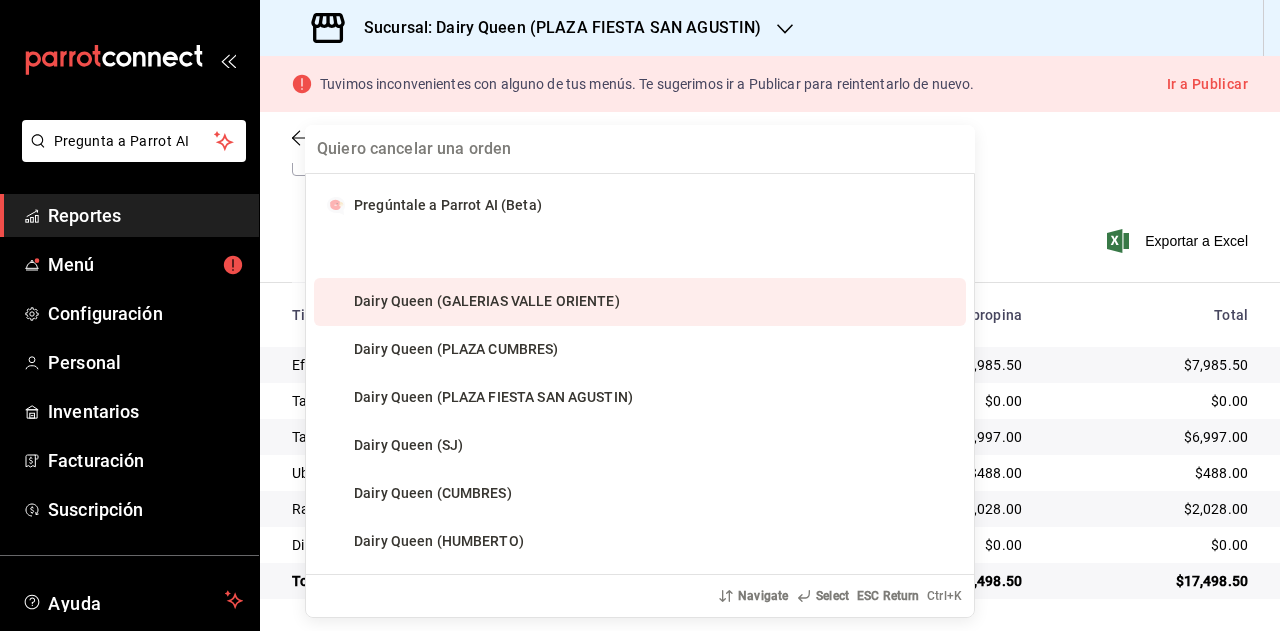 click on "Pregúntale a Parrot AI (Beta) Dairy Queen (GALERIAS VALLE ORIENTE) Dairy Queen (PLAZA CUMBRES) Dairy Queen (PLAZA FIESTA SAN AGUSTIN) Dairy Queen (SJ) Dairy Queen (CUMBRES) Dairy Queen (HUMBERTO) Dairy Queen (CONTRY) Dairy Queen (INTERPLAZA) Dairy Queen (ESFERA) Dairy Queen (SUN MALL) Dairy Queen (VALLE ALTO) Dairy Queen (NUEVO SUR) Navigate Select ESC Return Ctrl+ K" at bounding box center [640, 315] 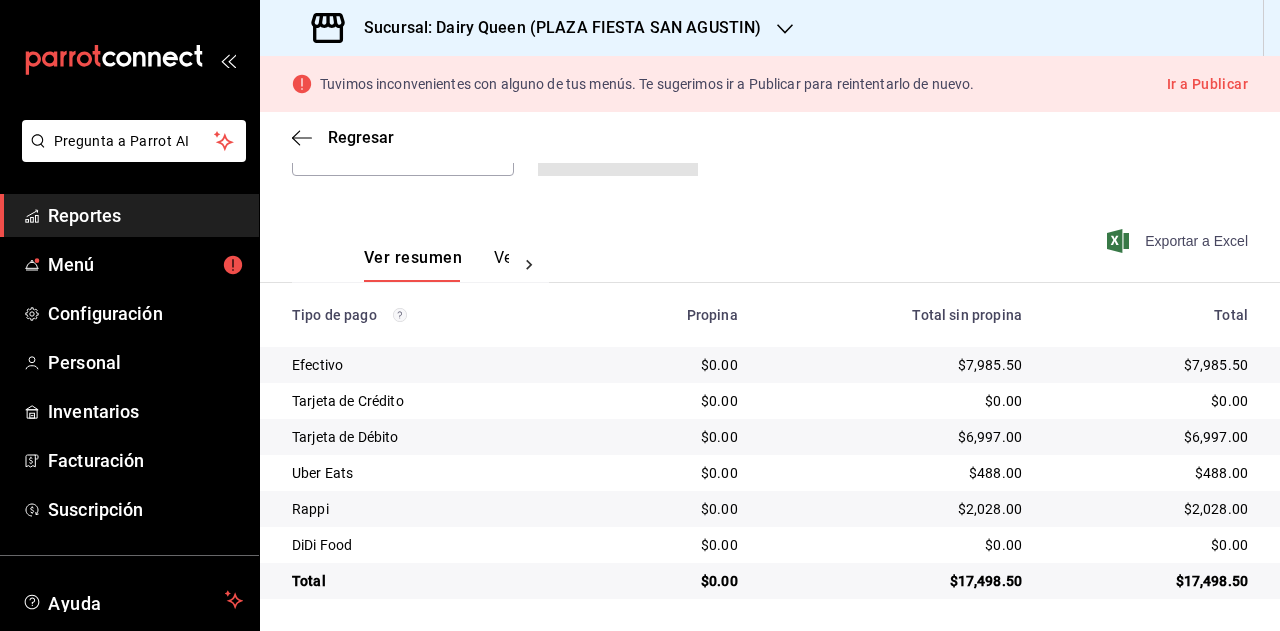 click on "Exportar a Excel" at bounding box center [1179, 241] 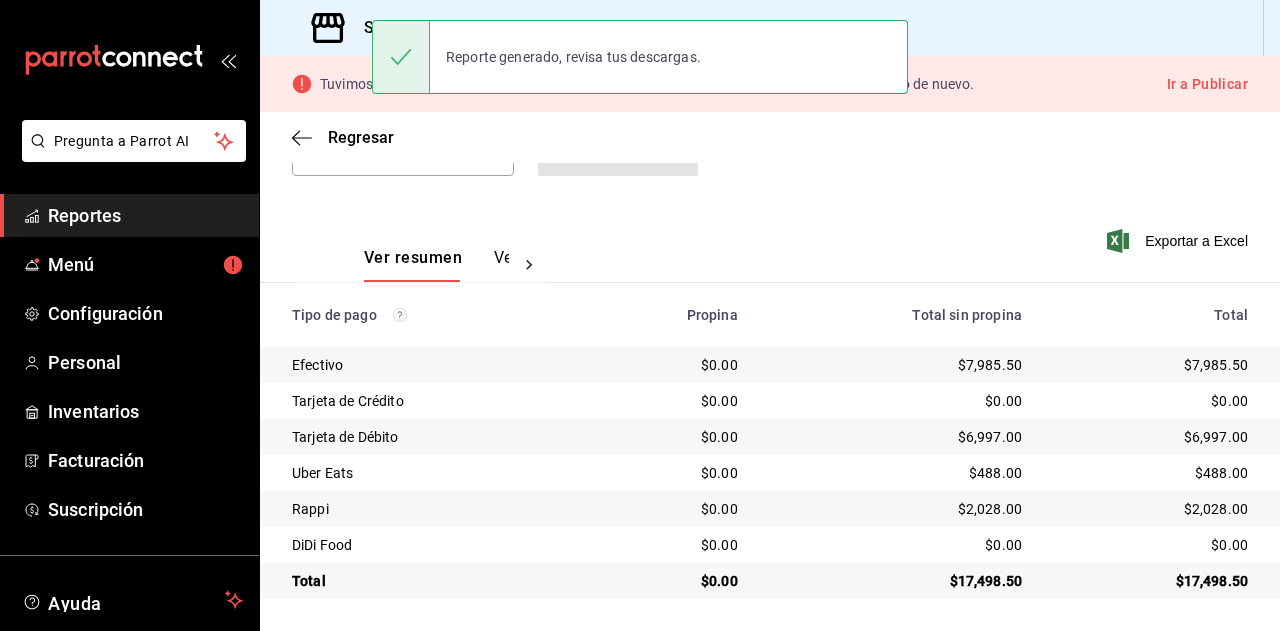click on "$488.00" at bounding box center (1151, 473) 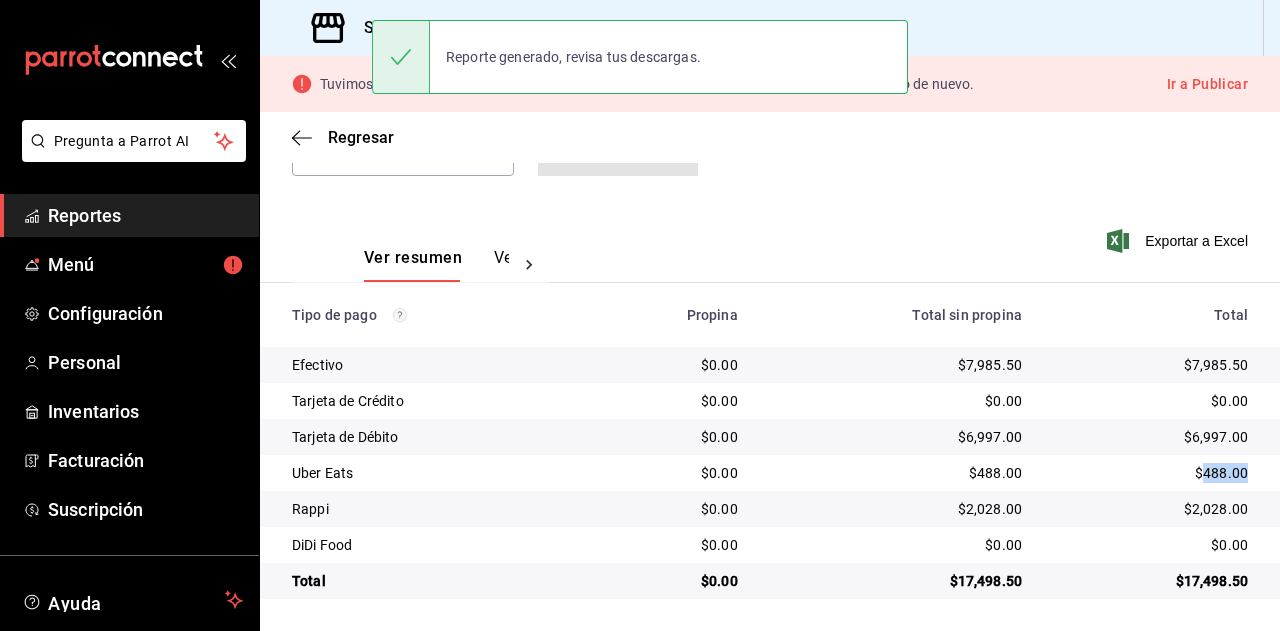 click on "$488.00" at bounding box center [1151, 473] 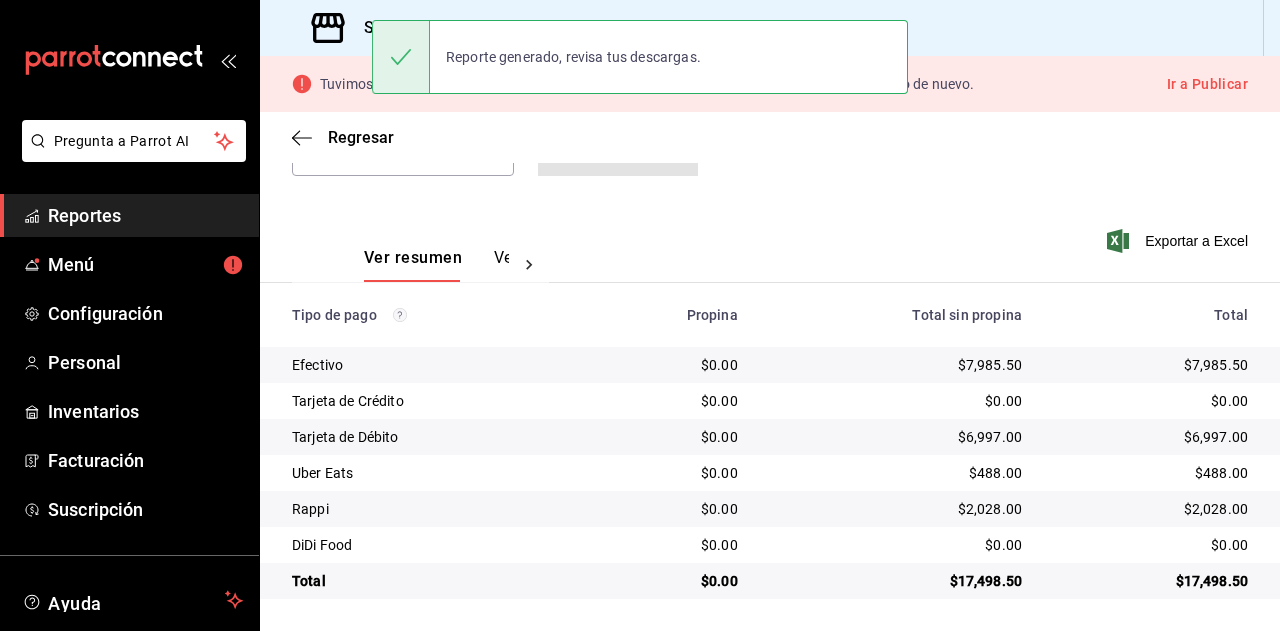 click on "$2,028.00" at bounding box center [1159, 509] 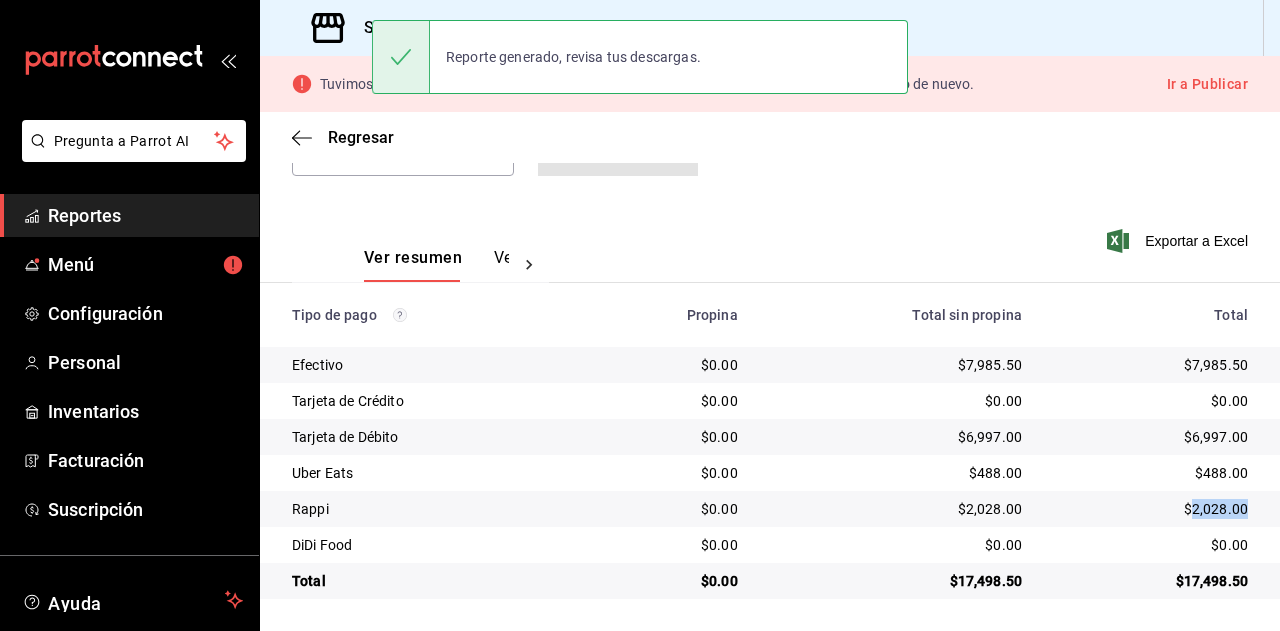 click on "$2,028.00" at bounding box center (1159, 509) 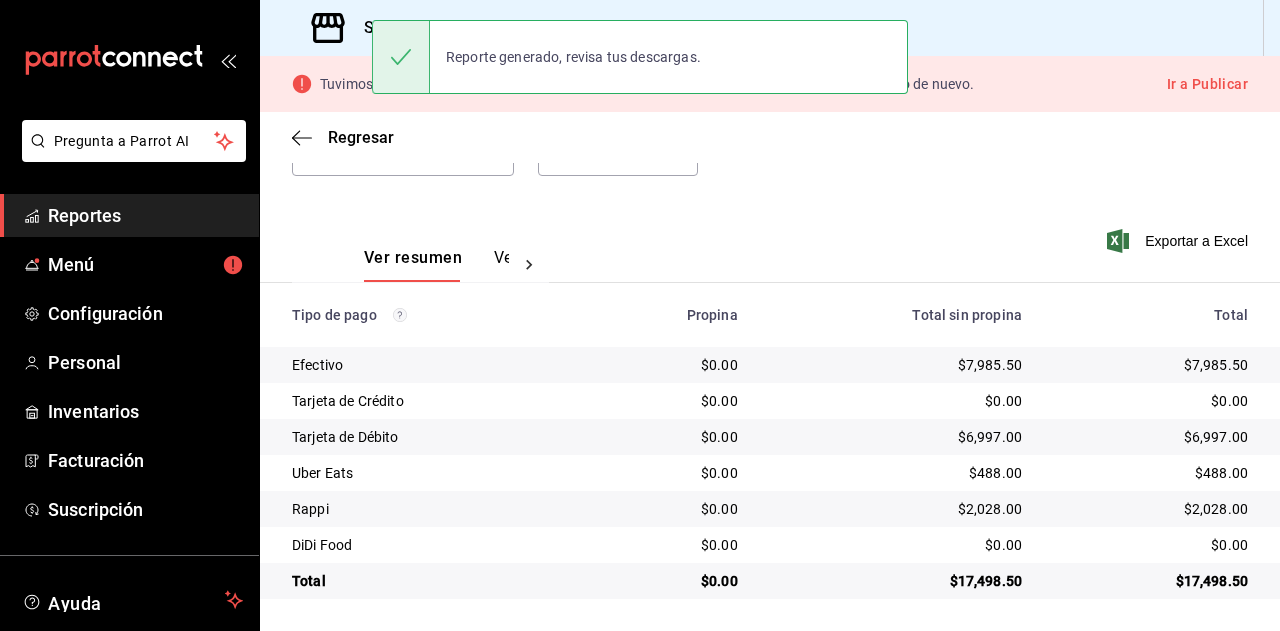 click on "$0.00" at bounding box center (1151, 545) 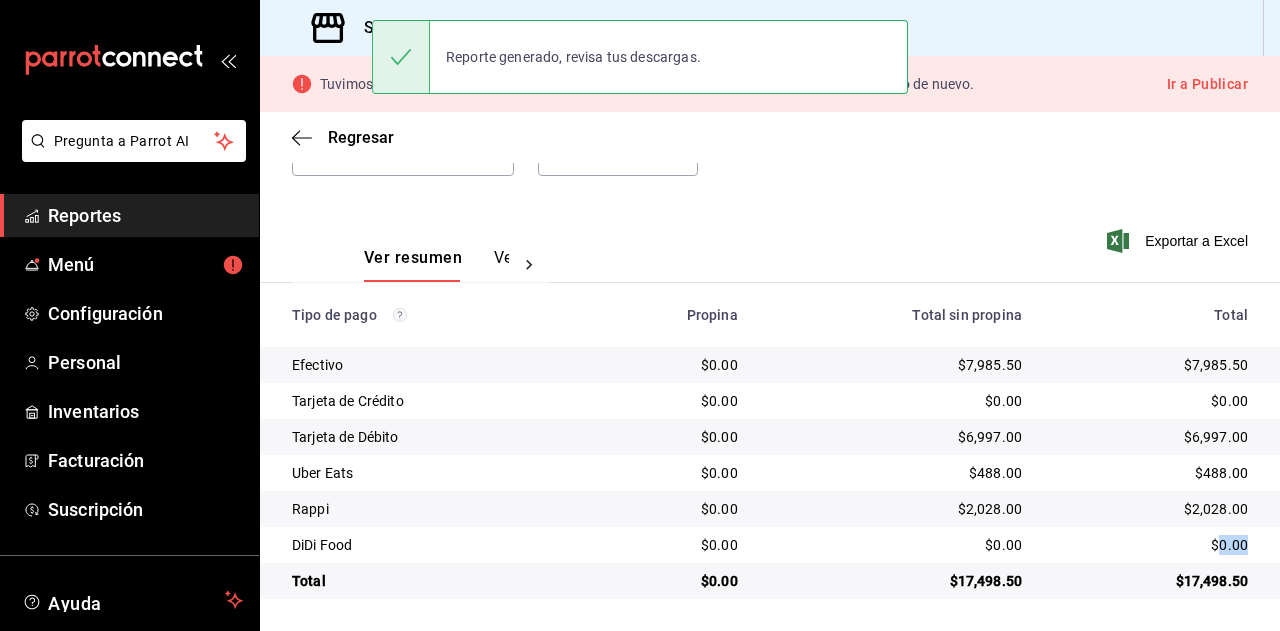 click on "$0.00" at bounding box center [1151, 545] 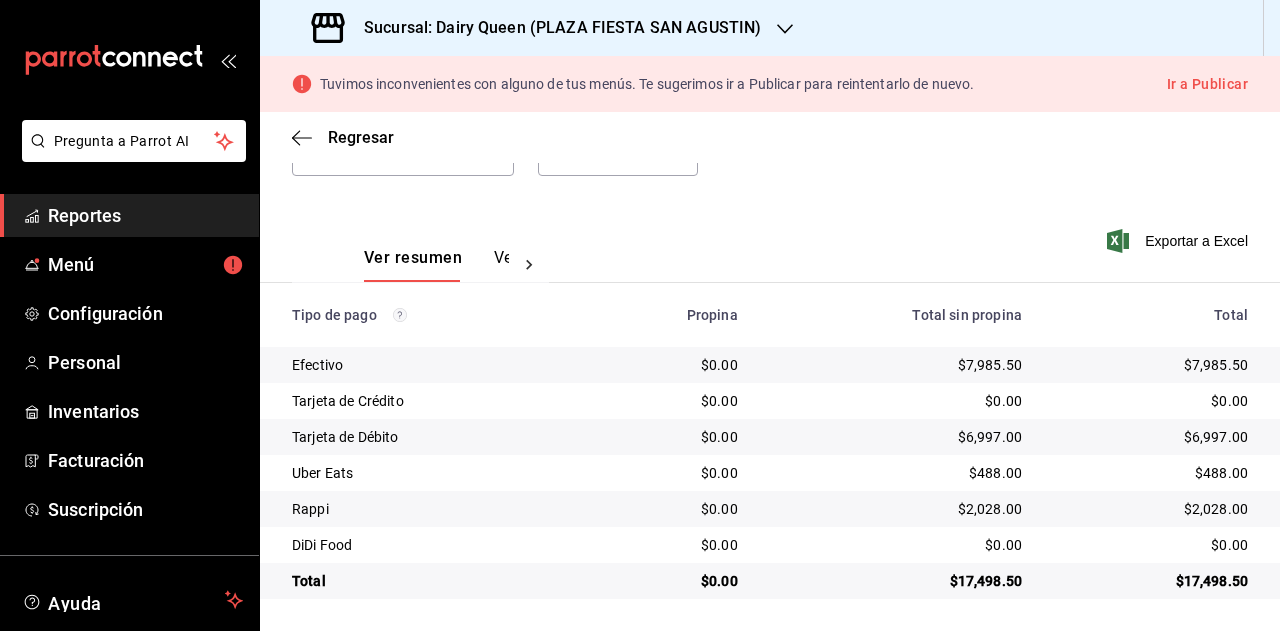click on "Sucursal: Dairy Queen (PLAZA FIESTA SAN AGUSTIN)" at bounding box center (554, 28) 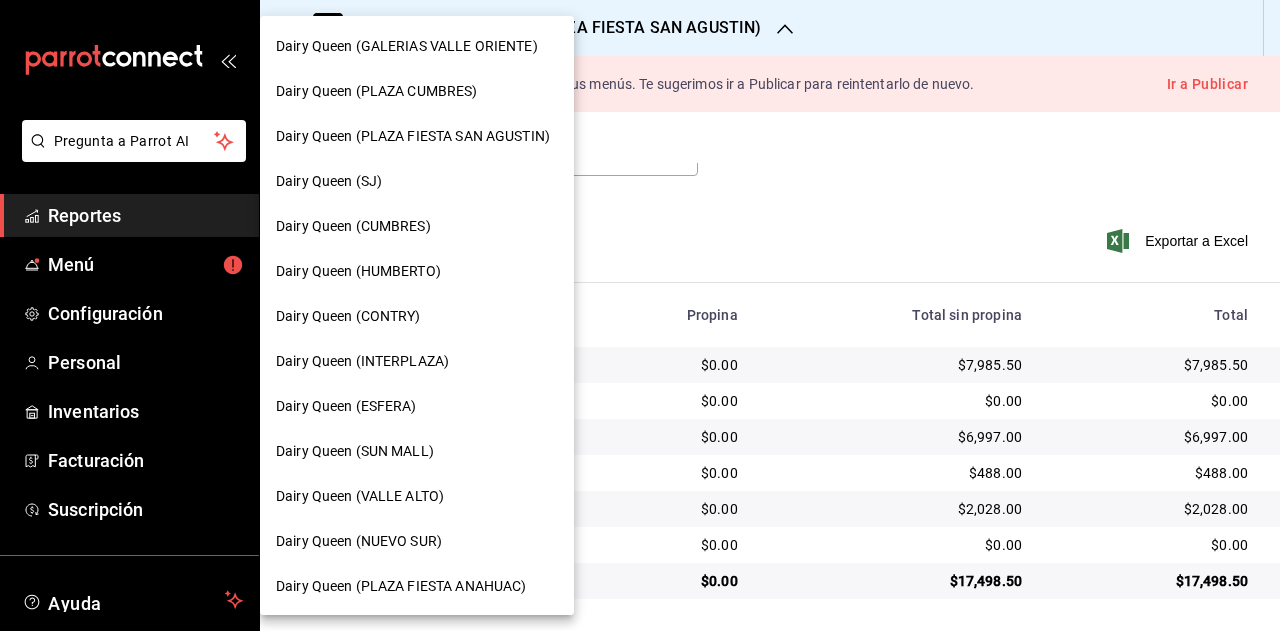 click on "Dairy Queen (SJ)" at bounding box center [417, 181] 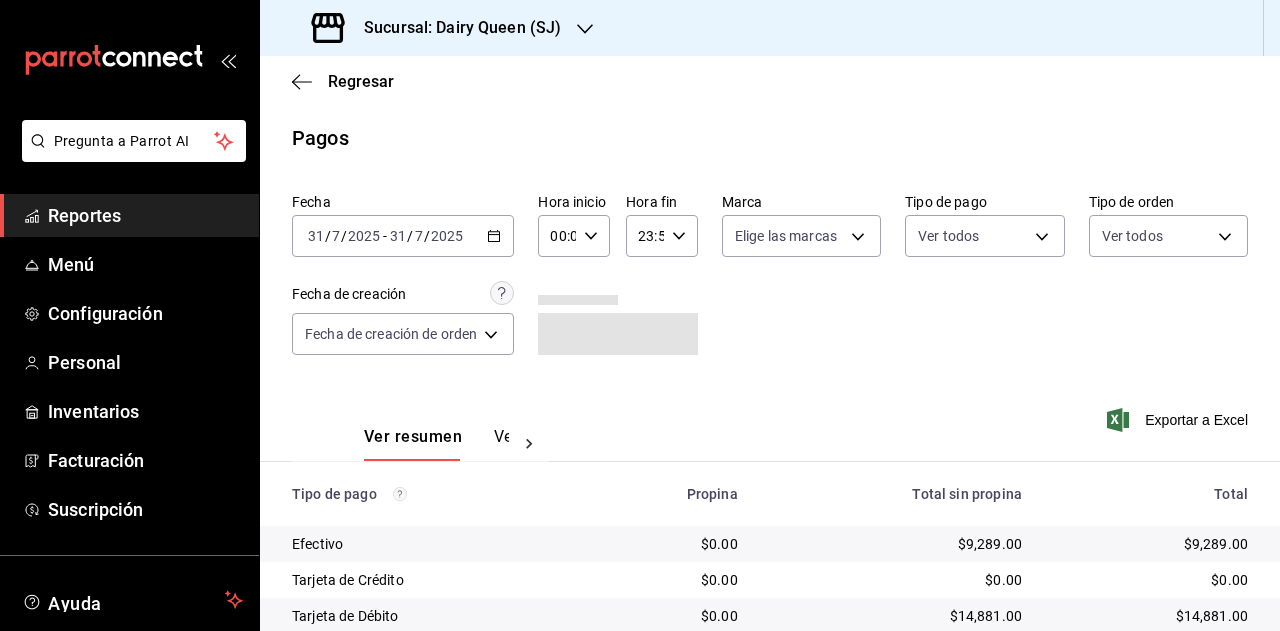 scroll, scrollTop: 179, scrollLeft: 0, axis: vertical 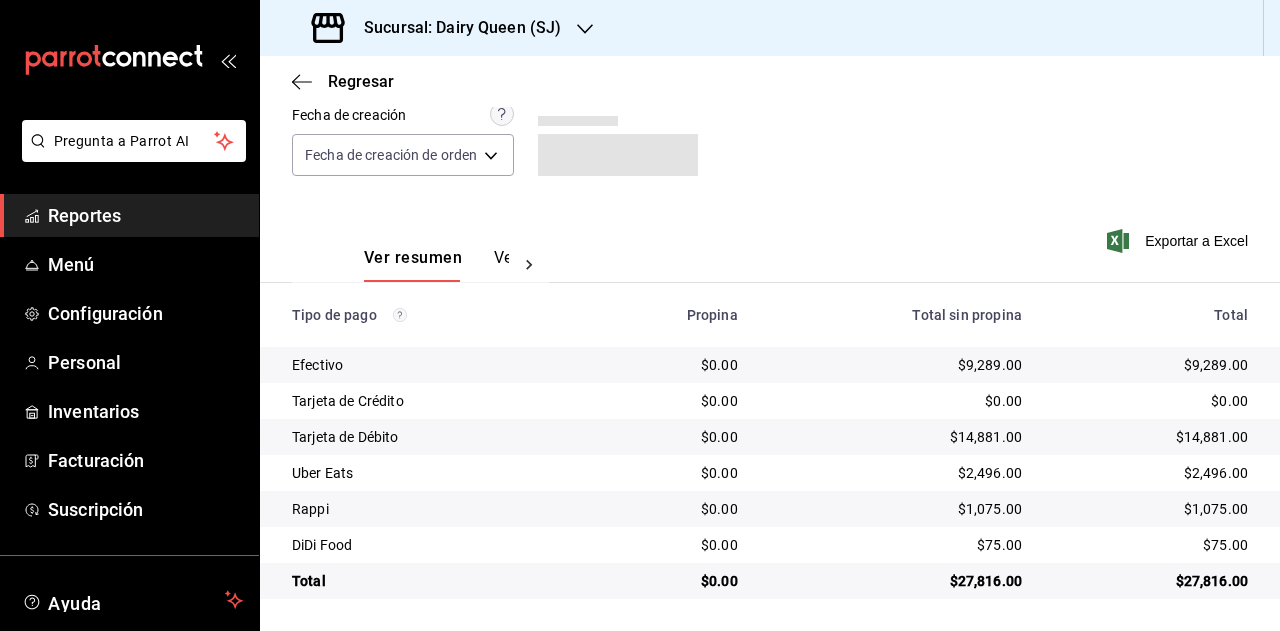 click on "$27,816.00" at bounding box center [1151, 581] 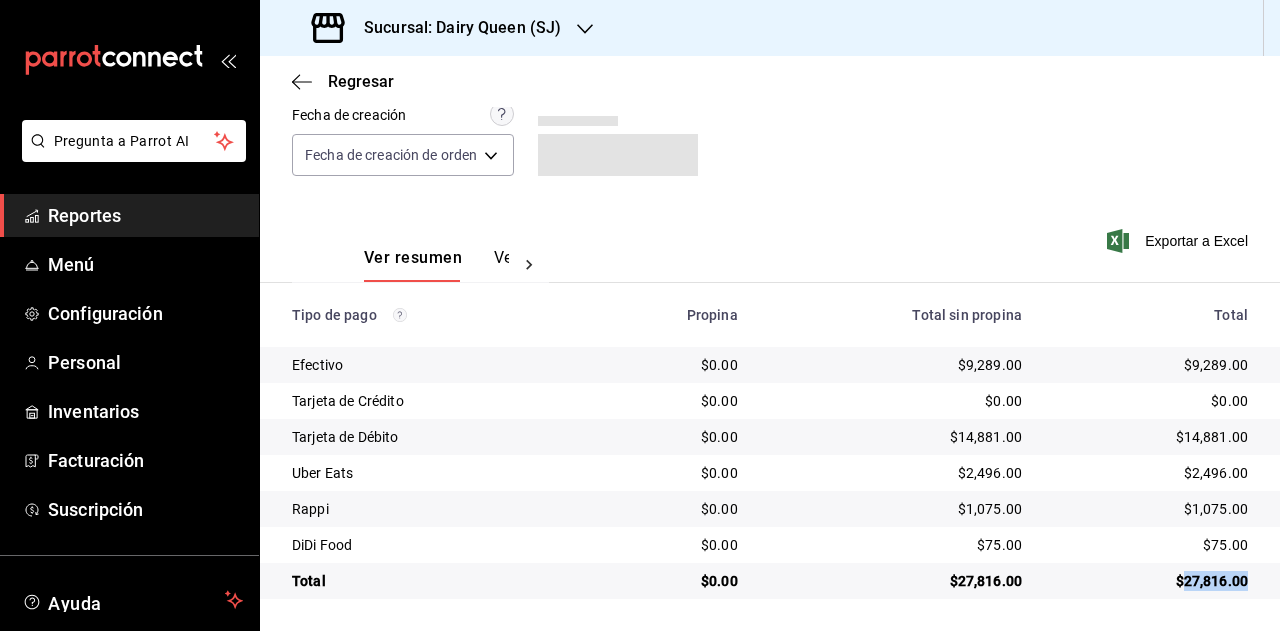copy on "27,816.00" 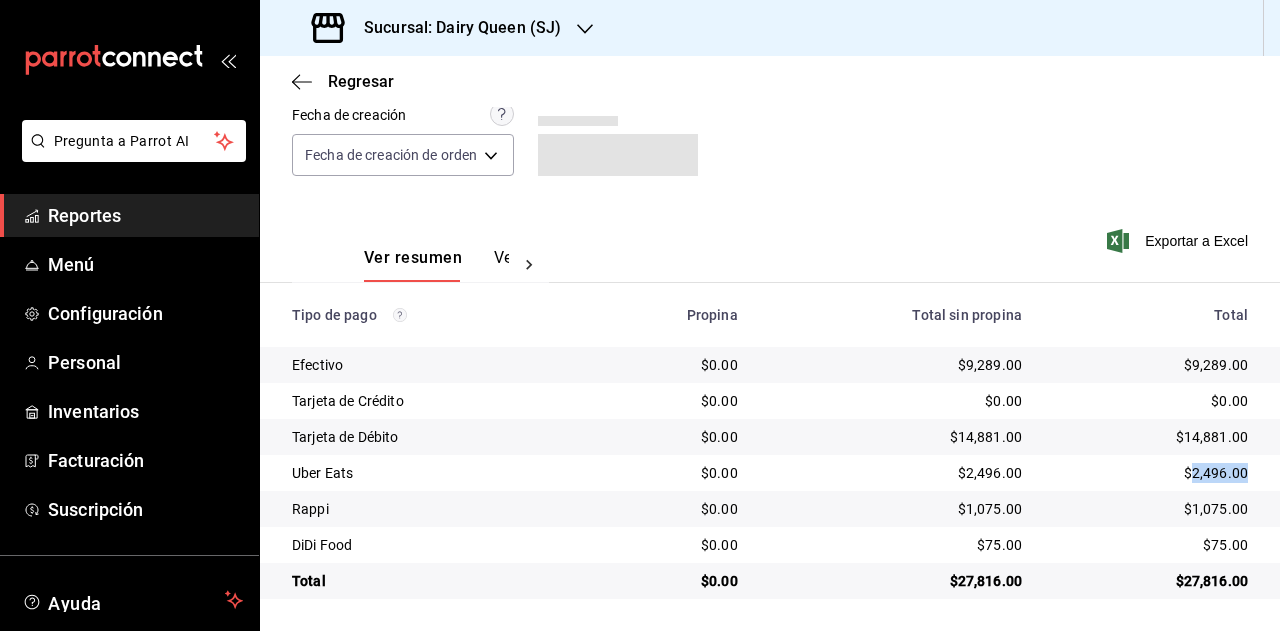 copy on "2,496.00" 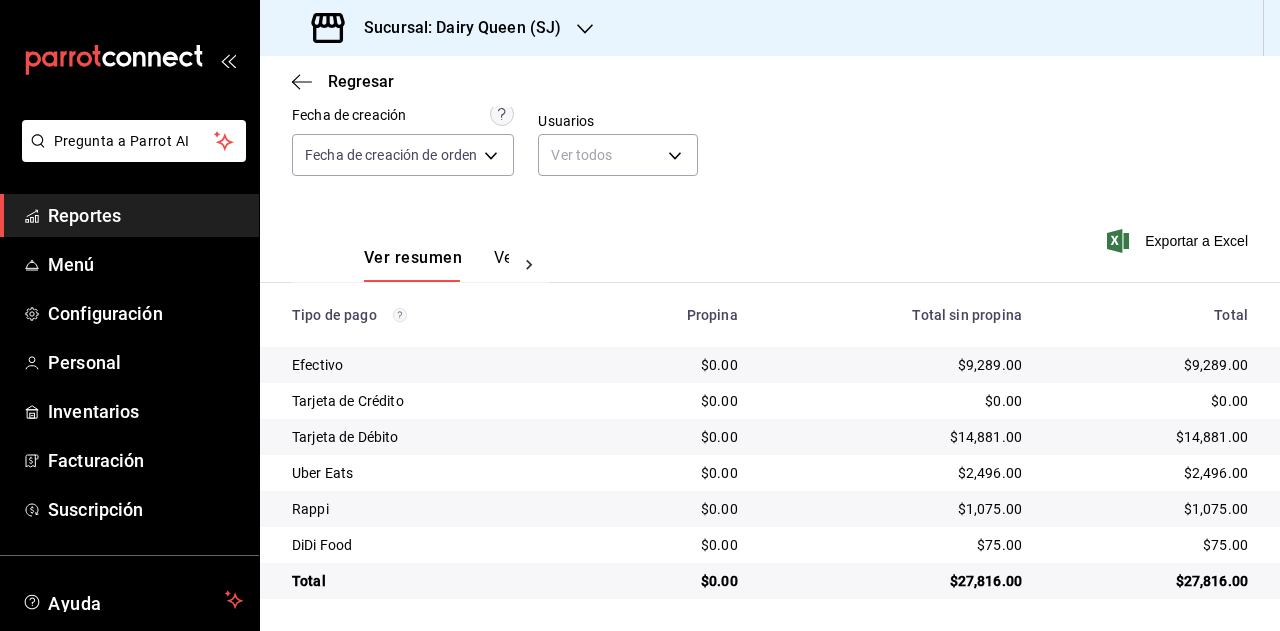 click on "$1,075.00" at bounding box center (1151, 509) 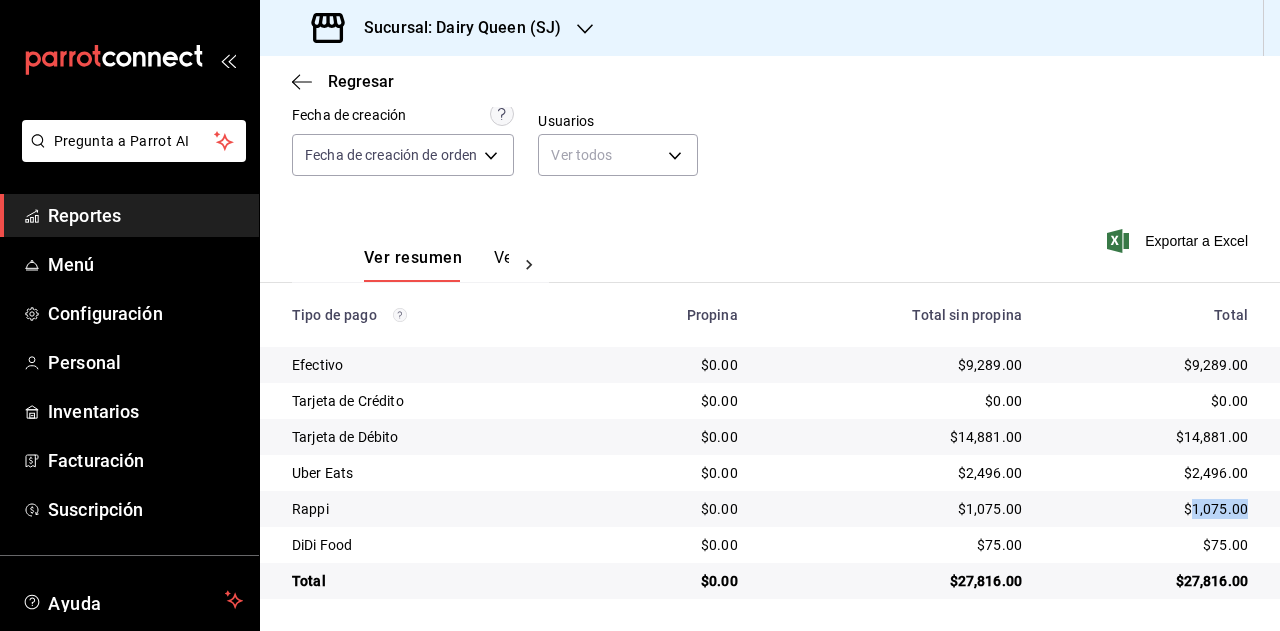 click on "$1,075.00" at bounding box center (1151, 509) 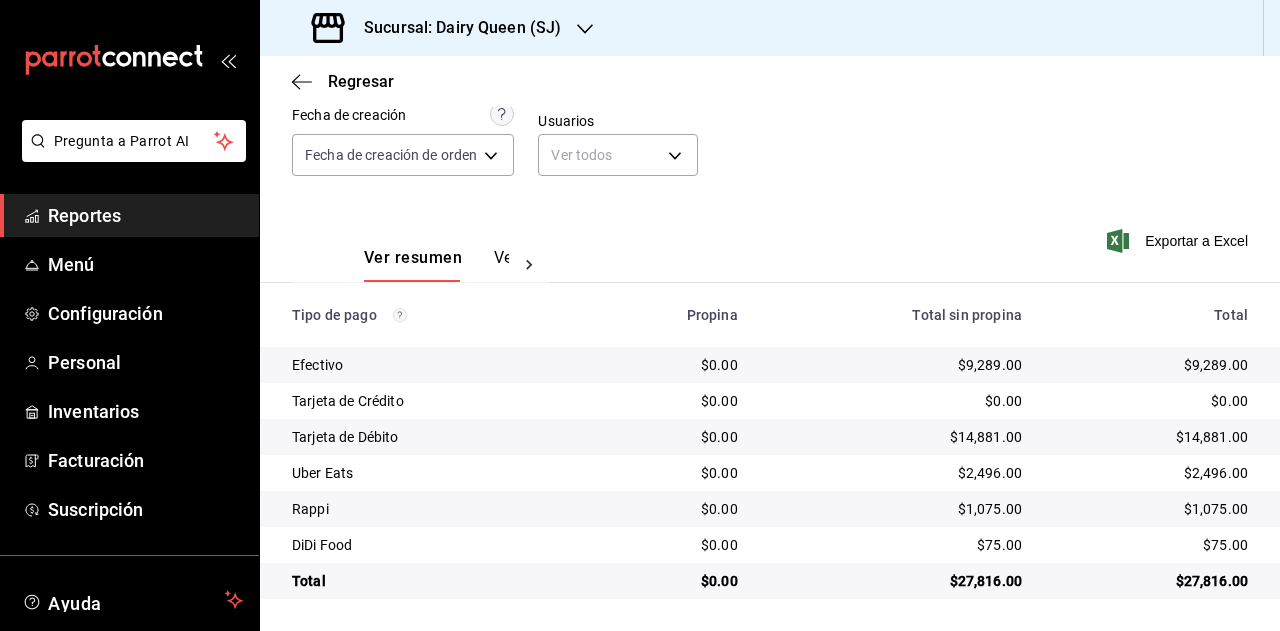 click on "$75.00" at bounding box center [1151, 545] 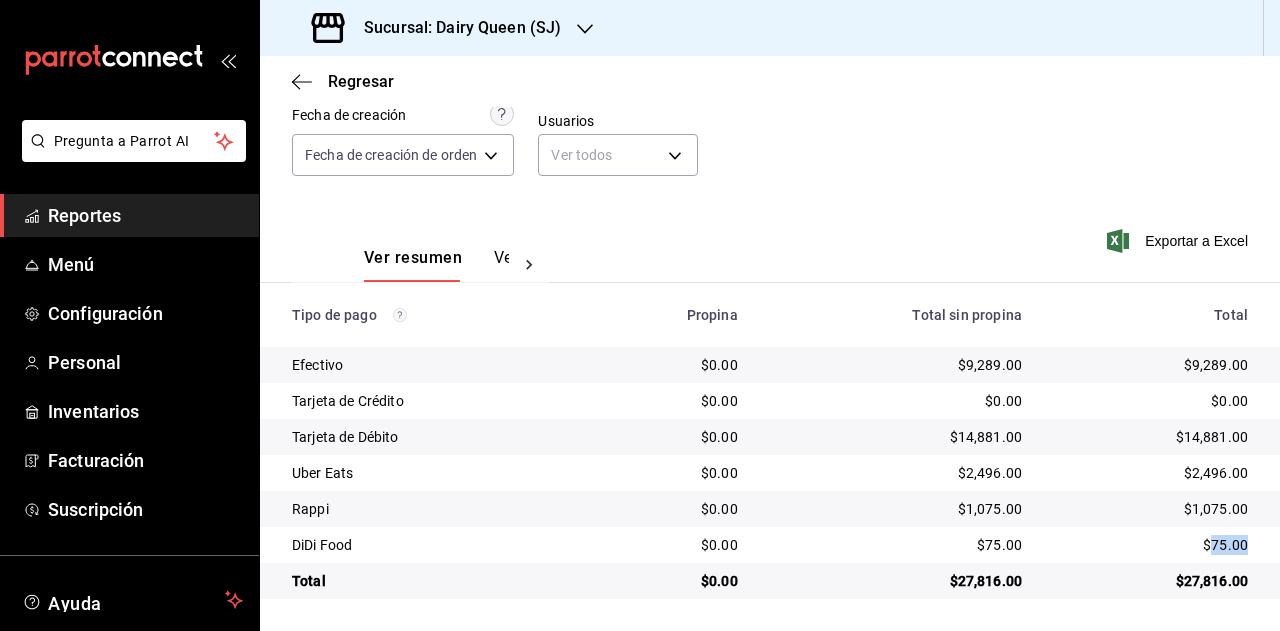 click on "$75.00" at bounding box center [1151, 545] 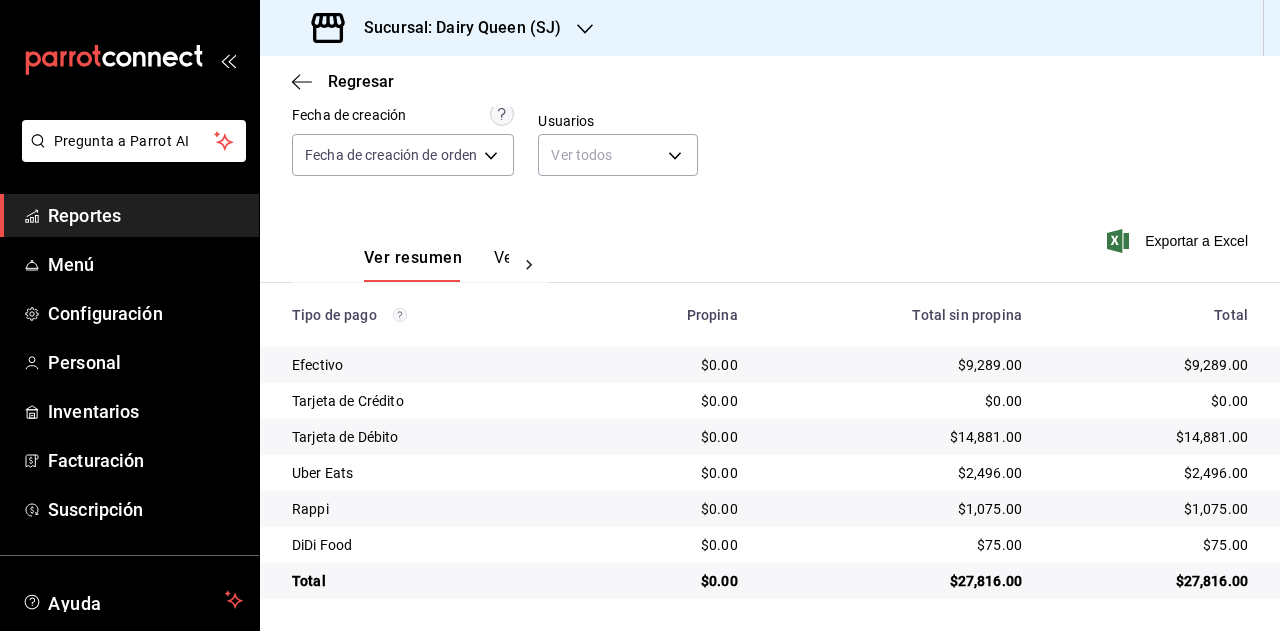 click on "Sucursal: Dairy Queen (SJ)" at bounding box center (454, 28) 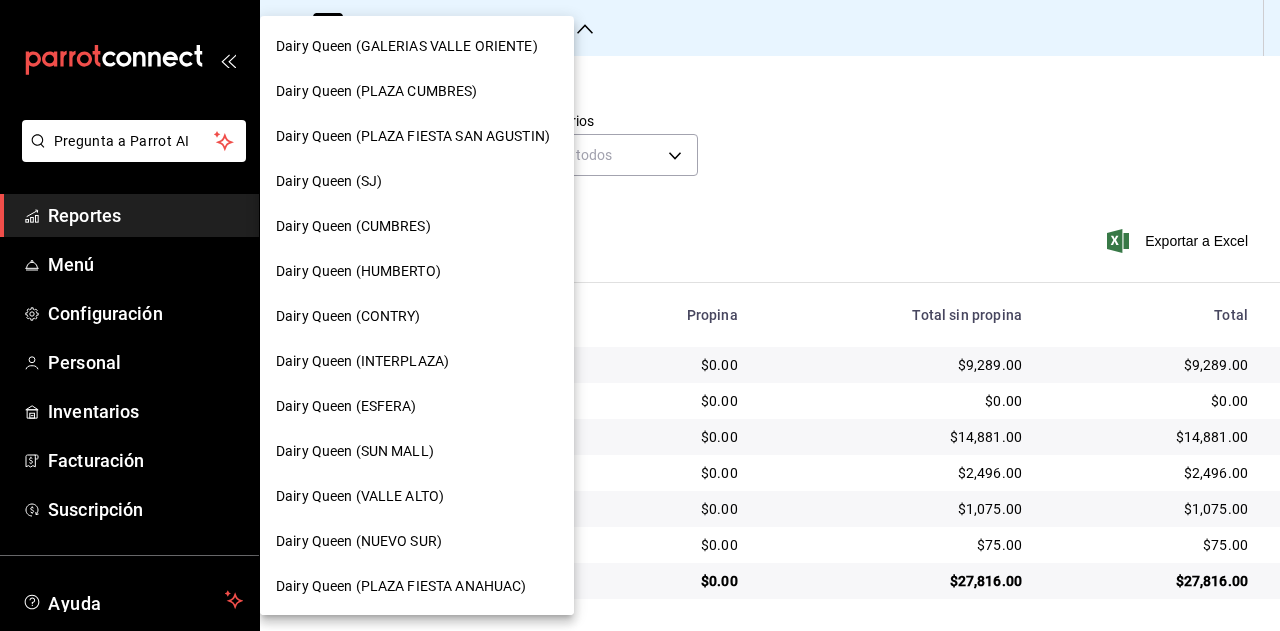 click on "Dairy Queen (CUMBRES)" at bounding box center (417, 226) 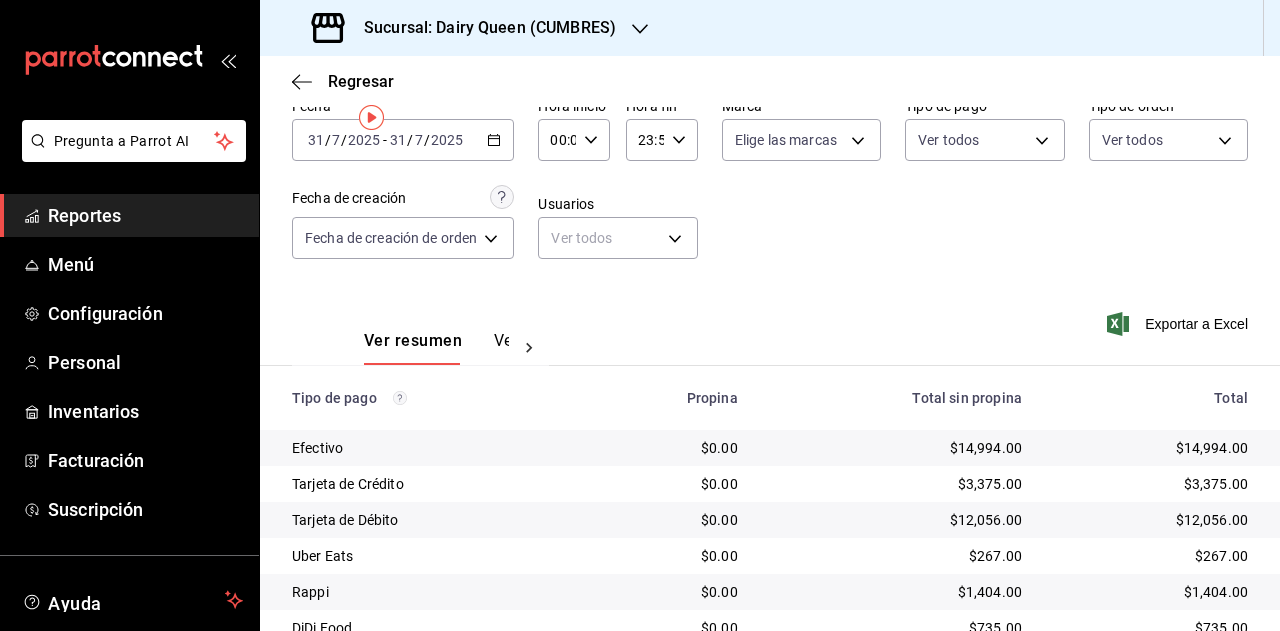 scroll, scrollTop: 179, scrollLeft: 0, axis: vertical 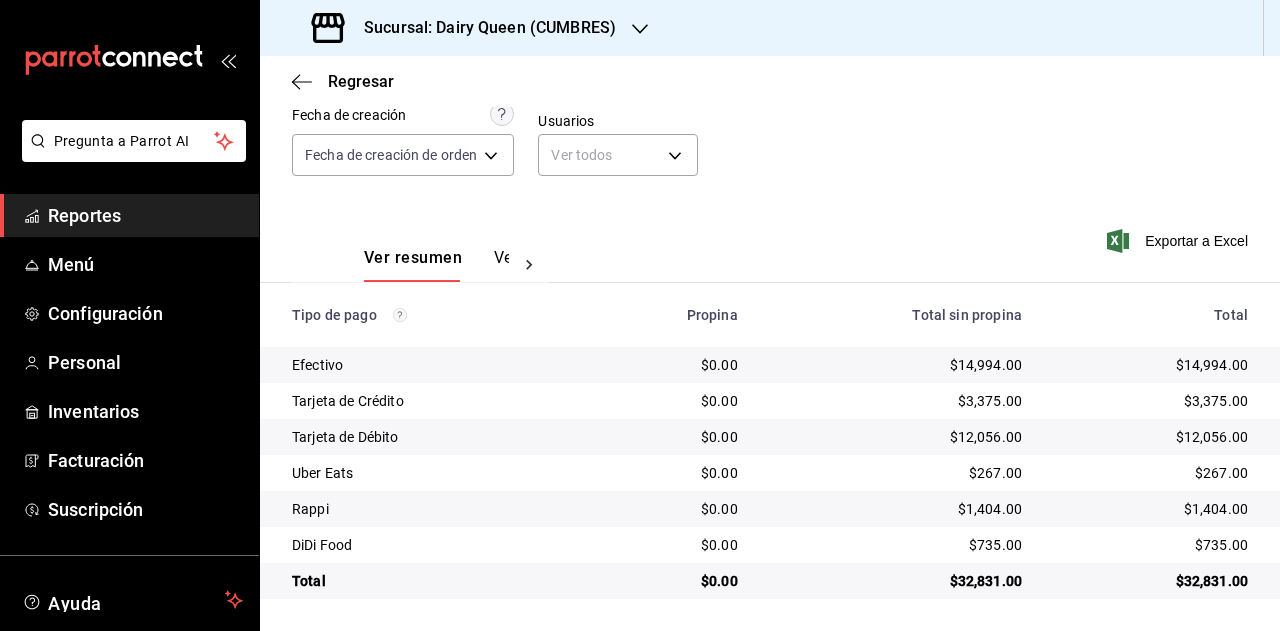 click on "$32,831.00" at bounding box center (1159, 581) 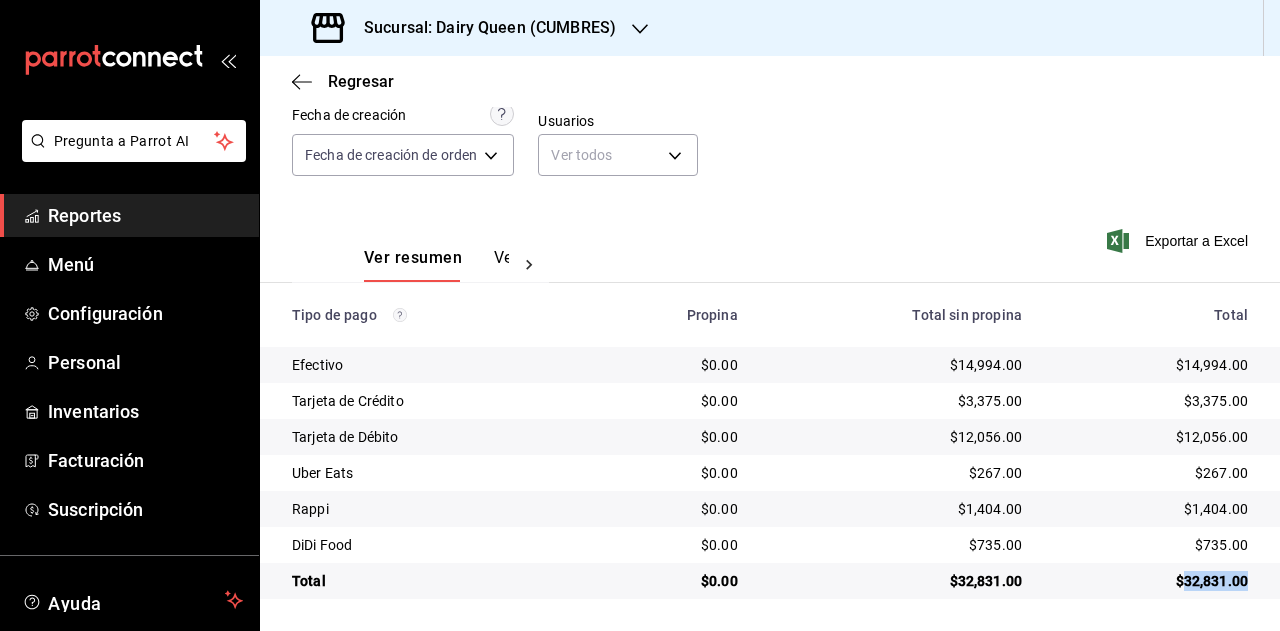 click on "$32,831.00" at bounding box center [1159, 581] 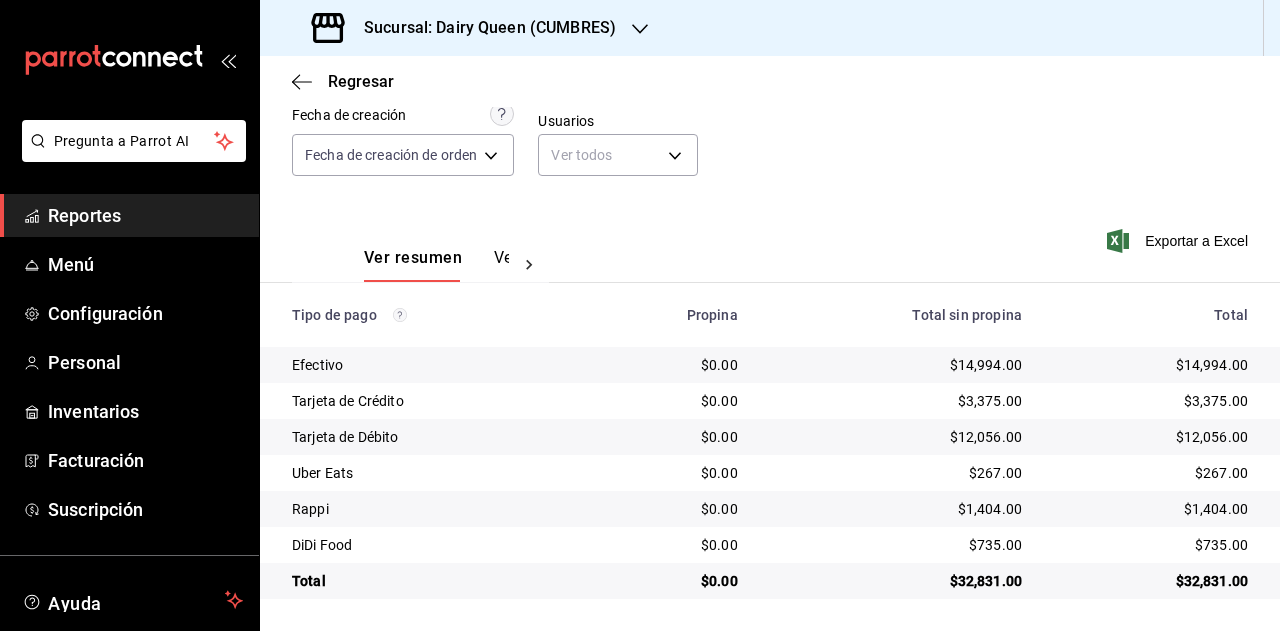 click on "$267.00" at bounding box center (1151, 473) 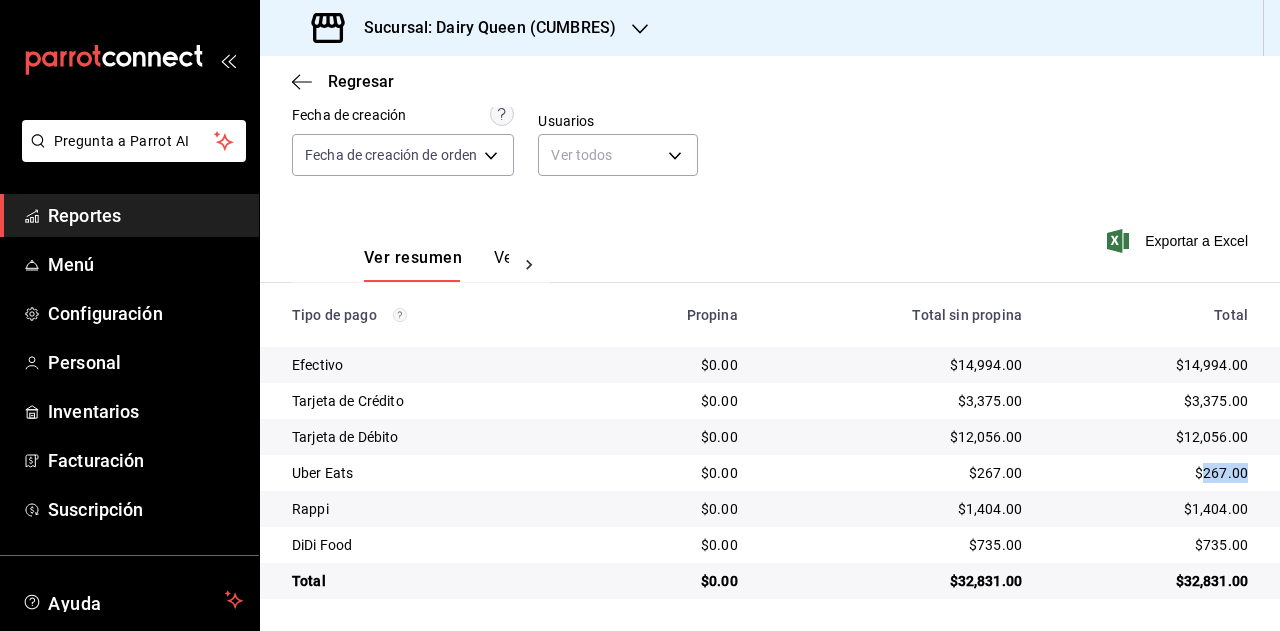 click on "$267.00" at bounding box center [1151, 473] 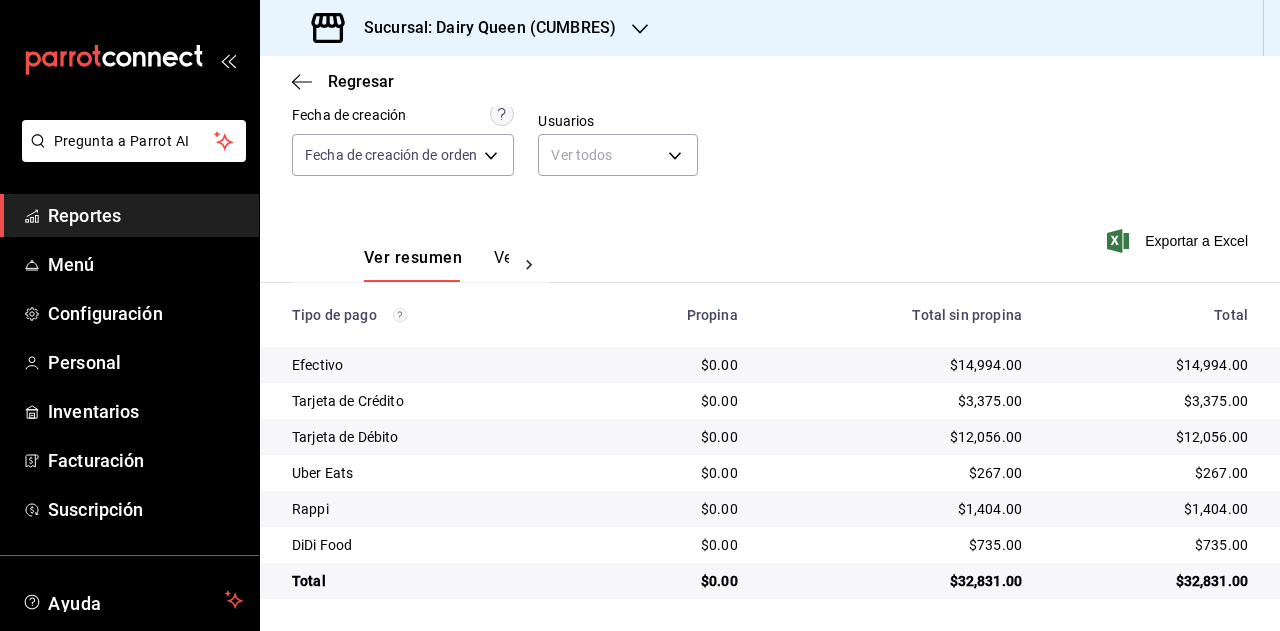 click on "$1,404.00" at bounding box center [1151, 509] 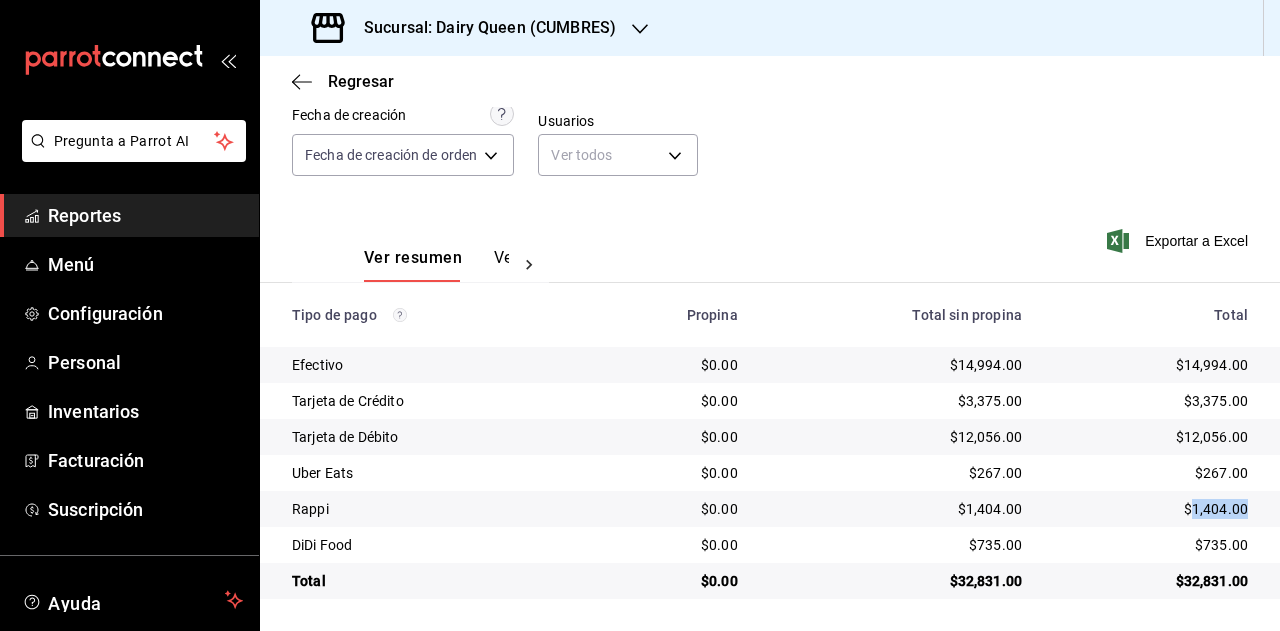 click on "$1,404.00" at bounding box center (1151, 509) 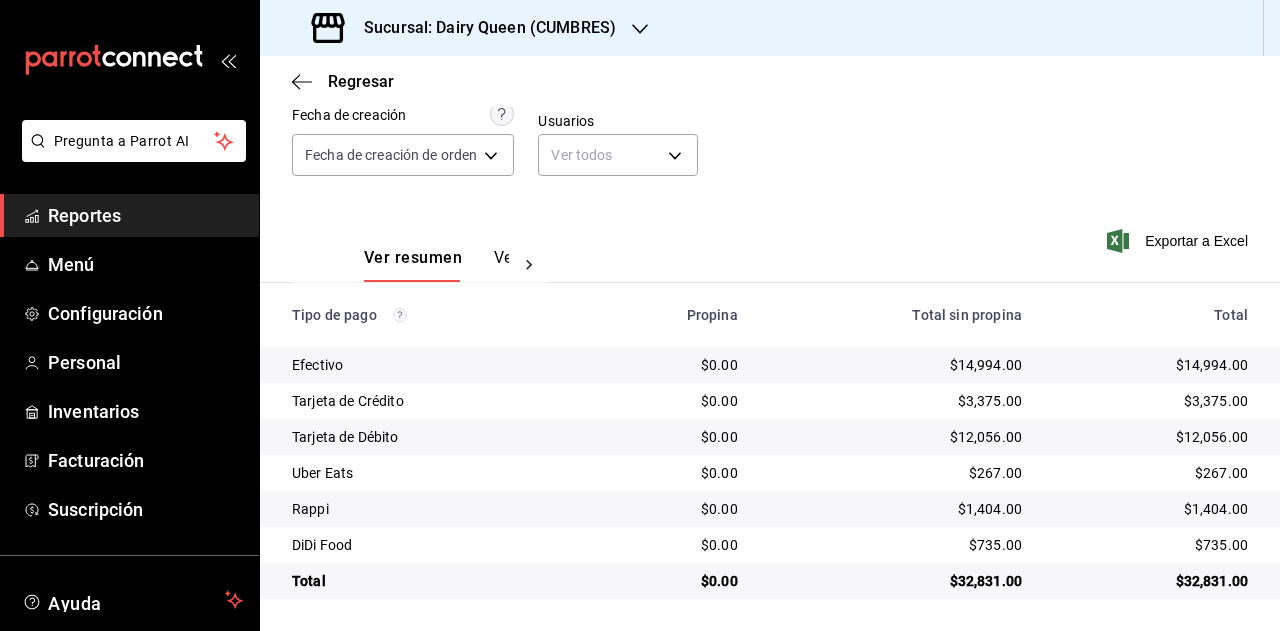 click on "$735.00" at bounding box center (1151, 545) 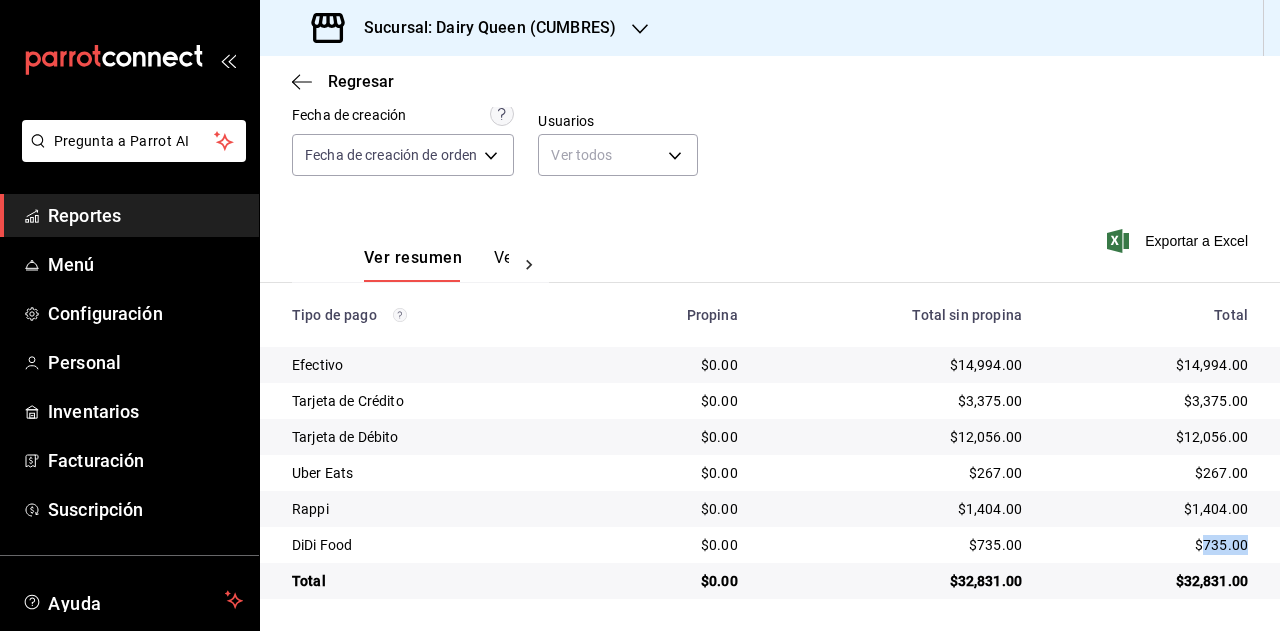 click on "$735.00" at bounding box center [1151, 545] 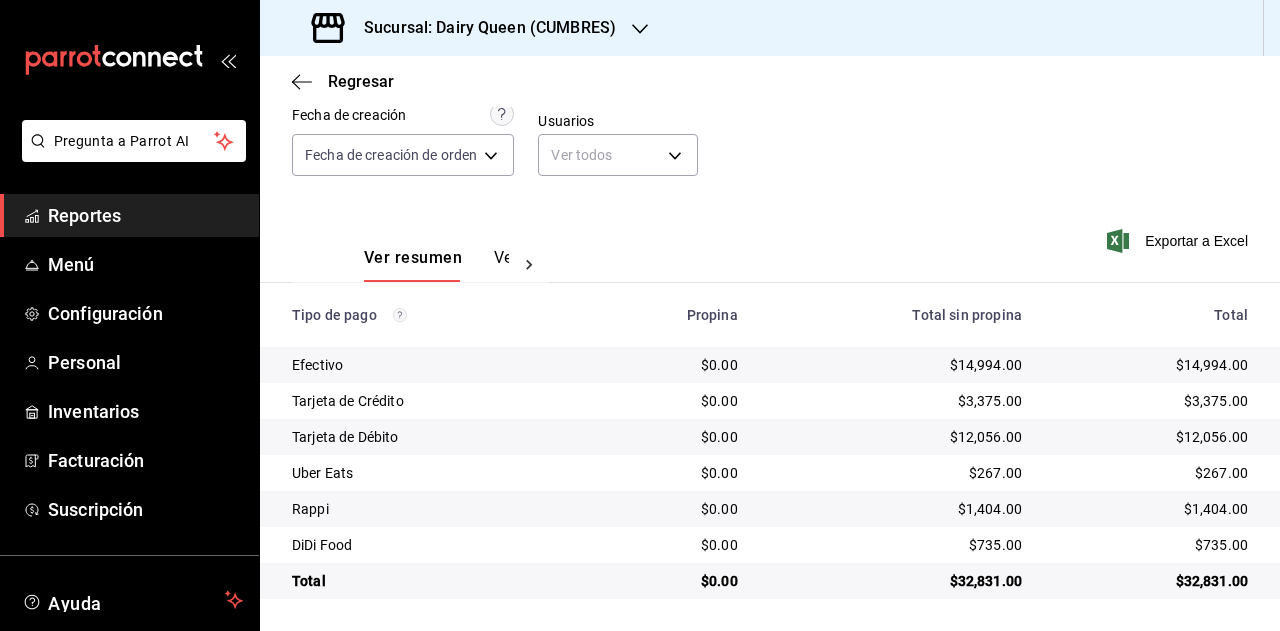 click on "Sucursal: Dairy Queen (CUMBRES)" at bounding box center [482, 28] 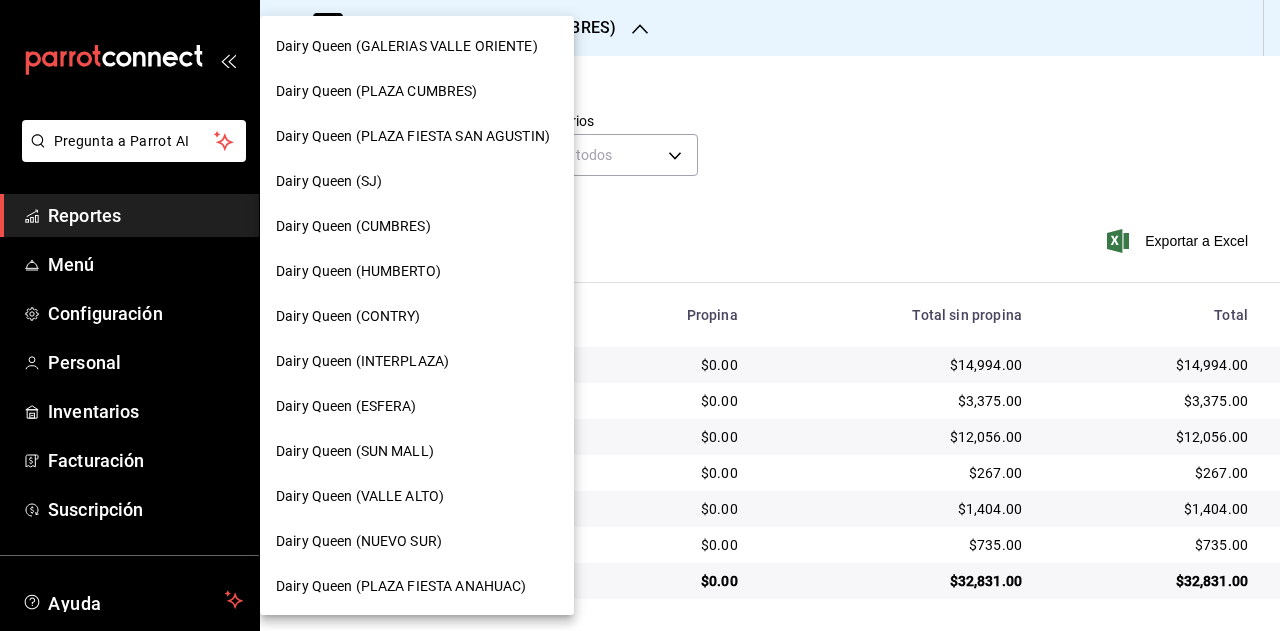 click on "Dairy Queen (PLAZA FIESTA SAN AGUSTIN)" at bounding box center [413, 136] 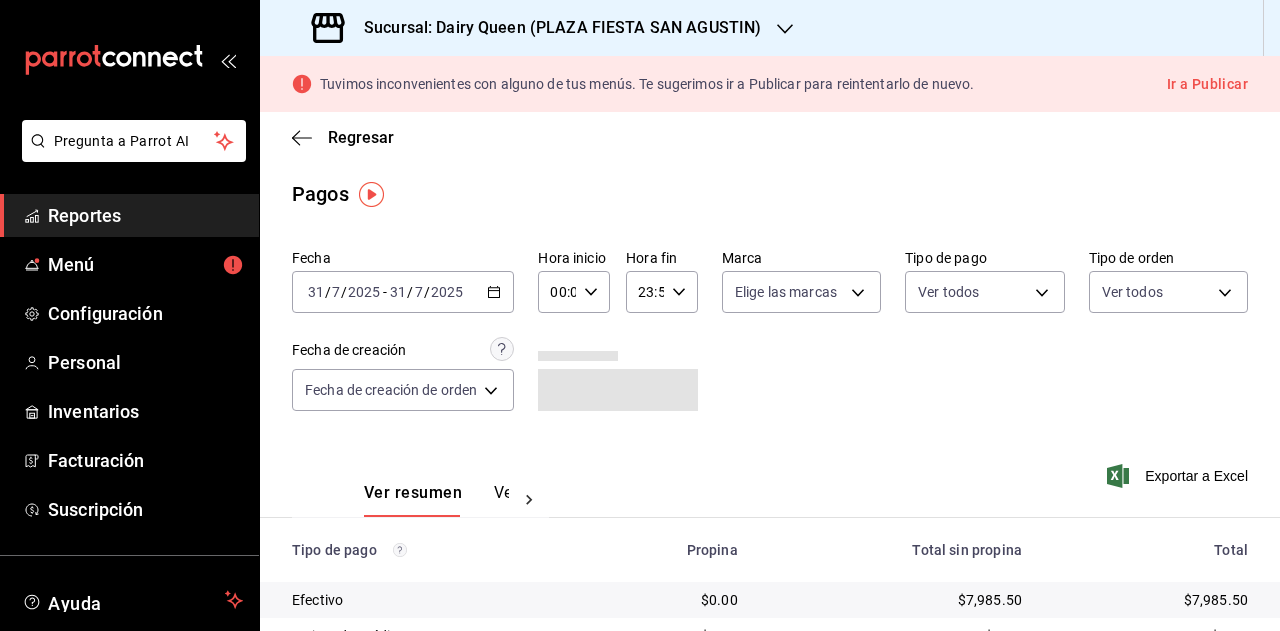 click on "Sucursal: Dairy Queen (PLAZA FIESTA SAN AGUSTIN)" at bounding box center [538, 28] 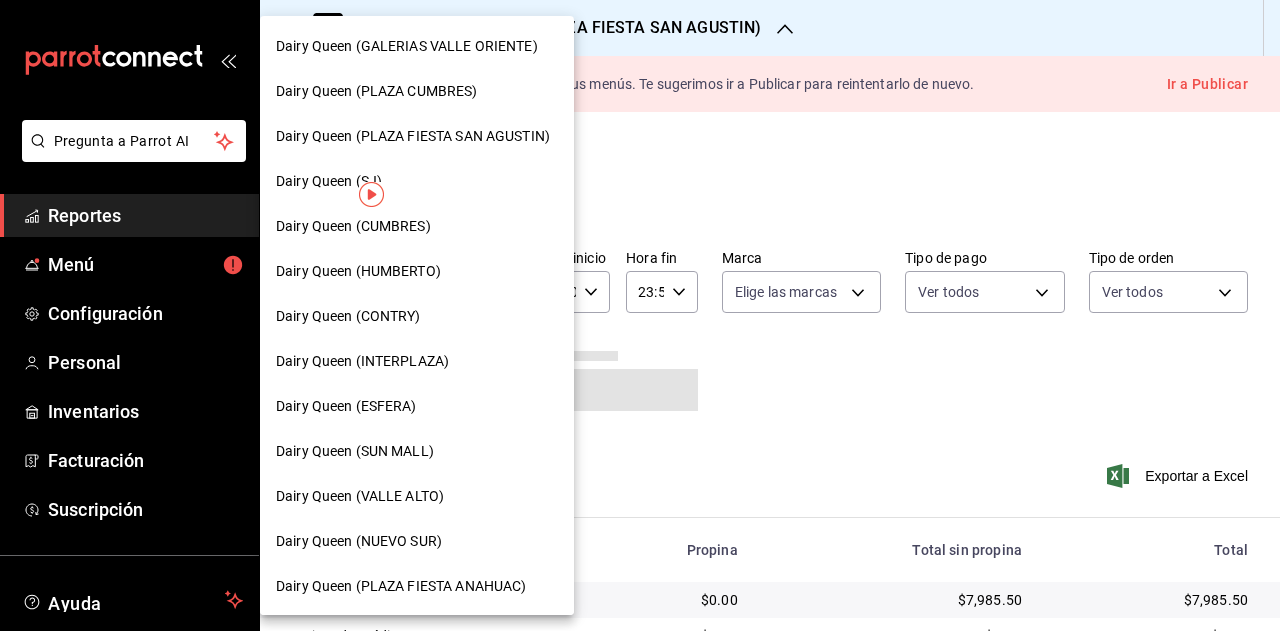 click on "Dairy Queen (HUMBERTO)" at bounding box center (358, 271) 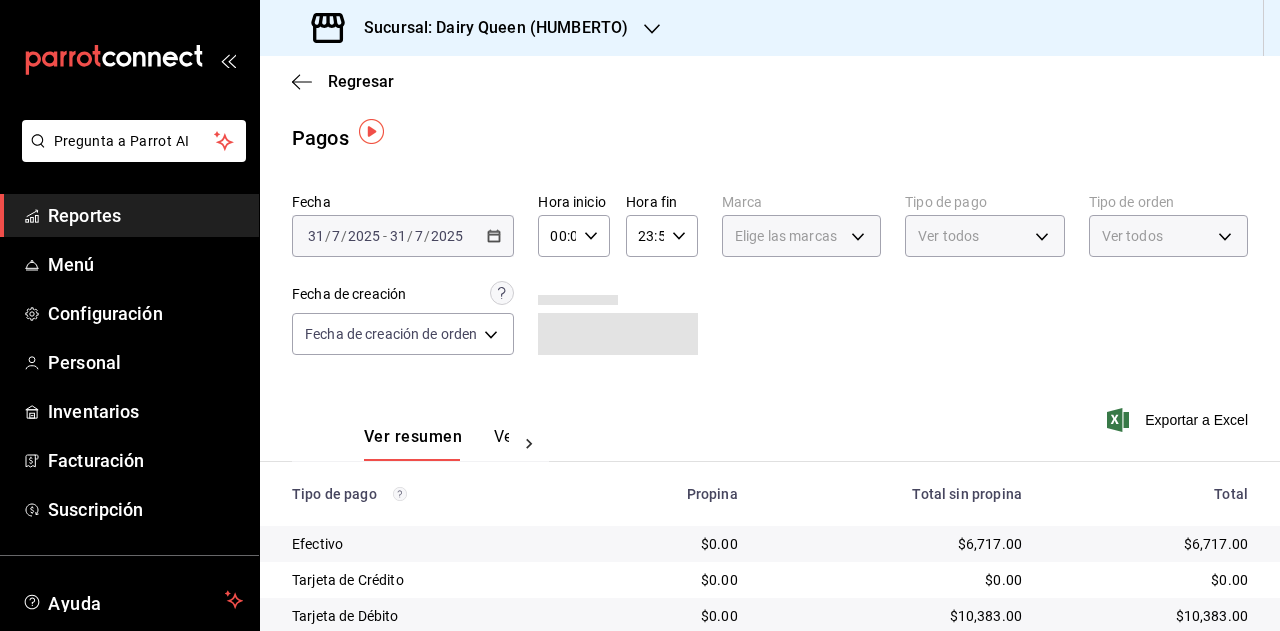 scroll, scrollTop: 215, scrollLeft: 0, axis: vertical 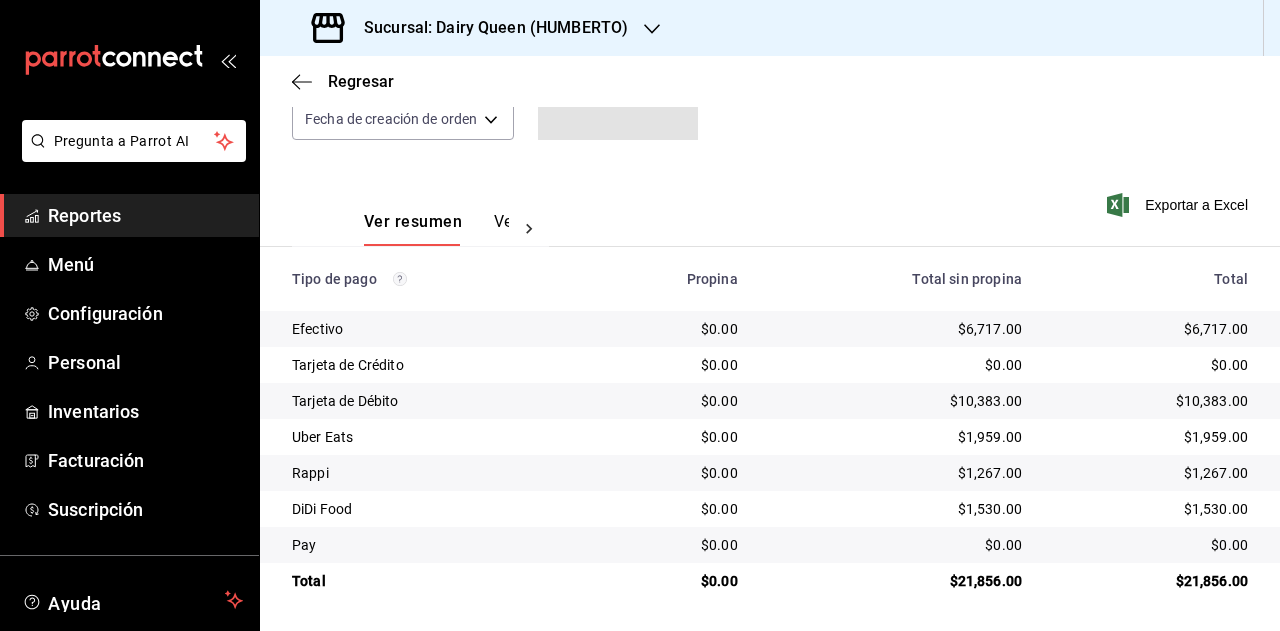 click on "$21,856.00" at bounding box center (1151, 581) 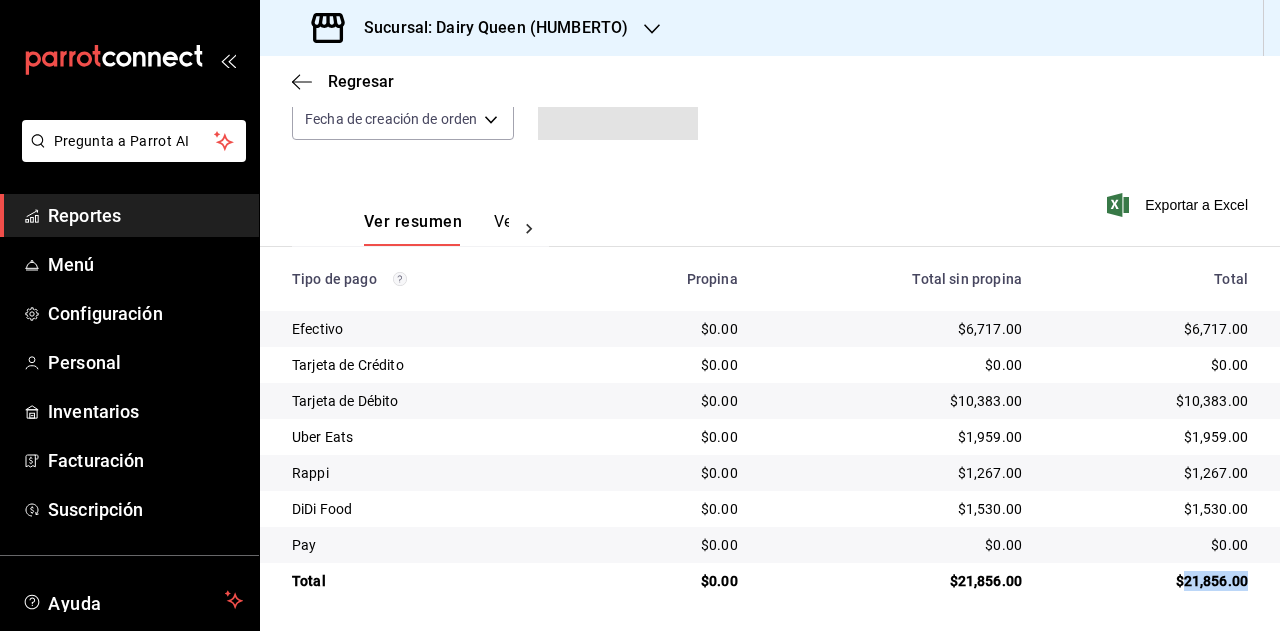 click on "$21,856.00" at bounding box center (1151, 581) 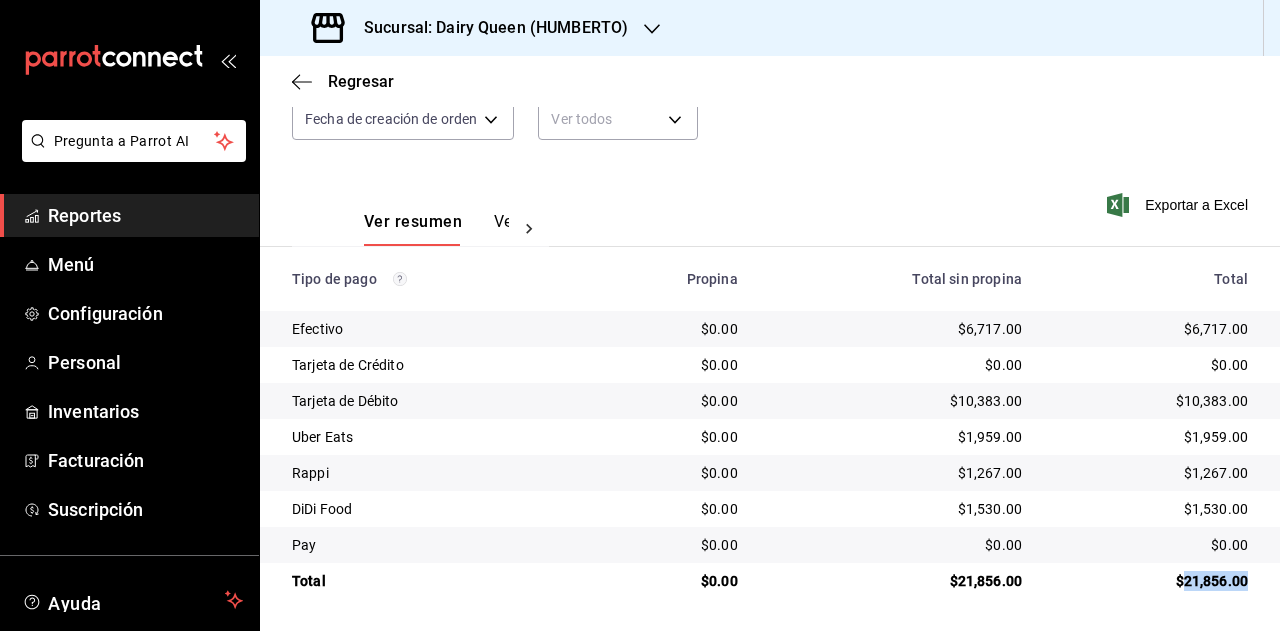 click on "$1,959.00" at bounding box center [1151, 437] 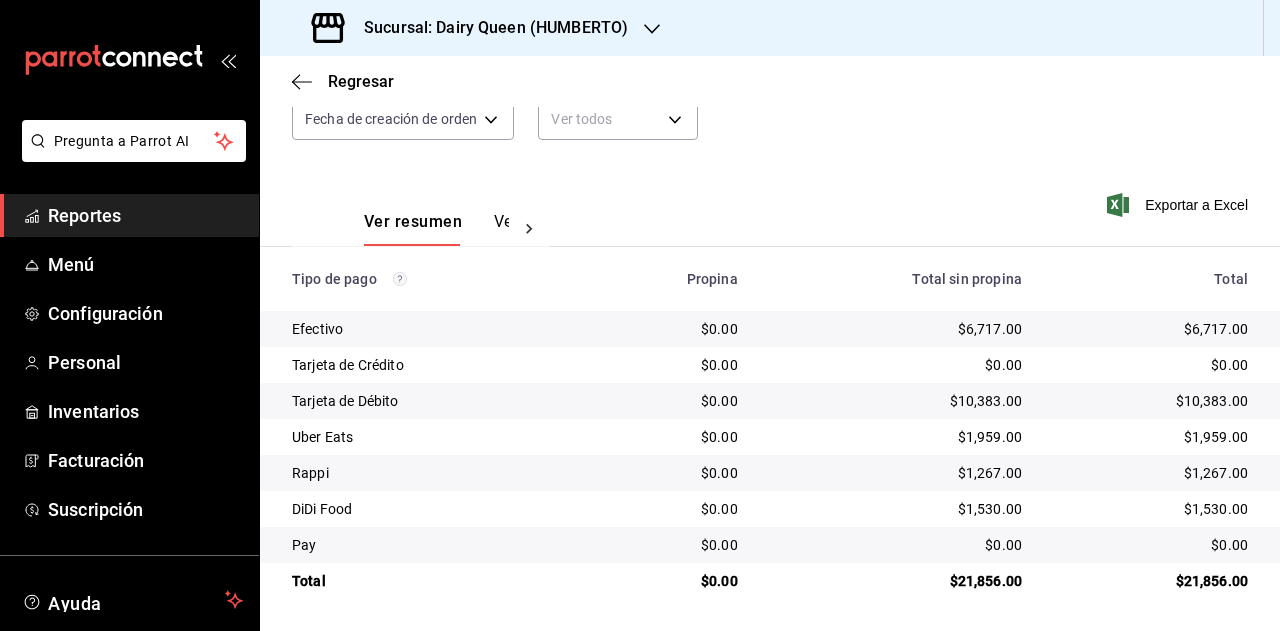 click on "$1,267.00" at bounding box center (1151, 473) 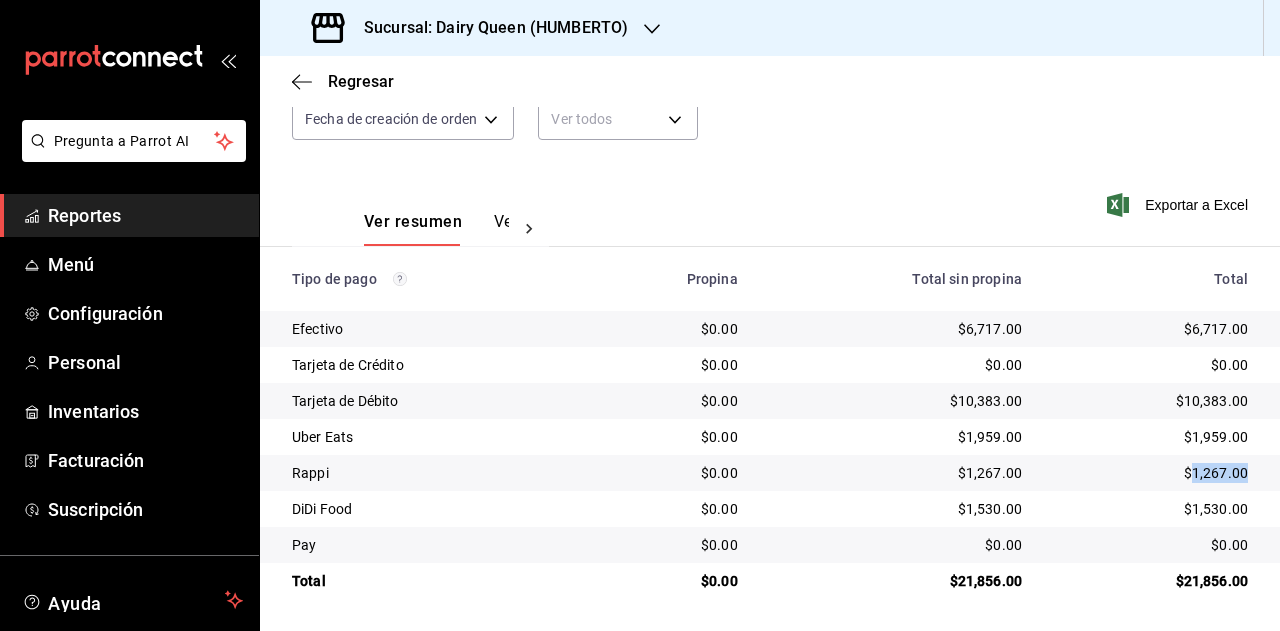 click on "$1,267.00" at bounding box center [1151, 473] 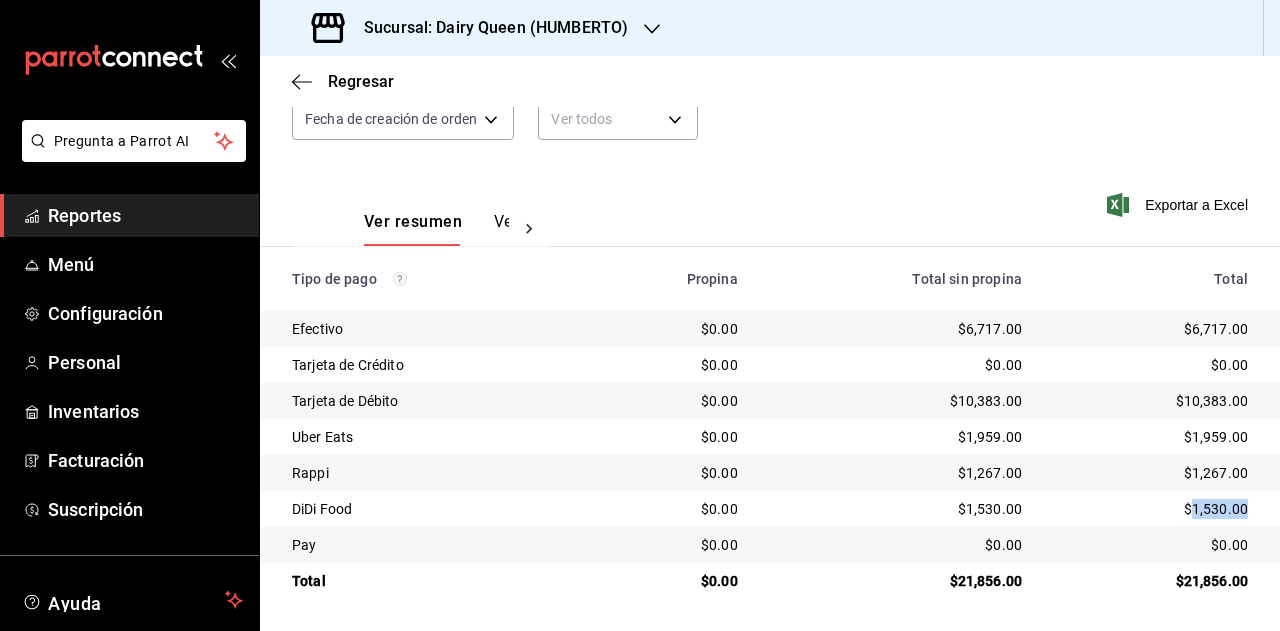 click on "$1,530.00" at bounding box center (1151, 509) 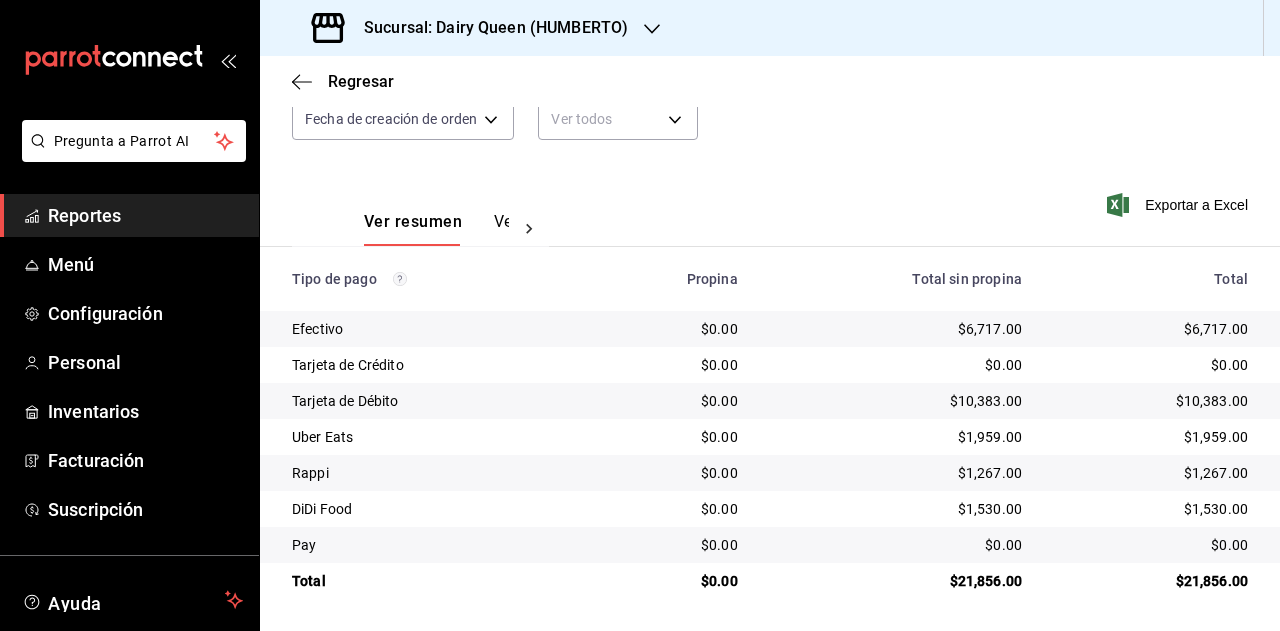 click on "Sucursal: Dairy Queen (HUMBERTO)" at bounding box center (488, 28) 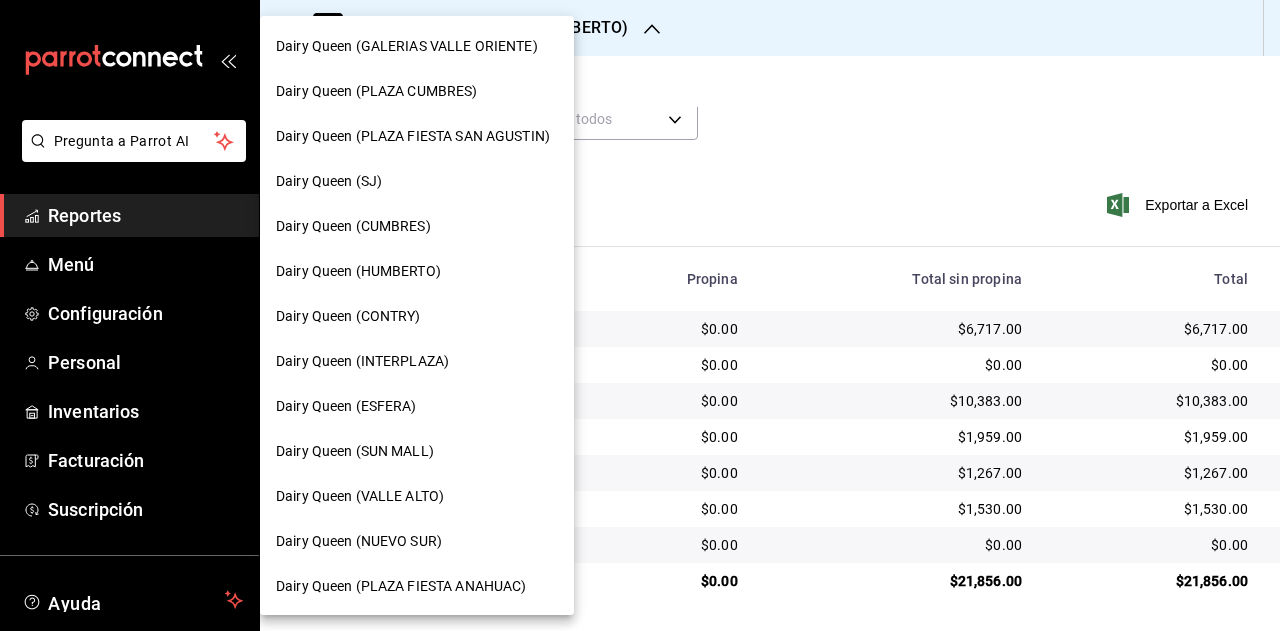 click on "Dairy Queen (CONTRY)" at bounding box center [417, 316] 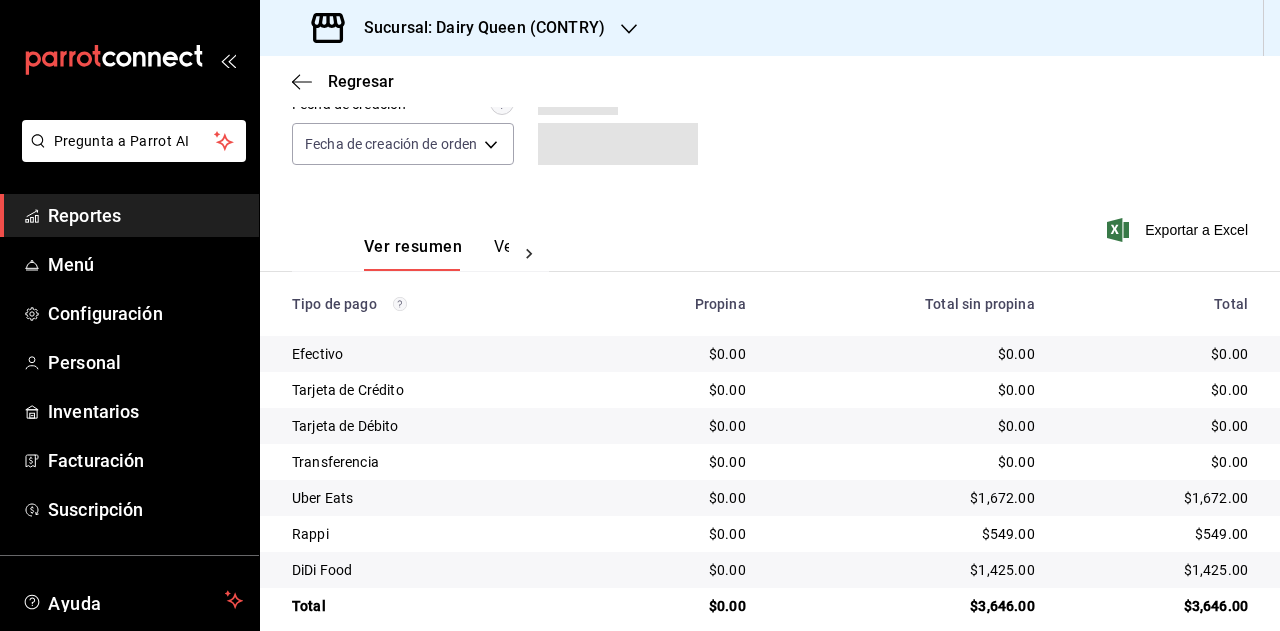 scroll, scrollTop: 215, scrollLeft: 0, axis: vertical 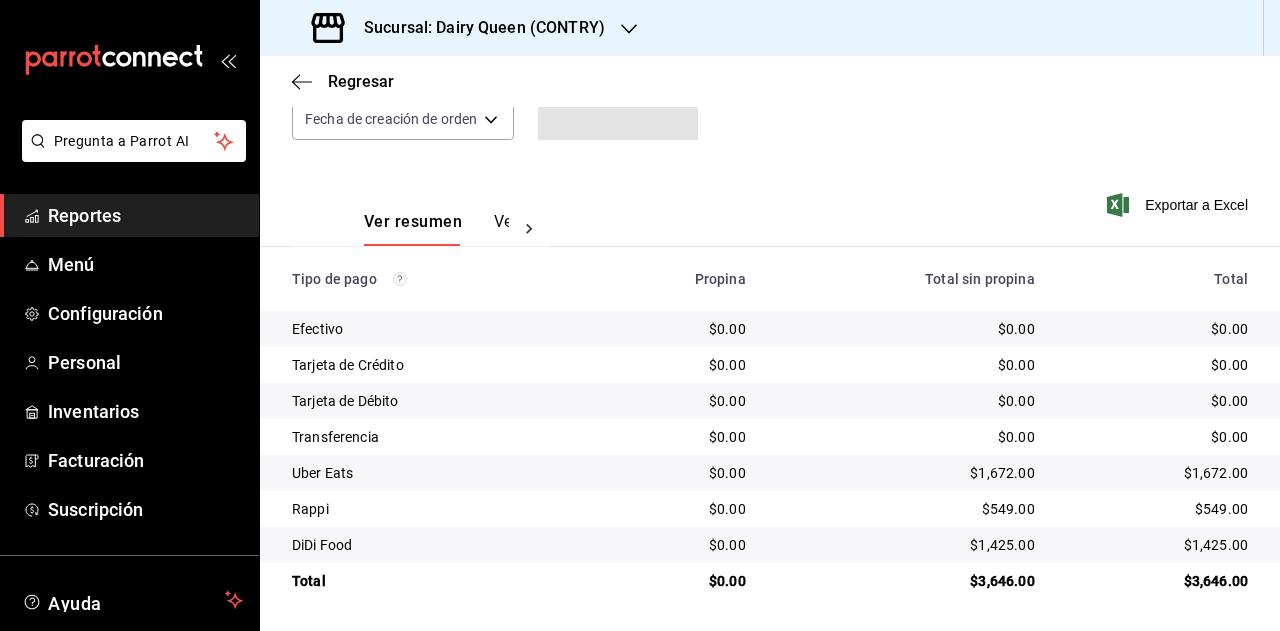 click on "$1,672.00" at bounding box center (1157, 473) 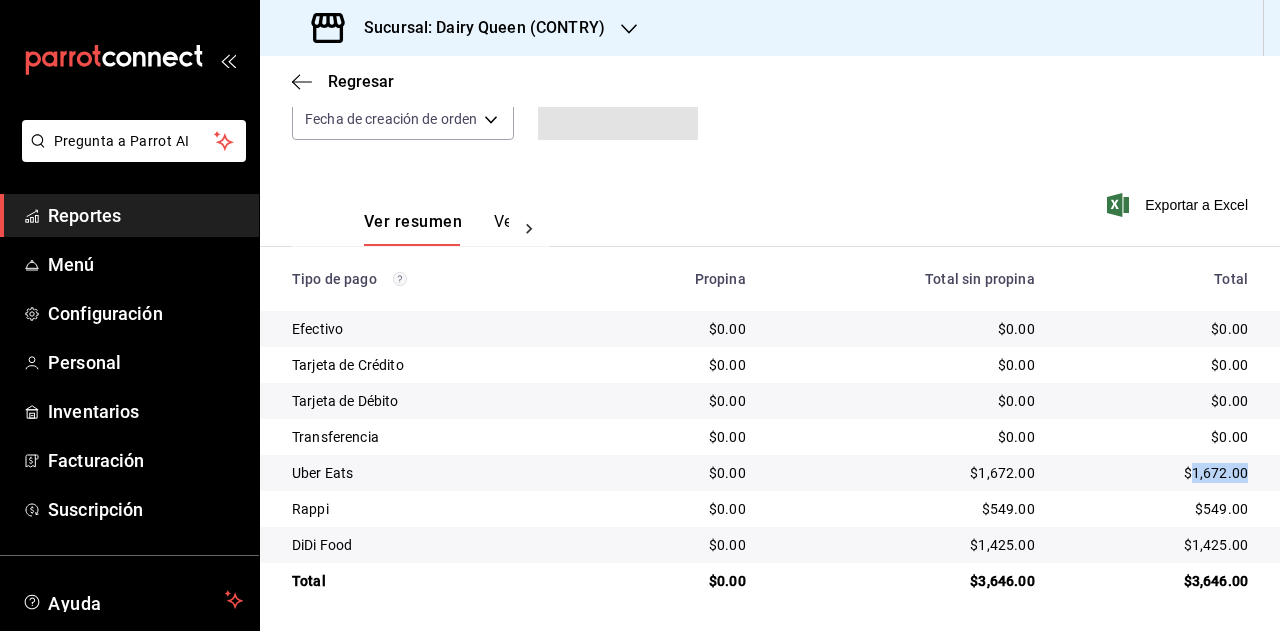 click on "$1,672.00" at bounding box center [1157, 473] 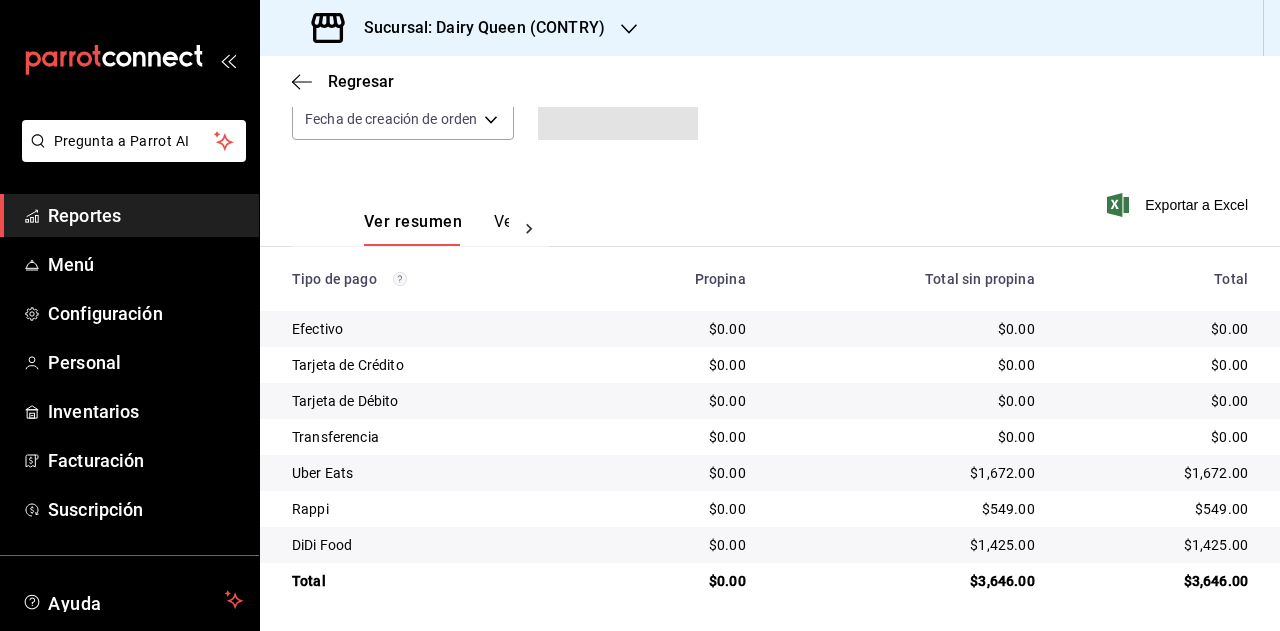click on "$1,425.00" at bounding box center [1157, 545] 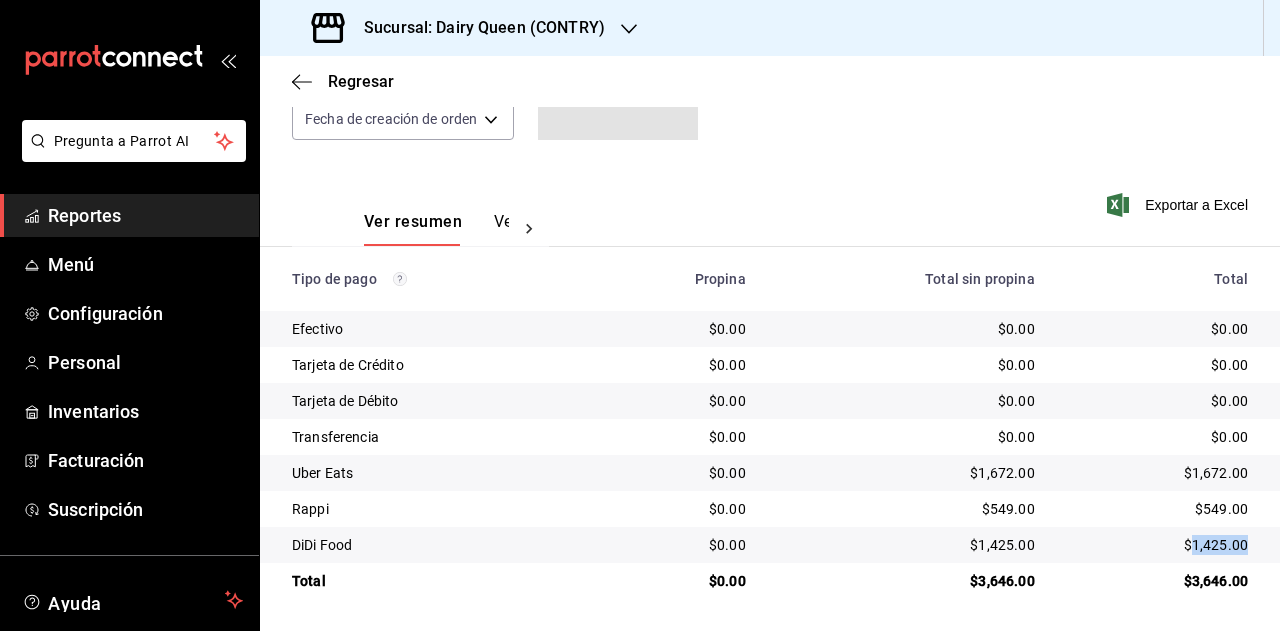 click on "$1,425.00" at bounding box center (1157, 545) 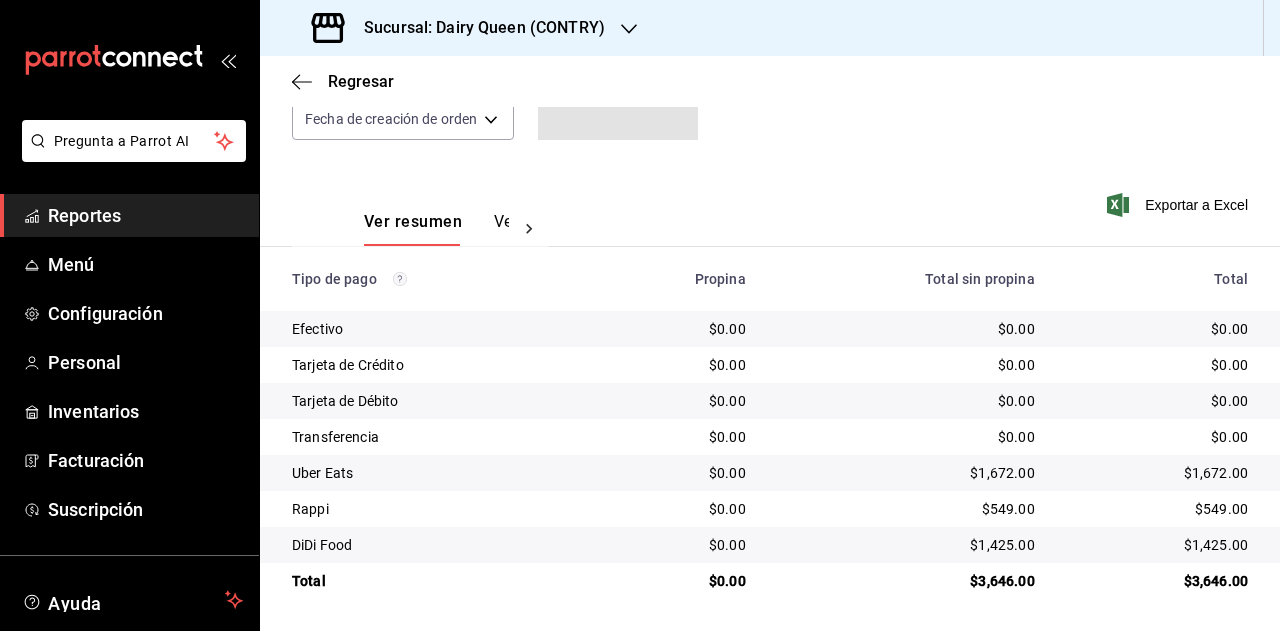 click on "Sucursal: Dairy Queen (CONTRY)" at bounding box center [476, 28] 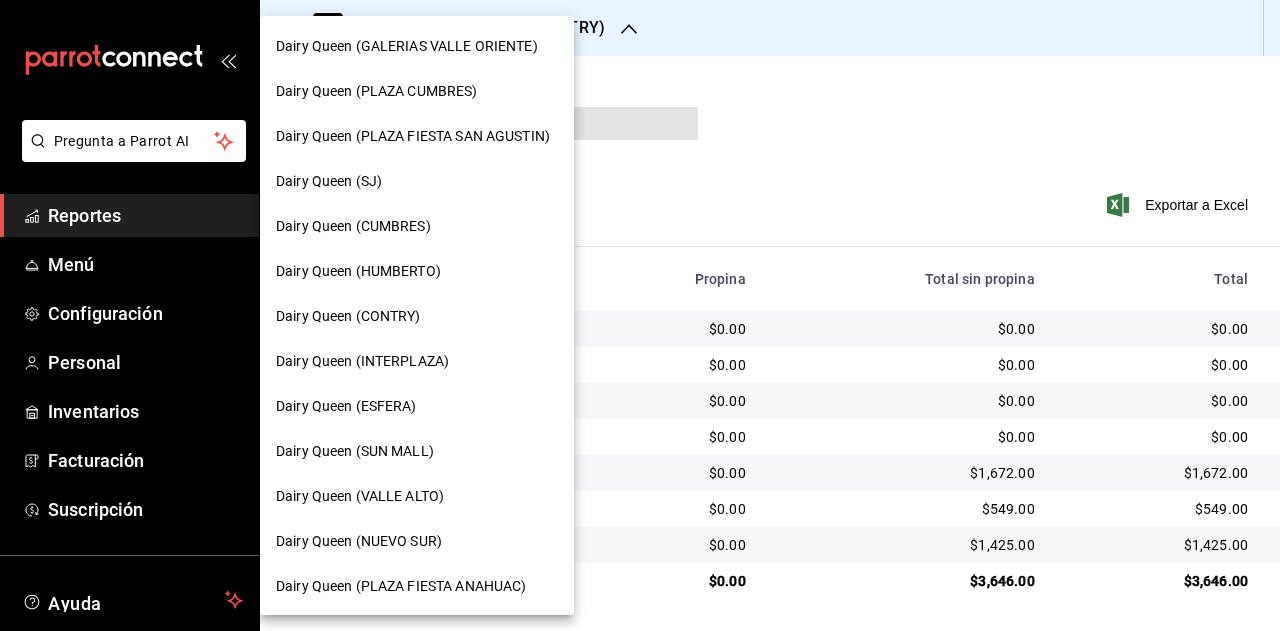 click on "Dairy Queen (INTERPLAZA)" at bounding box center (362, 361) 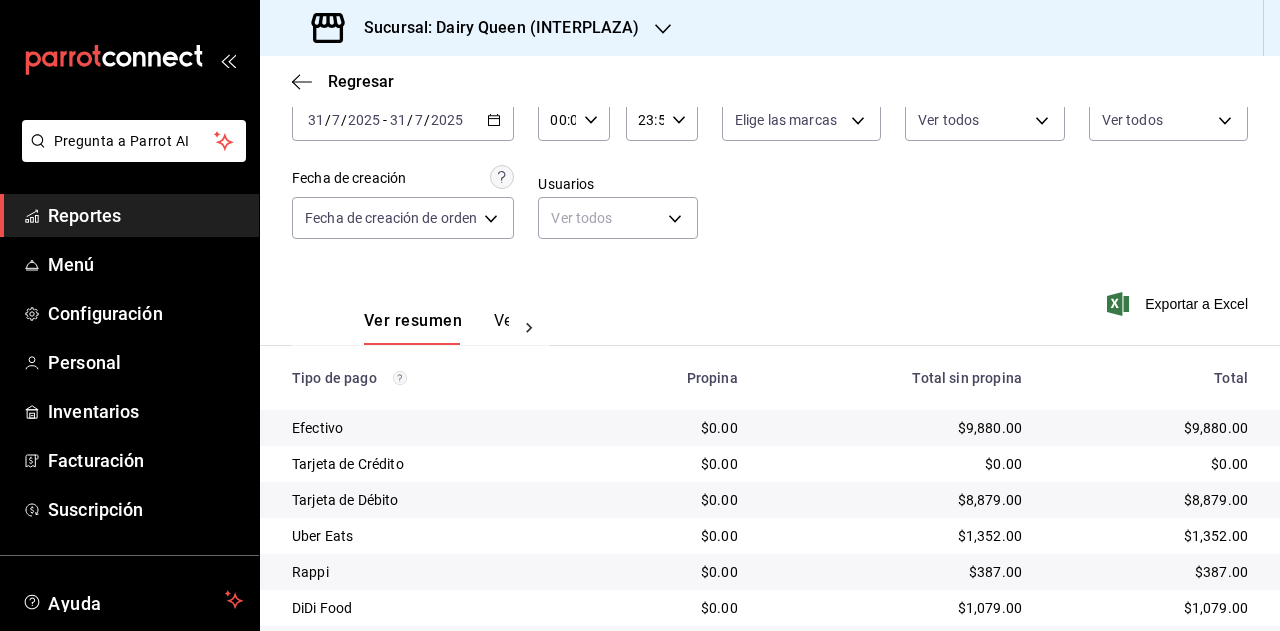 scroll, scrollTop: 179, scrollLeft: 0, axis: vertical 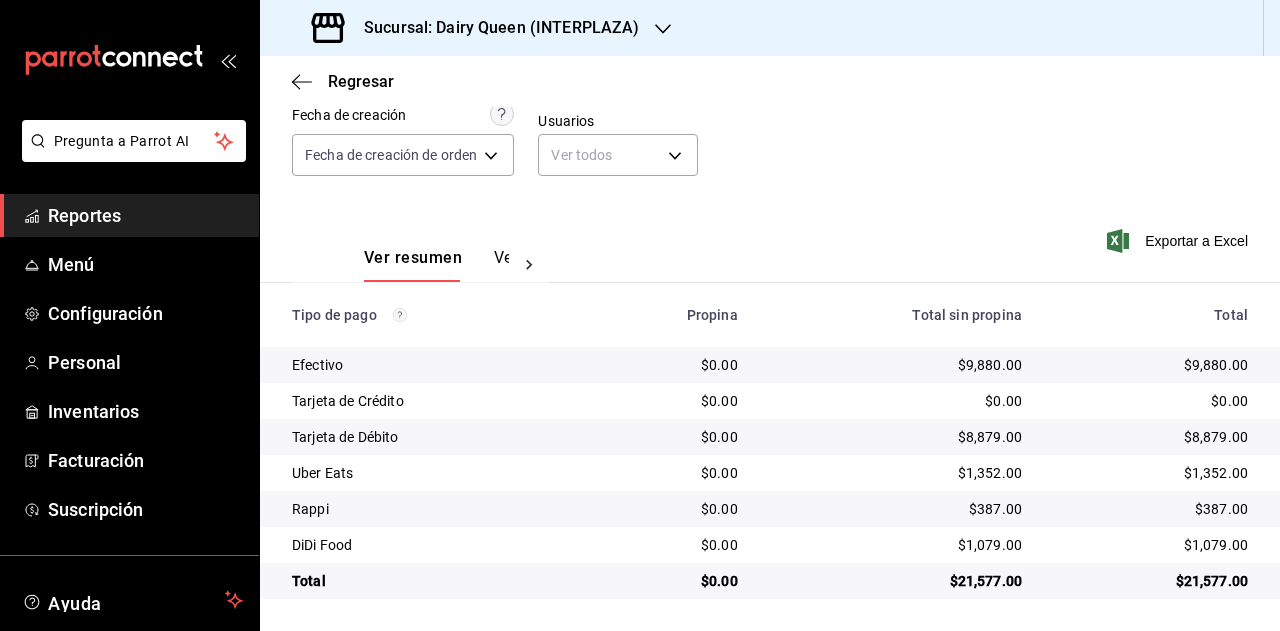 click on "$21,577.00" at bounding box center [1151, 581] 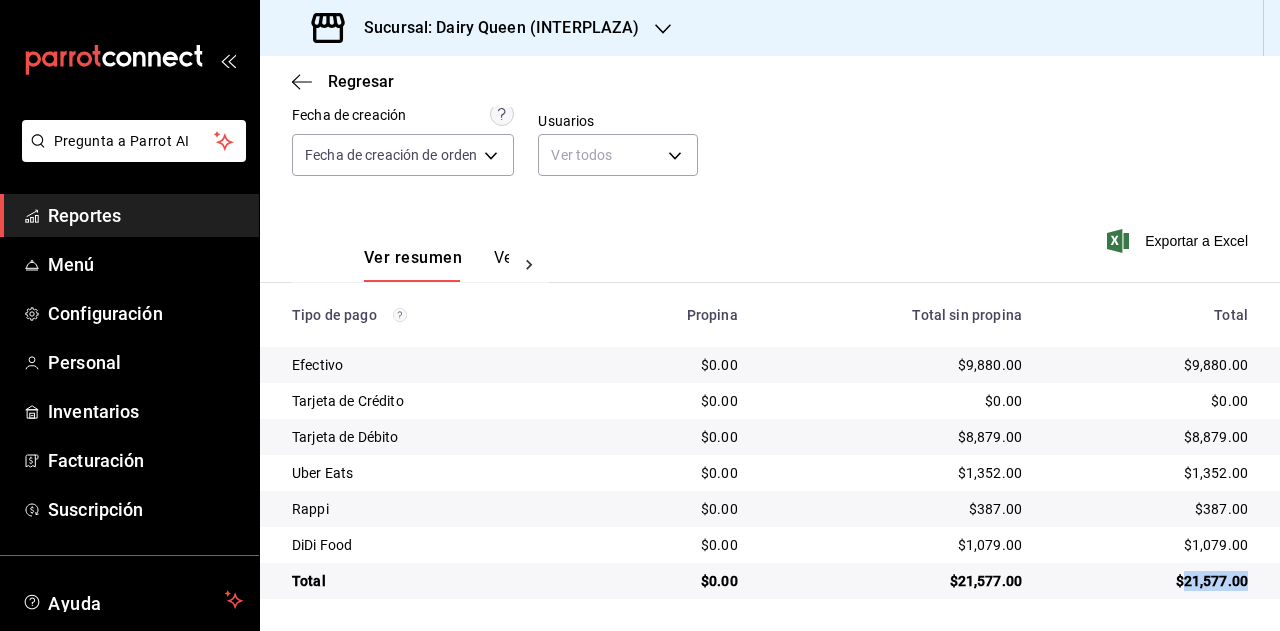 click on "$21,577.00" at bounding box center [1151, 581] 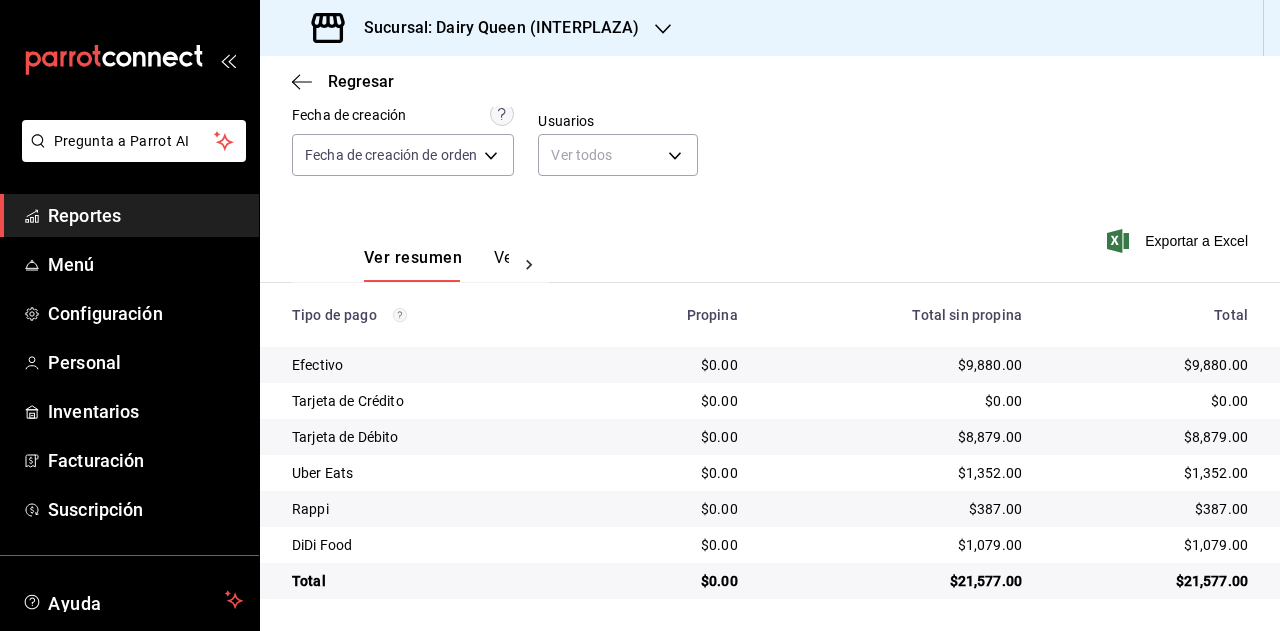 click on "$1,352.00" at bounding box center [1151, 473] 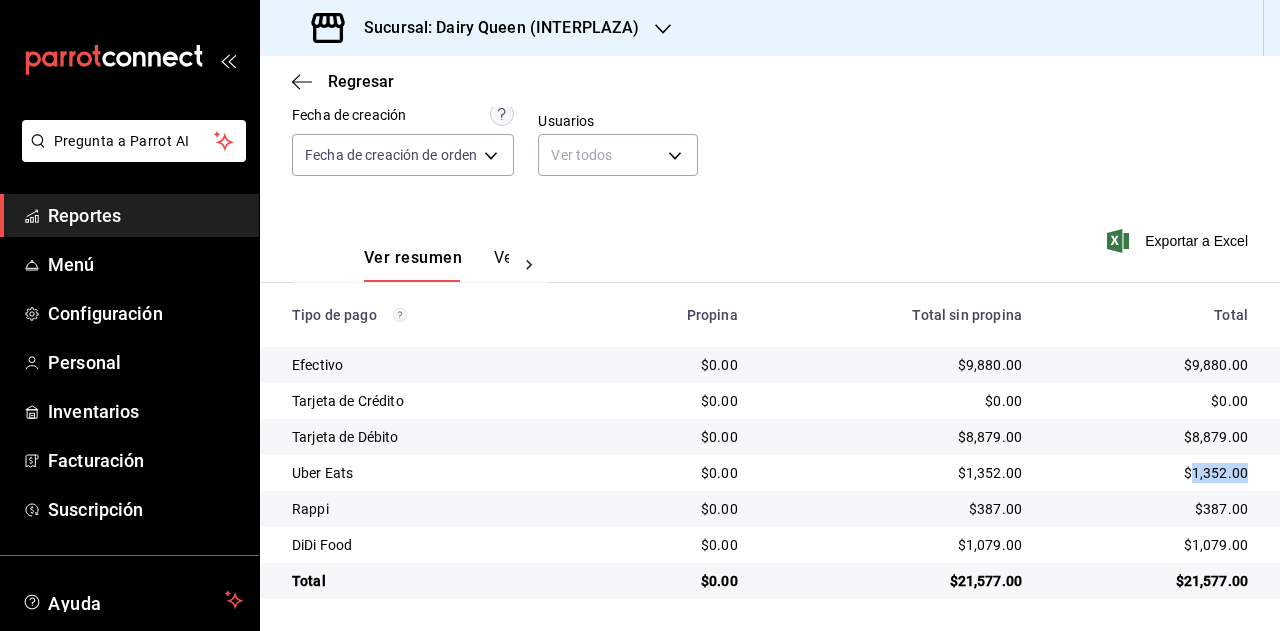 click on "$1,352.00" at bounding box center (1151, 473) 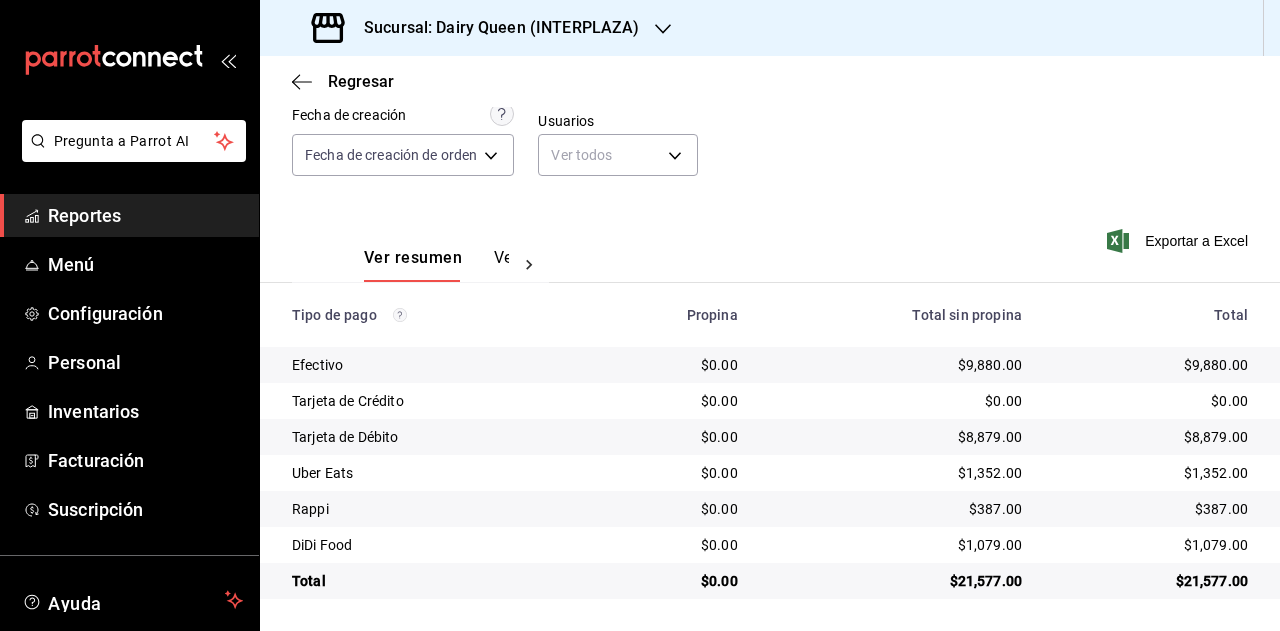 click on "$387.00" at bounding box center [1151, 509] 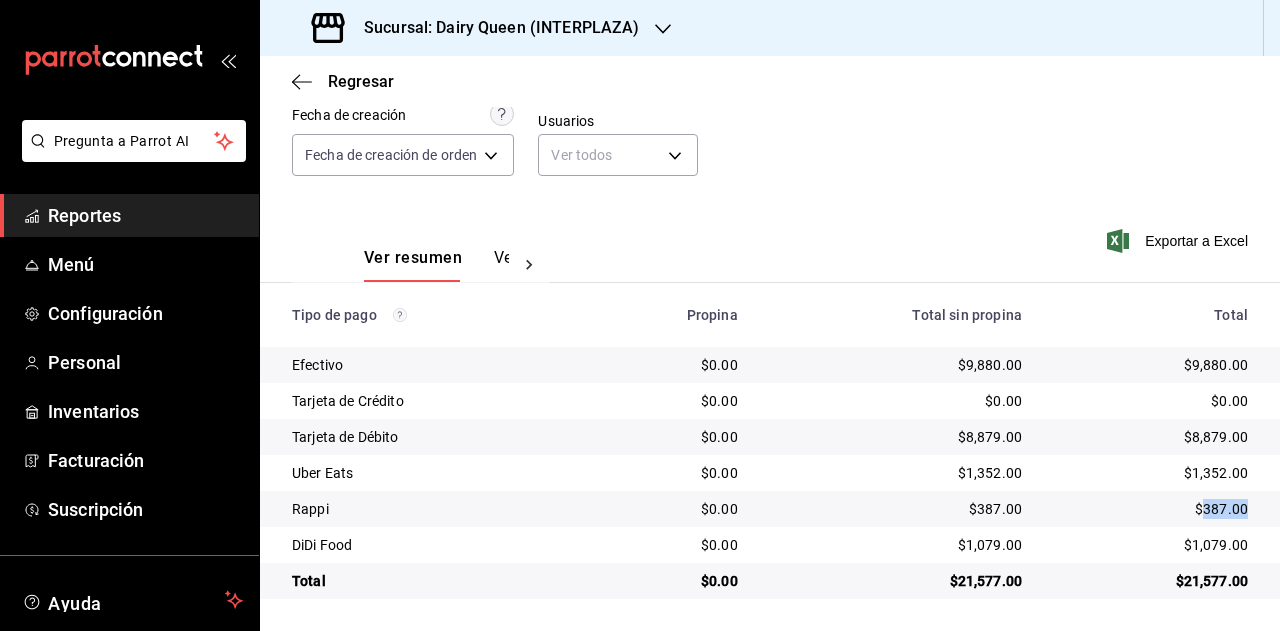 click on "$387.00" at bounding box center (1151, 509) 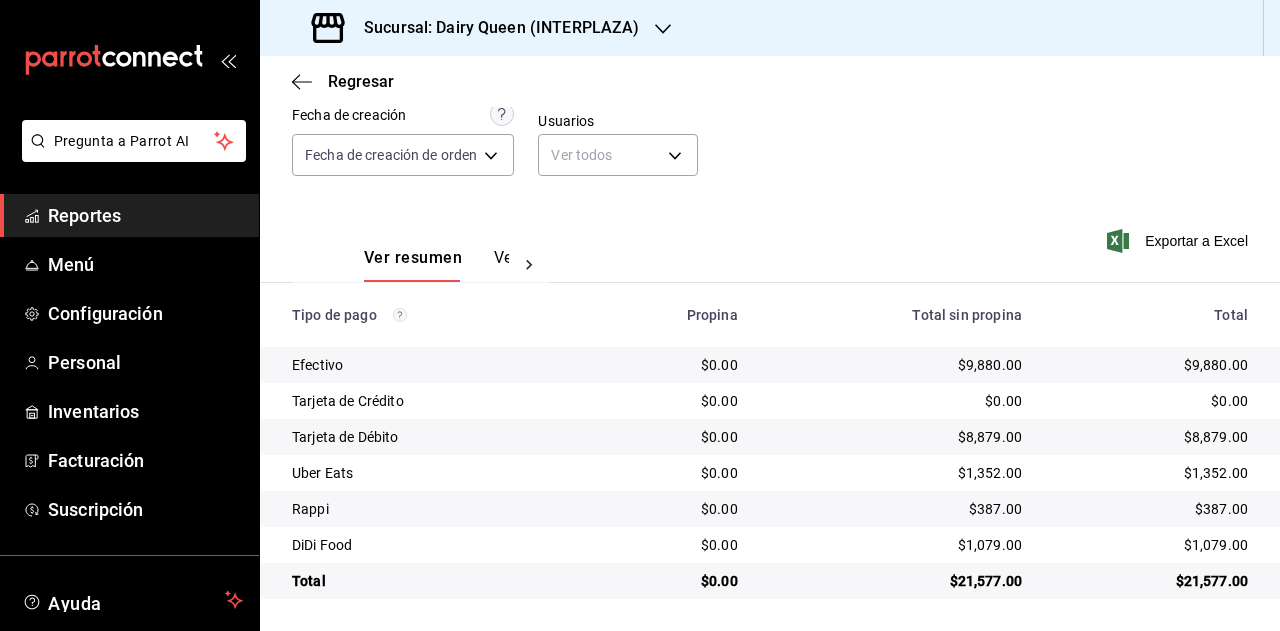 click on "$1,079.00" at bounding box center (1151, 545) 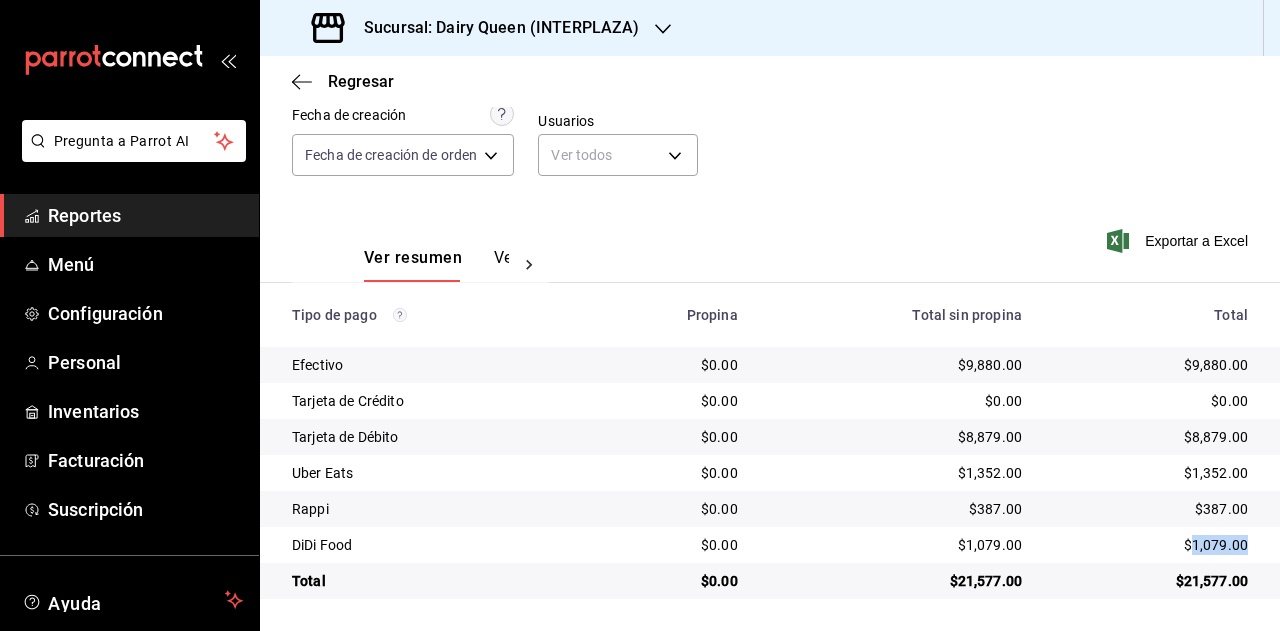 click on "$1,079.00" at bounding box center [1151, 545] 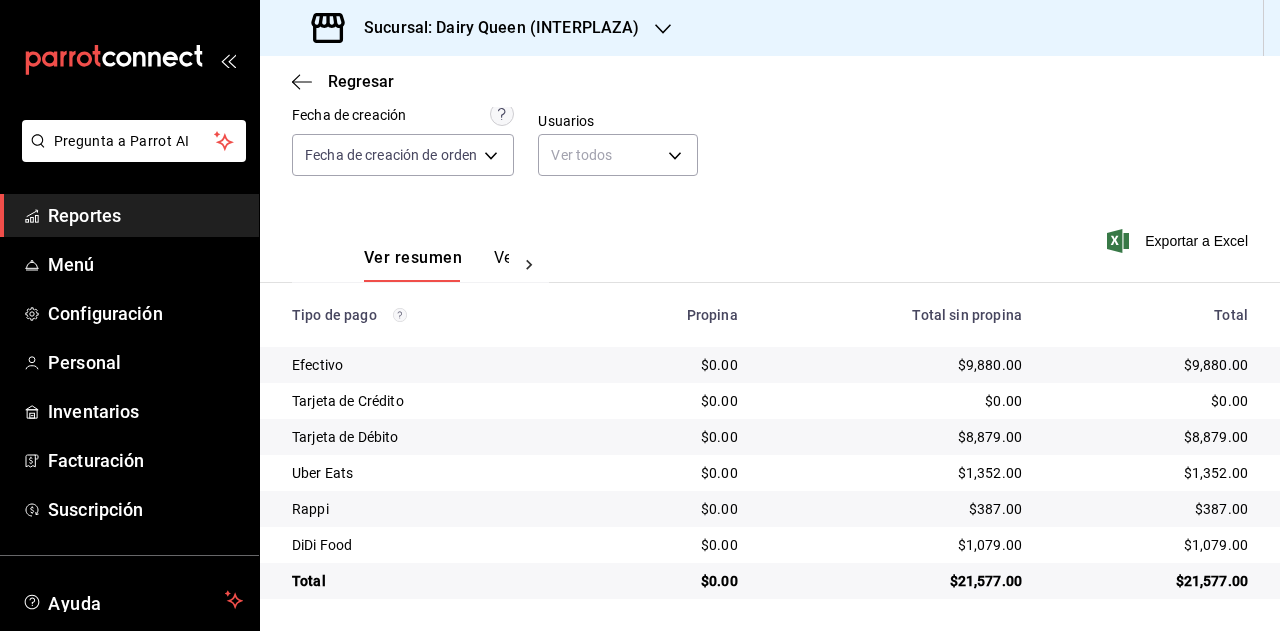 click on "Sucursal: Dairy Queen (INTERPLAZA)" at bounding box center [477, 28] 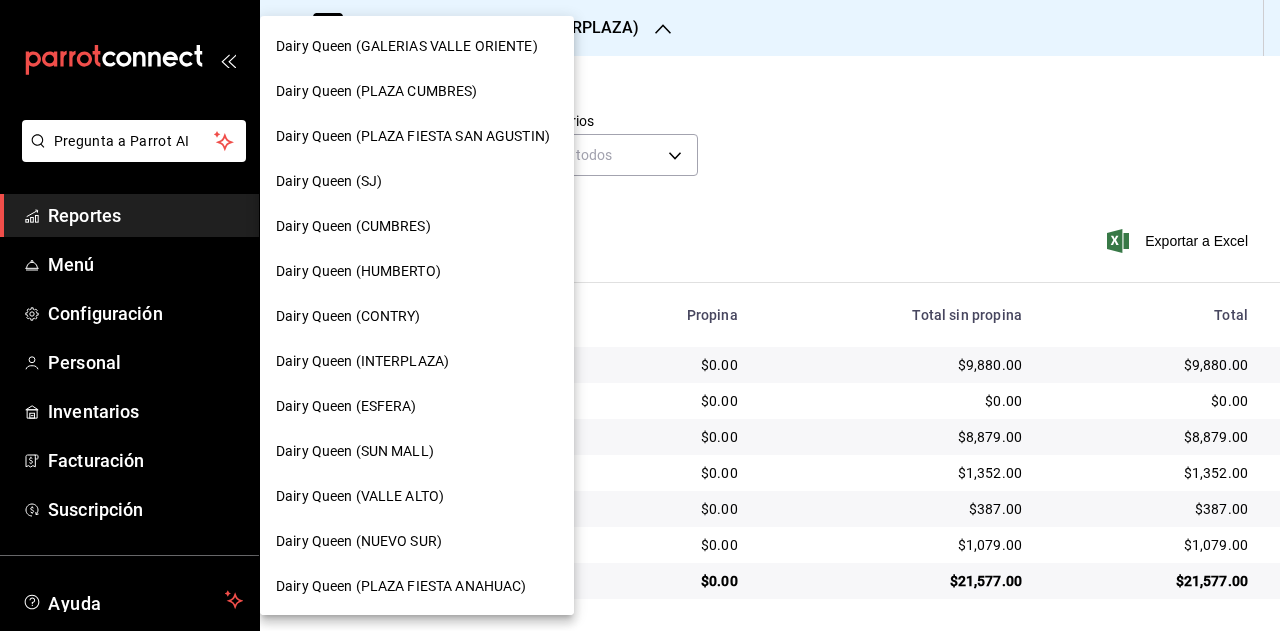click on "Dairy Queen (ESFERA)" at bounding box center (346, 406) 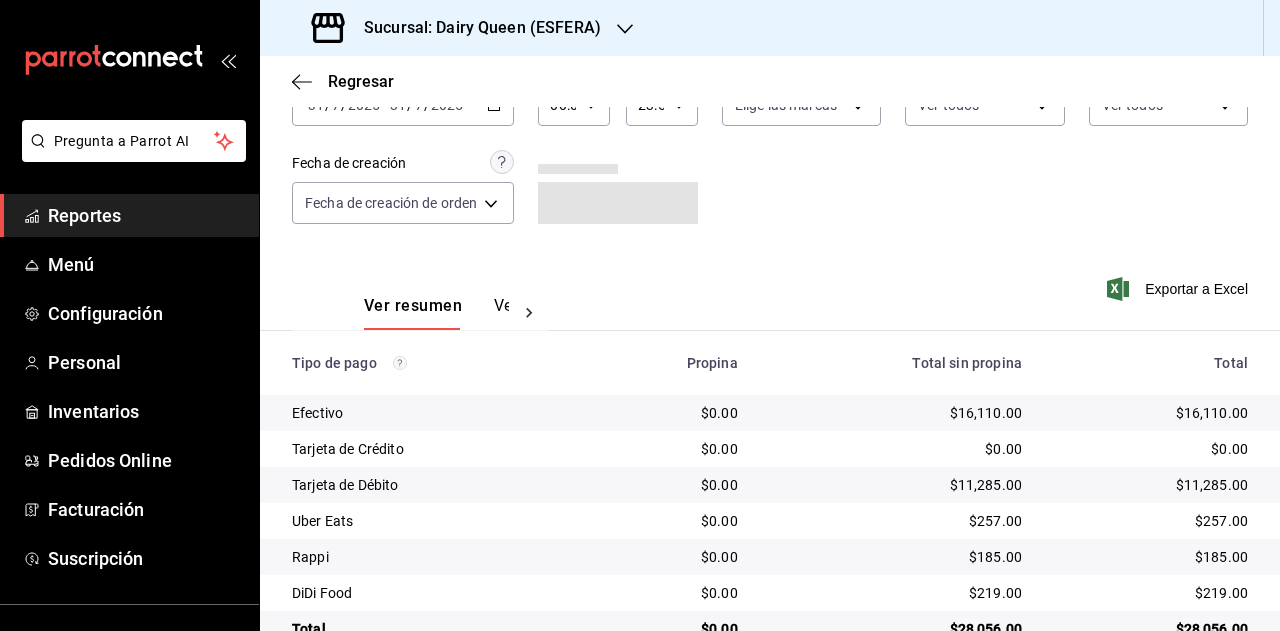 scroll, scrollTop: 179, scrollLeft: 0, axis: vertical 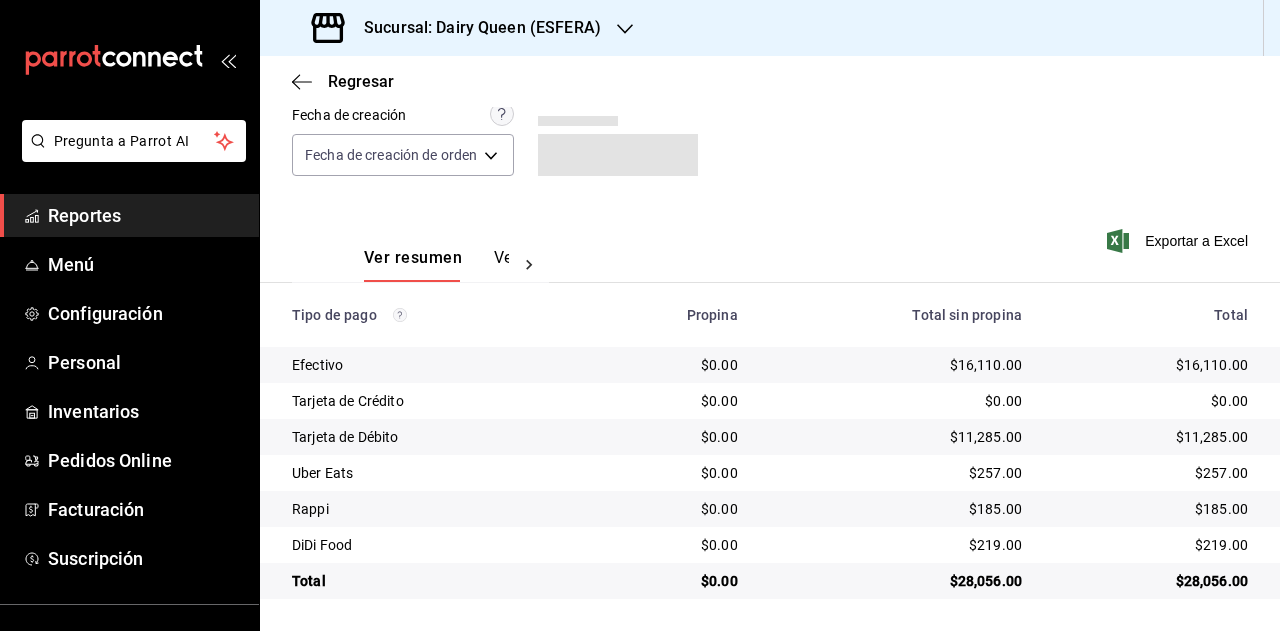 click on "Regresar Pagos Fecha [DATE] [DATE] - [DATE] [DATE] Hora inicio 00:00 Hora inicio Hora fin 23:59 Hora fin Marca Elige las marcas Tipo de pago Ver todos Tipo de orden Ver todos Fecha de creación   Fecha de creación de orden ORDER Ver resumen Ver pagos Exportar a Excel Tipo de pago   Propina Total sin propina Total Efectivo $0.00 $16,110.00 $16,110.00 Tarjeta de Crédito $0.00 $0.00 $0.00 Tarjeta de Débito $0.00 $11,285.00 $11,285.00 Uber Eats $0.00 $257.00 $257.00 Rappi $0.00 $185.00 $185.00 DiDi Food $0.00 $219.00 $219.00 Total $0.00 $28,056.00 $28,056.00" at bounding box center [770, 254] 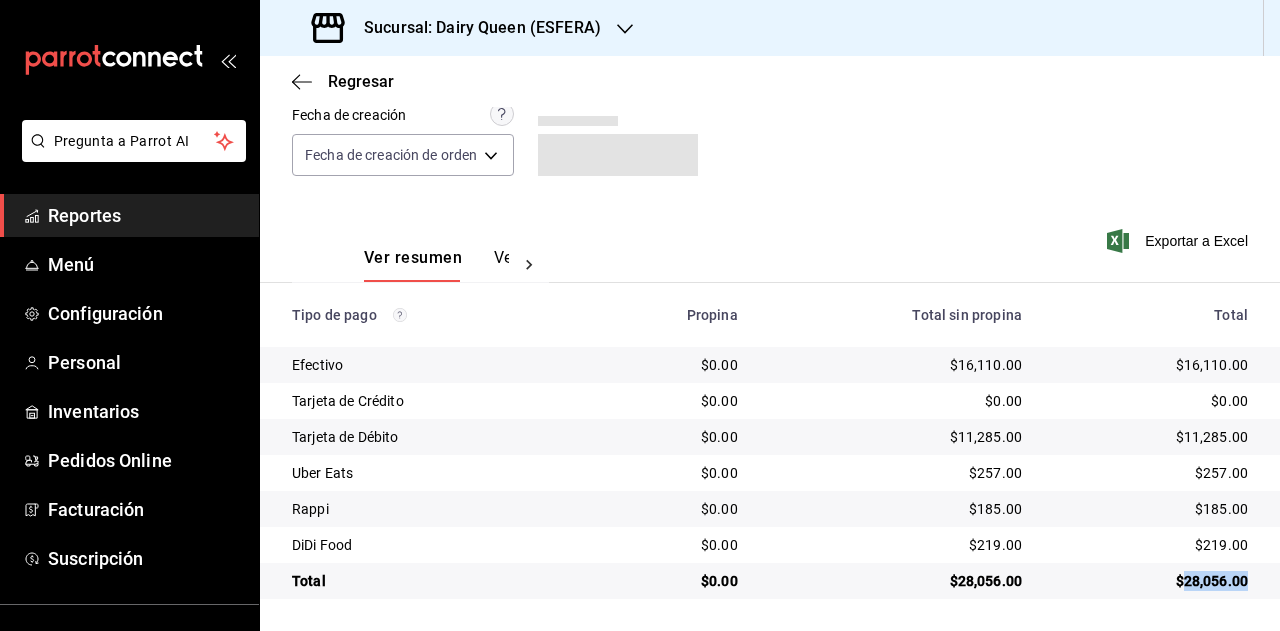 click on "$28,056.00" at bounding box center [1151, 581] 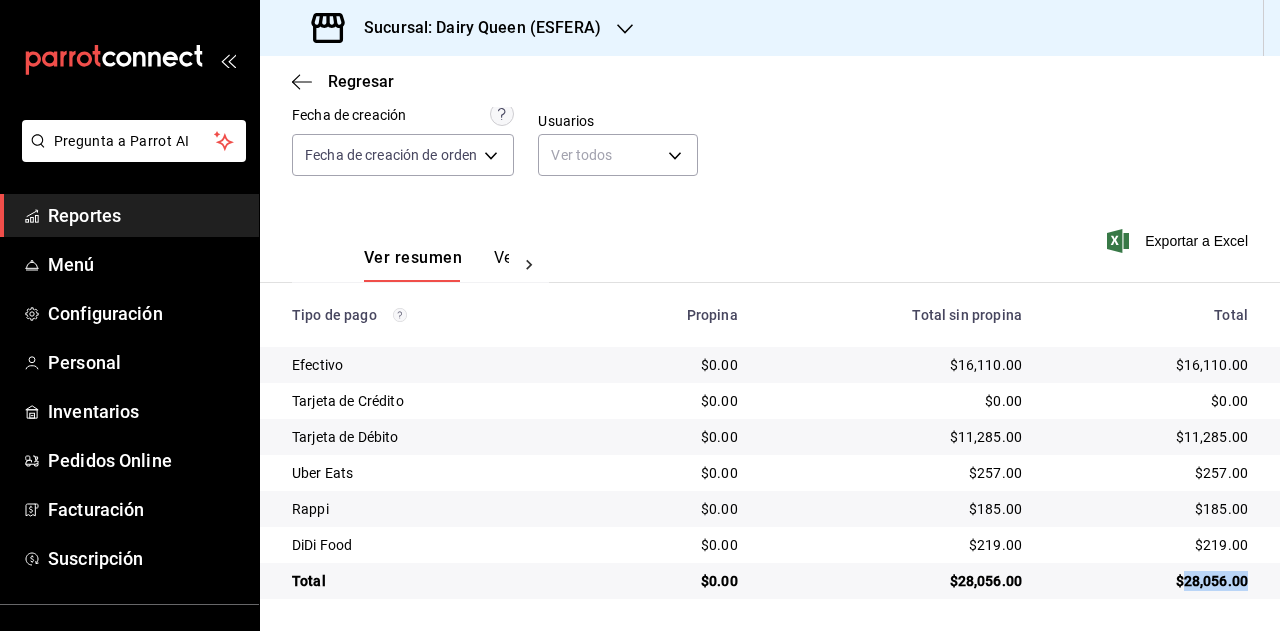 click on "$28,056.00" at bounding box center (1151, 581) 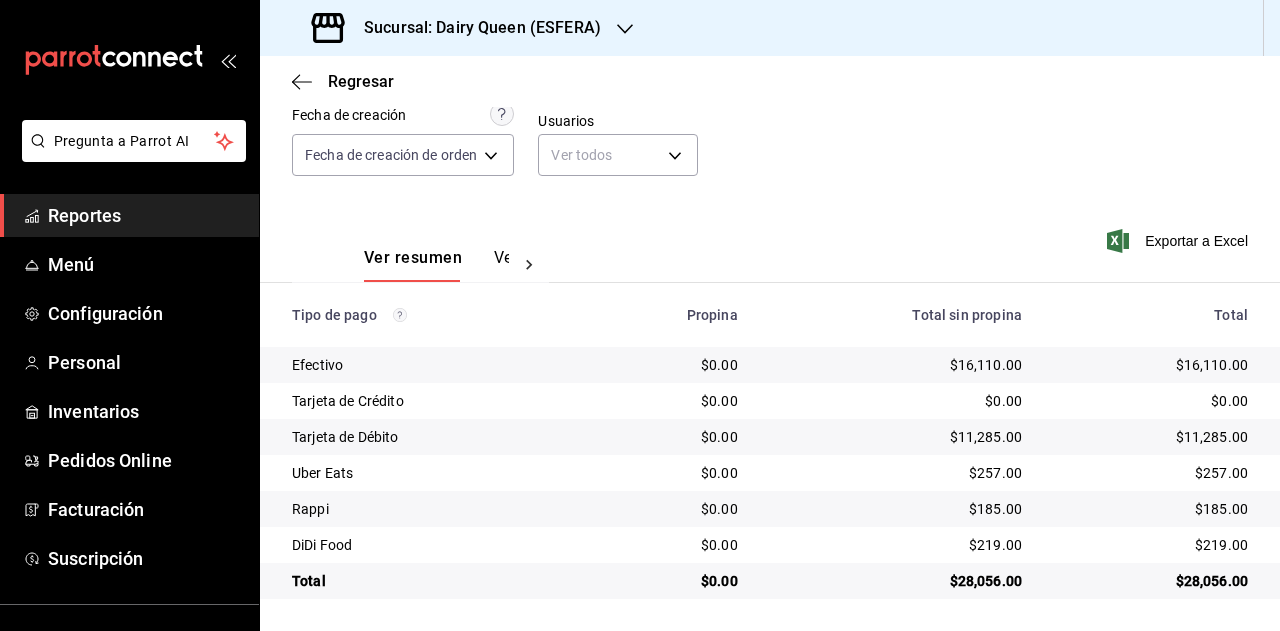 click on "$257.00" at bounding box center [1151, 473] 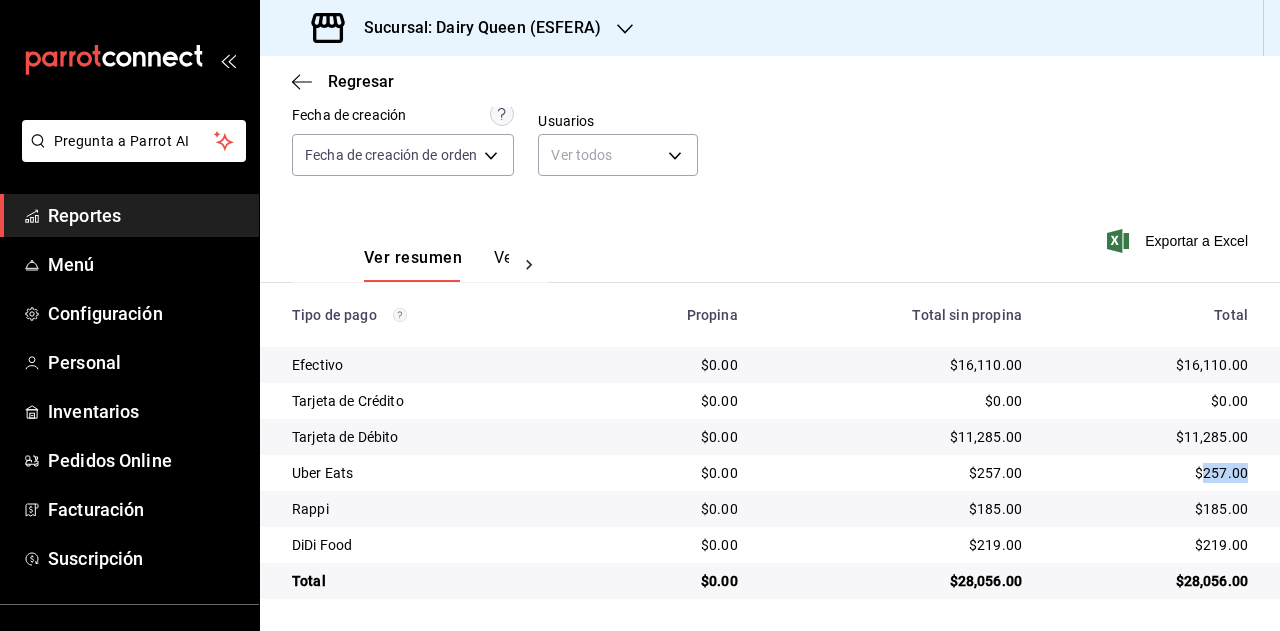 click on "$257.00" at bounding box center (1151, 473) 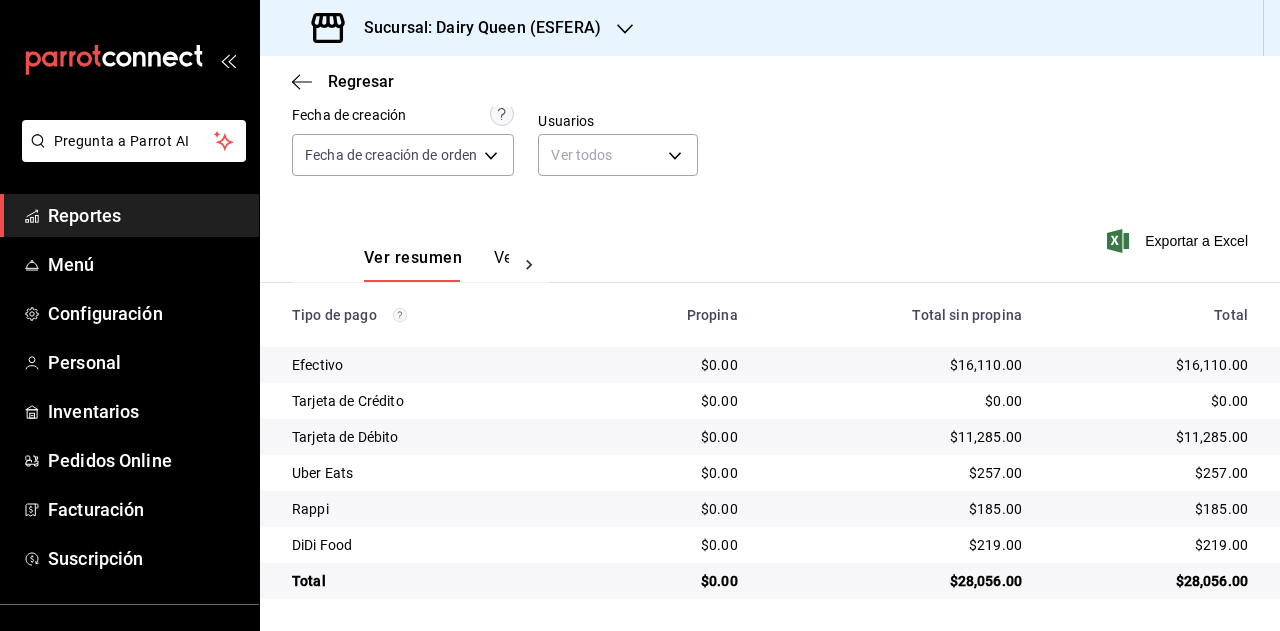 click on "$185.00" at bounding box center [1151, 509] 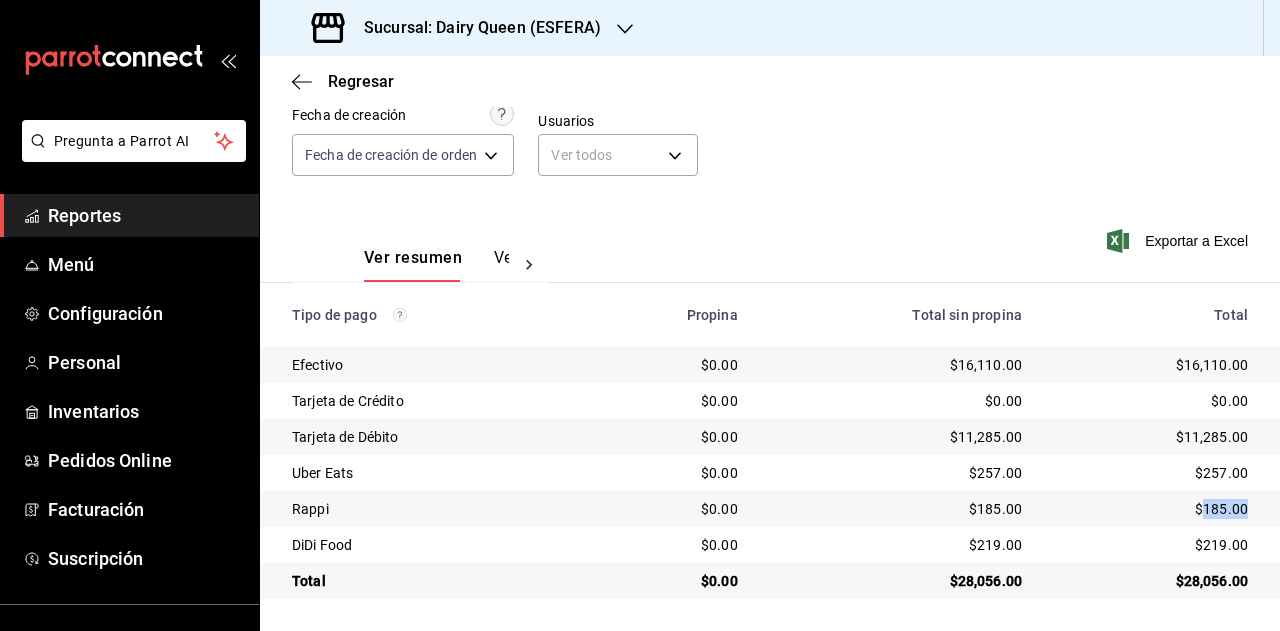 click on "$185.00" at bounding box center [1151, 509] 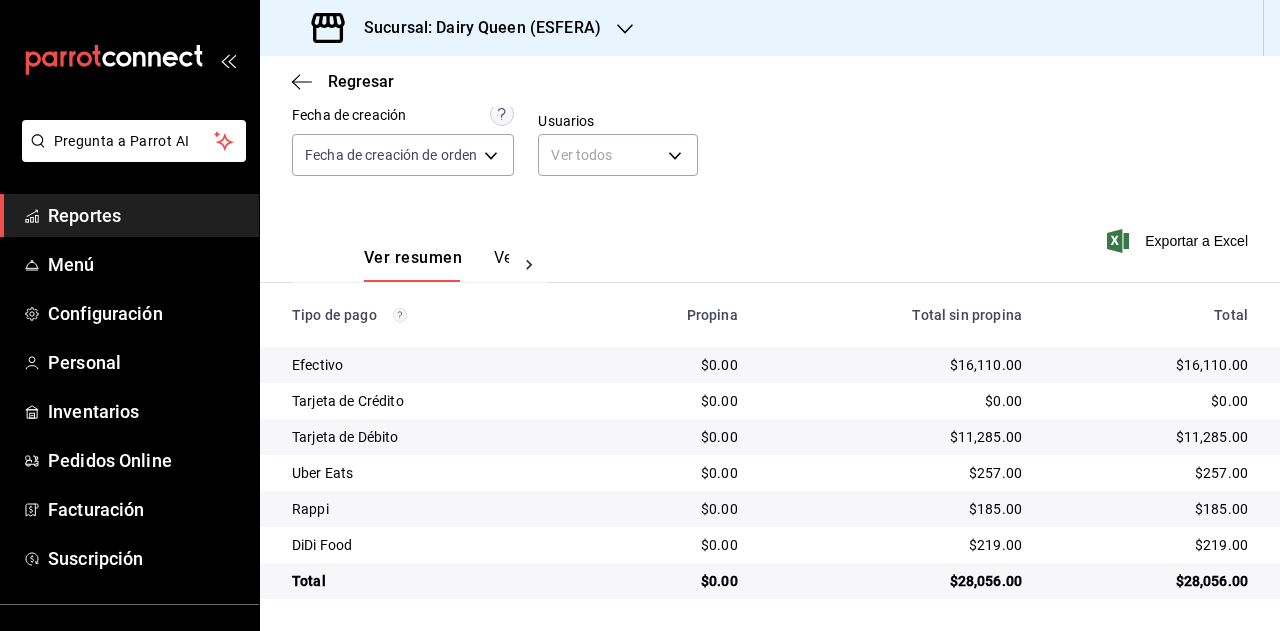 click on "$219.00" at bounding box center (1159, 545) 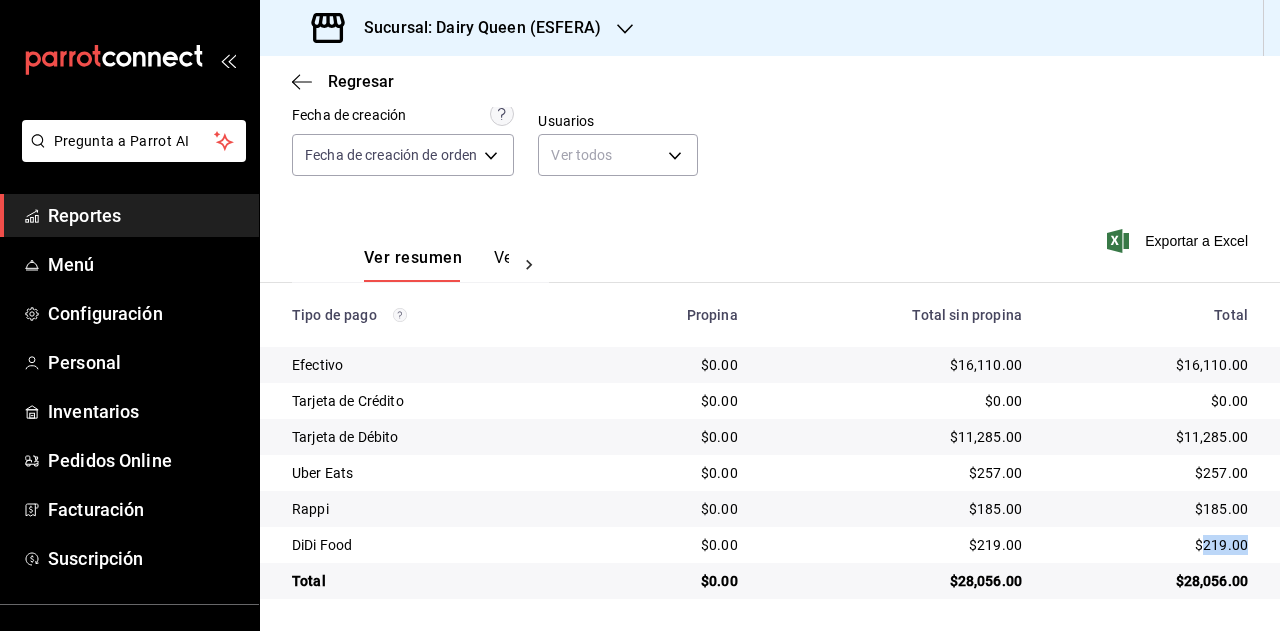 click on "$219.00" at bounding box center (1159, 545) 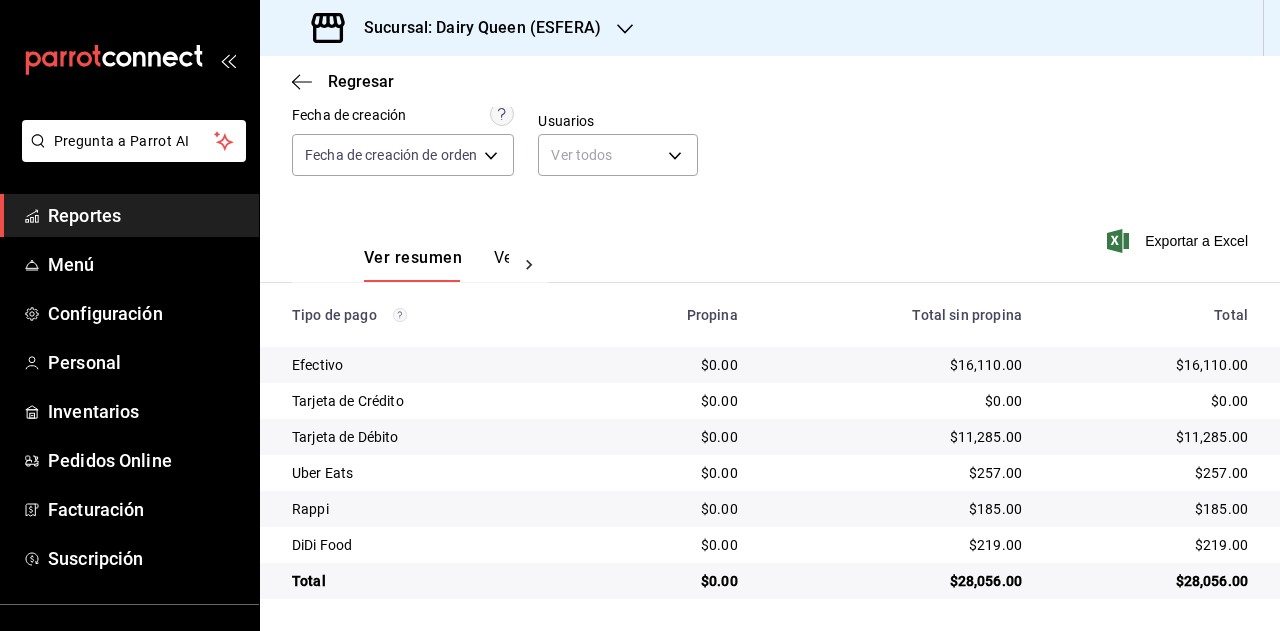 click on "Sucursal: Dairy Queen (ESFERA)" at bounding box center [474, 28] 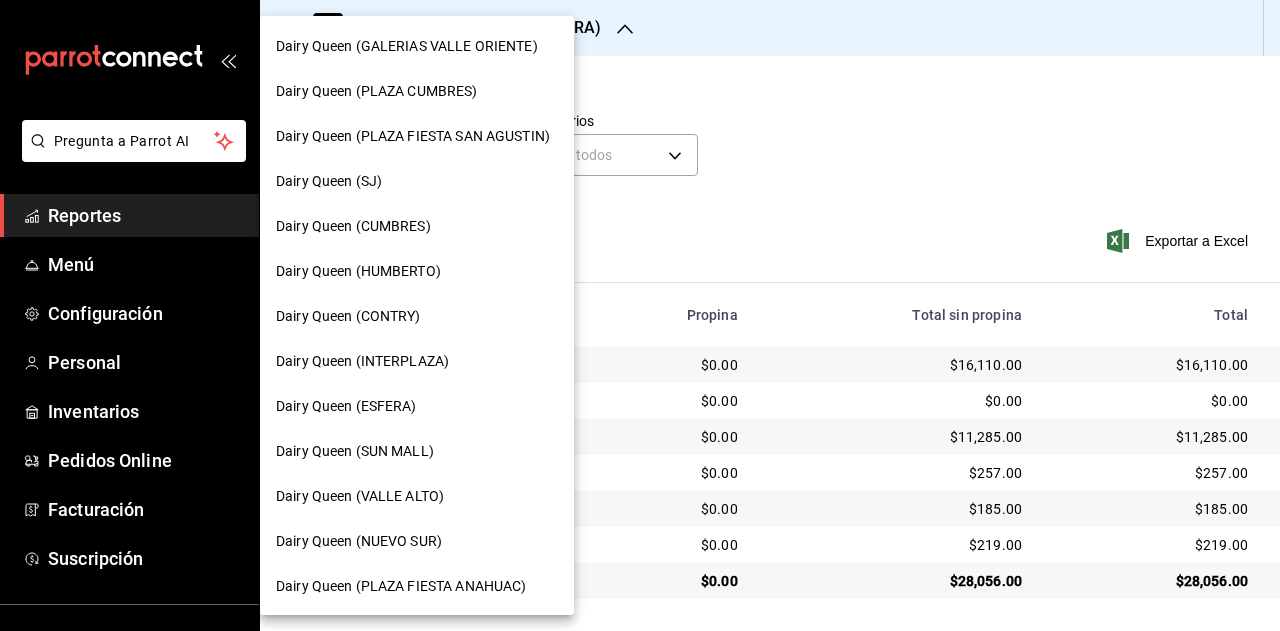 click on "Dairy Queen (SUN MALL)" at bounding box center [355, 451] 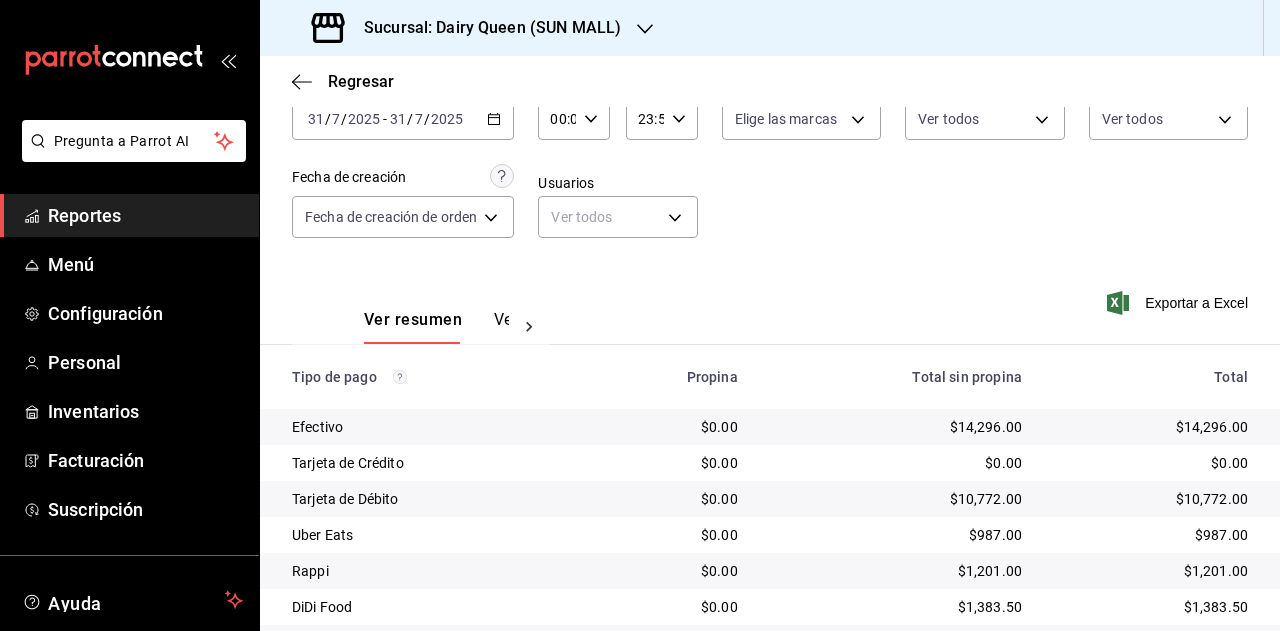 scroll, scrollTop: 179, scrollLeft: 0, axis: vertical 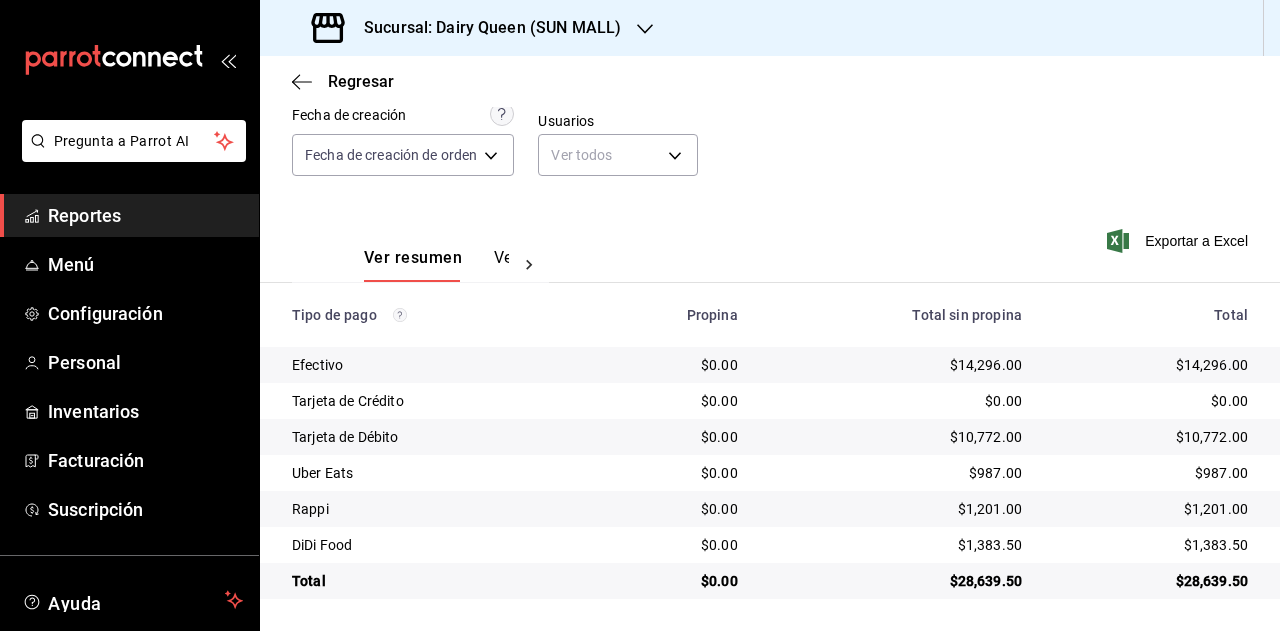 click on "$28,639.50" at bounding box center (1151, 581) 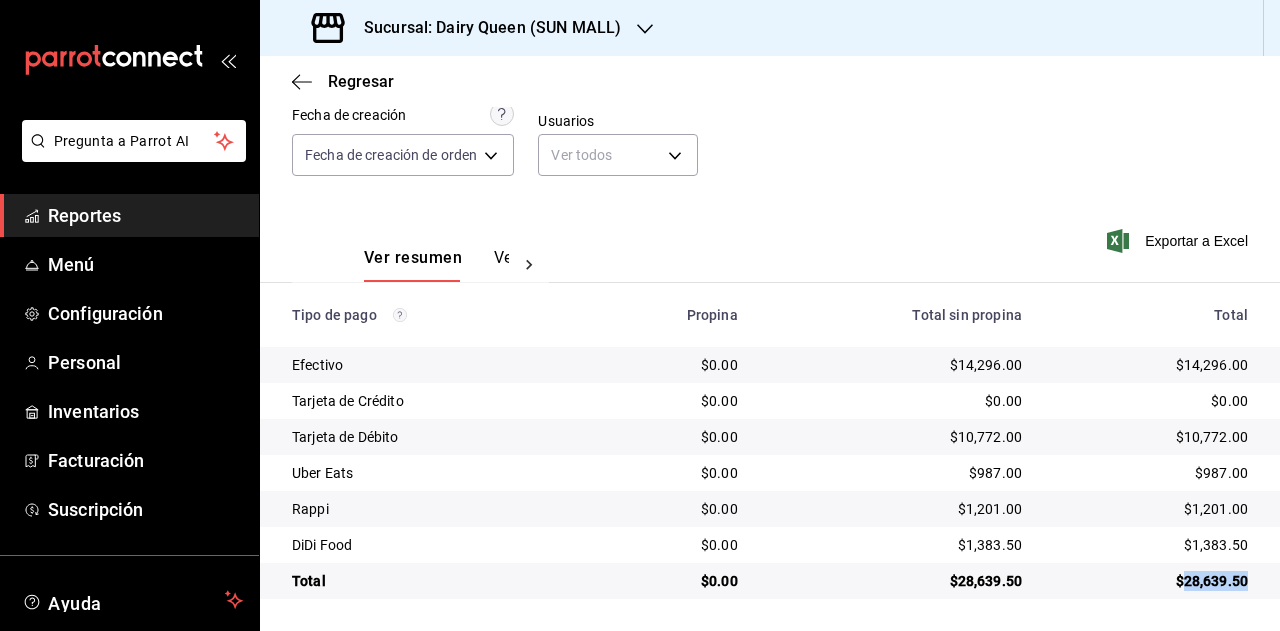 click on "$28,639.50" at bounding box center [1151, 581] 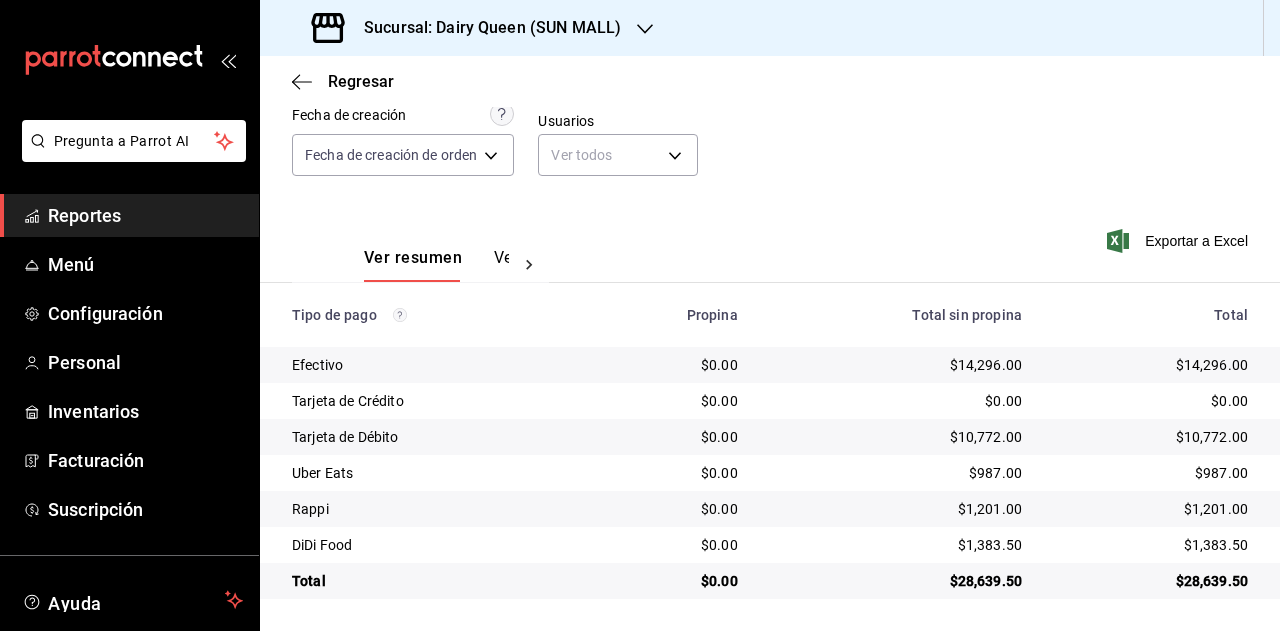 click on "$987.00" at bounding box center (1151, 473) 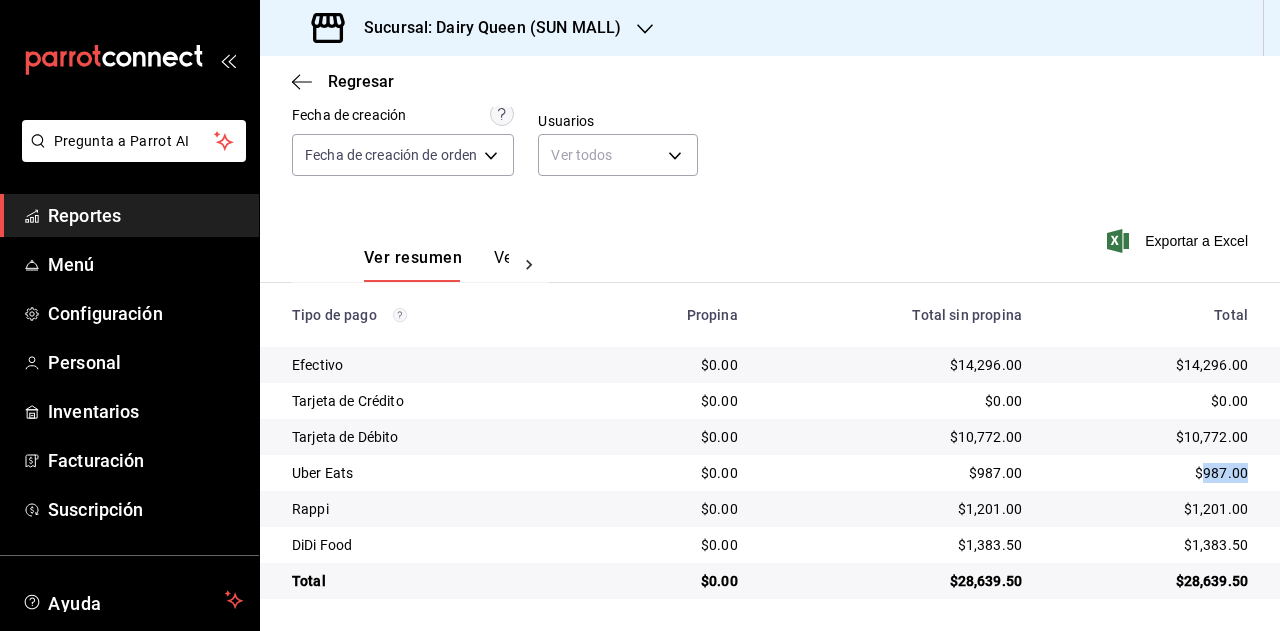 click on "$987.00" at bounding box center [1151, 473] 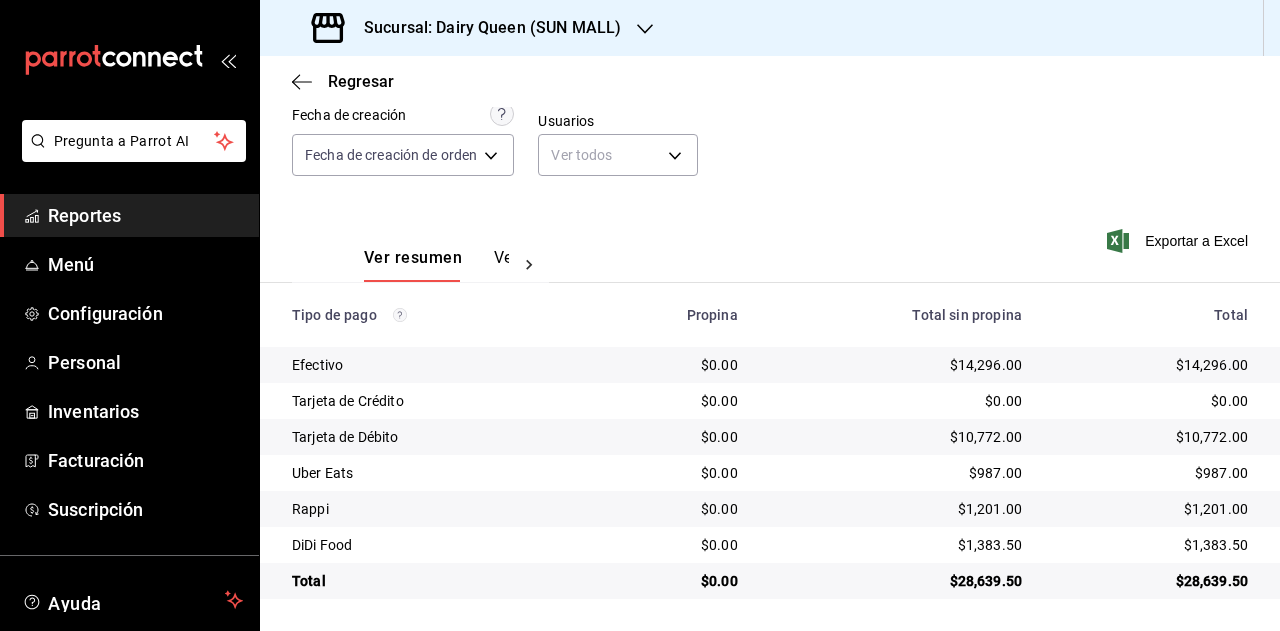 click on "$1,201.00" at bounding box center (1151, 509) 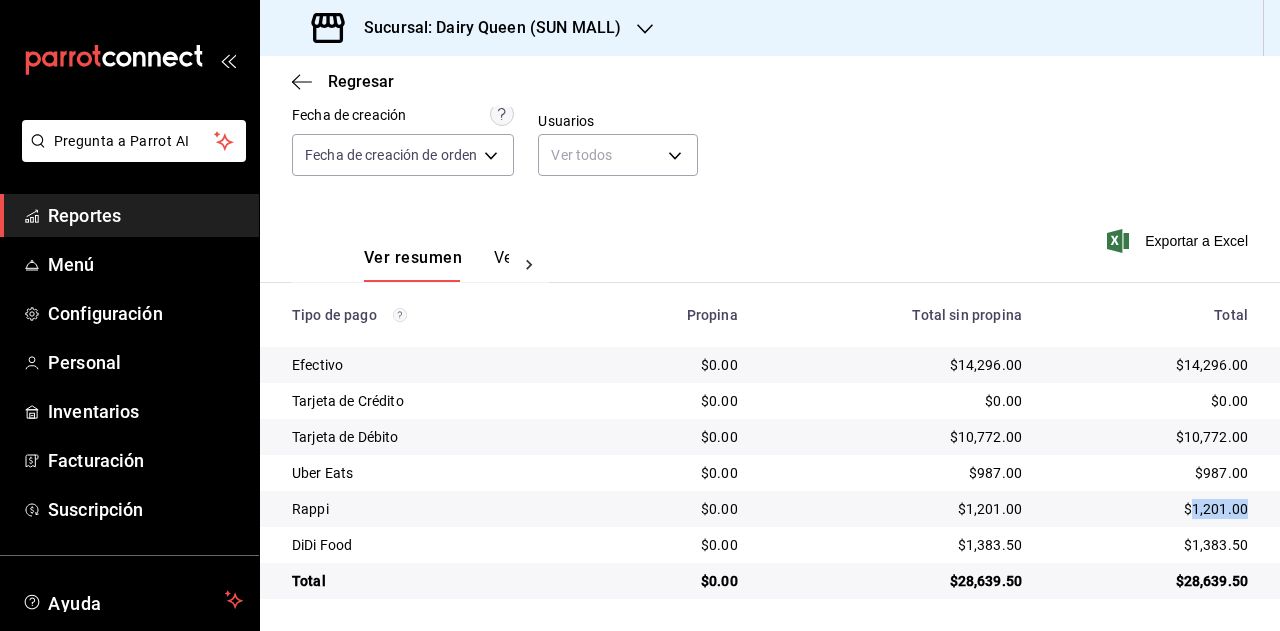 click on "$1,201.00" at bounding box center [1151, 509] 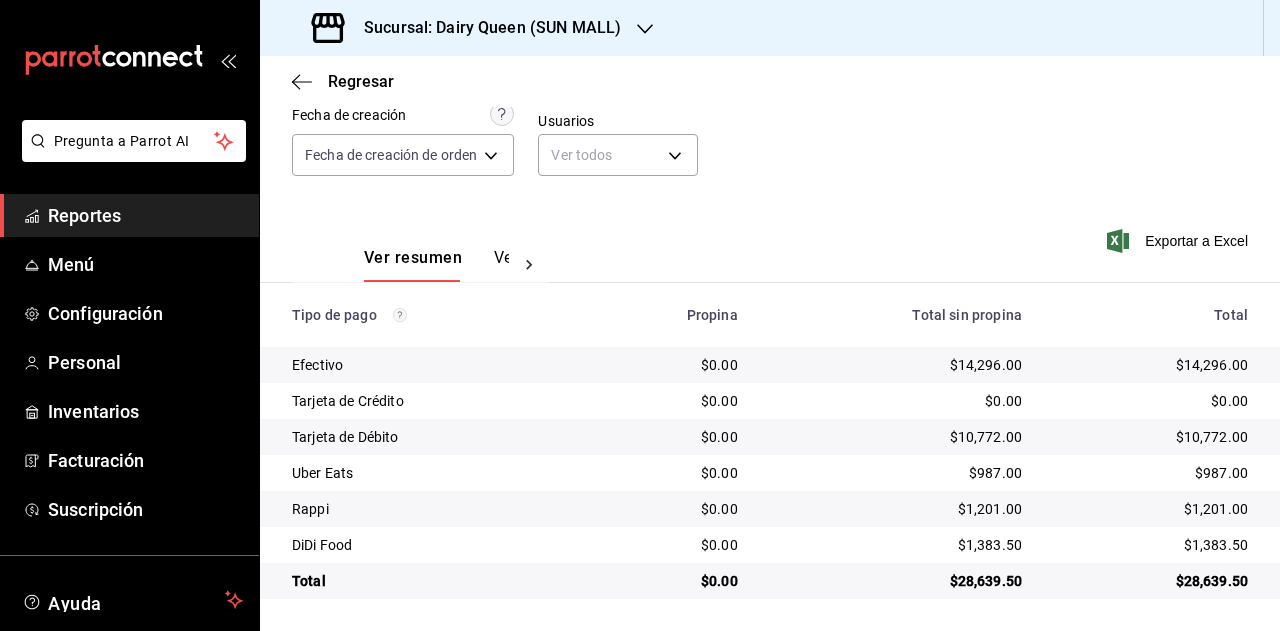 click on "$1,383.50" at bounding box center (1151, 545) 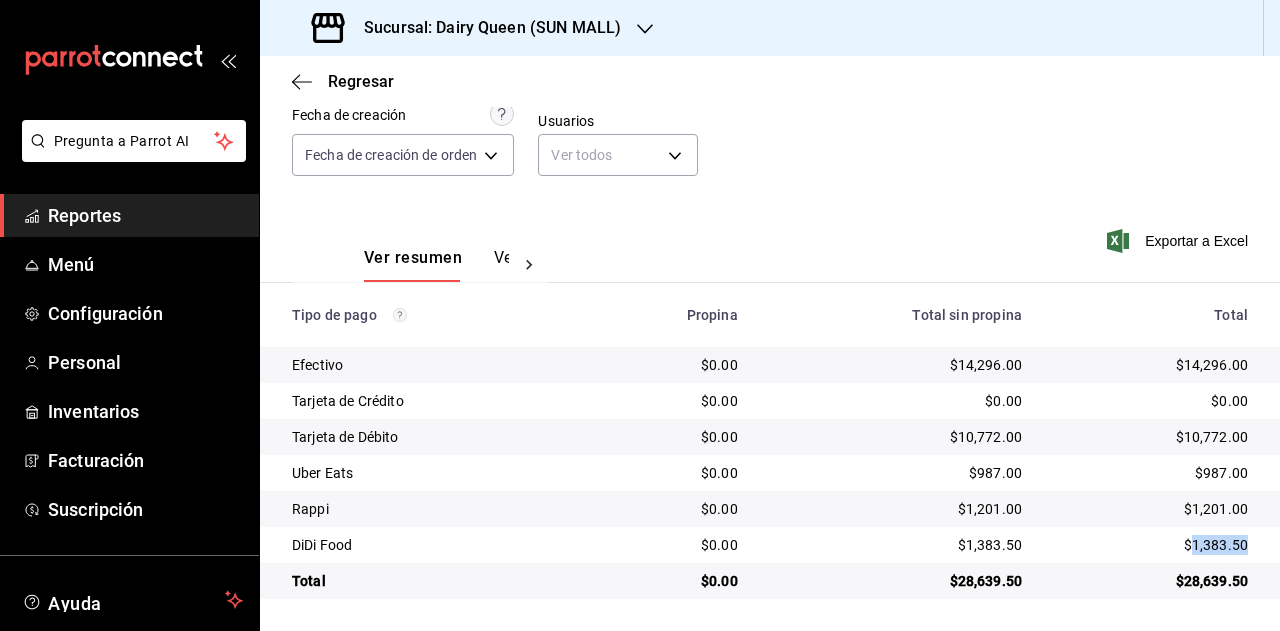 click on "$1,383.50" at bounding box center (1151, 545) 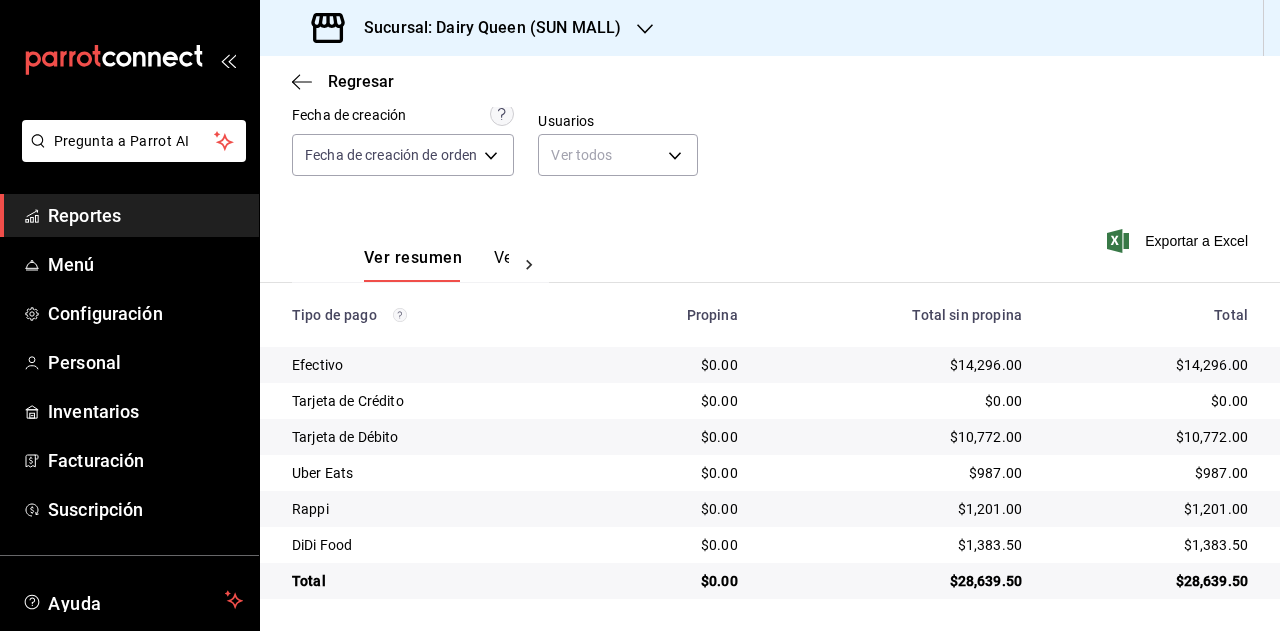 click on "Sucursal: Dairy Queen (SUN MALL)" at bounding box center [484, 28] 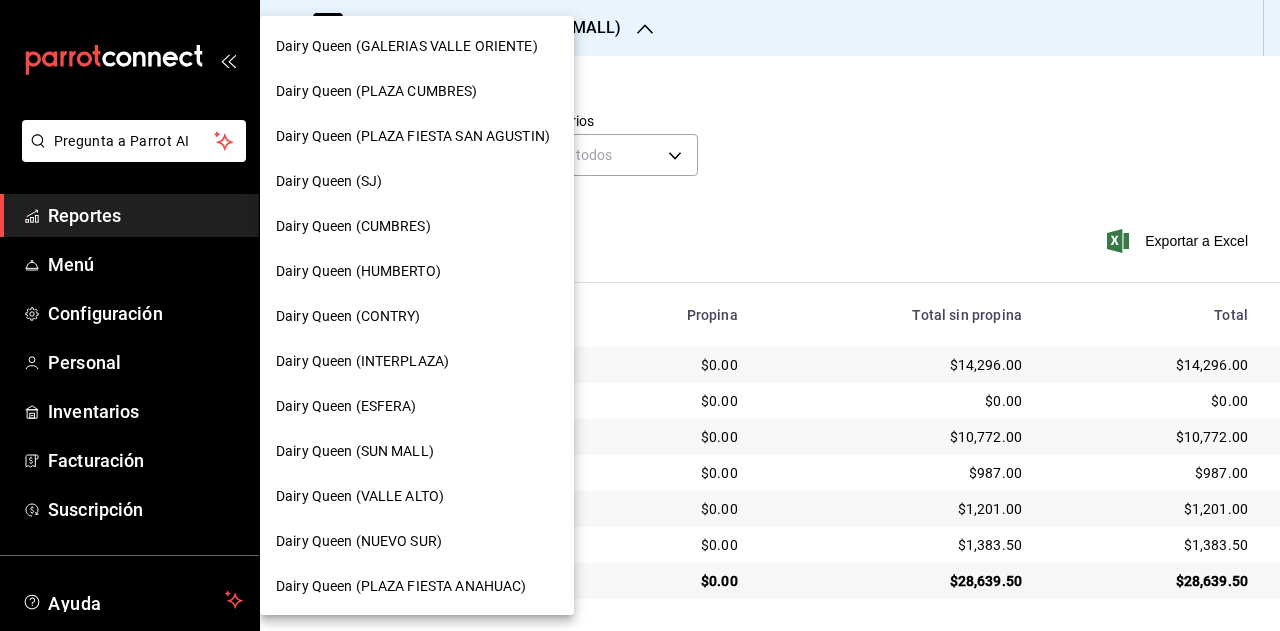click on "Dairy Queen (VALLE ALTO)" at bounding box center [360, 496] 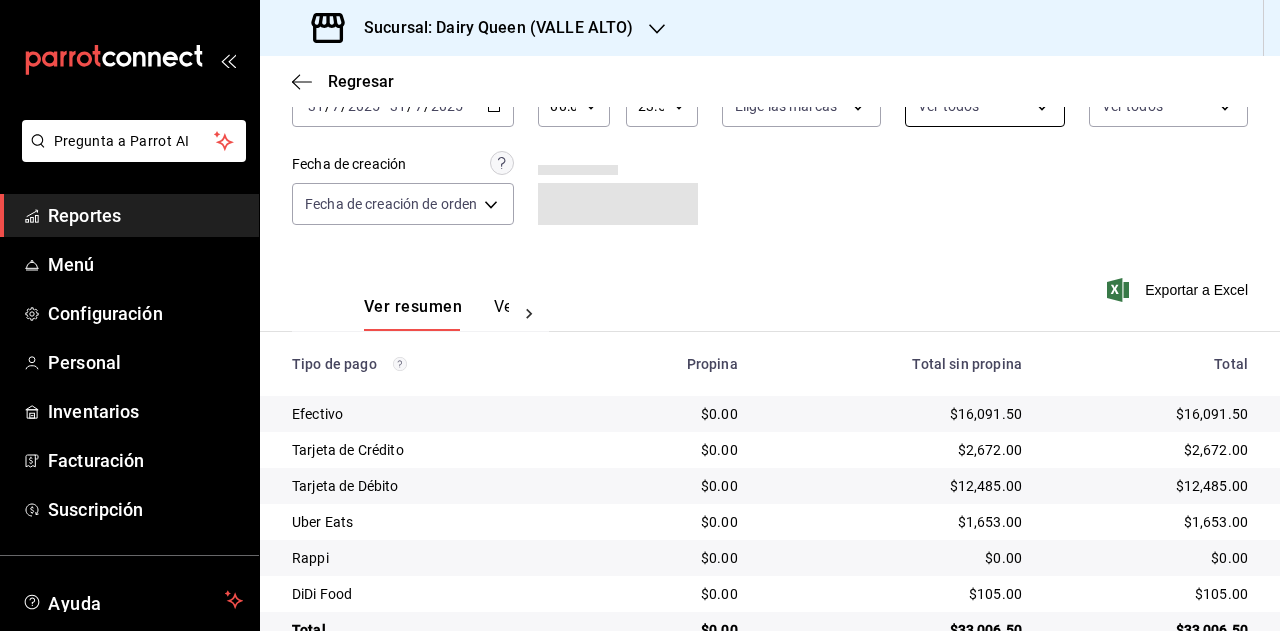 scroll, scrollTop: 179, scrollLeft: 0, axis: vertical 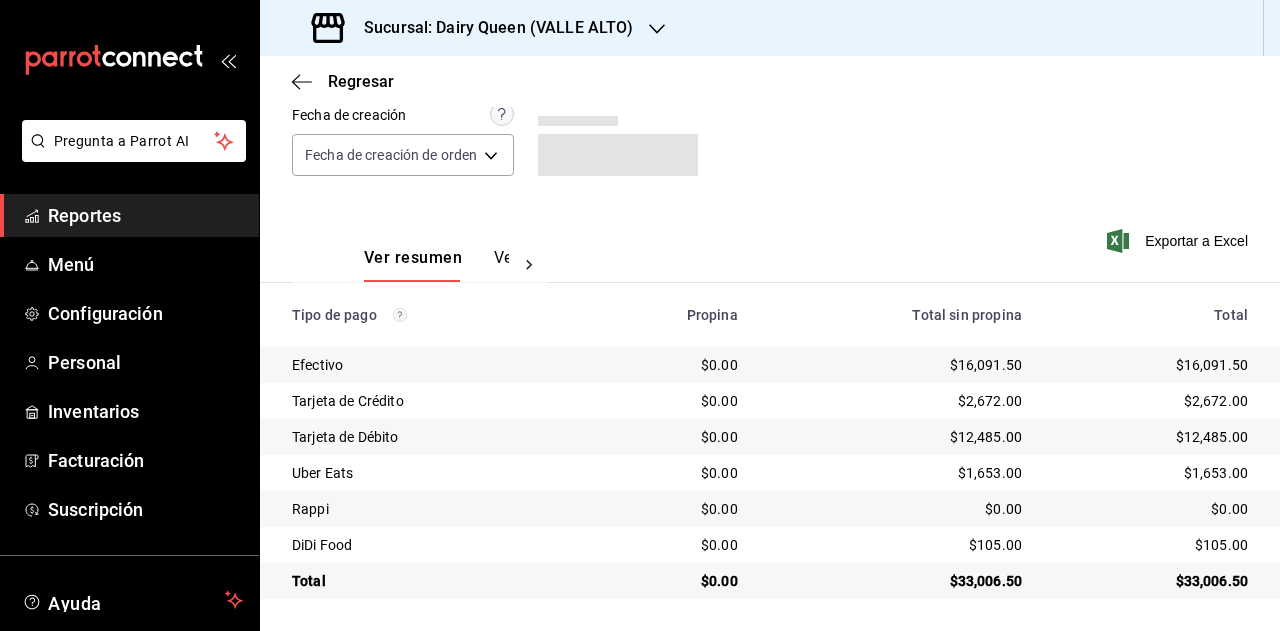 click on "$33,006.50" at bounding box center [1151, 581] 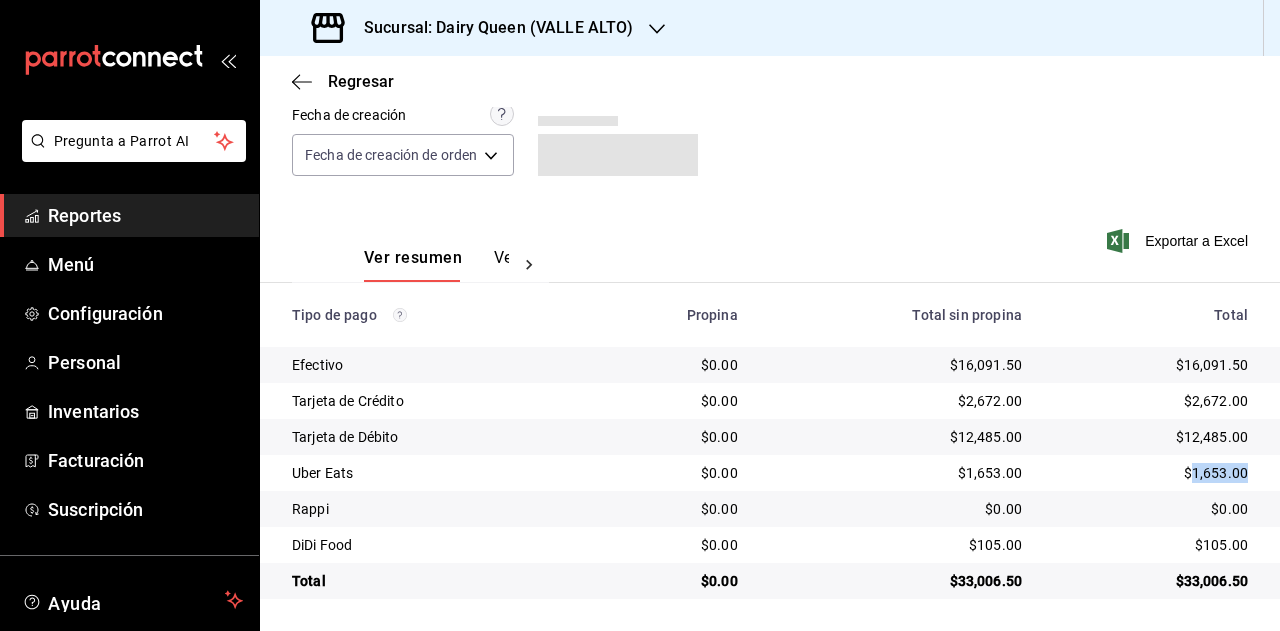 click on "$1,653.00" at bounding box center (1151, 473) 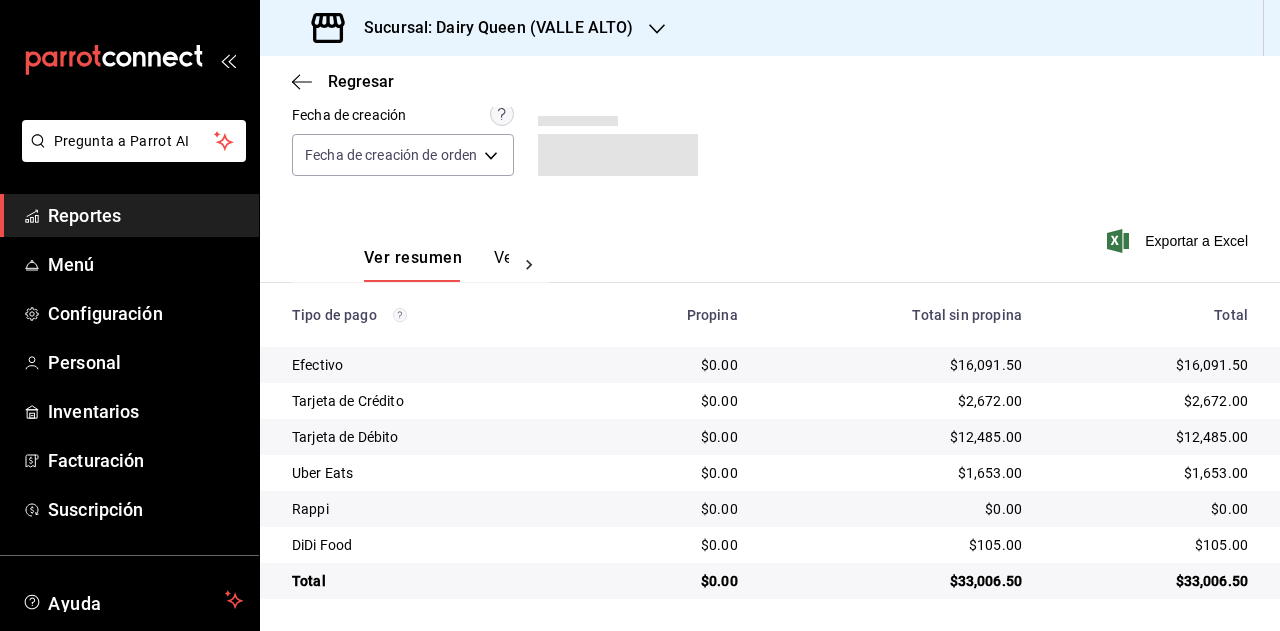 click on "$105.00" at bounding box center [1151, 545] 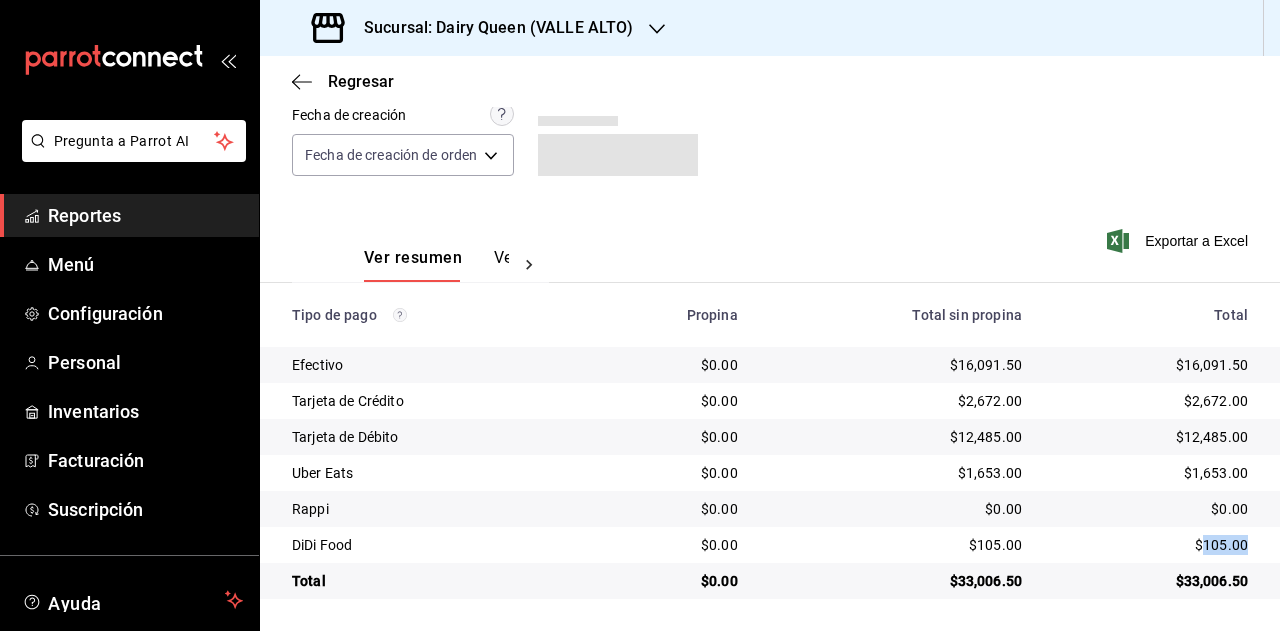 click on "$105.00" at bounding box center [1151, 545] 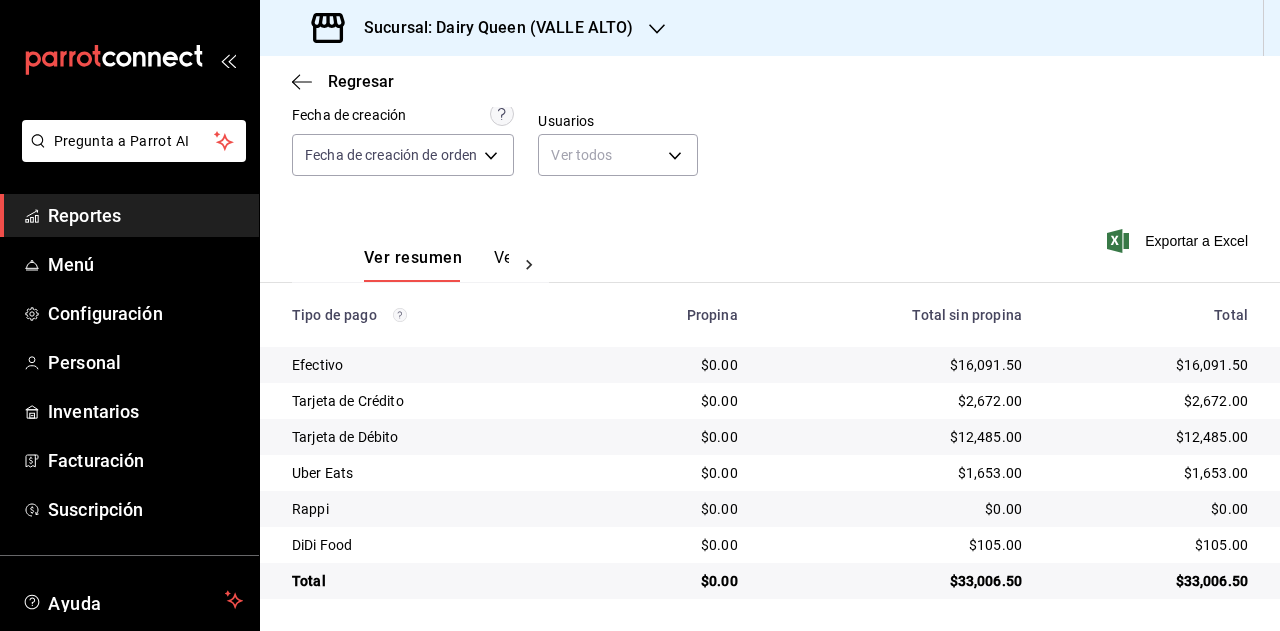click on "Sucursal: Dairy Queen (VALLE ALTO)" at bounding box center (474, 28) 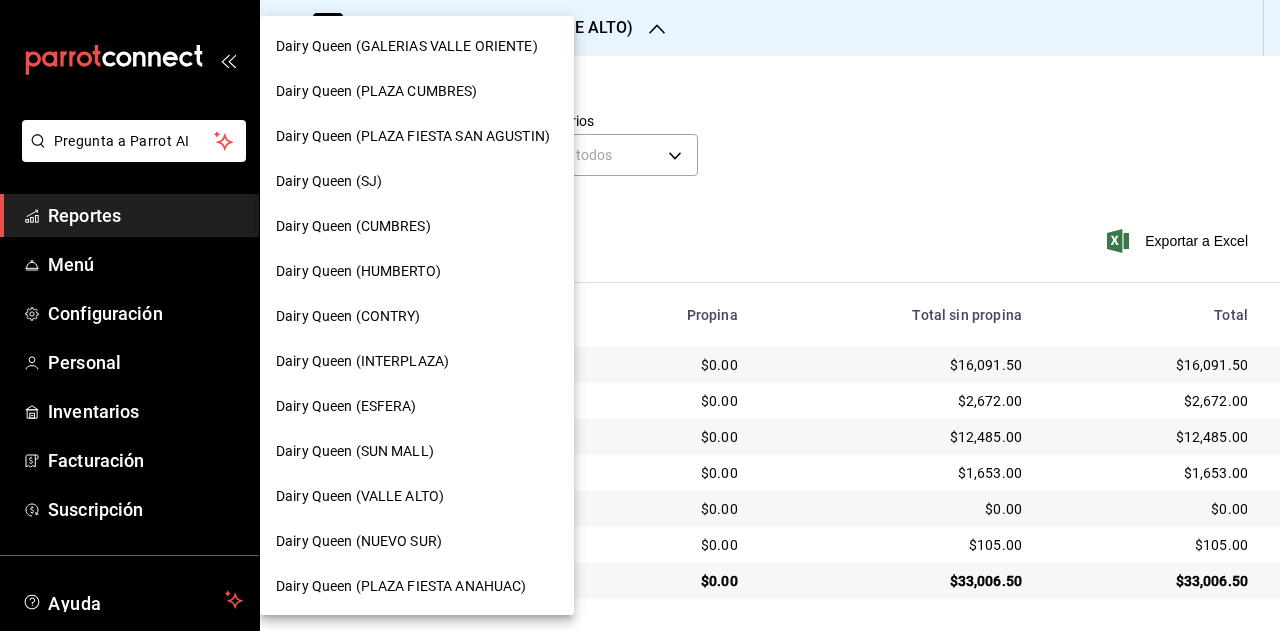 click on "Dairy Queen (NUEVO SUR)" at bounding box center (417, 541) 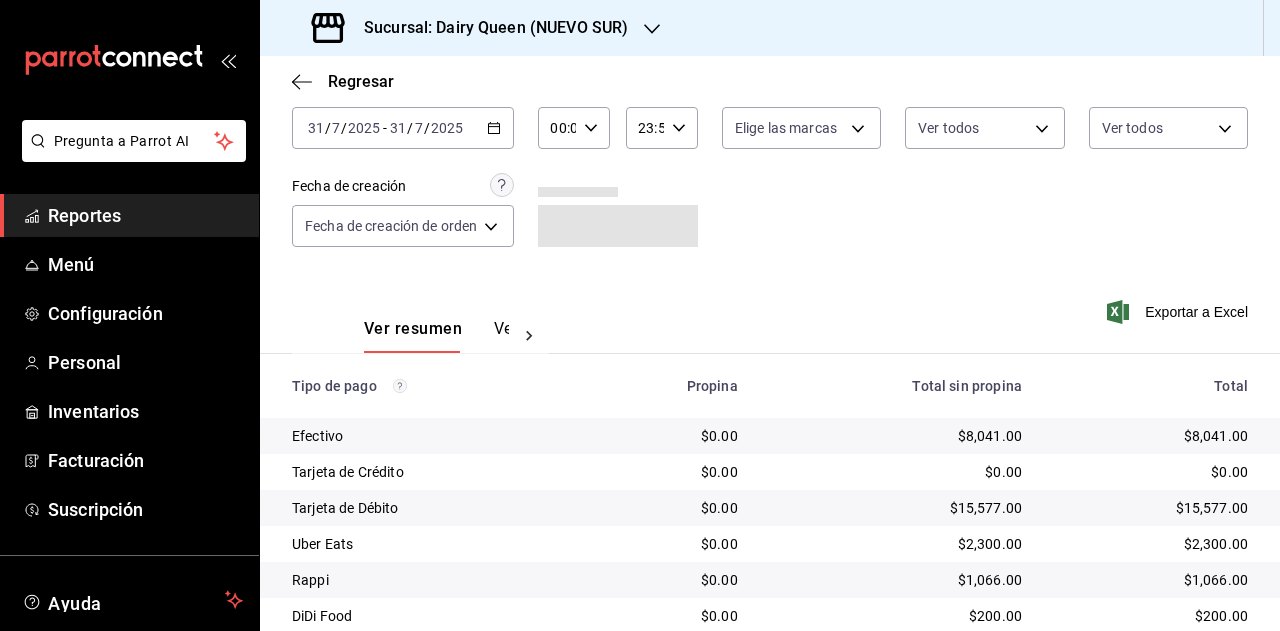 scroll, scrollTop: 179, scrollLeft: 0, axis: vertical 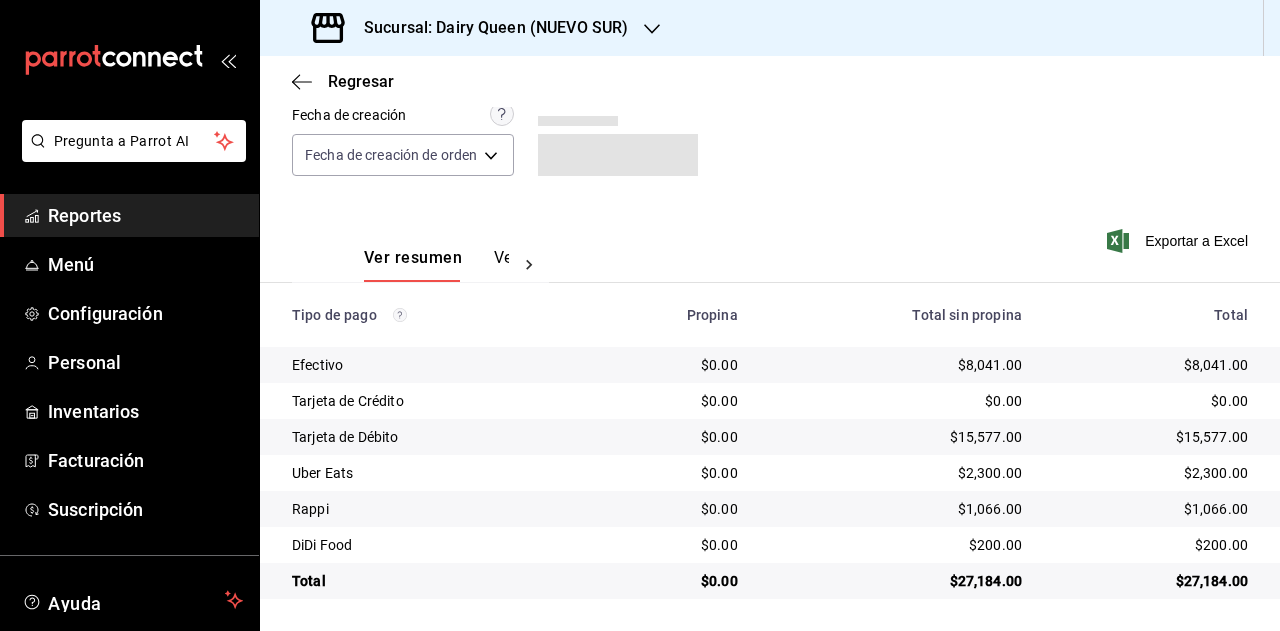 click on "$27,184.00" at bounding box center [1151, 581] 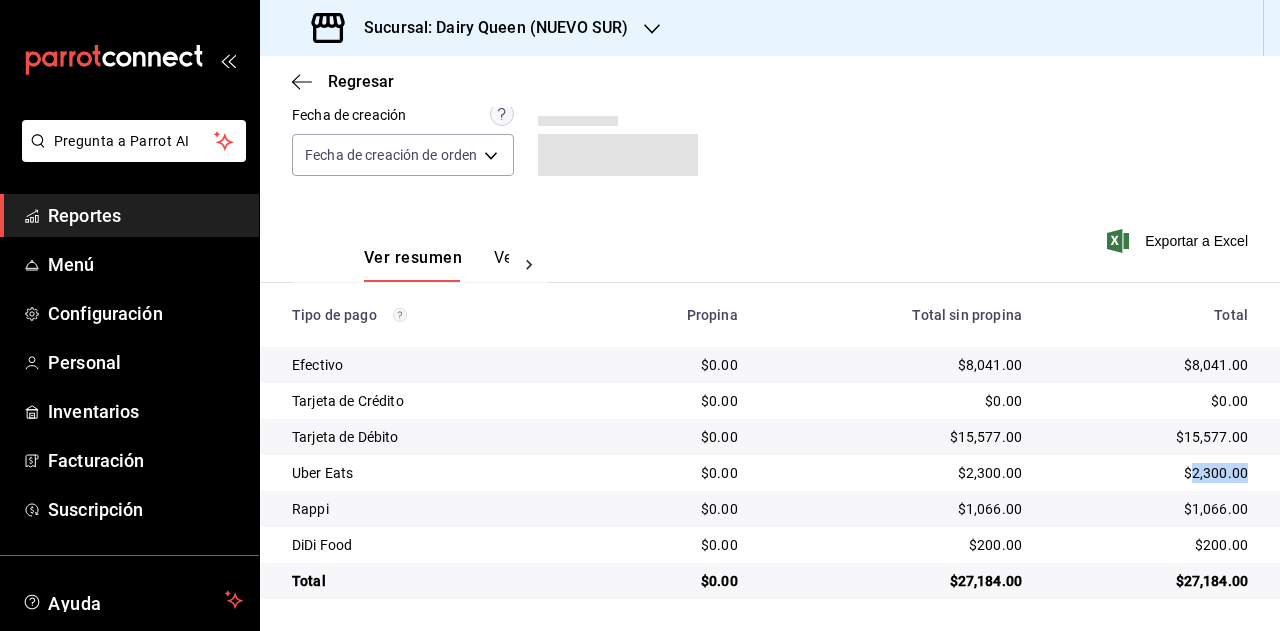 click on "$2,300.00" at bounding box center (1151, 473) 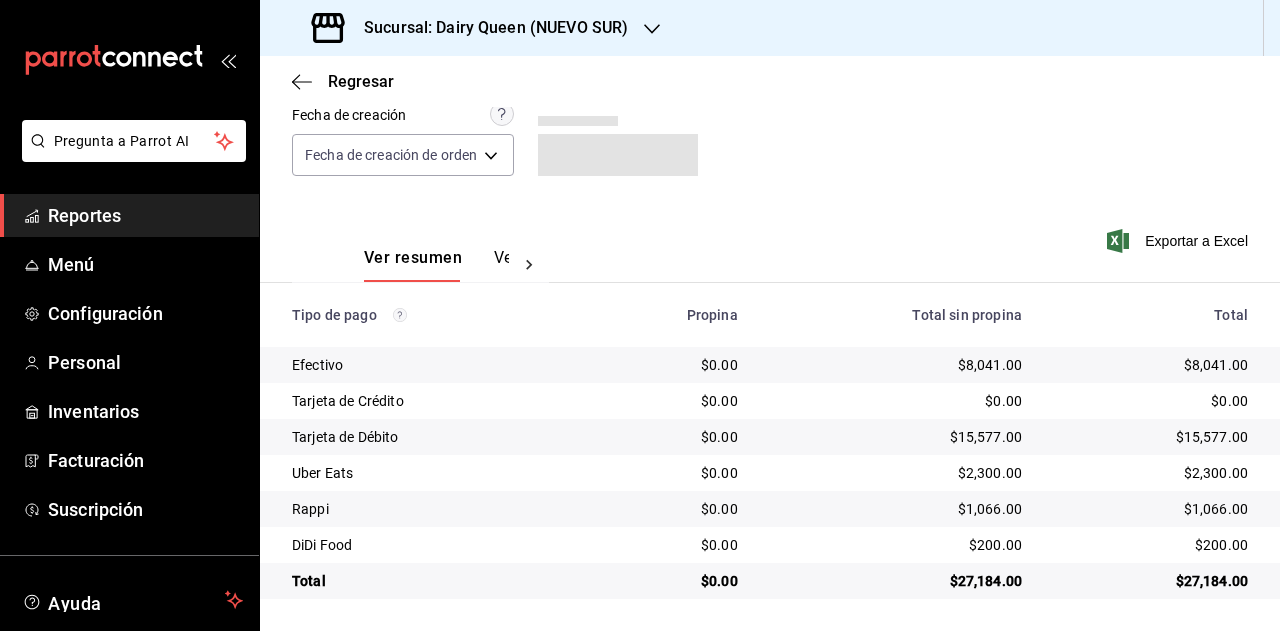 click on "$1,066.00" at bounding box center (1151, 509) 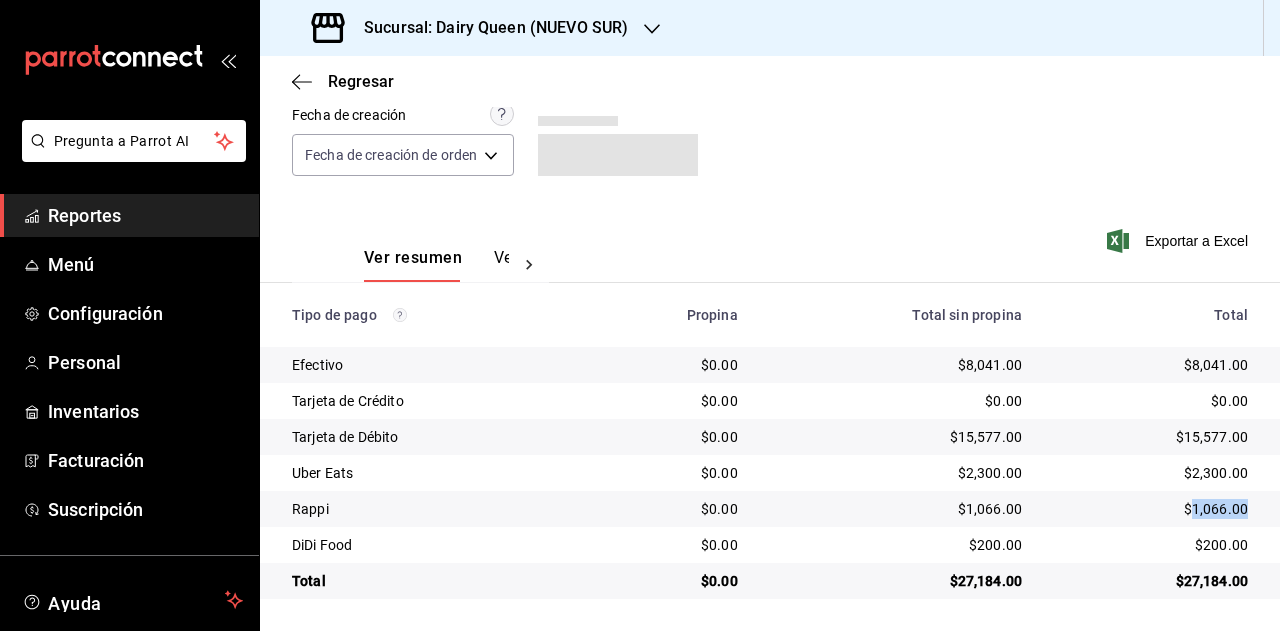 click on "$1,066.00" at bounding box center [1151, 509] 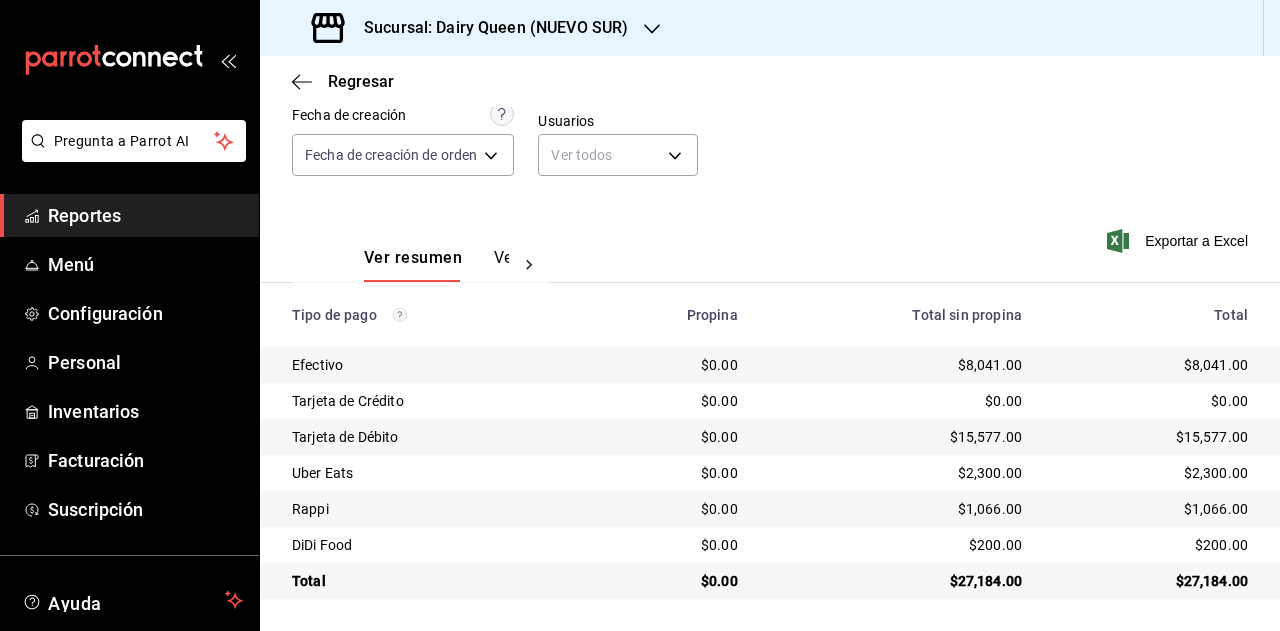 click on "$200.00" at bounding box center (1151, 545) 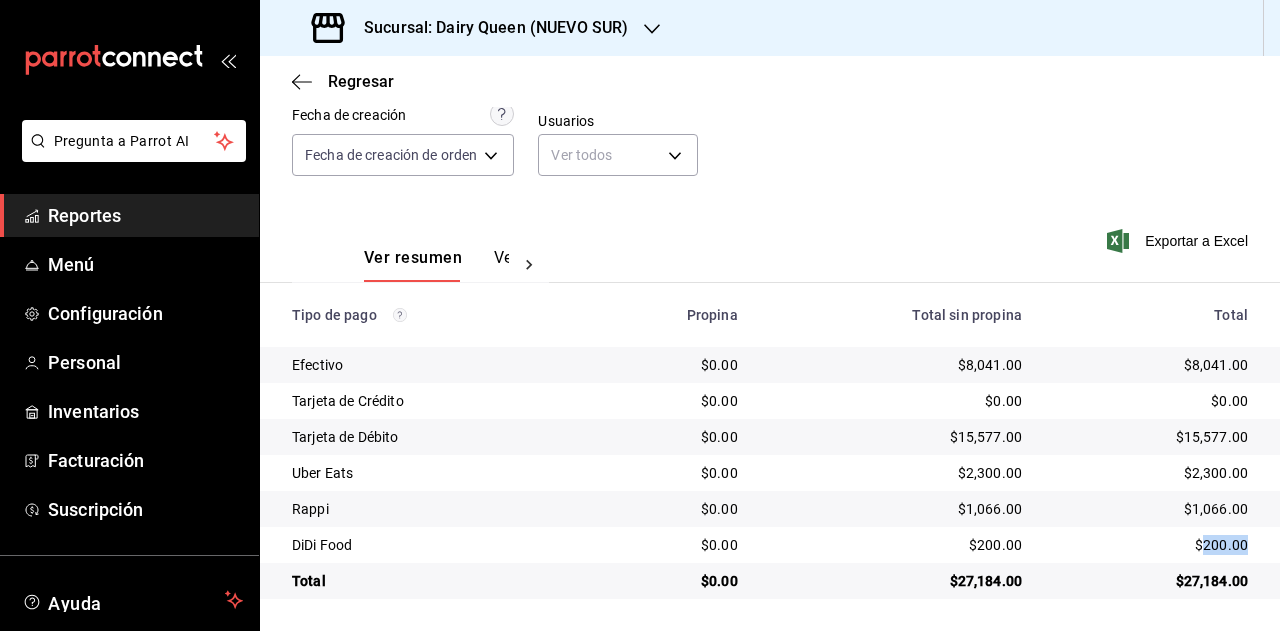 click on "$200.00" at bounding box center [1151, 545] 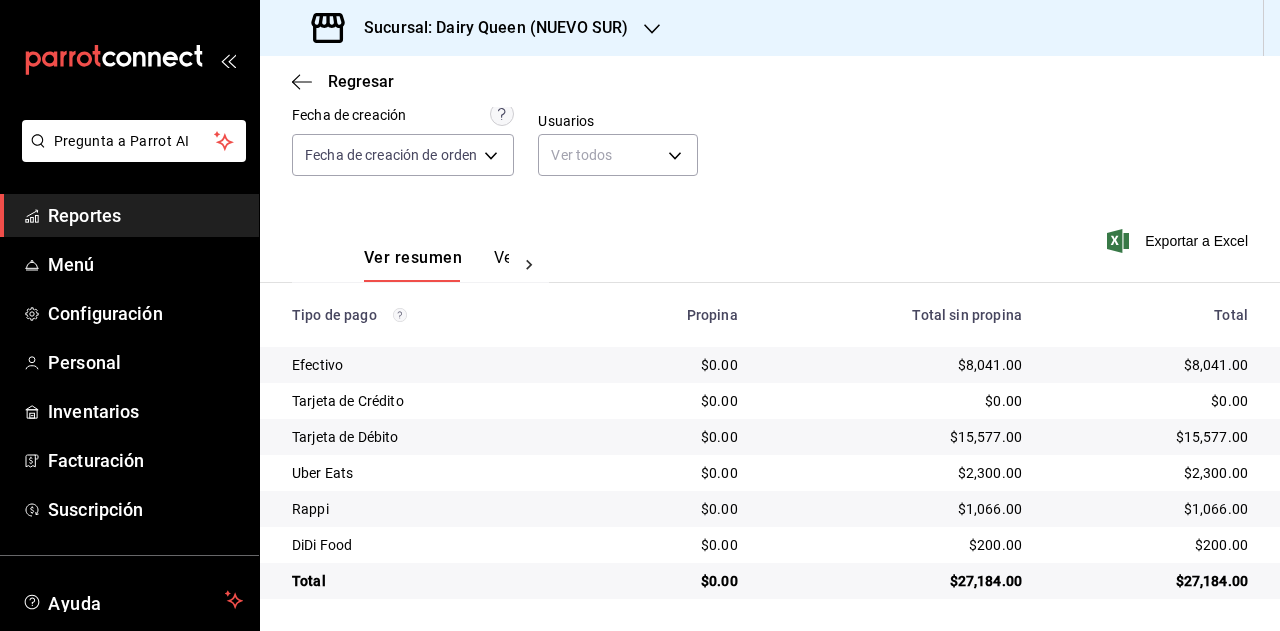 click on "Sucursal: Dairy Queen (NUEVO SUR)" at bounding box center (488, 28) 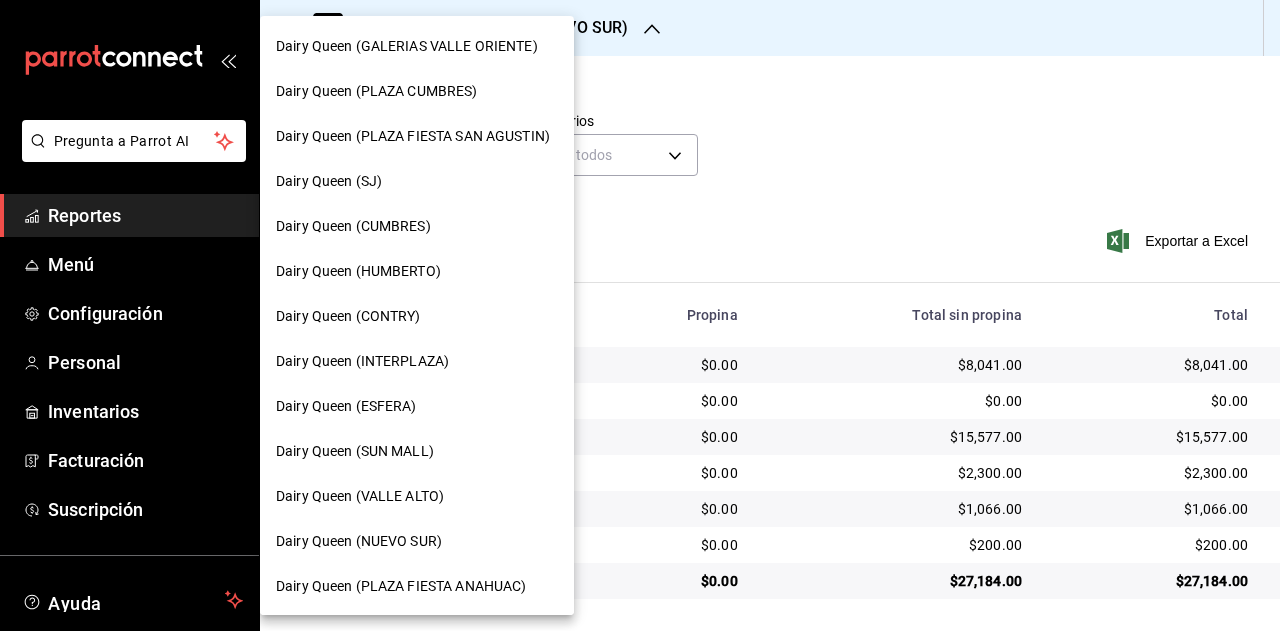 click on "Dairy Queen (PLAZA FIESTA ANAHUAC)" at bounding box center [401, 586] 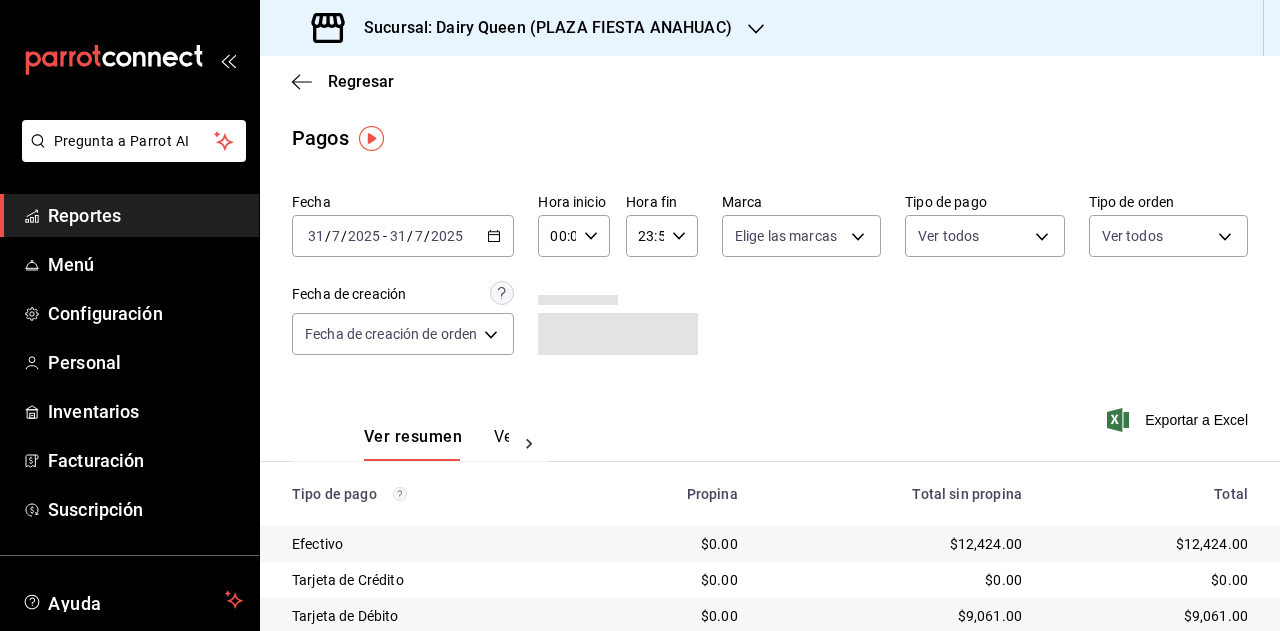 scroll, scrollTop: 179, scrollLeft: 0, axis: vertical 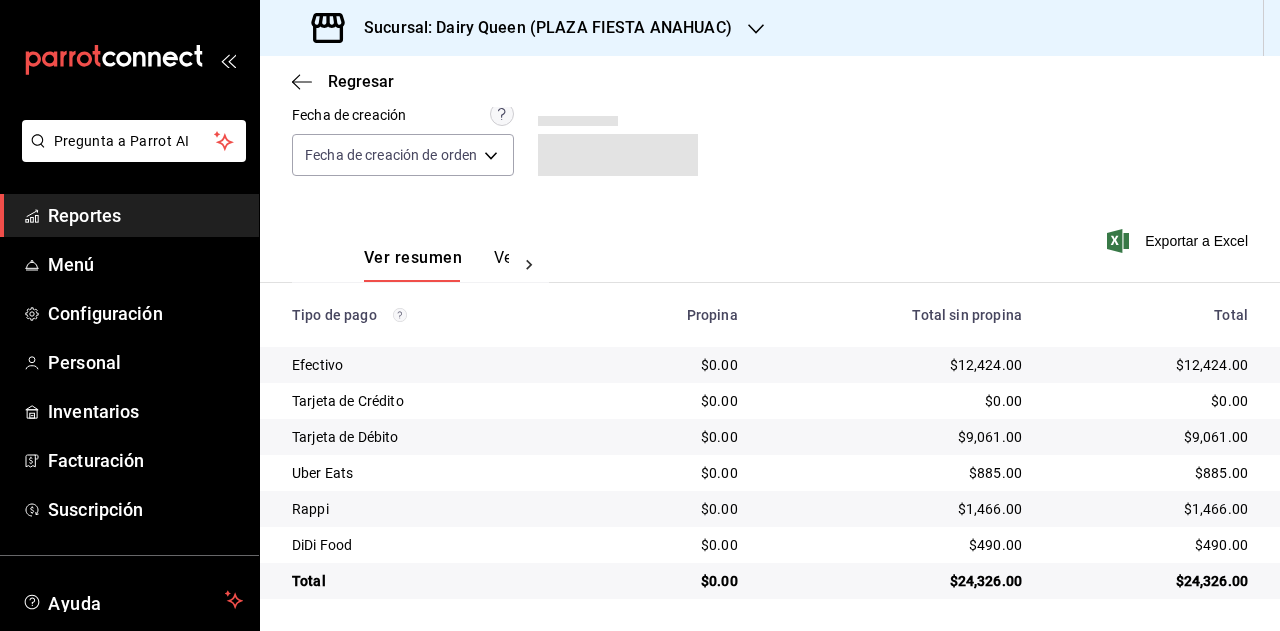 click on "$24,326.00" at bounding box center (1151, 581) 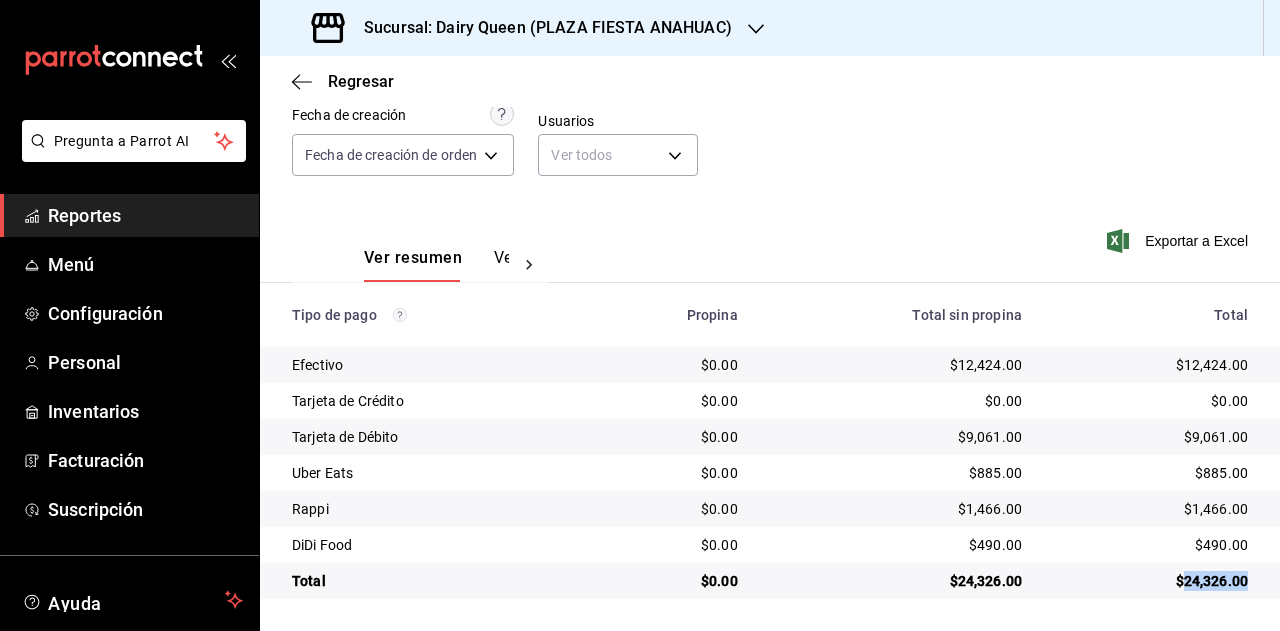 click on "$885.00" at bounding box center (1151, 473) 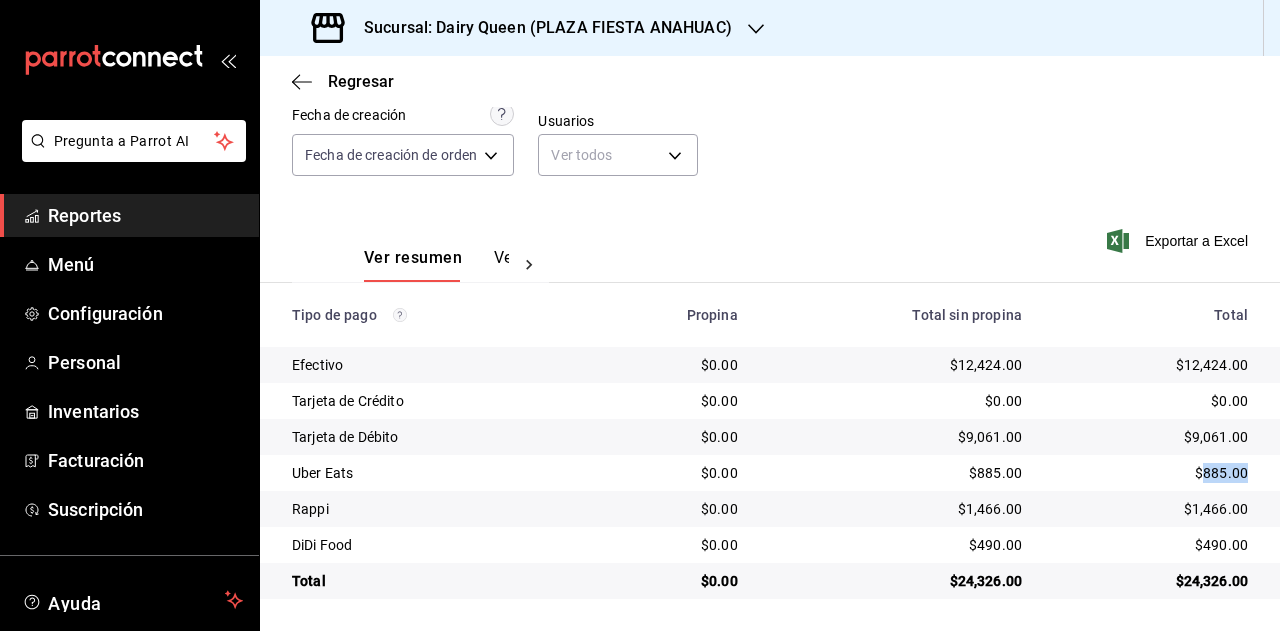 click on "$885.00" at bounding box center [1151, 473] 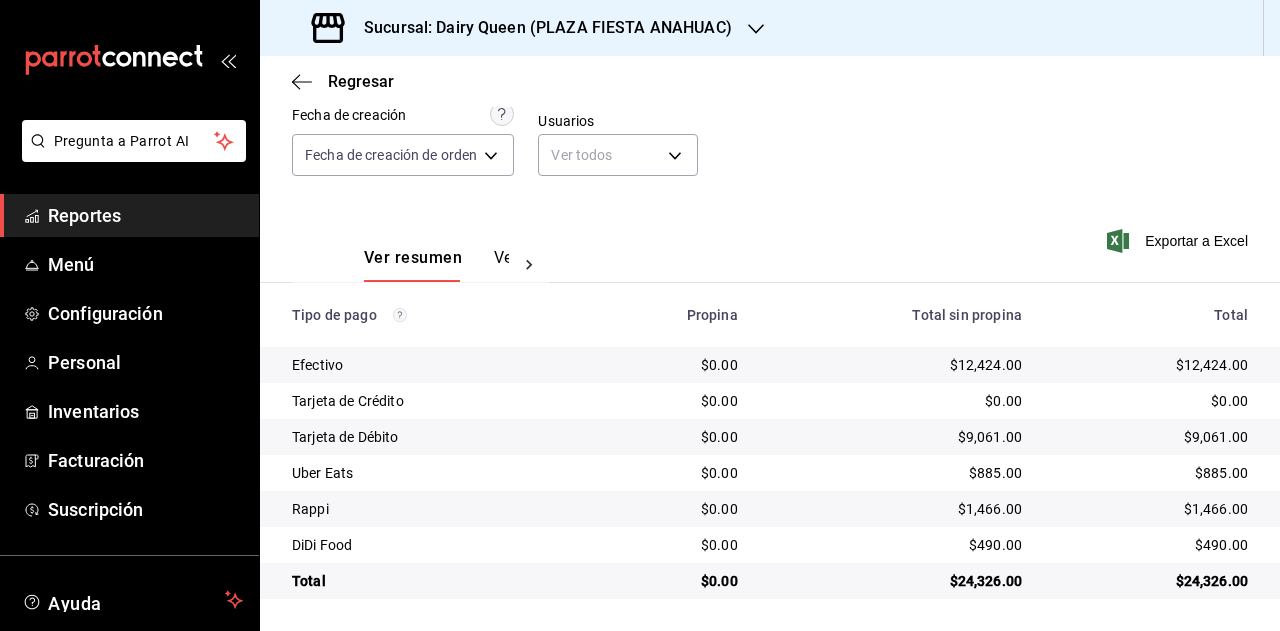 click on "$1,466.00" at bounding box center [1151, 509] 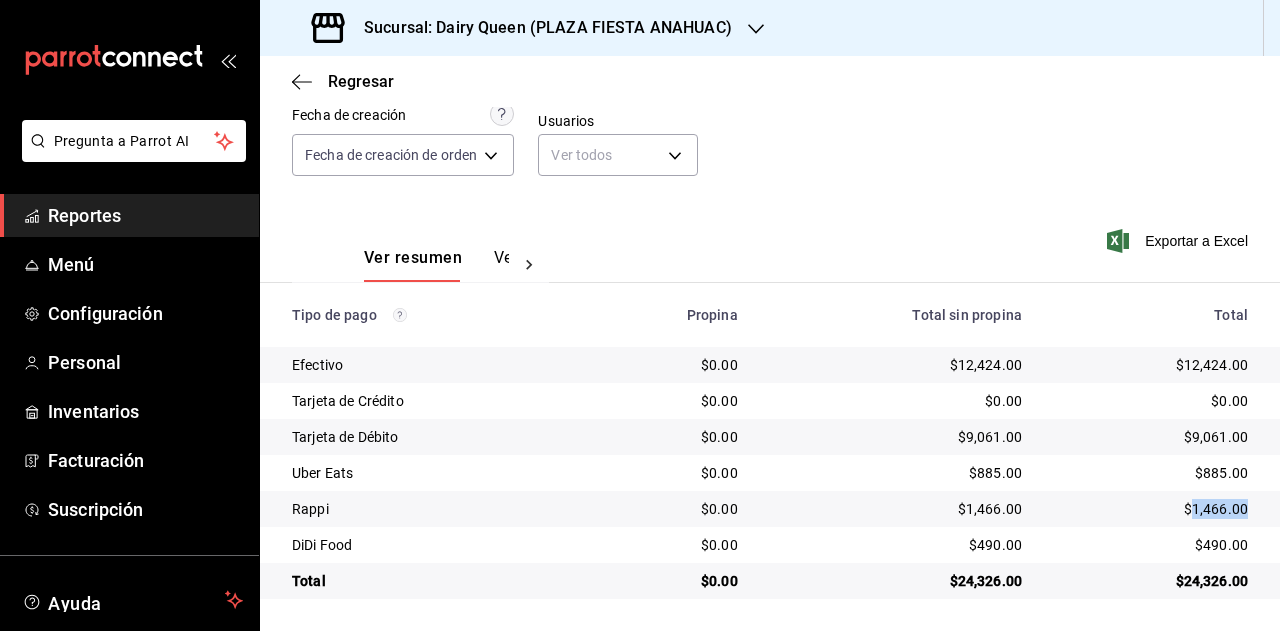 click on "$1,466.00" at bounding box center (1151, 509) 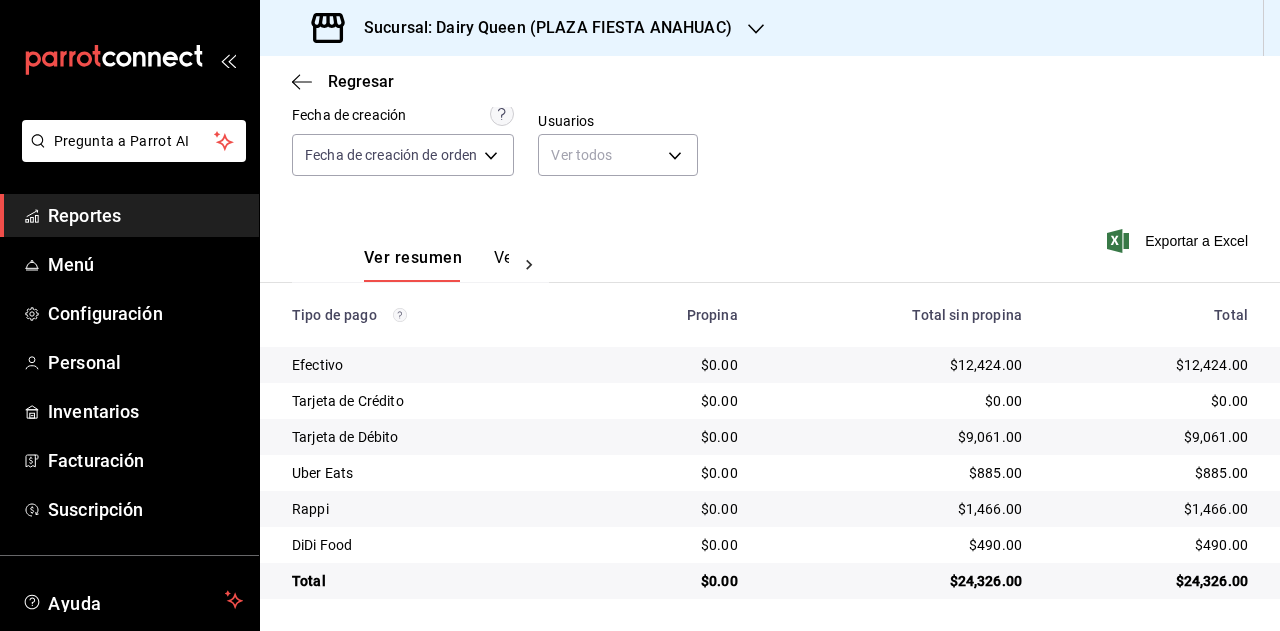 click on "$490.00" at bounding box center (1151, 545) 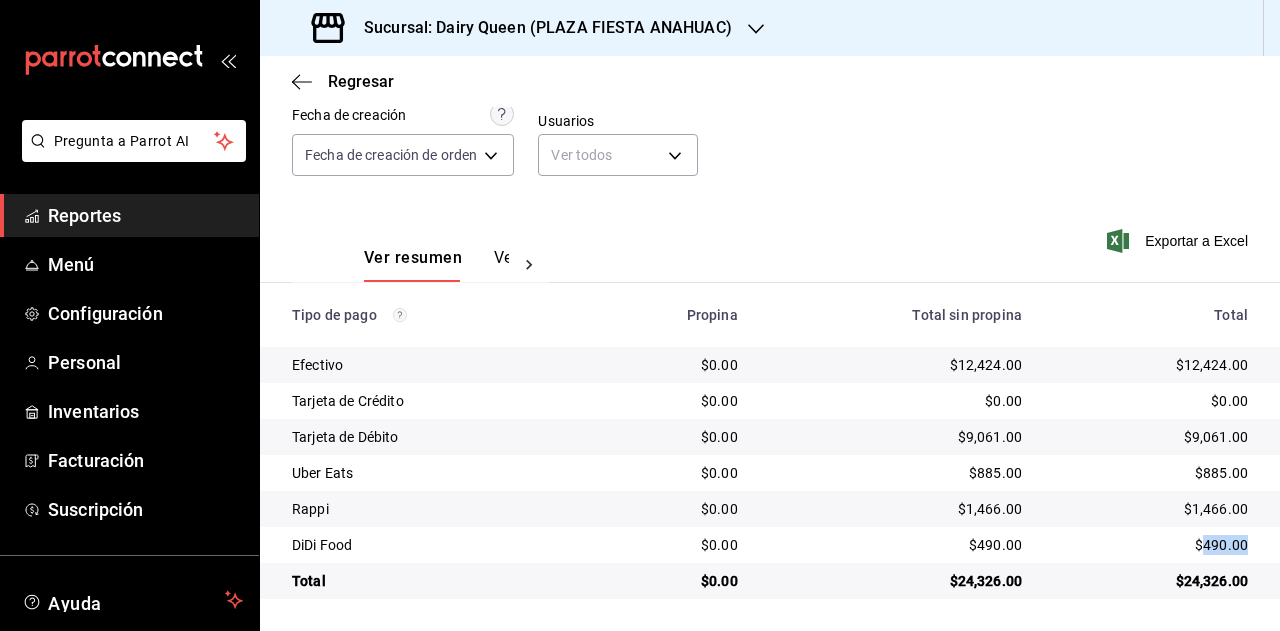 click on "$490.00" at bounding box center [1151, 545] 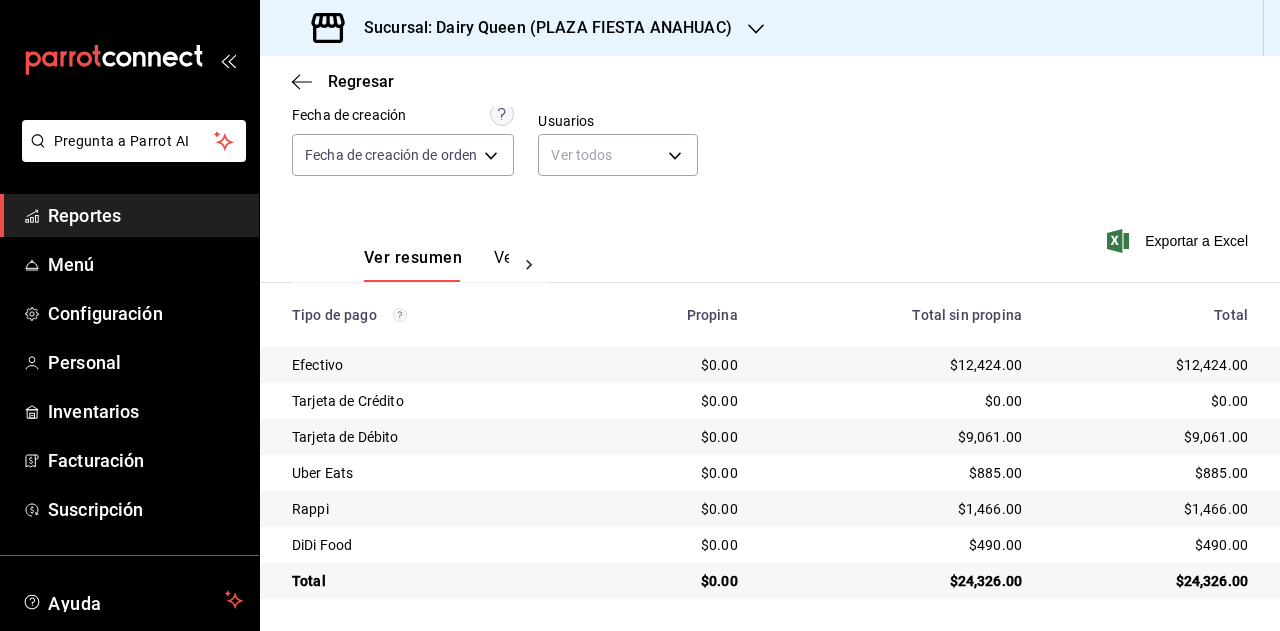 click on "Sucursal: Dairy Queen (PLAZA FIESTA ANAHUAC)" at bounding box center (540, 28) 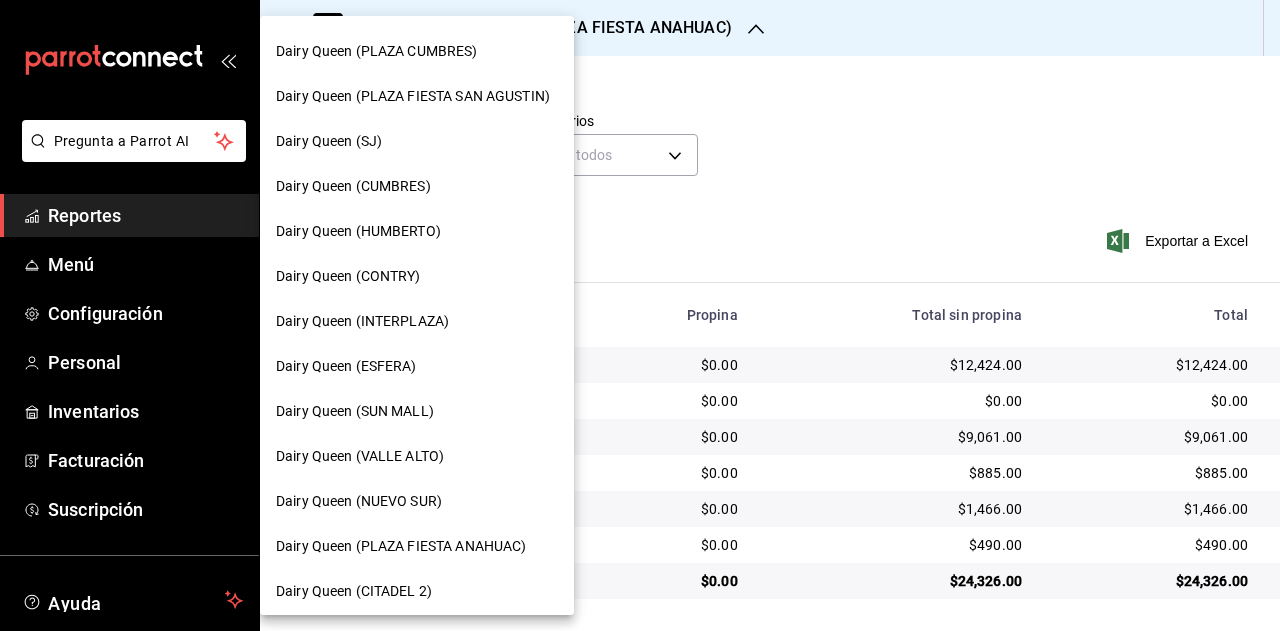 scroll, scrollTop: 100, scrollLeft: 0, axis: vertical 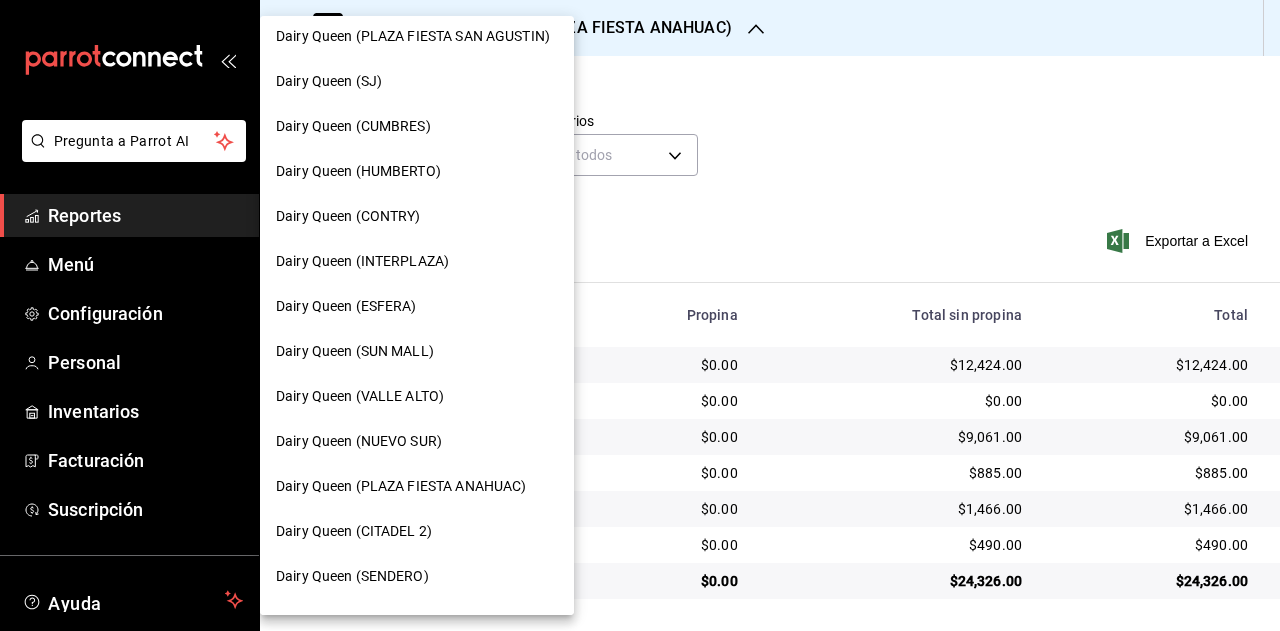 click on "Dairy Queen (CITADEL 2)" at bounding box center (417, 531) 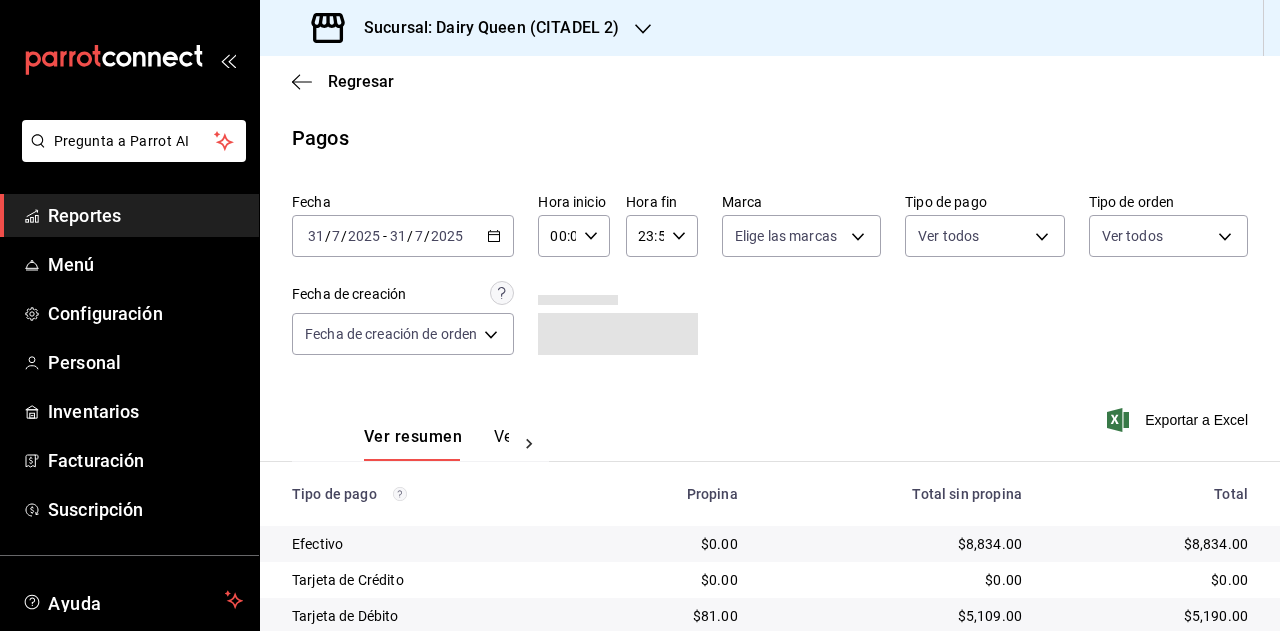 scroll, scrollTop: 179, scrollLeft: 0, axis: vertical 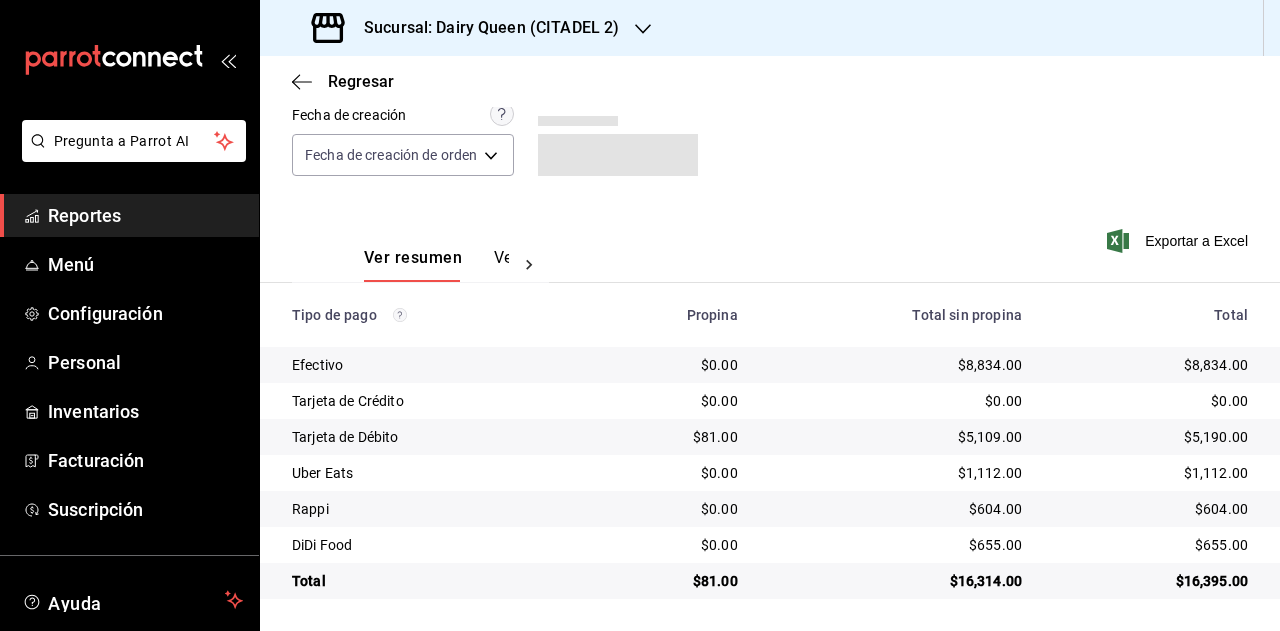 click on "$16,395.00" at bounding box center (1151, 581) 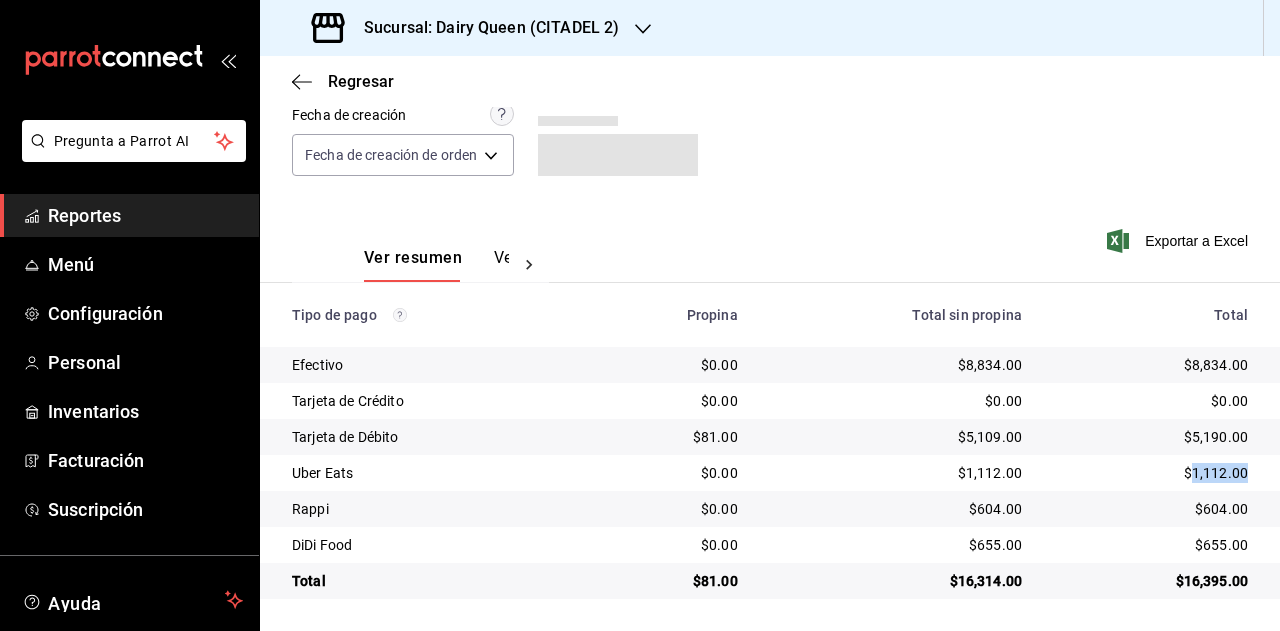 click on "$1,112.00" at bounding box center (1159, 473) 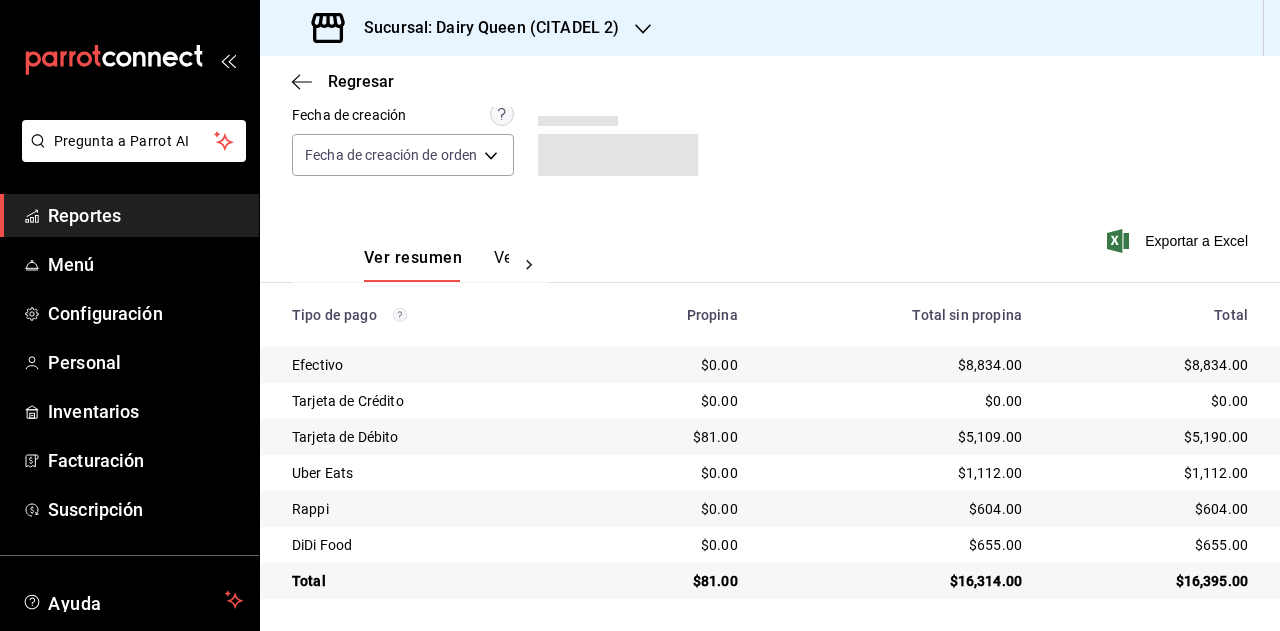 click on "$604.00" at bounding box center (1151, 509) 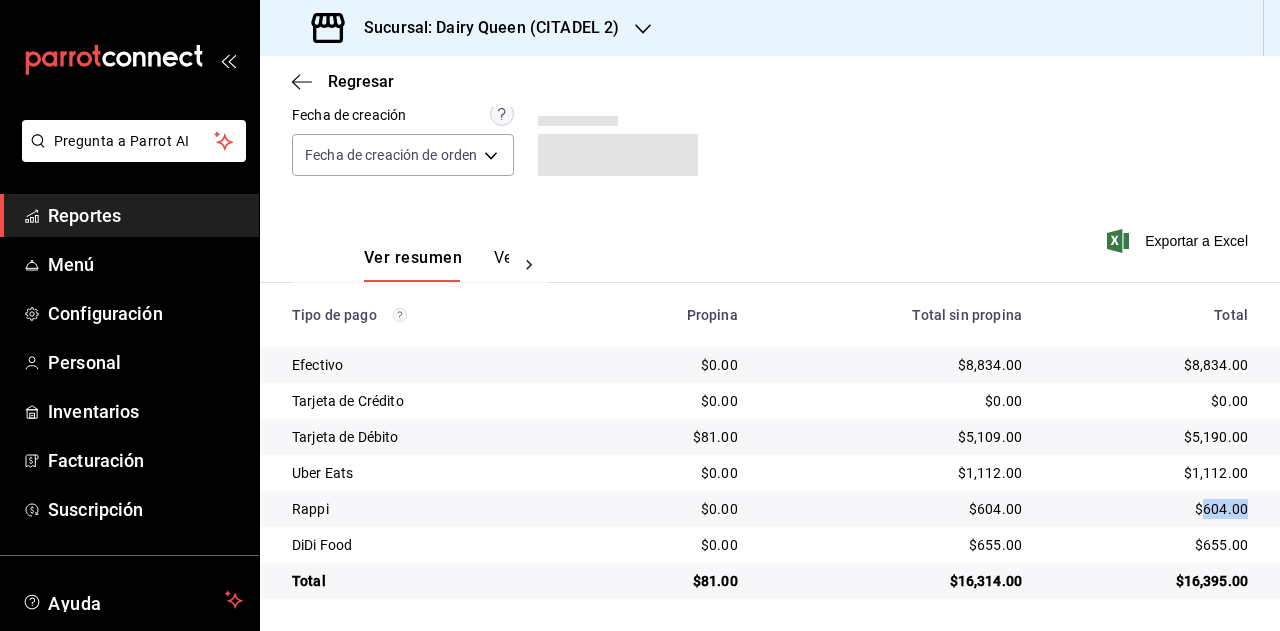 click on "$604.00" at bounding box center (1151, 509) 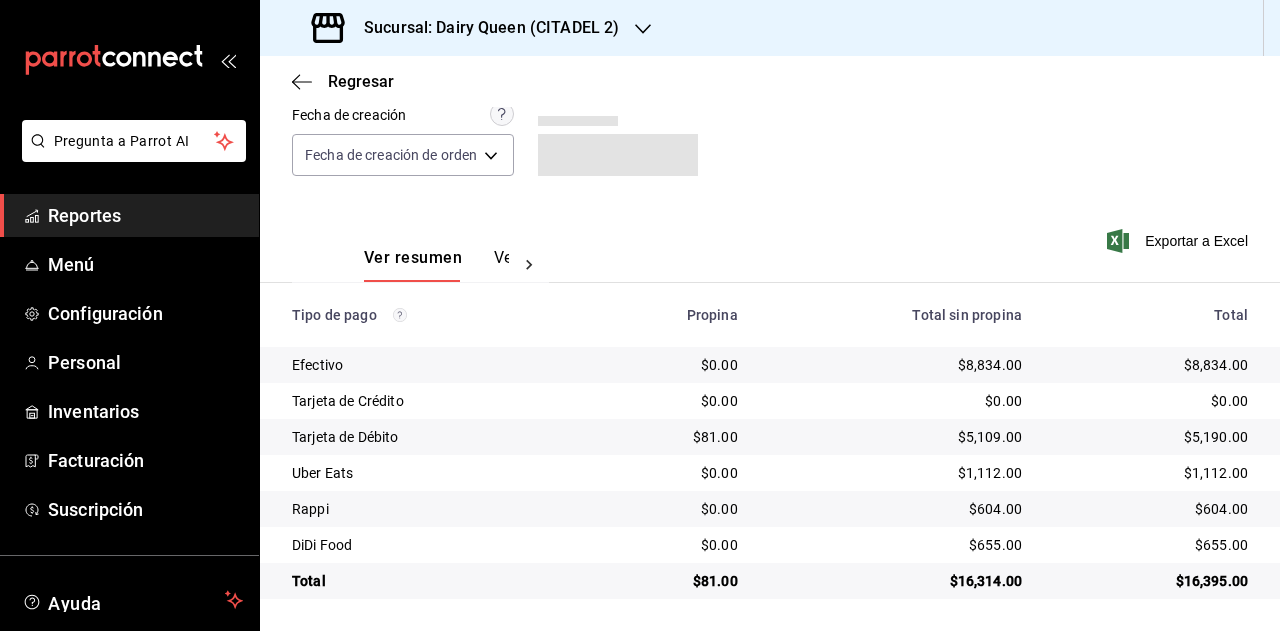 click on "$655.00" at bounding box center (1151, 545) 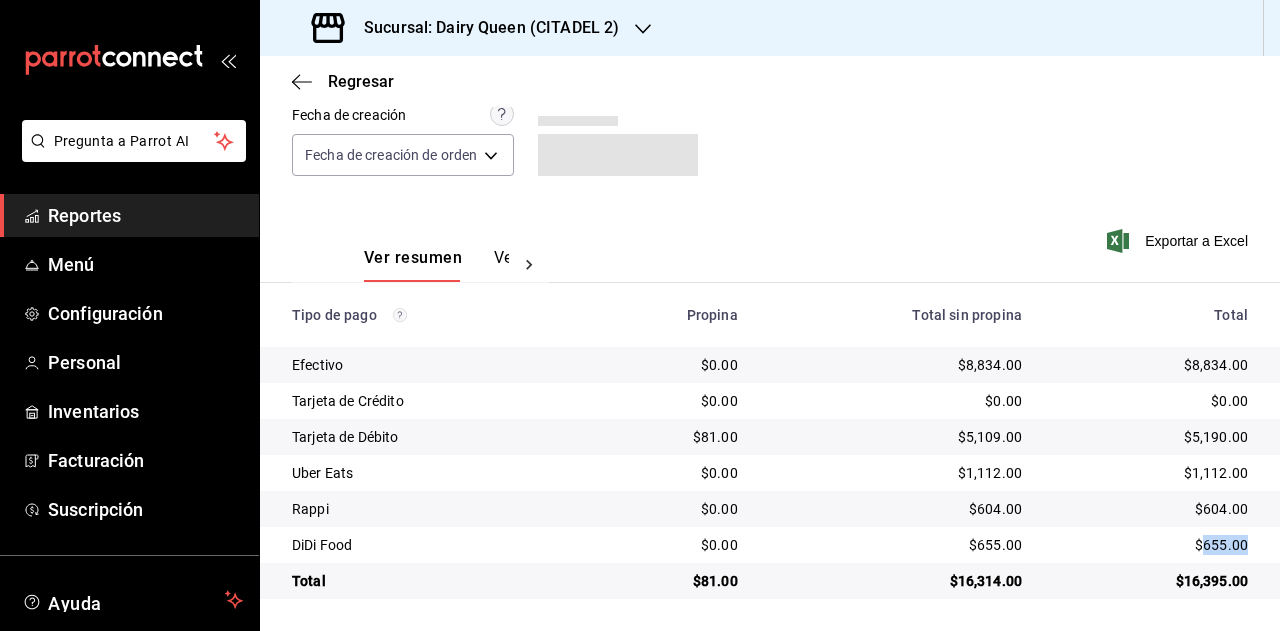 click on "$655.00" at bounding box center [1151, 545] 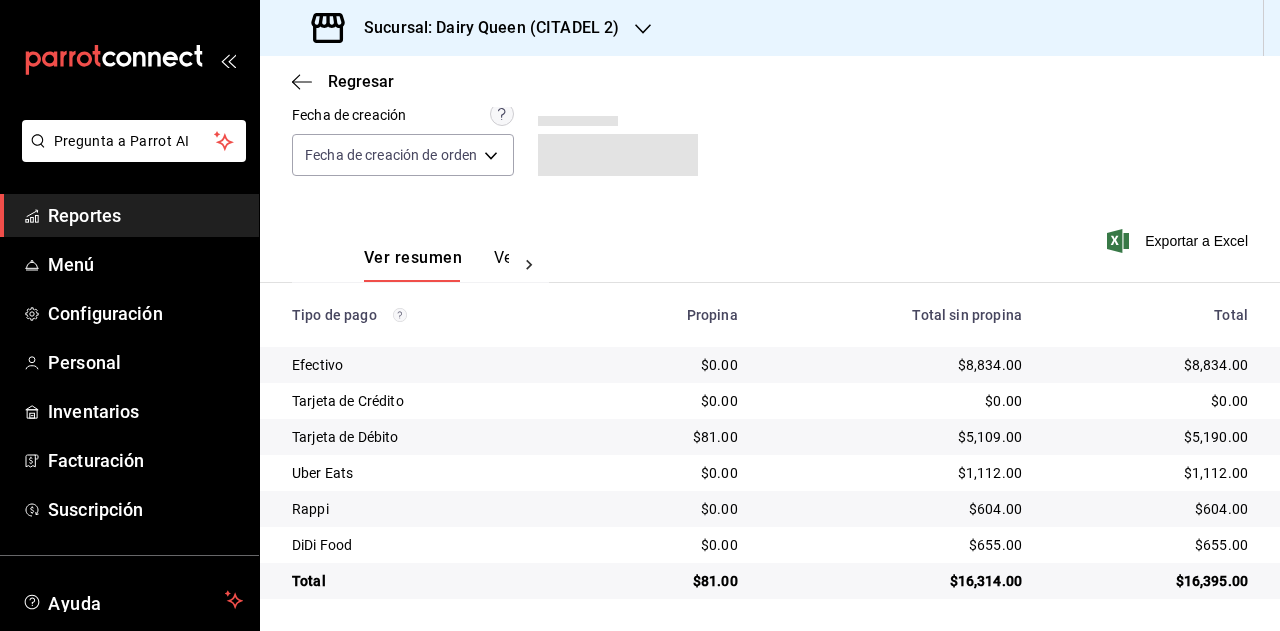 click on "$81.00" at bounding box center [670, 581] 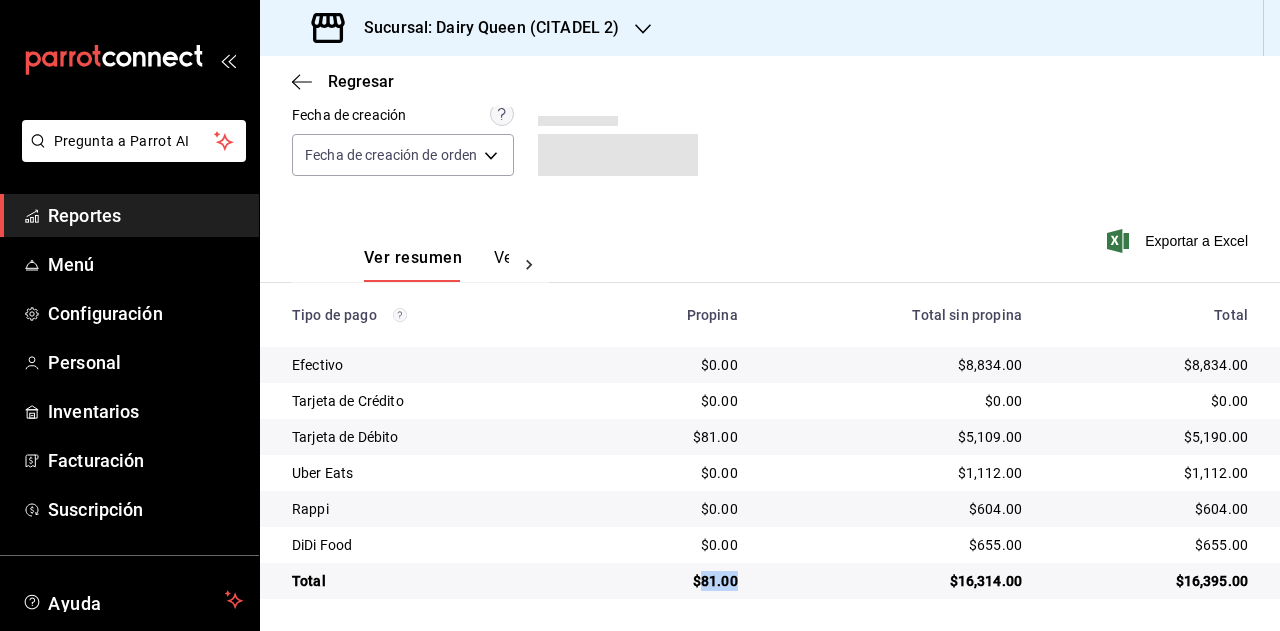 click on "$81.00" at bounding box center (670, 581) 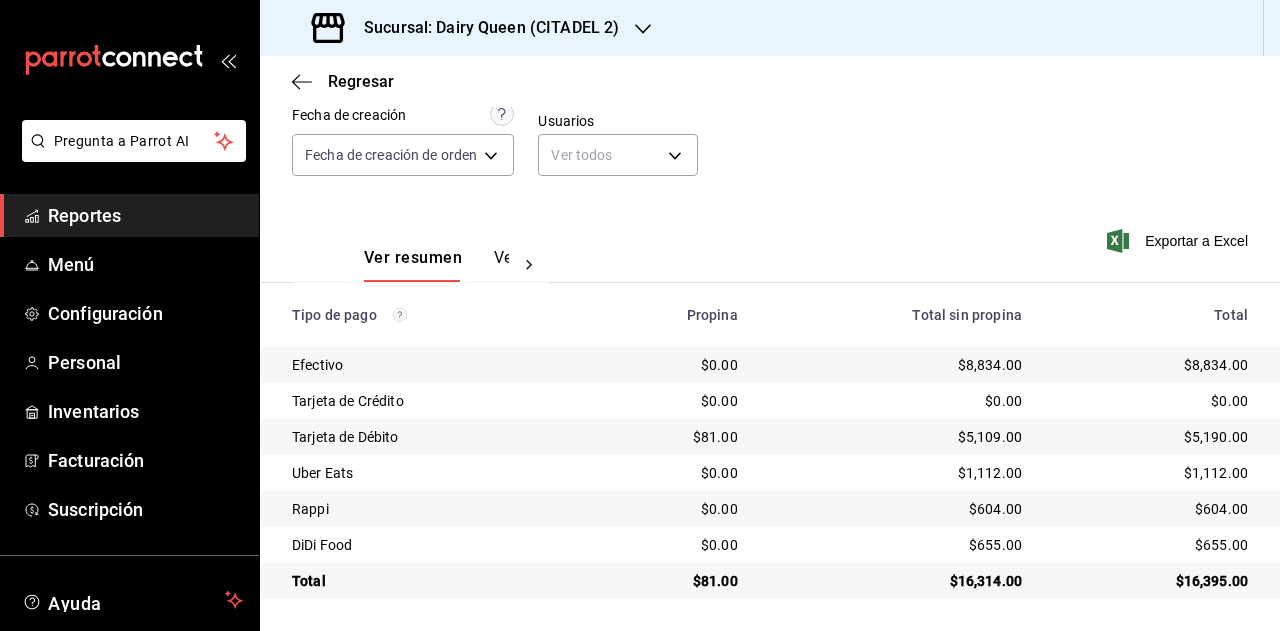 click on "Sucursal: Dairy Queen (CITADEL 2)" at bounding box center (483, 28) 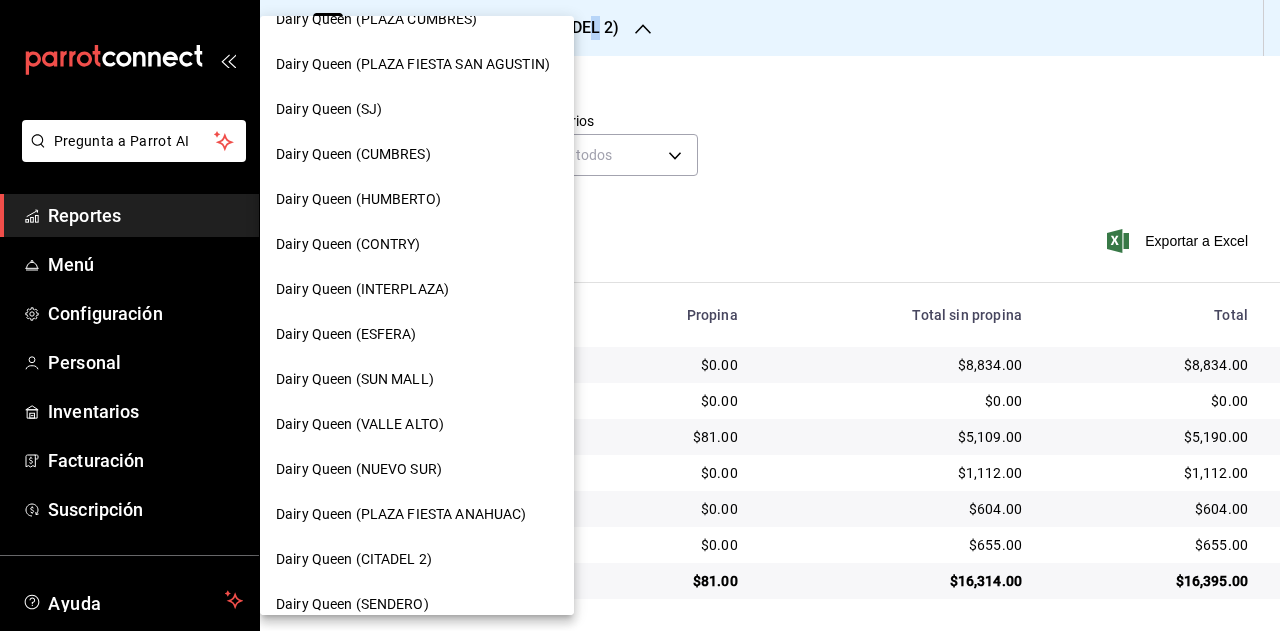 scroll, scrollTop: 100, scrollLeft: 0, axis: vertical 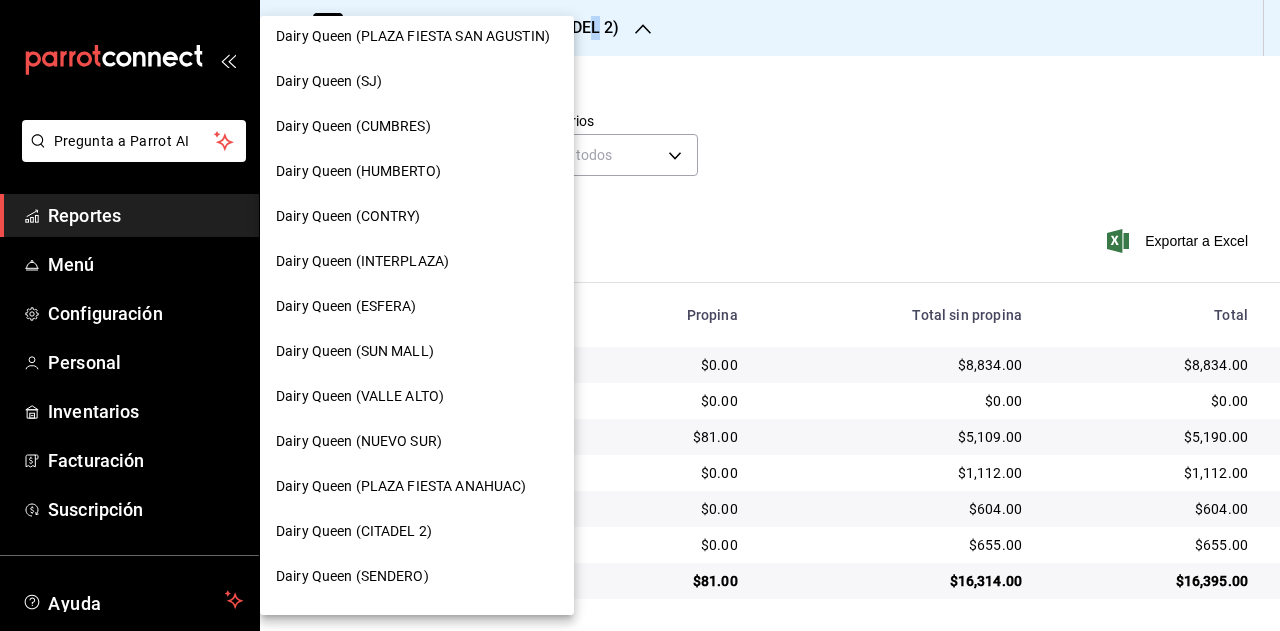 click on "Dairy Queen (SENDERO)" at bounding box center [417, 576] 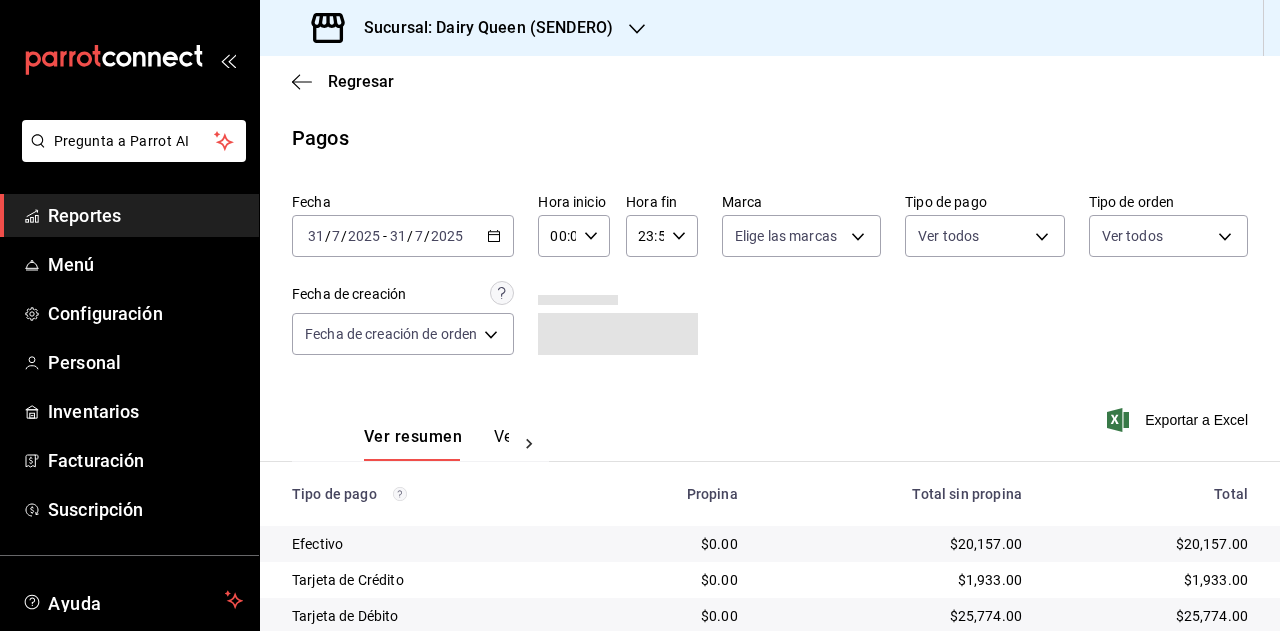 scroll, scrollTop: 179, scrollLeft: 0, axis: vertical 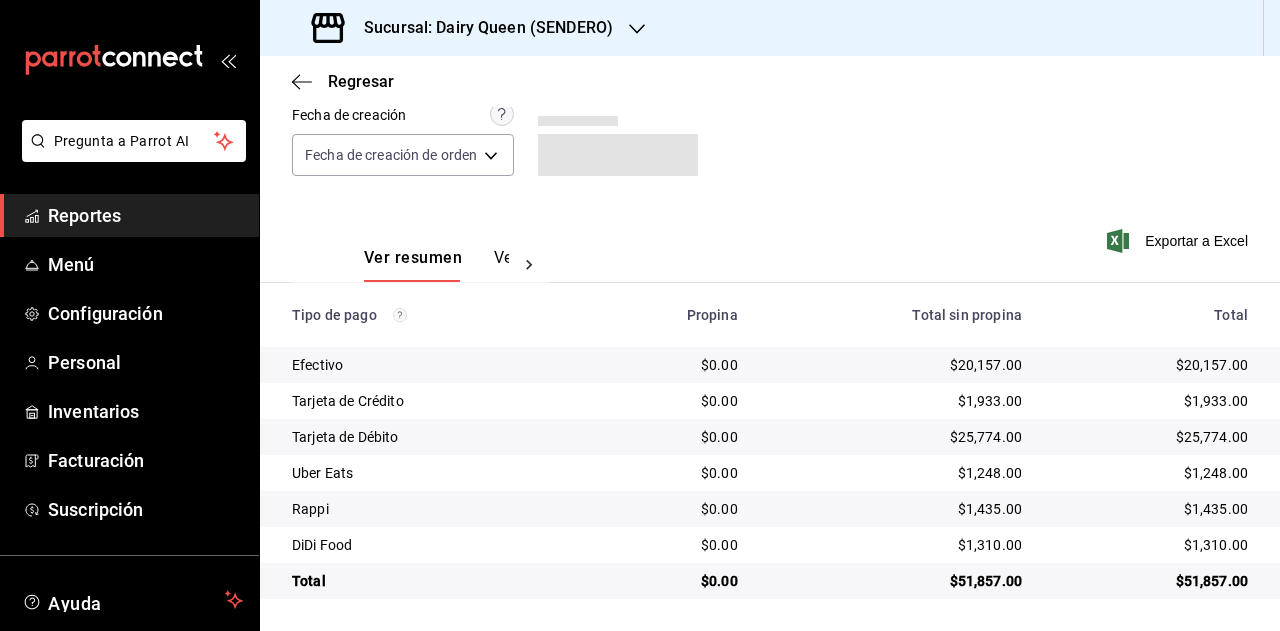 click on "$51,857.00" at bounding box center (1151, 581) 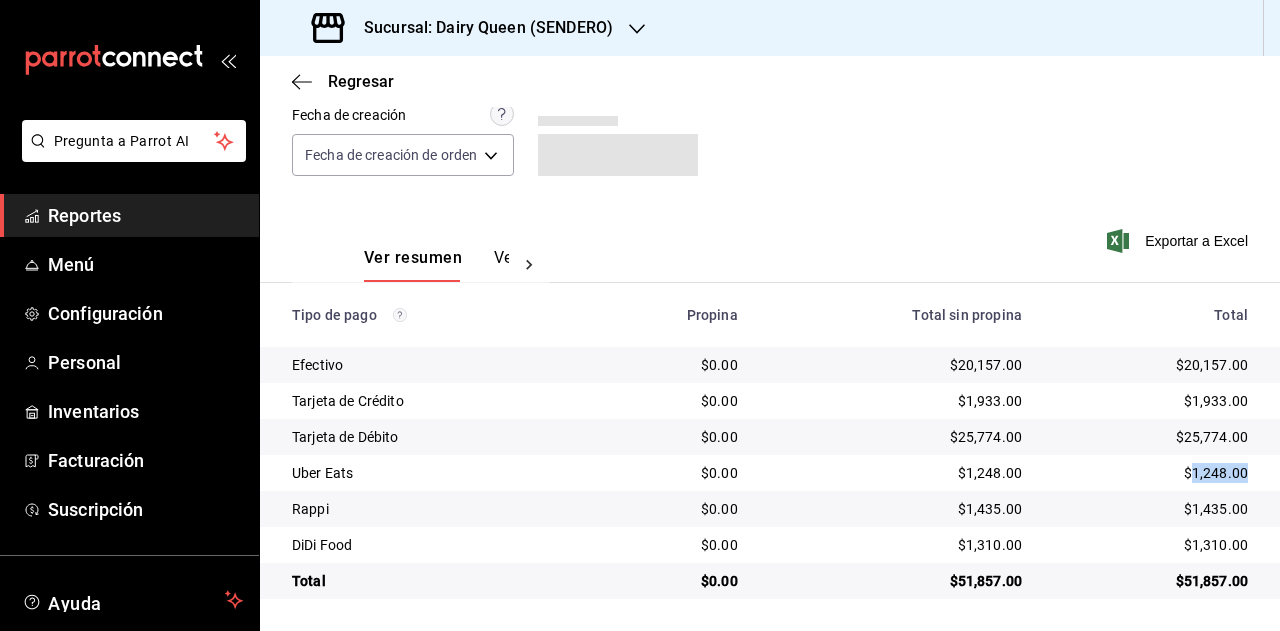click on "$1,248.00" at bounding box center (1151, 473) 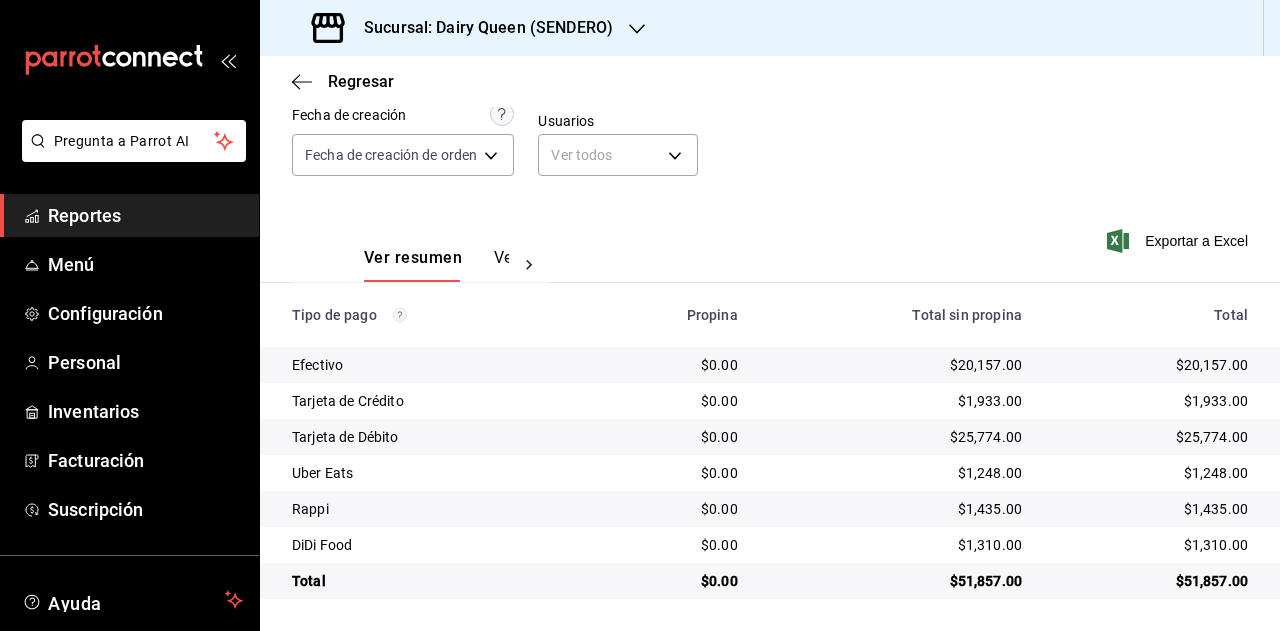 click on "$1,435.00" at bounding box center [1151, 509] 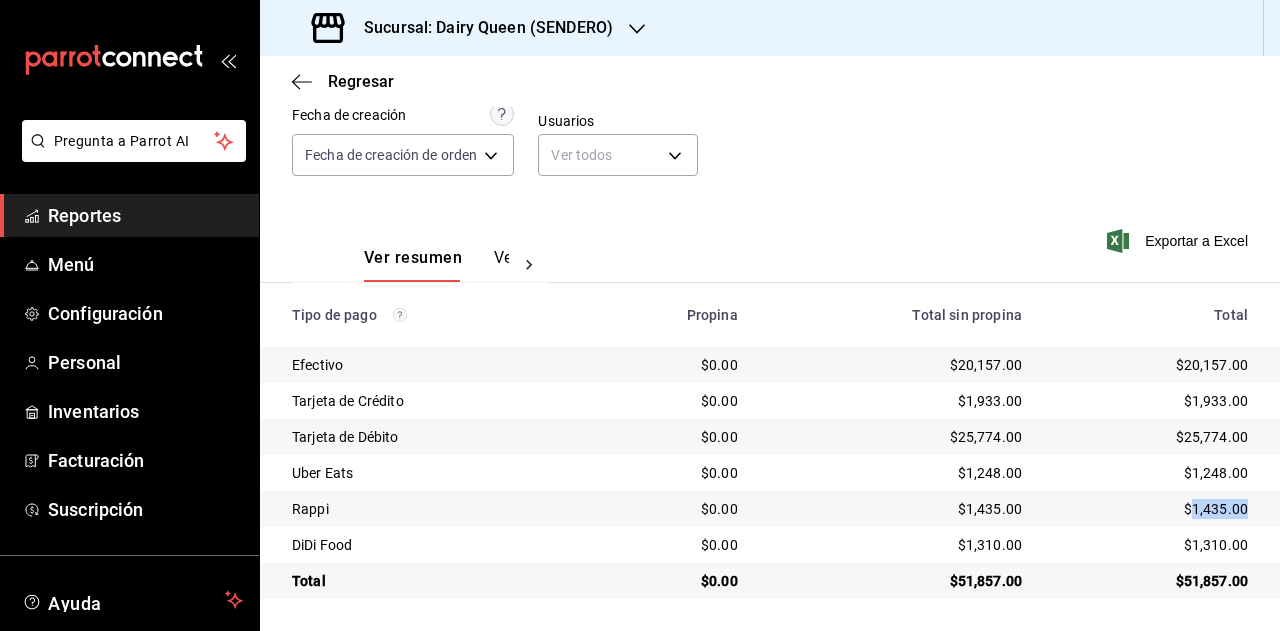 click on "$1,435.00" at bounding box center (1151, 509) 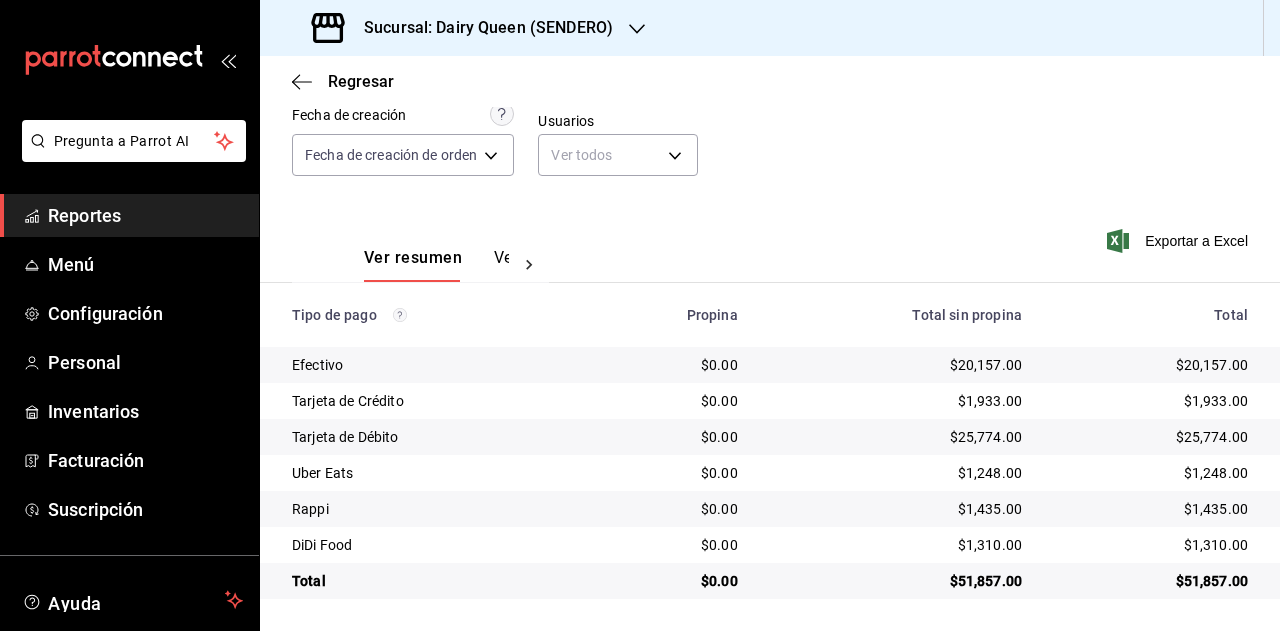 click on "$1,310.00" at bounding box center (1151, 545) 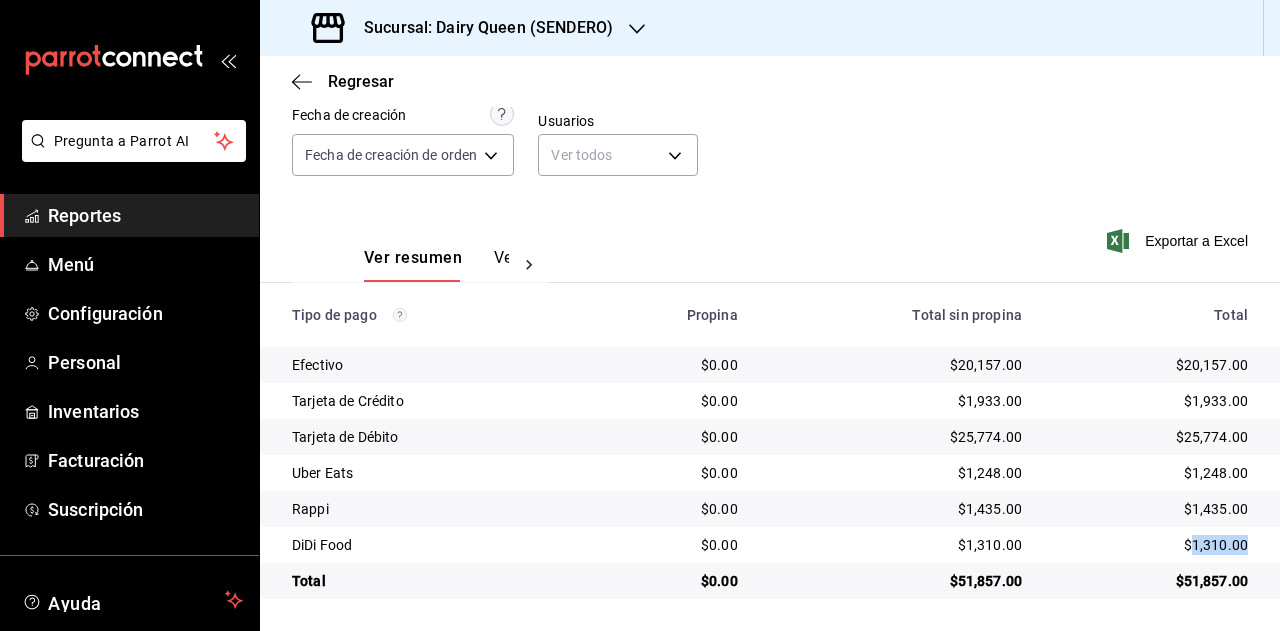 click on "$1,310.00" at bounding box center (1151, 545) 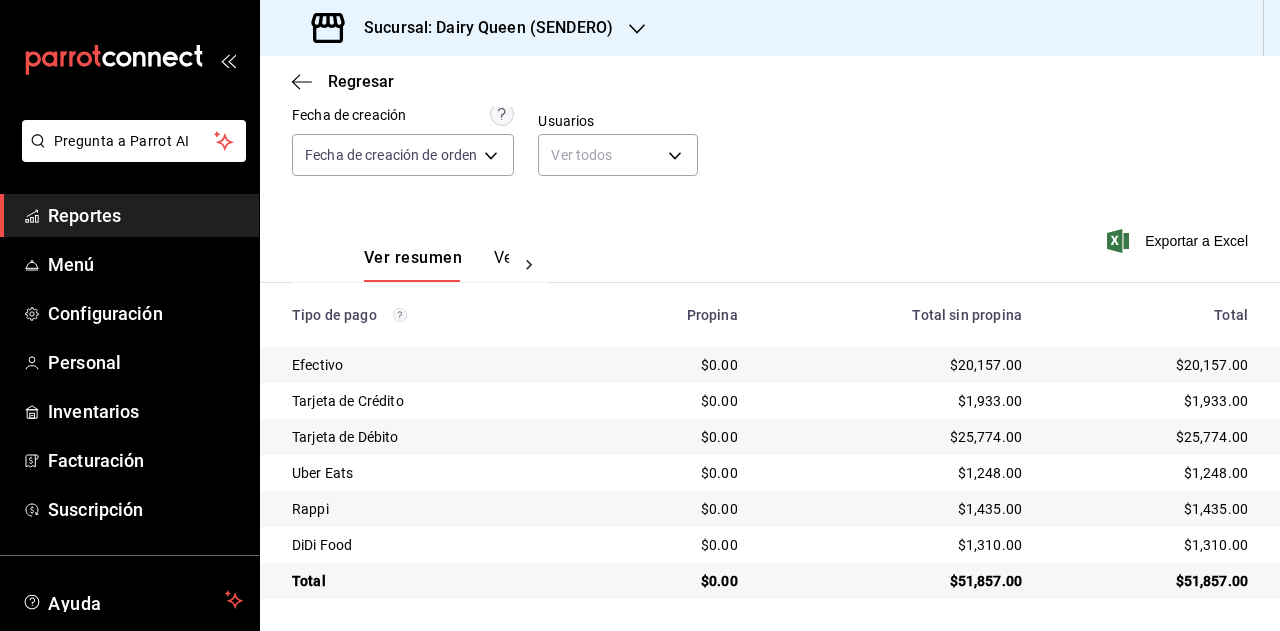 click on "Sucursal: Dairy Queen (SENDERO)" at bounding box center [464, 28] 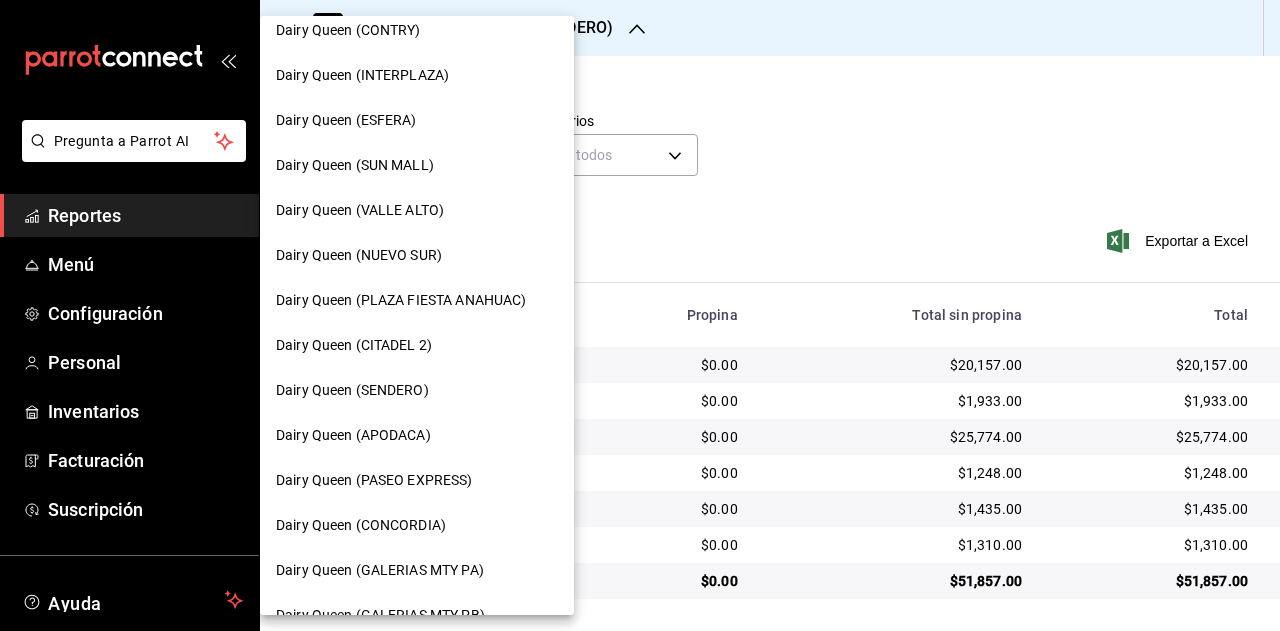 scroll, scrollTop: 400, scrollLeft: 0, axis: vertical 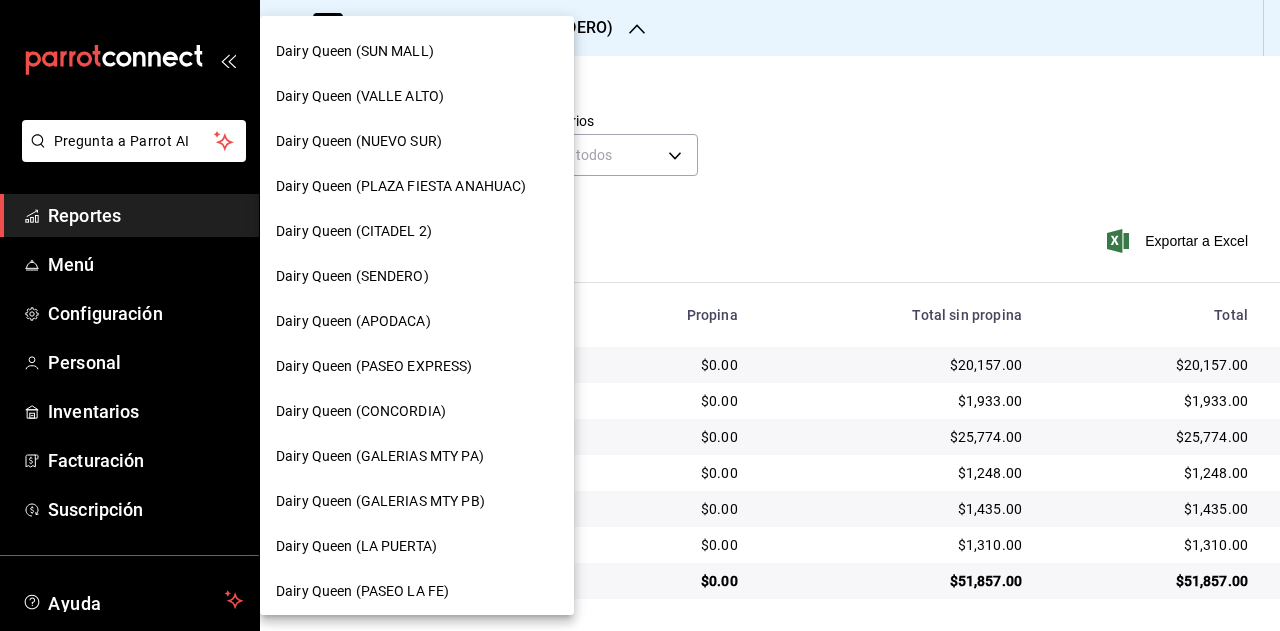 click on "Dairy Queen (APODACA)" at bounding box center (353, 321) 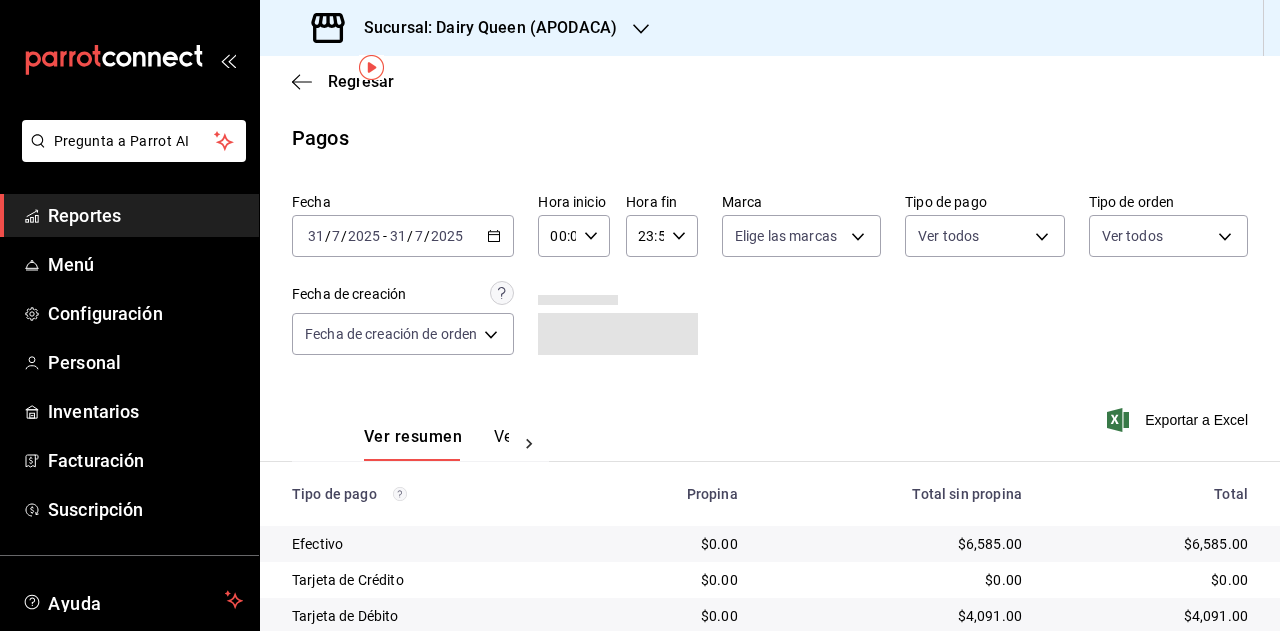scroll, scrollTop: 71, scrollLeft: 0, axis: vertical 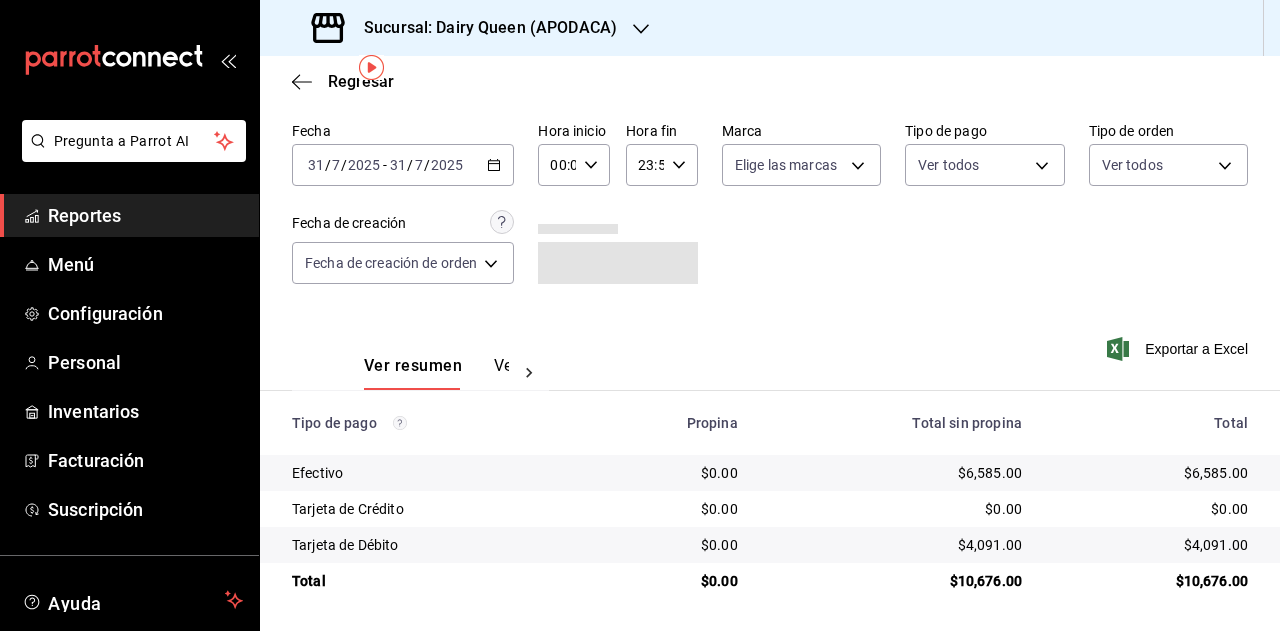 click on "$10,676.00" at bounding box center (1151, 581) 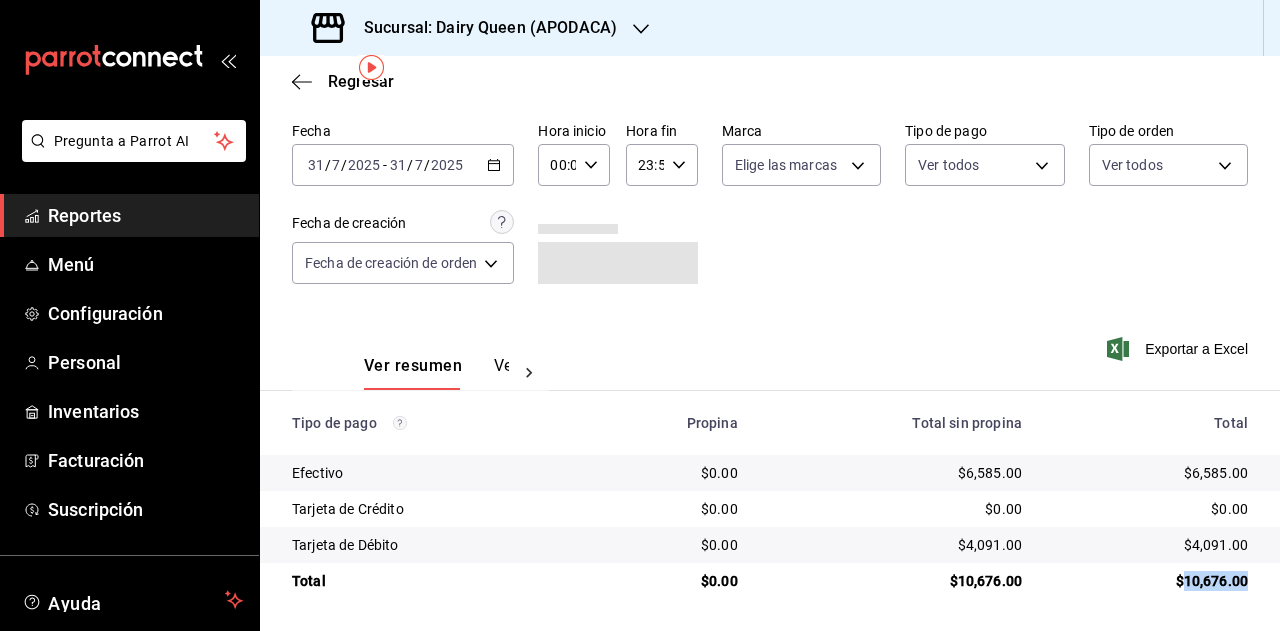 click on "$10,676.00" at bounding box center [1151, 581] 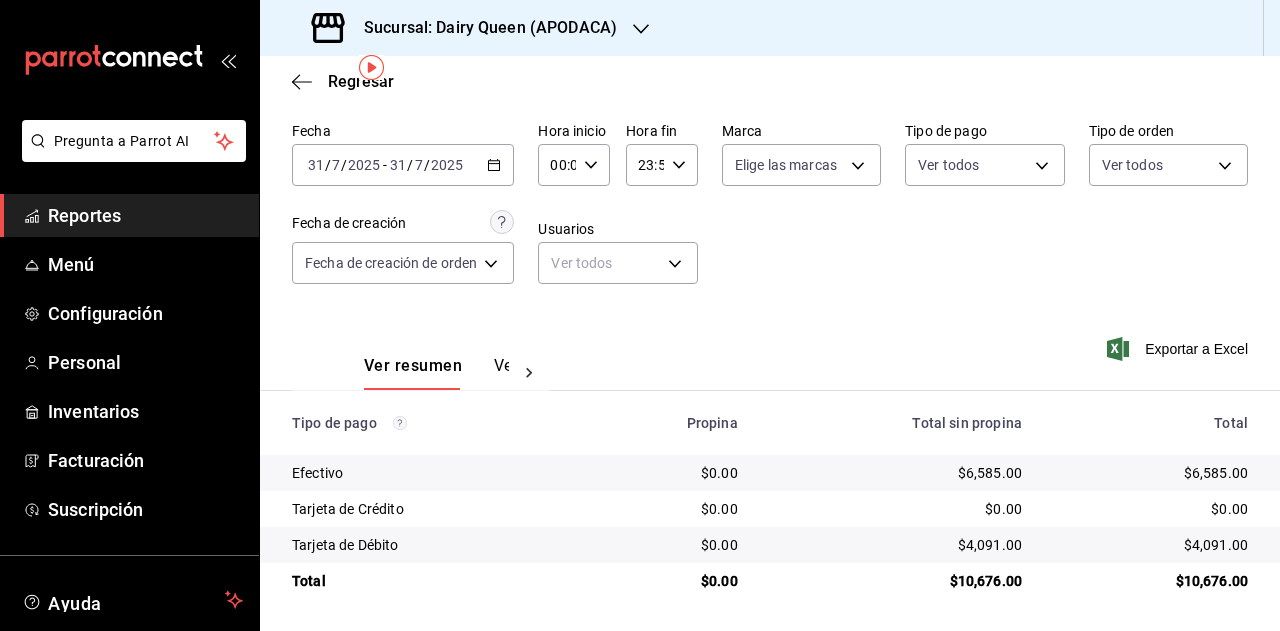 drag, startPoint x: 586, startPoint y: 30, endPoint x: 566, endPoint y: 30, distance: 20 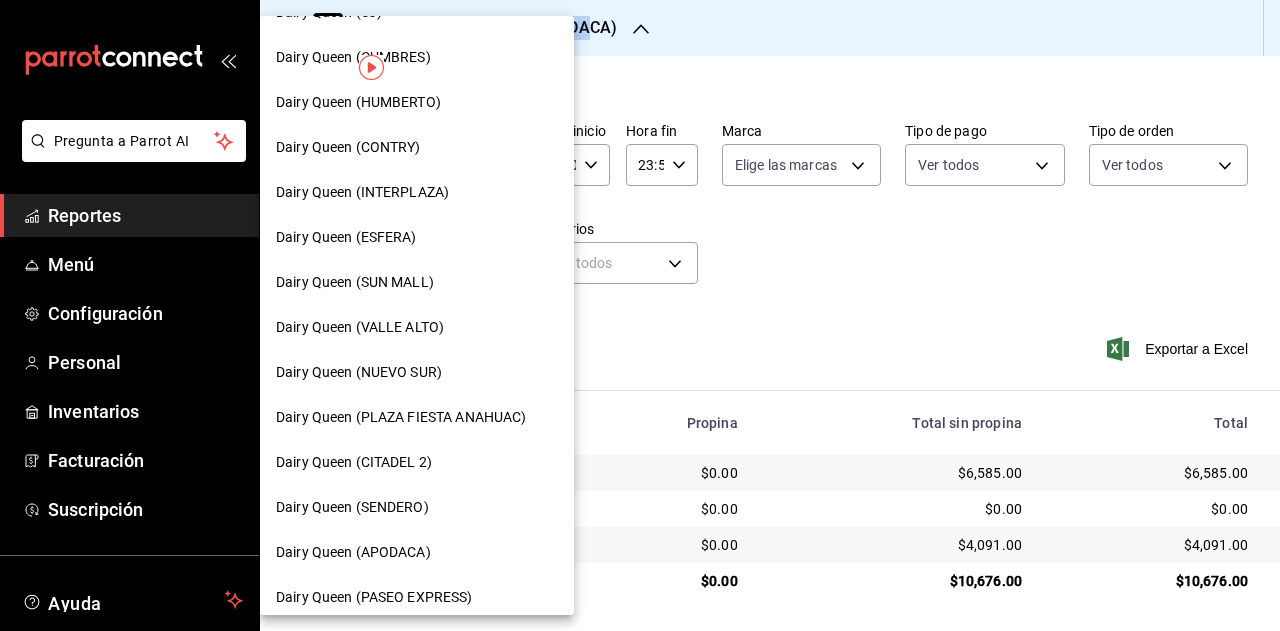scroll, scrollTop: 200, scrollLeft: 0, axis: vertical 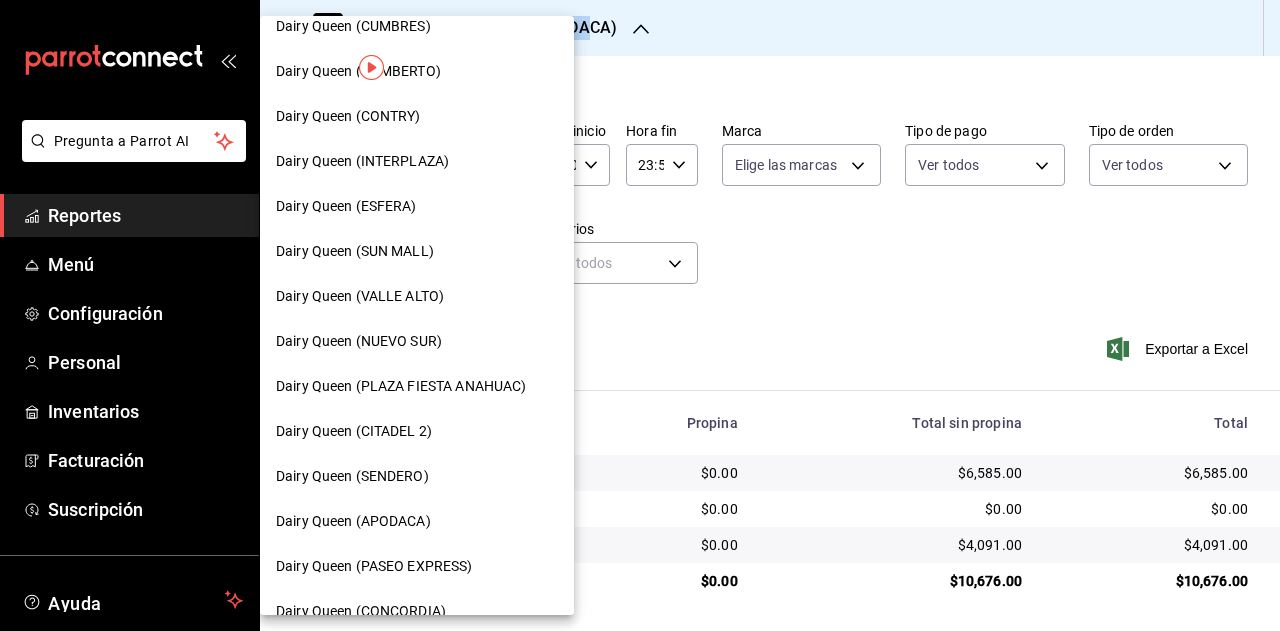 click on "Dairy Queen (PASEO EXPRESS)" at bounding box center [374, 566] 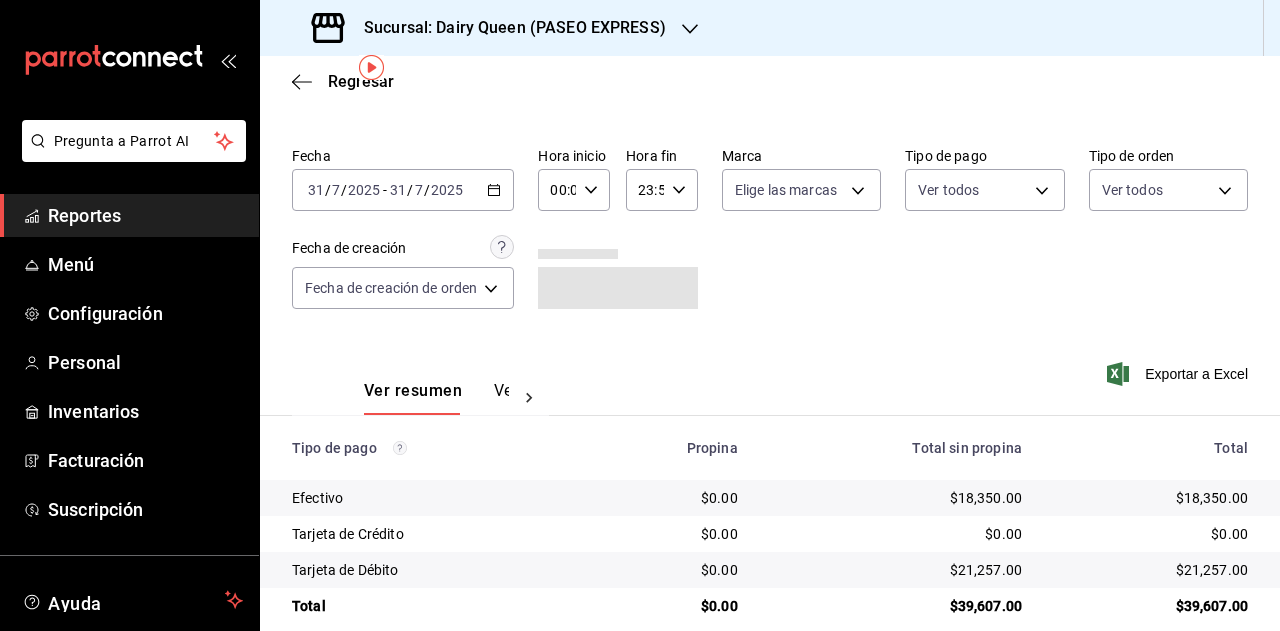 scroll, scrollTop: 71, scrollLeft: 0, axis: vertical 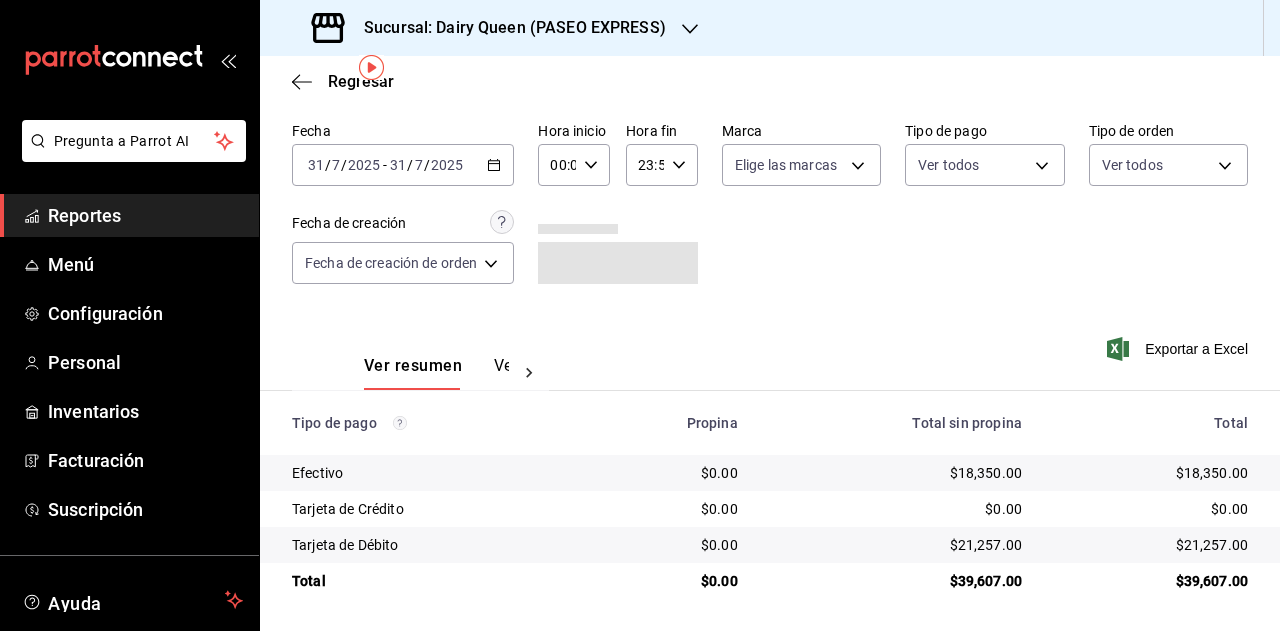 click on "$39,607.00" at bounding box center (1159, 581) 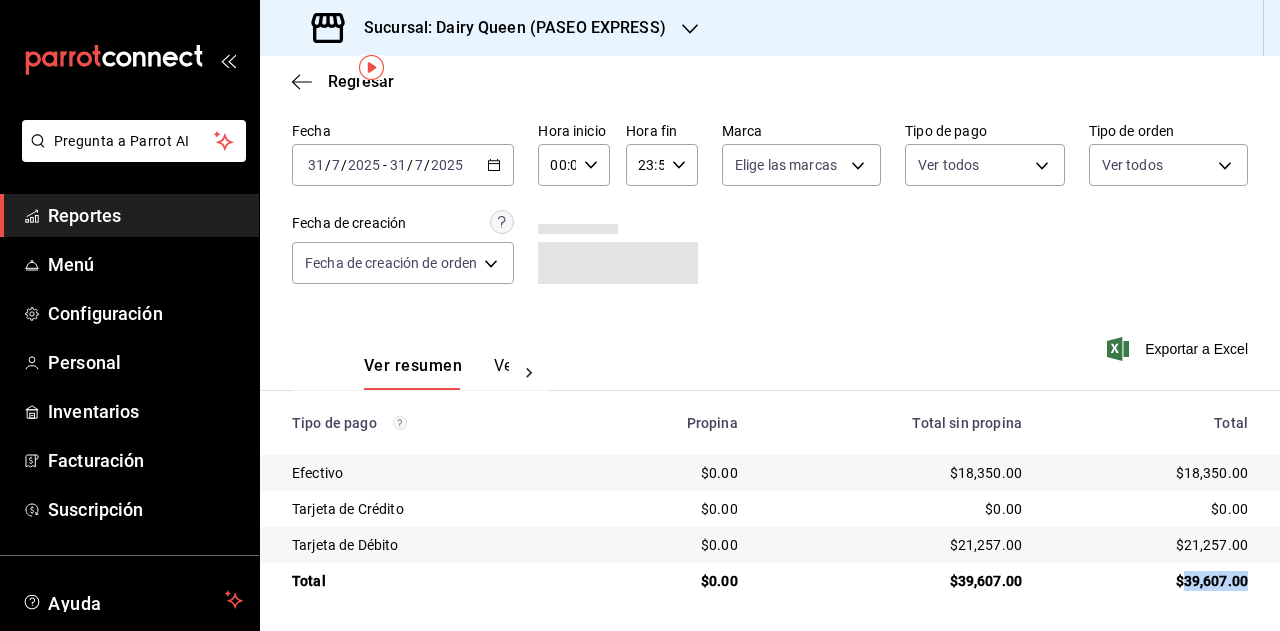 click on "$39,607.00" at bounding box center [1151, 581] 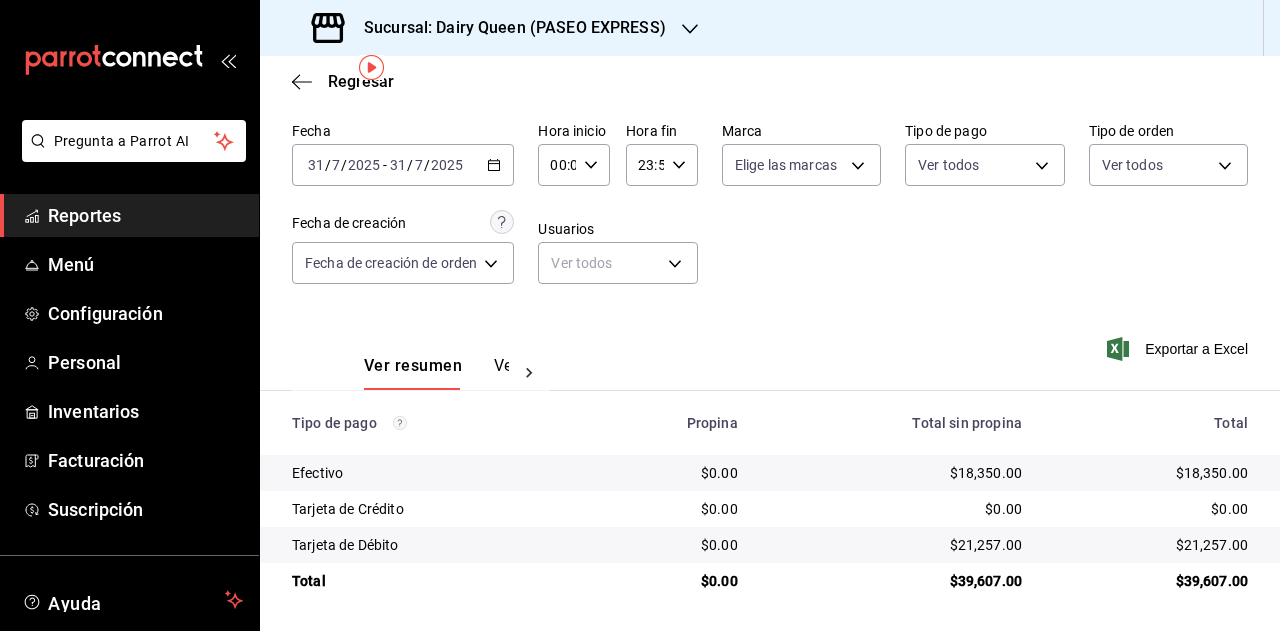 click on "Sucursal: Dairy Queen (PASEO EXPRESS)" at bounding box center (491, 28) 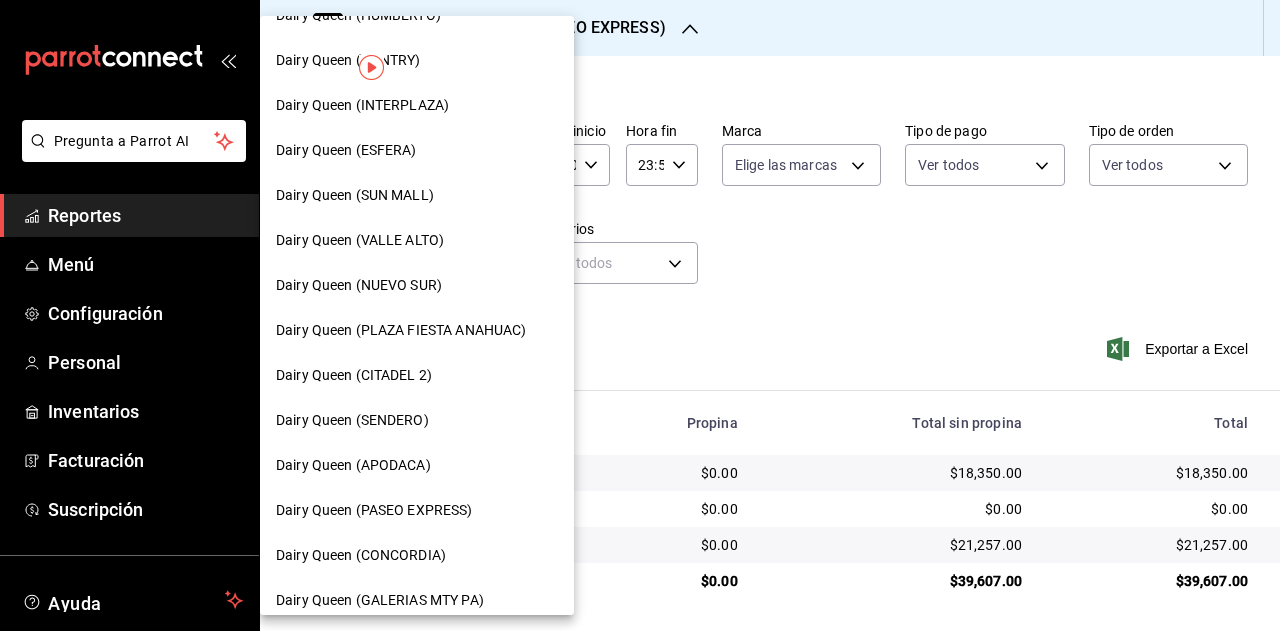 scroll, scrollTop: 300, scrollLeft: 0, axis: vertical 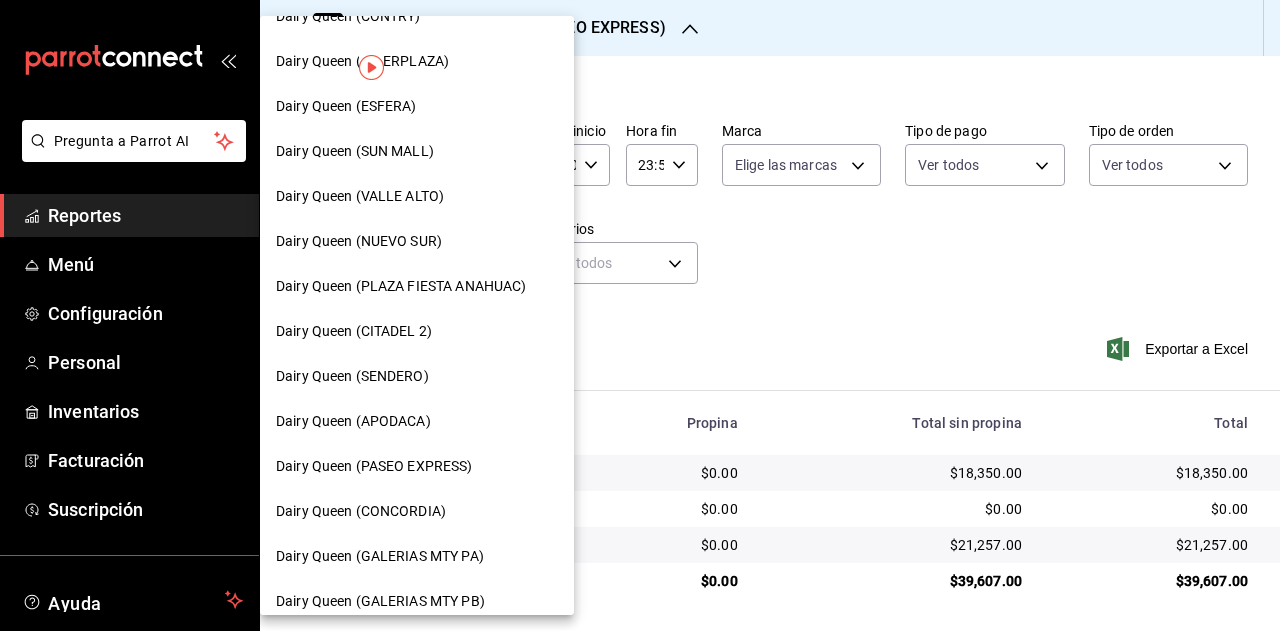 click on "Dairy Queen (CONCORDIA)" at bounding box center [417, 511] 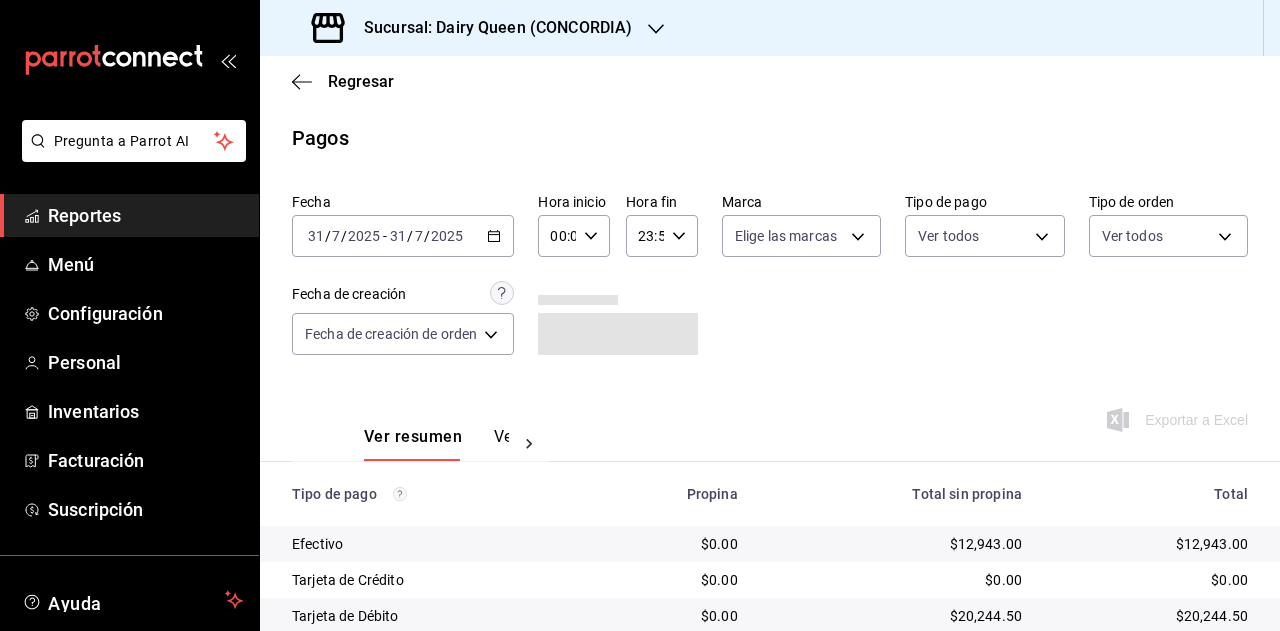 scroll, scrollTop: 251, scrollLeft: 0, axis: vertical 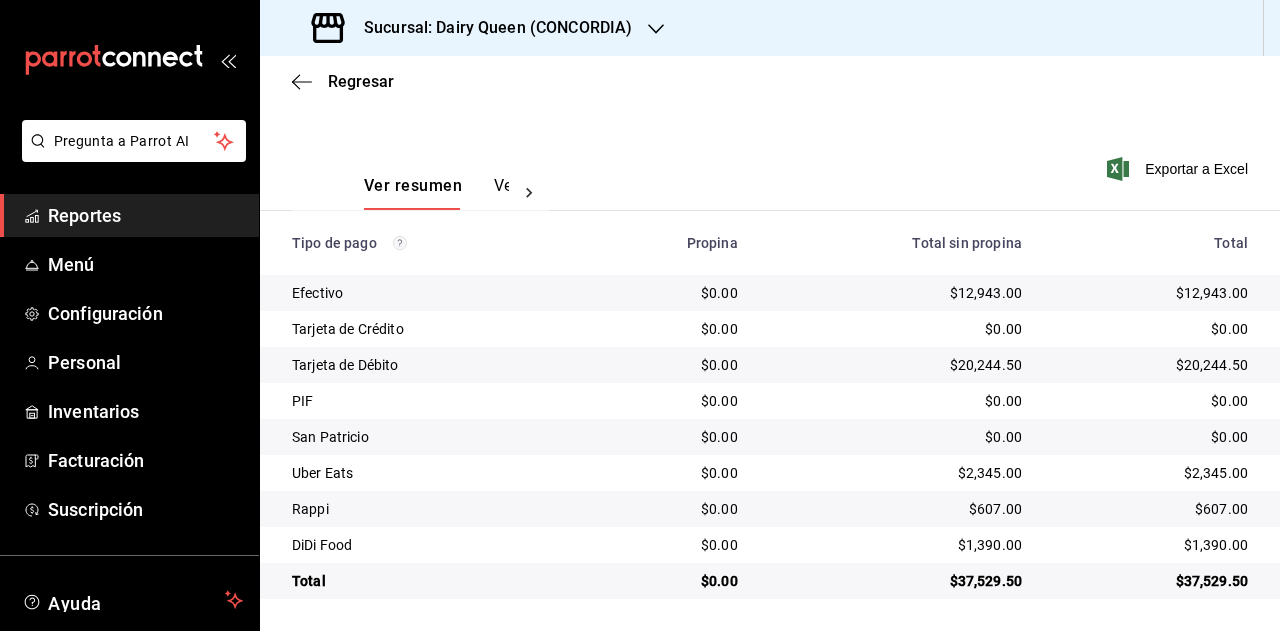 click on "$37,529.50" at bounding box center (1151, 581) 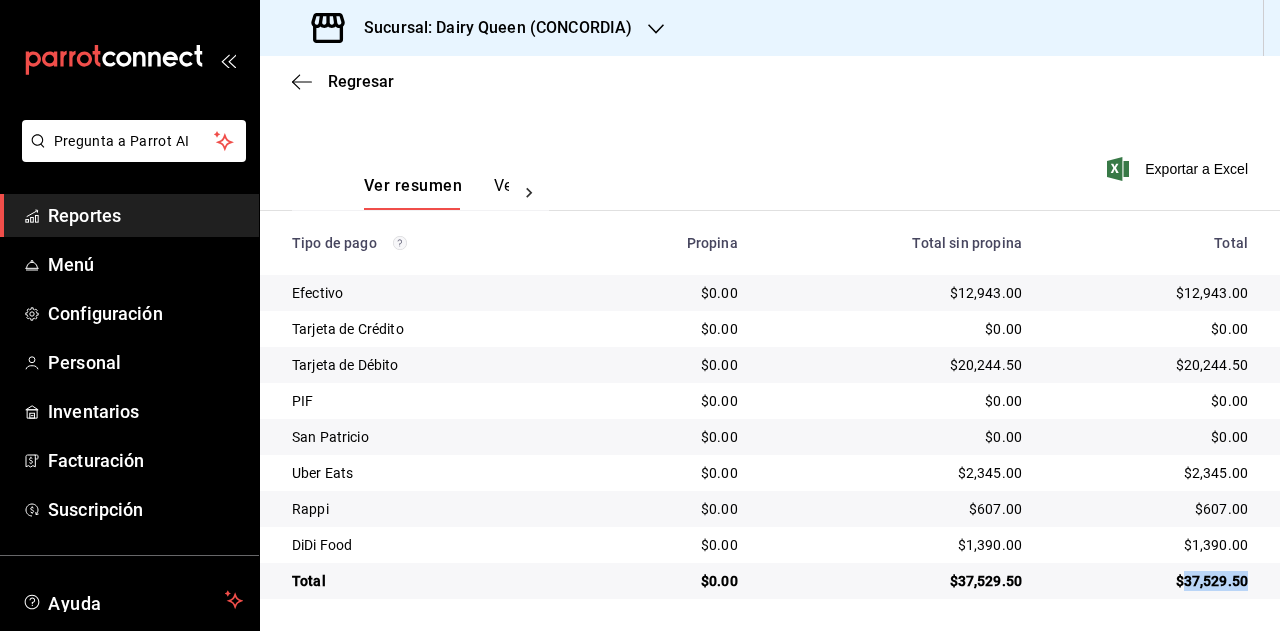click on "$2,345.00" at bounding box center [1151, 473] 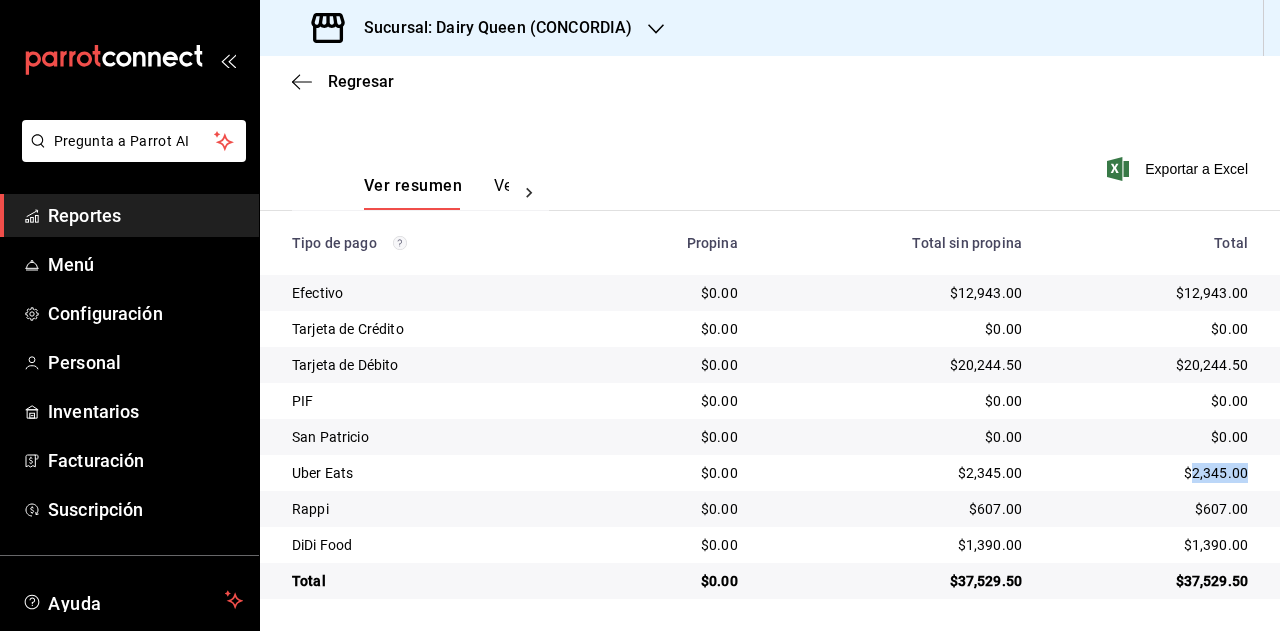 click on "$2,345.00" at bounding box center (1151, 473) 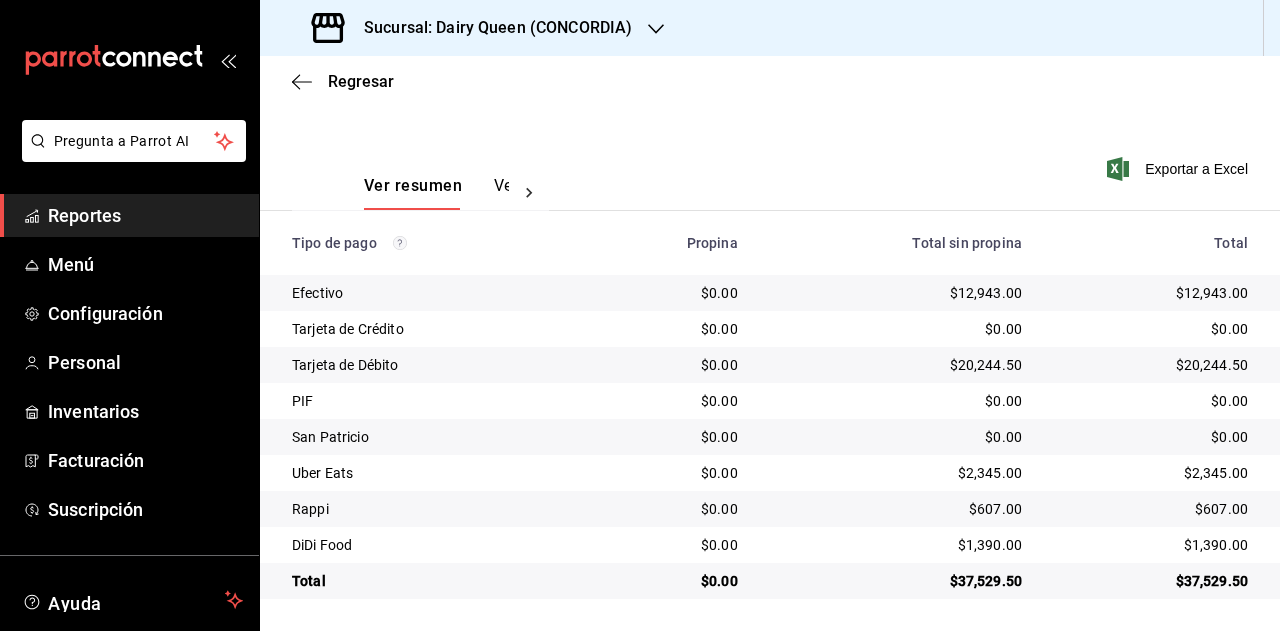 click on "$607.00" at bounding box center (1151, 509) 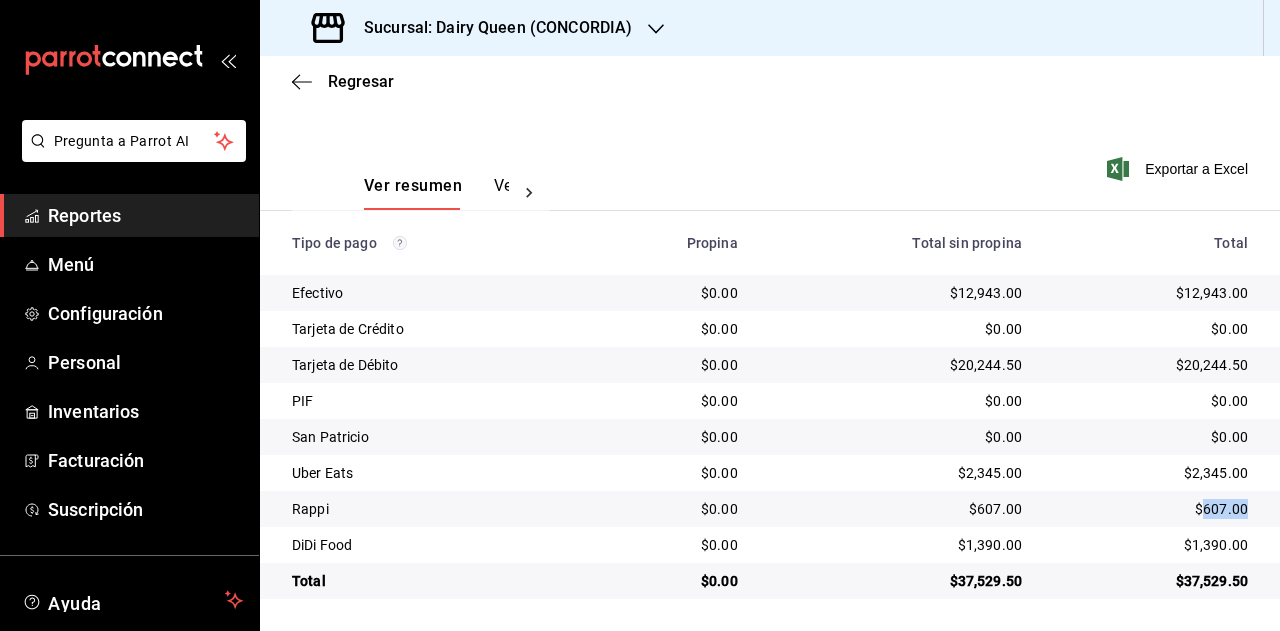 click on "$607.00" at bounding box center (1151, 509) 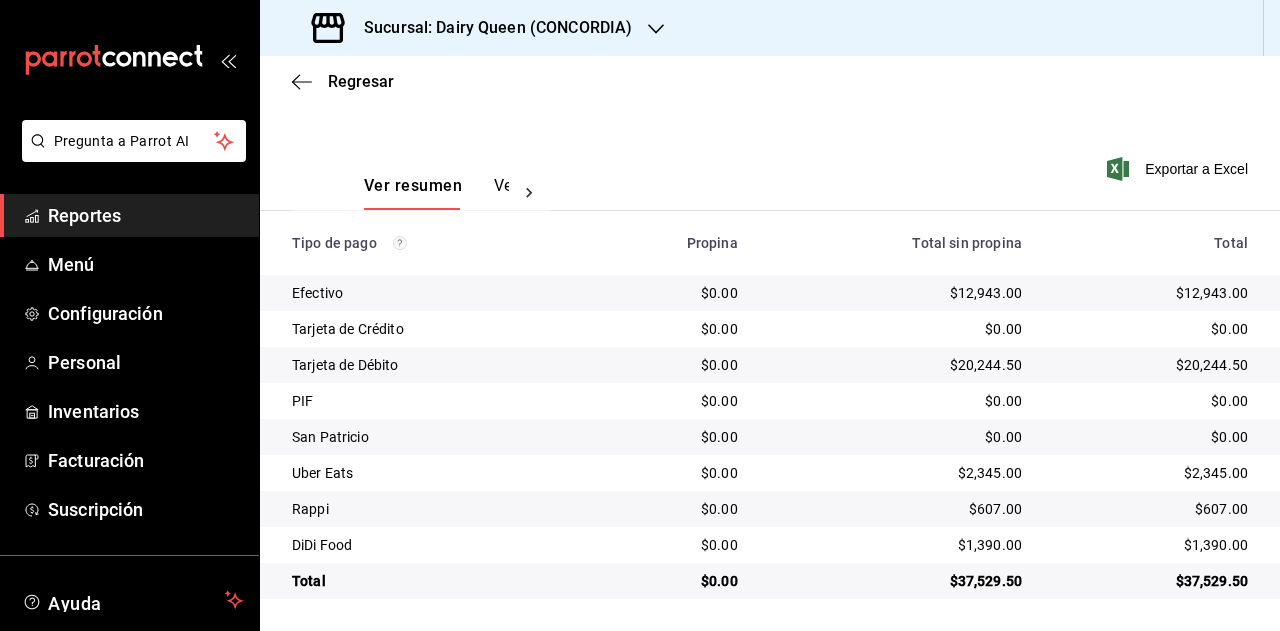 click on "$1,390.00" at bounding box center (1151, 545) 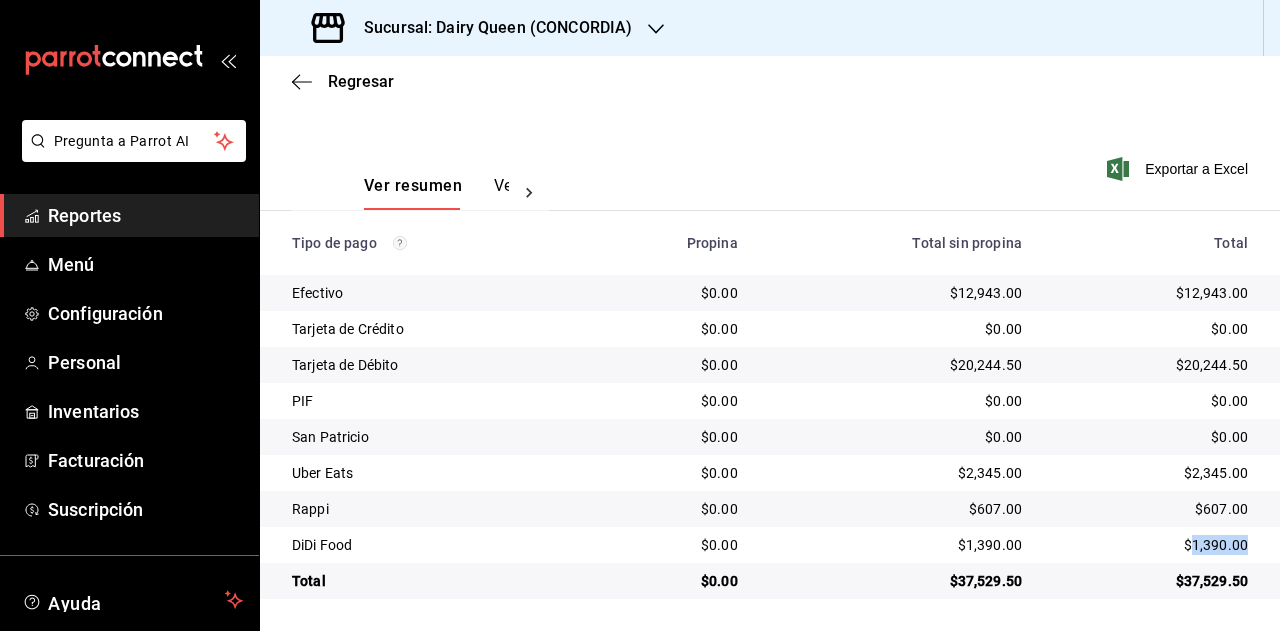 click on "$1,390.00" at bounding box center (1151, 545) 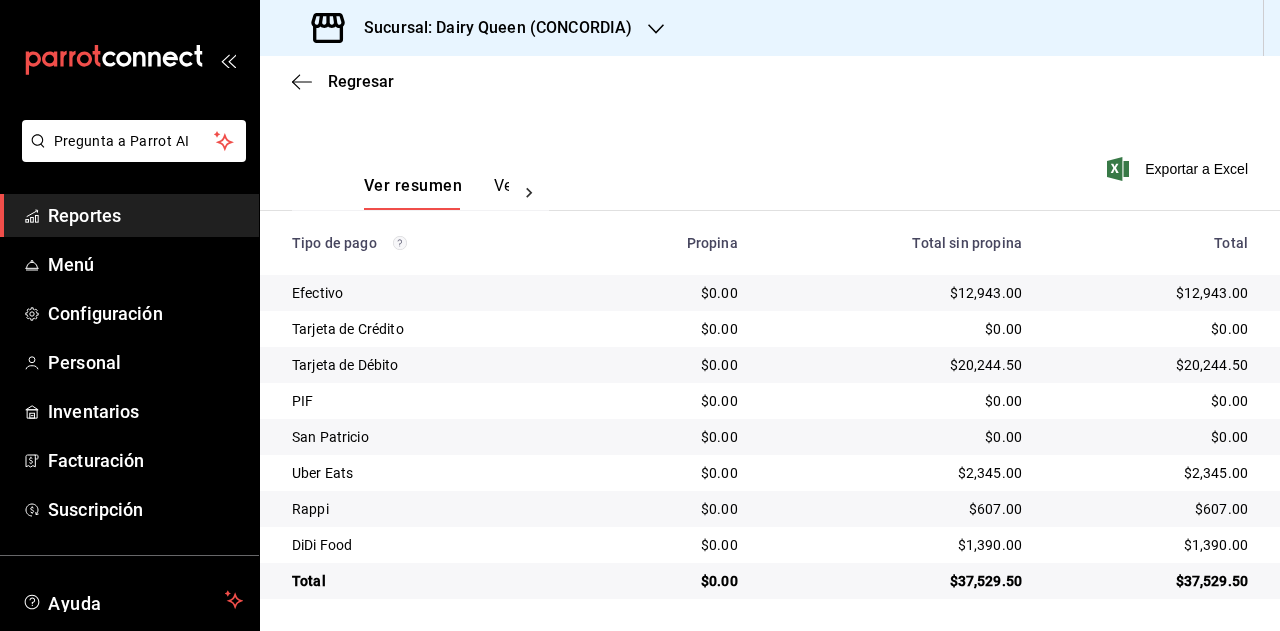 click on "Sucursal: Dairy Queen (CONCORDIA)" at bounding box center (490, 28) 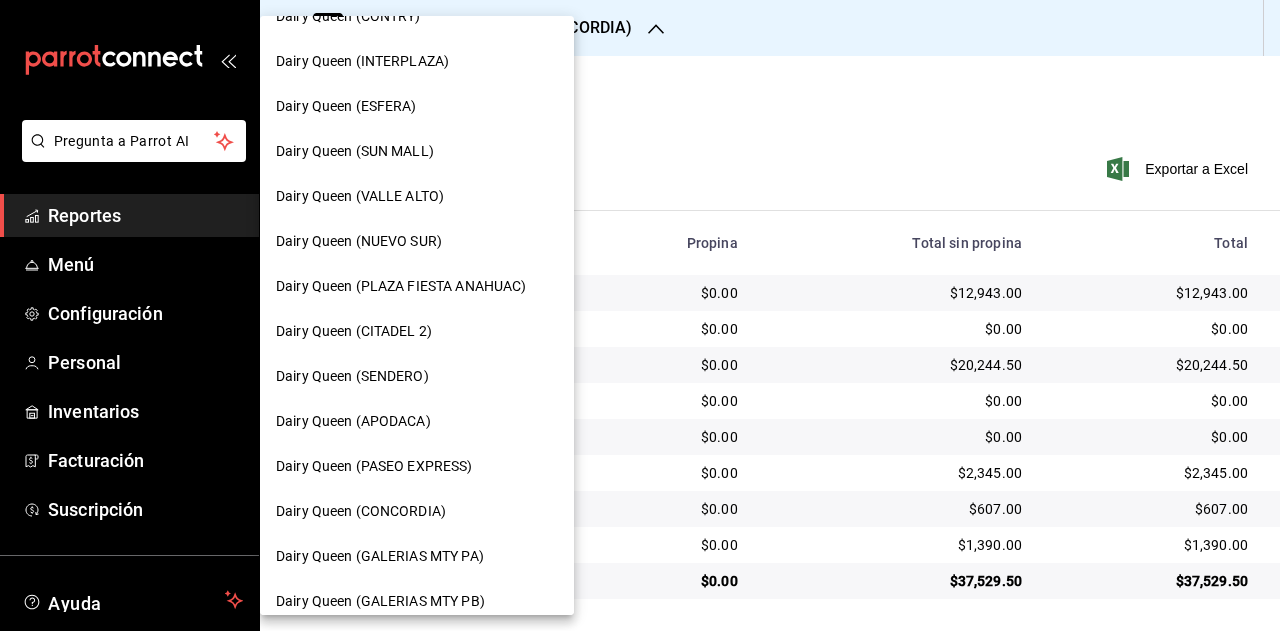 scroll, scrollTop: 400, scrollLeft: 0, axis: vertical 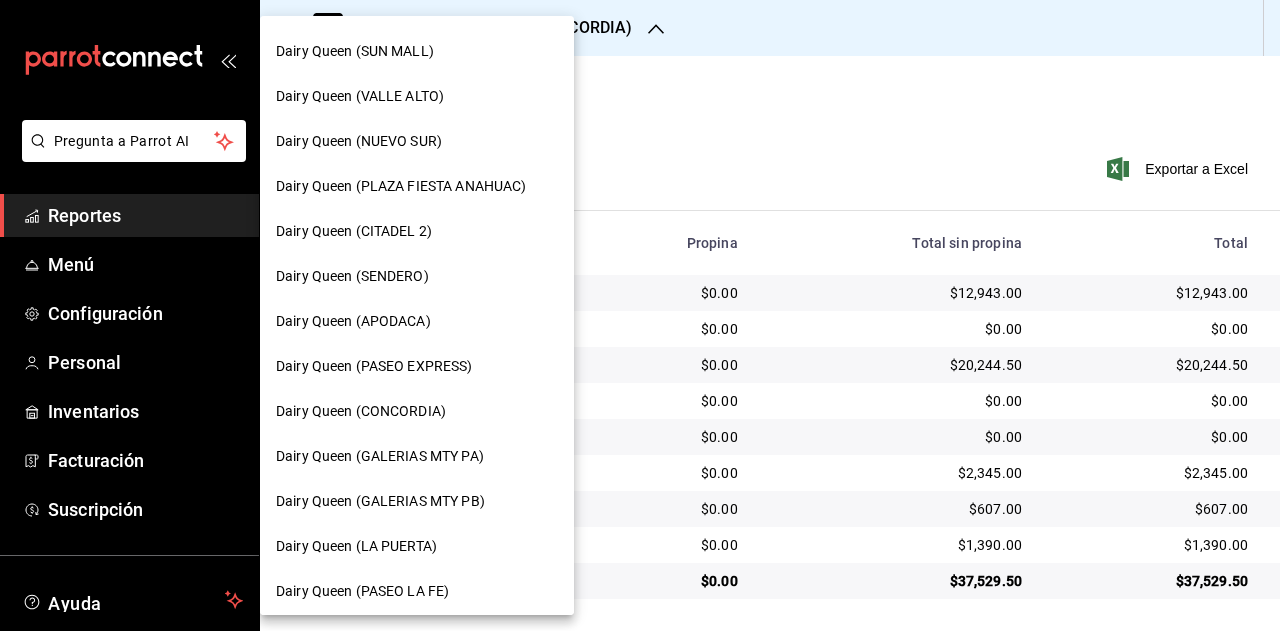 click on "Dairy Queen (GALERIAS MTY PA)" at bounding box center [380, 456] 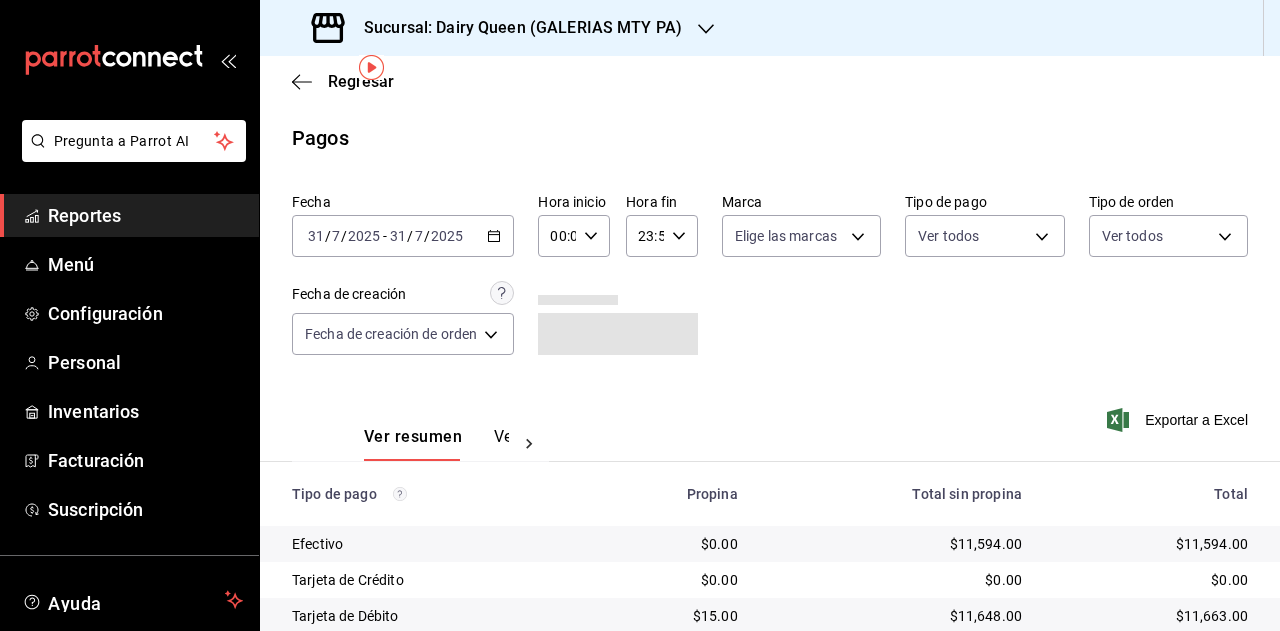 scroll, scrollTop: 71, scrollLeft: 0, axis: vertical 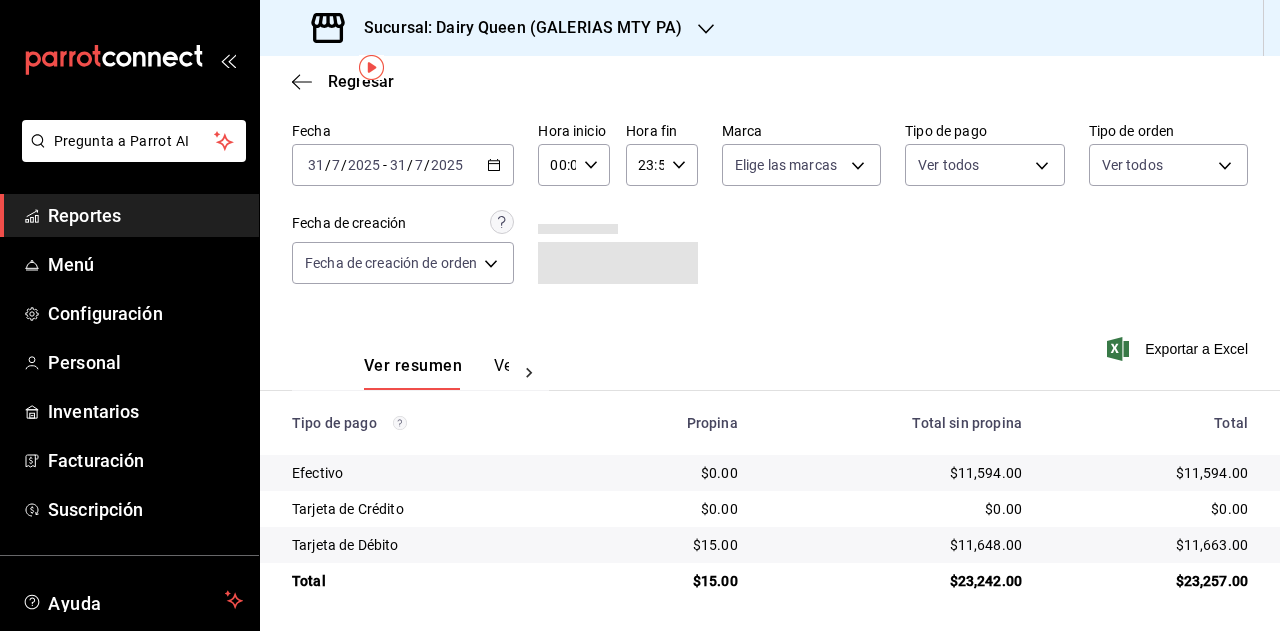 click on "$23,257.00" at bounding box center [1151, 581] 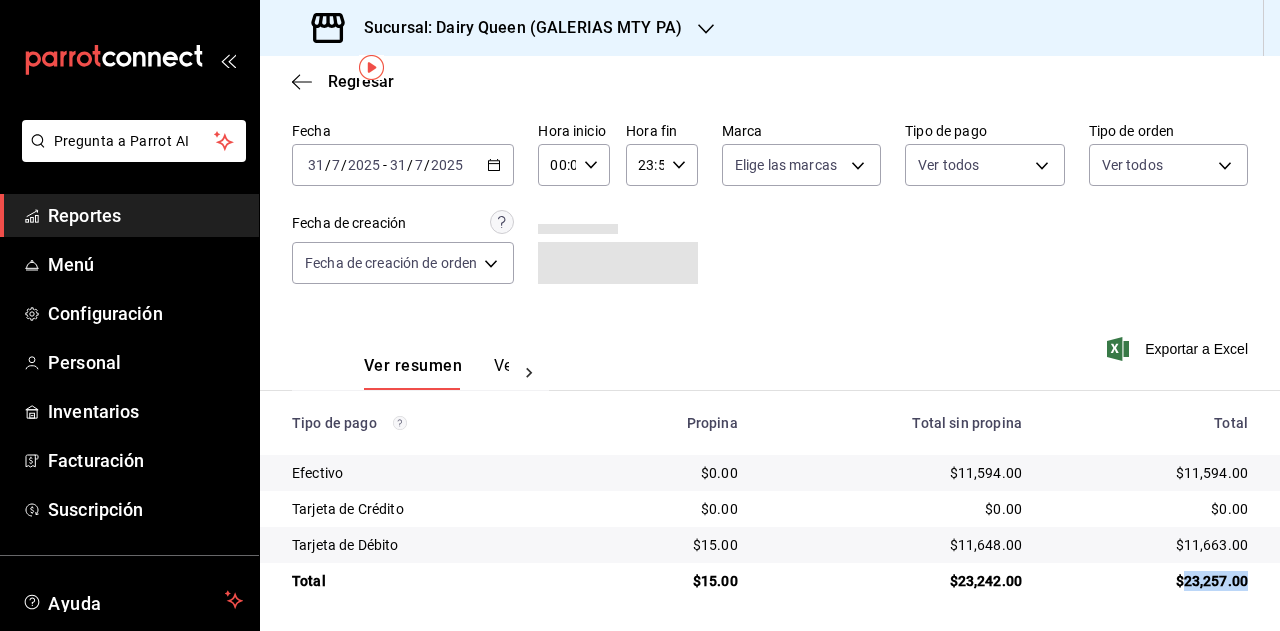 click on "$23,257.00" at bounding box center (1151, 581) 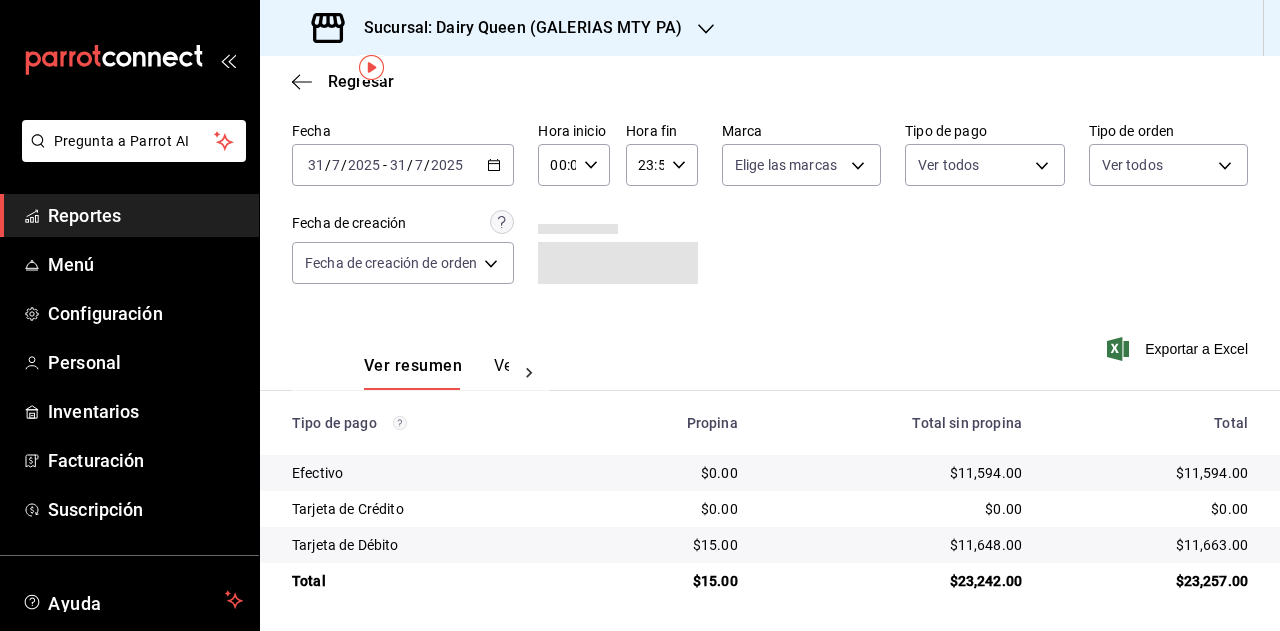 click on "Sucursal: Dairy Queen (GALERIAS MTY PA)" at bounding box center [499, 28] 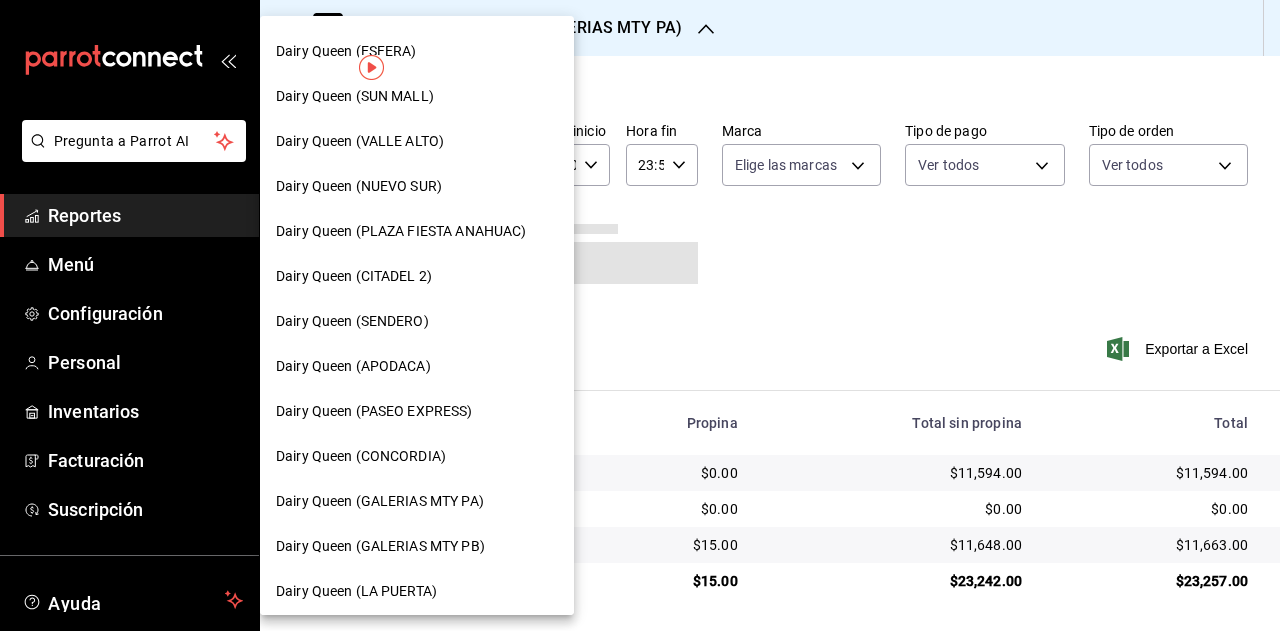 scroll, scrollTop: 400, scrollLeft: 0, axis: vertical 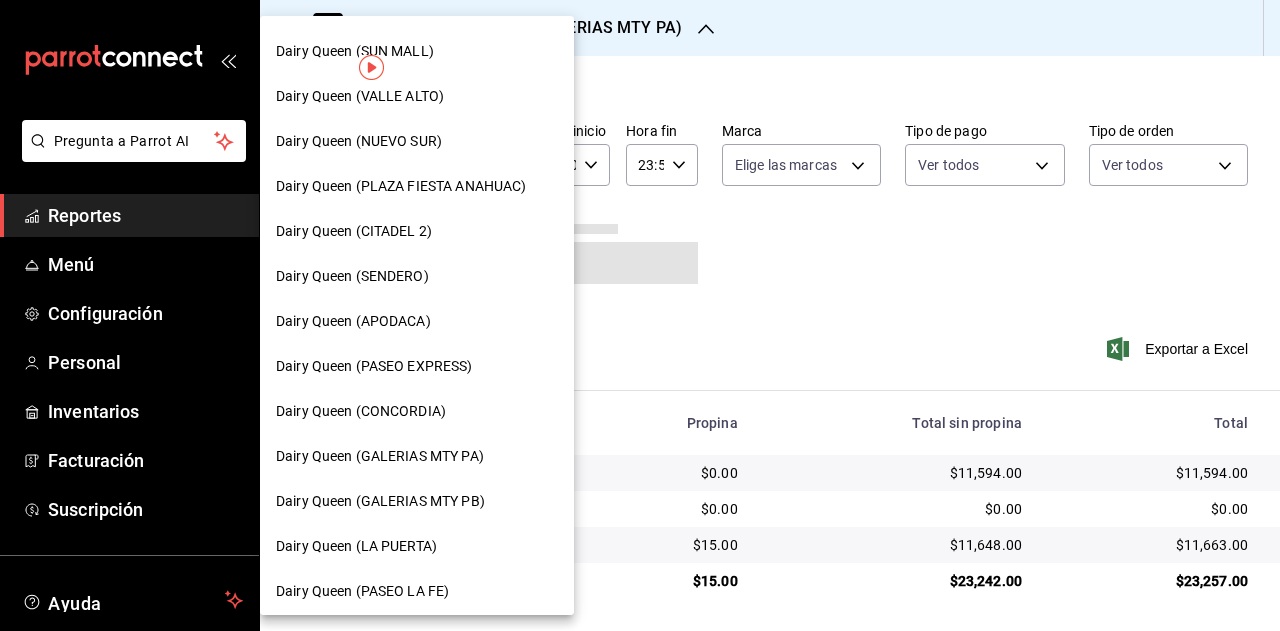 click on "Dairy Queen (GALERIAS MTY PB)" at bounding box center (380, 501) 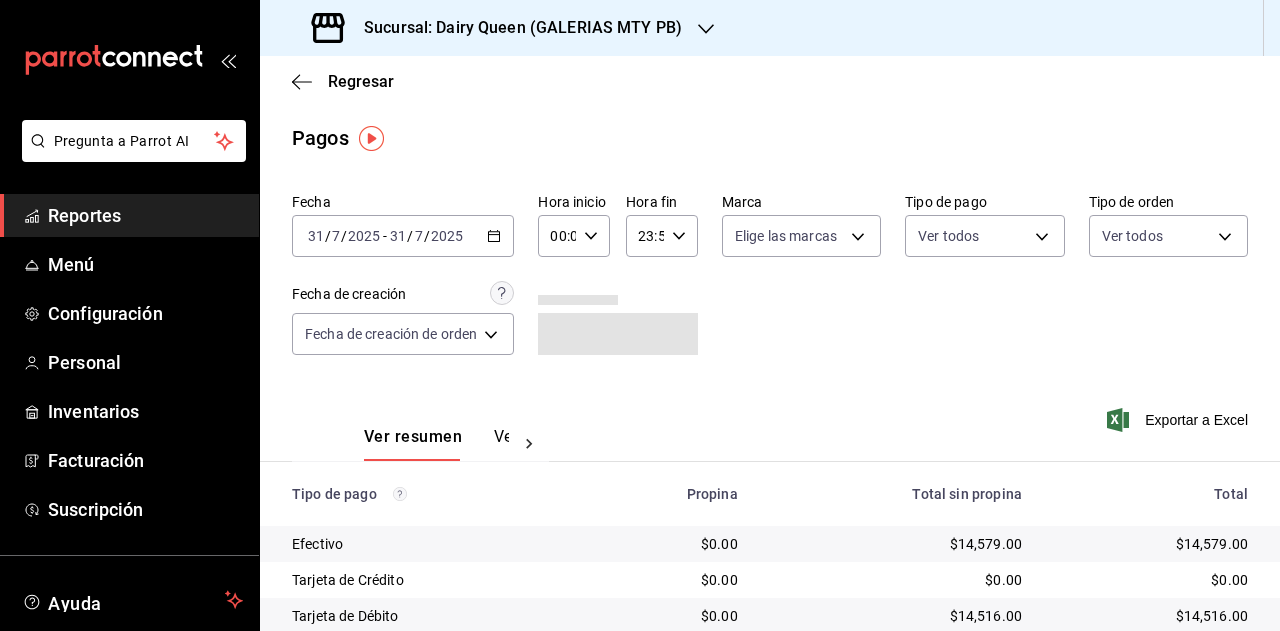 scroll, scrollTop: 251, scrollLeft: 0, axis: vertical 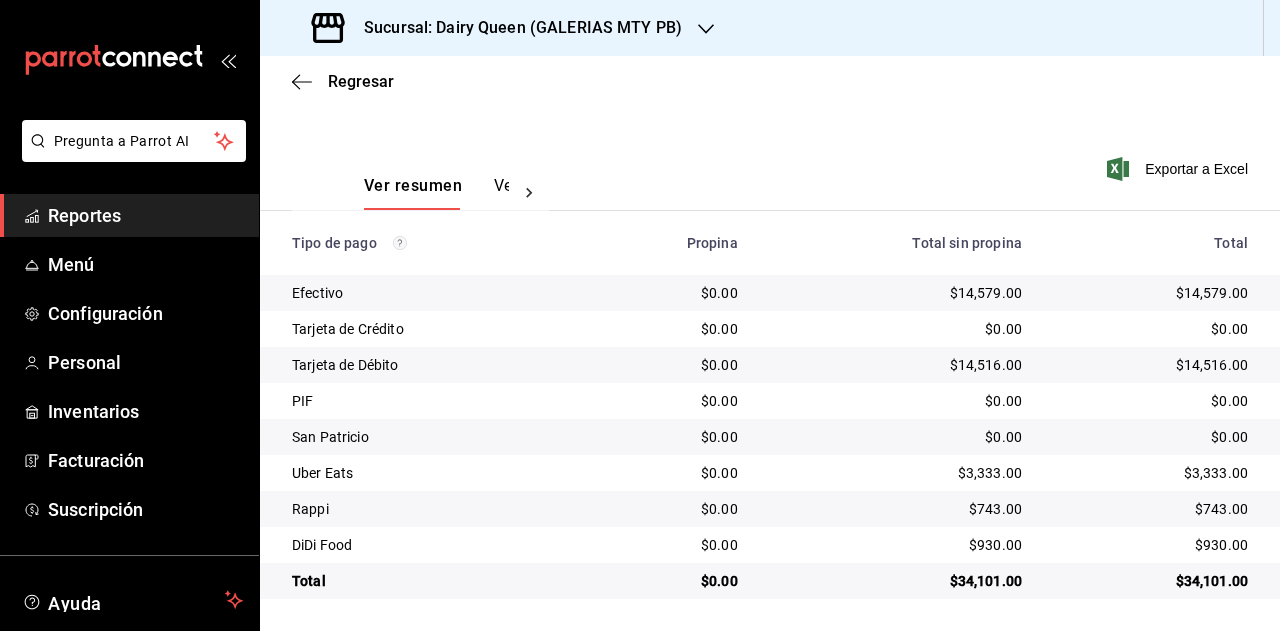 click on "$34,101.00" at bounding box center [1151, 581] 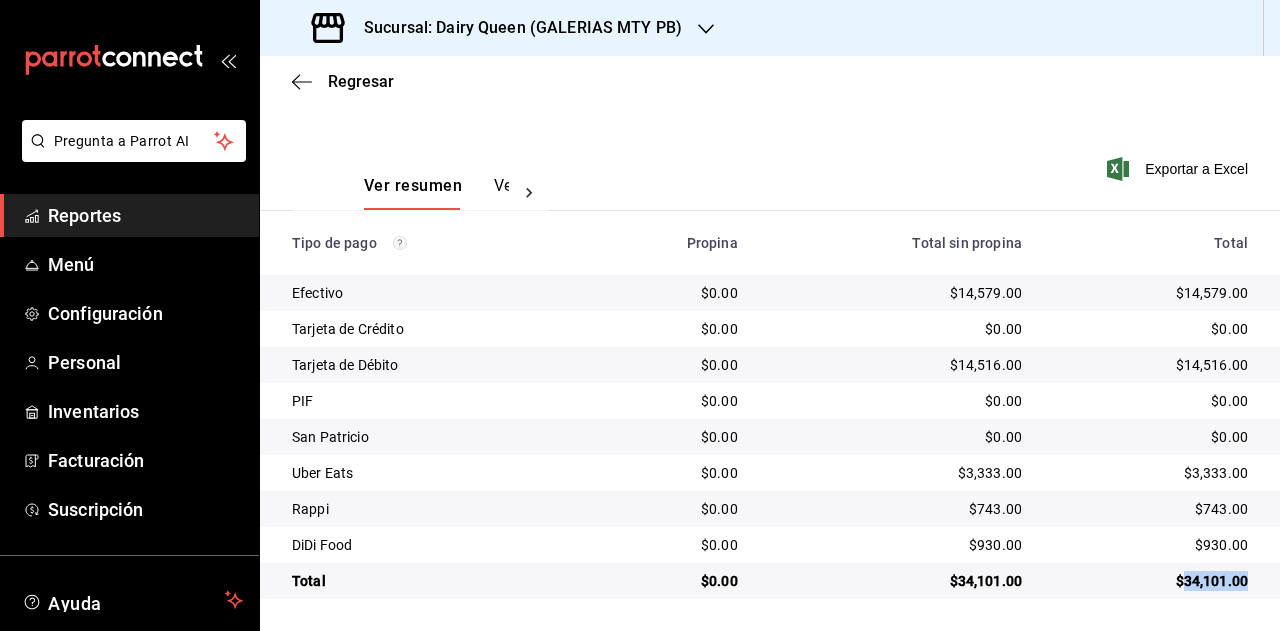 click on "$34,101.00" at bounding box center (1151, 581) 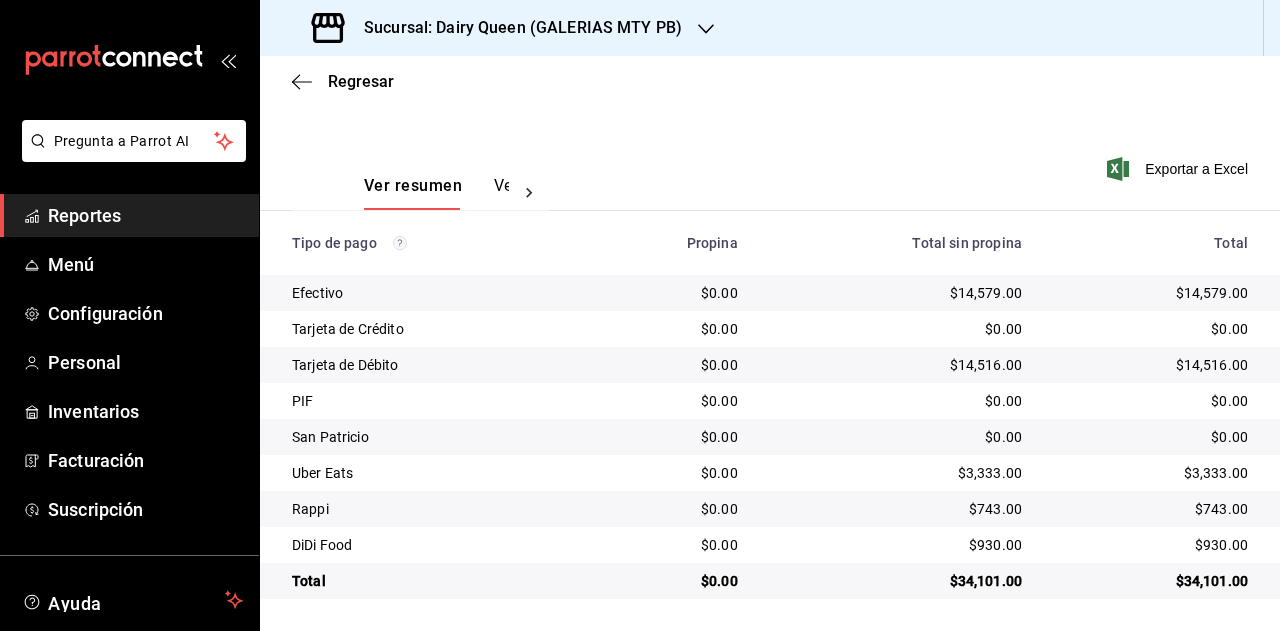 click on "$3,333.00" at bounding box center [1151, 473] 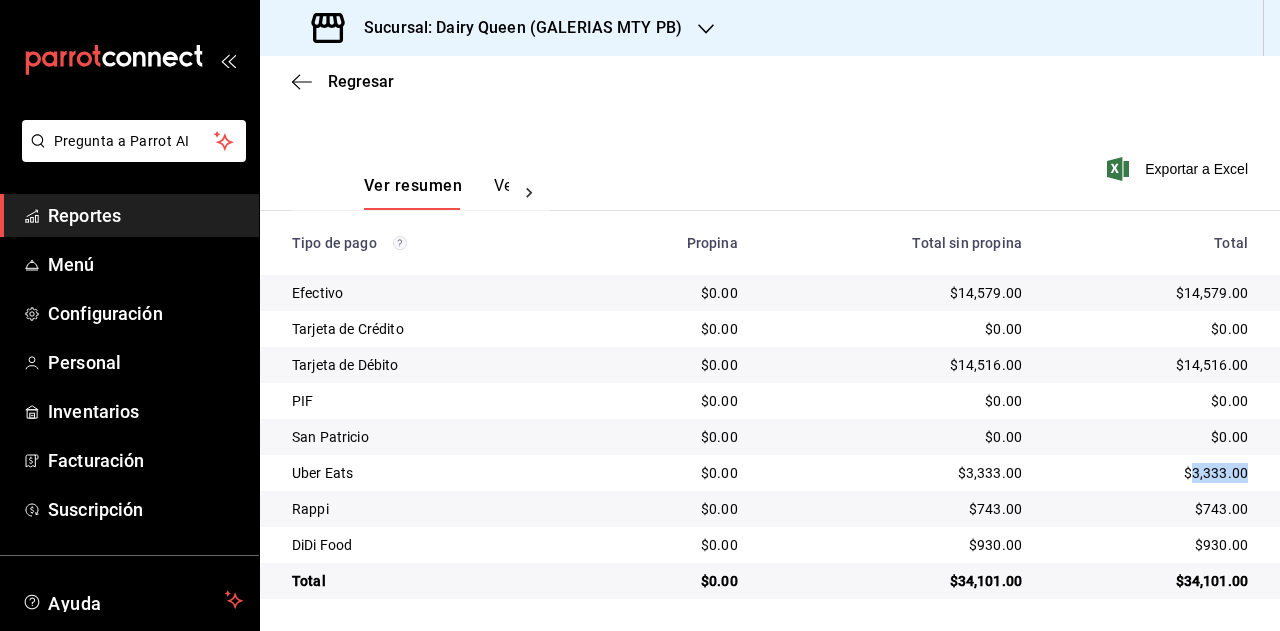 click on "$3,333.00" at bounding box center (1151, 473) 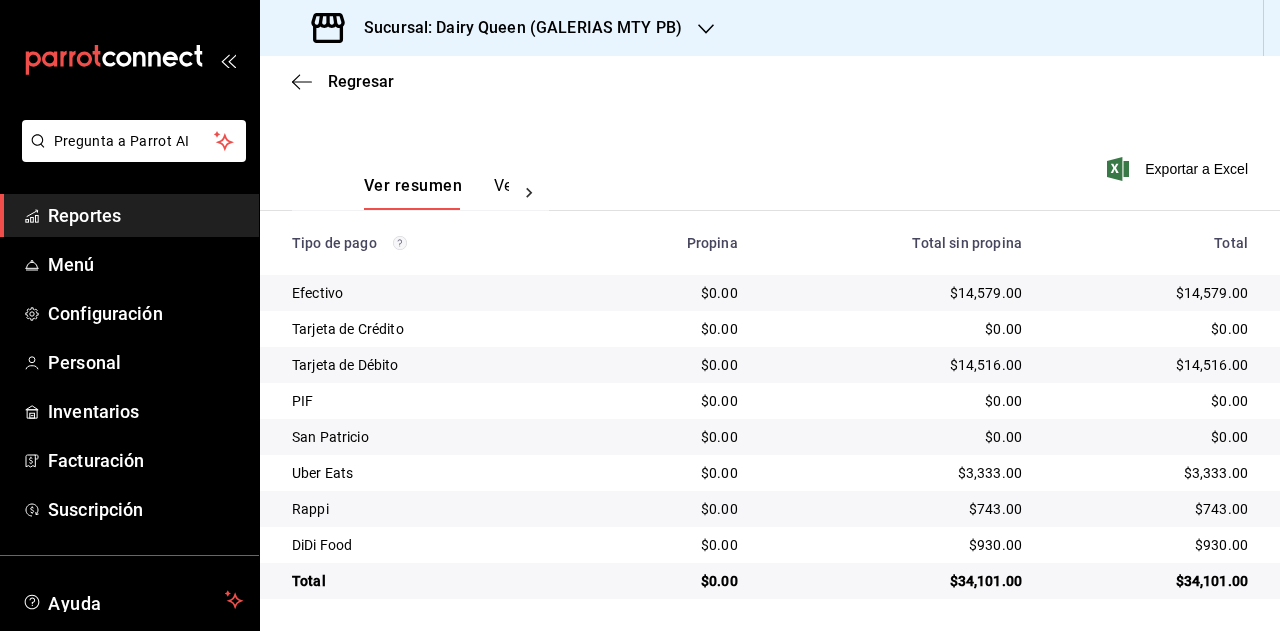 click on "$743.00" at bounding box center [1151, 509] 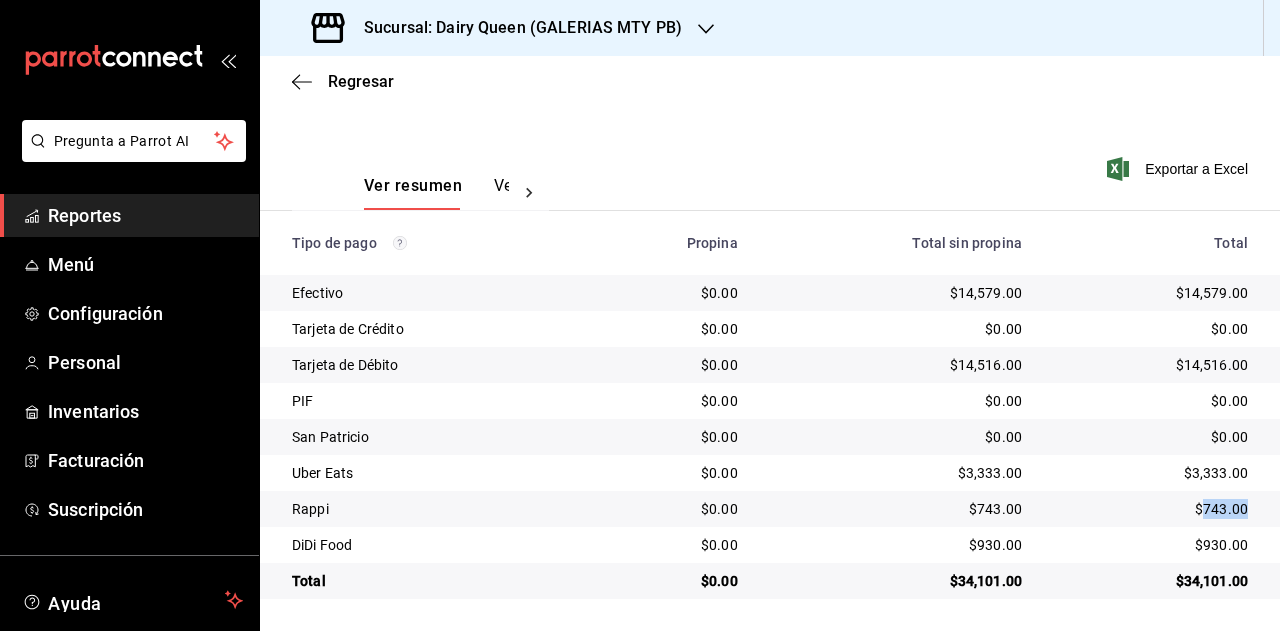click on "$743.00" at bounding box center [1151, 509] 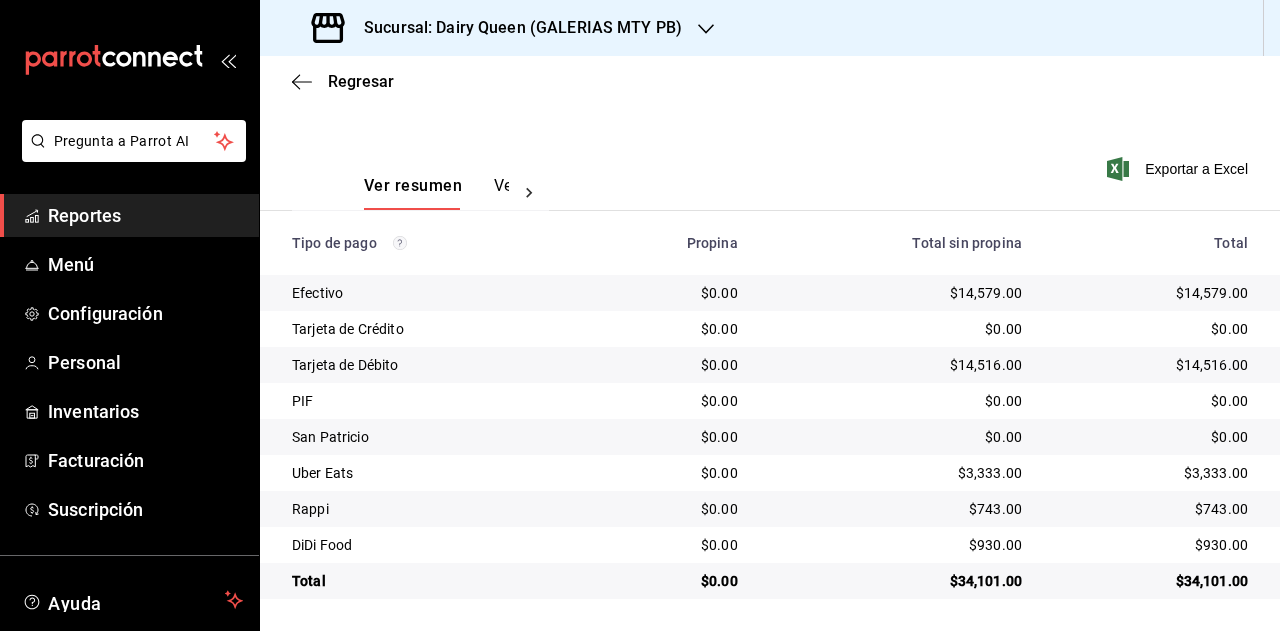 click on "$930.00" at bounding box center (1151, 545) 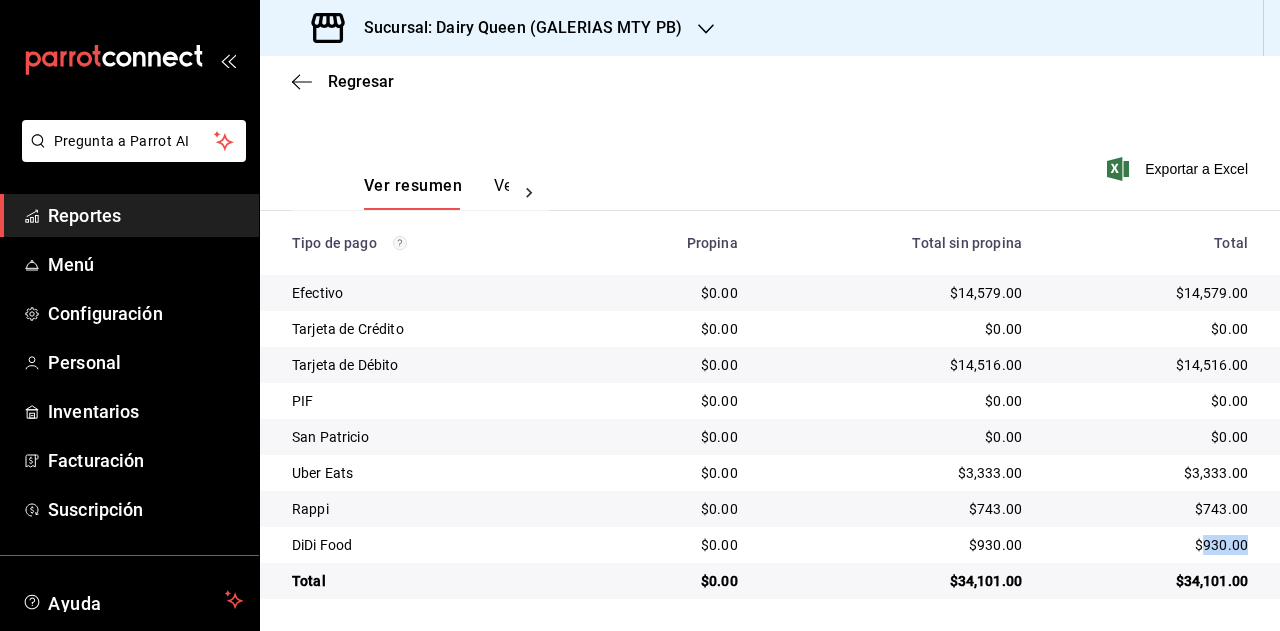 click on "$930.00" at bounding box center [1151, 545] 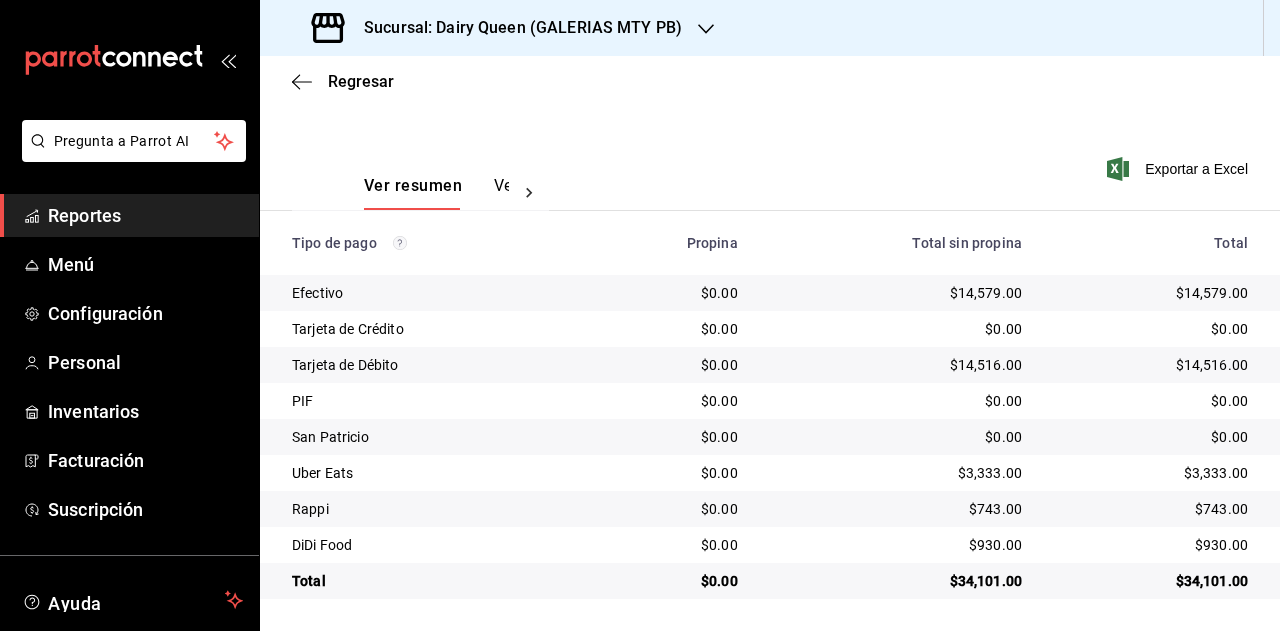 click on "Sucursal: Dairy Queen (GALERIAS MTY PB)" at bounding box center [499, 28] 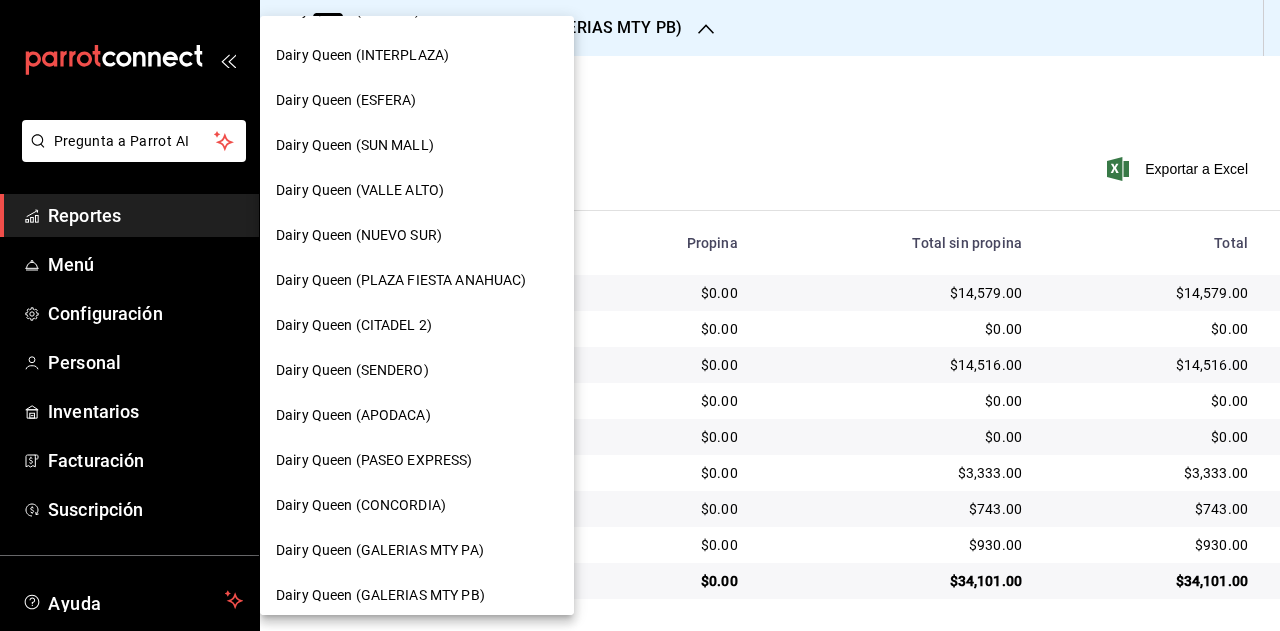 scroll, scrollTop: 400, scrollLeft: 0, axis: vertical 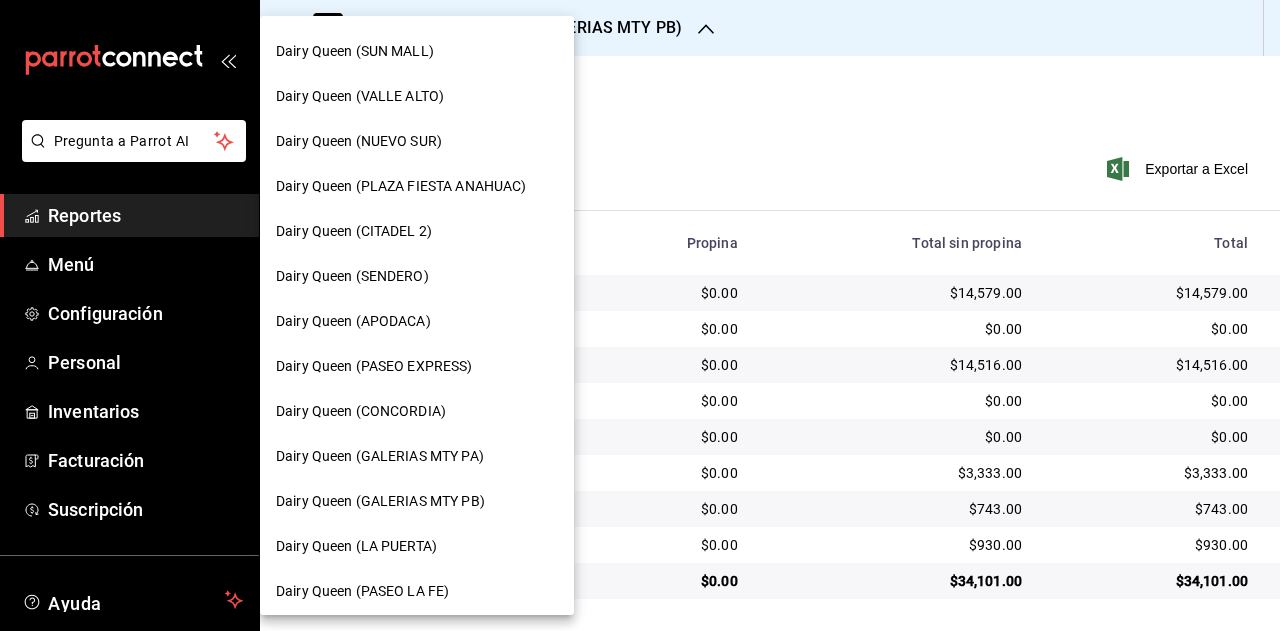 click on "Dairy Queen (LA PUERTA)" at bounding box center [356, 546] 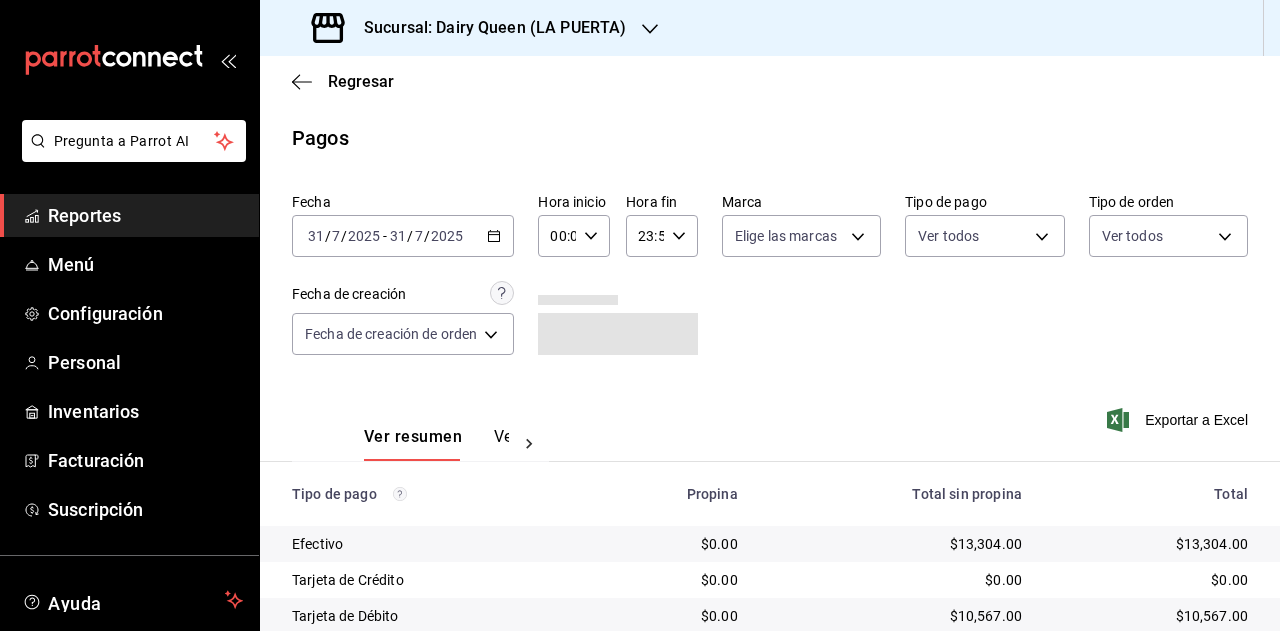 scroll, scrollTop: 179, scrollLeft: 0, axis: vertical 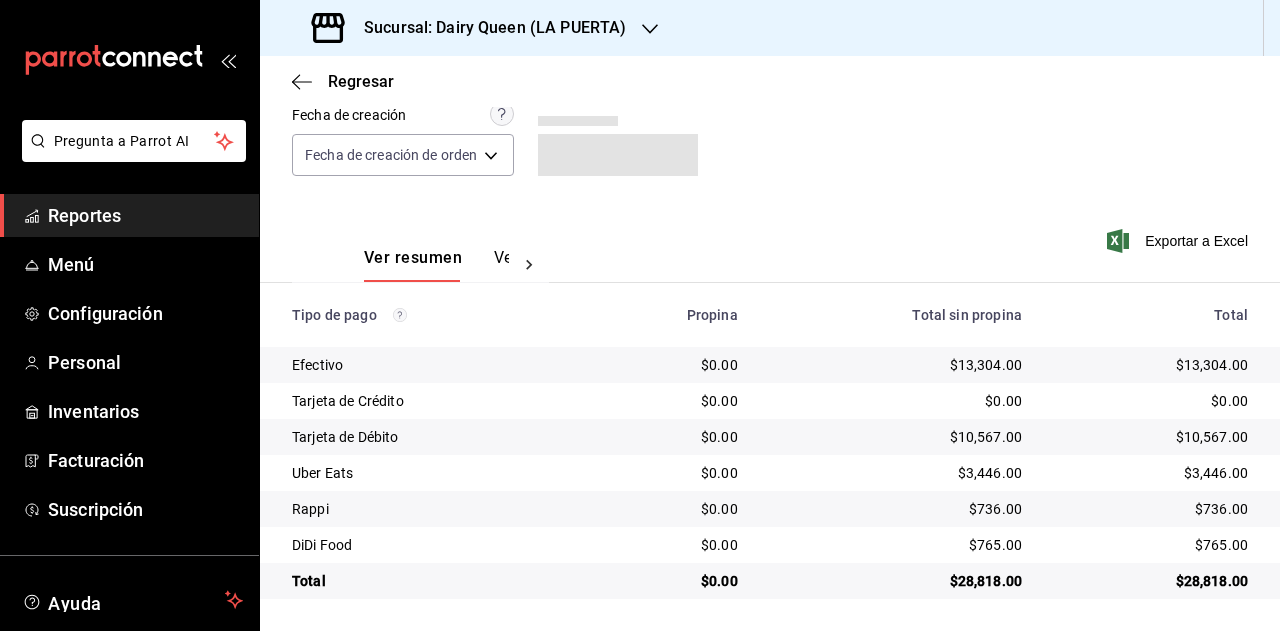 click on "$28,818.00" at bounding box center (1151, 581) 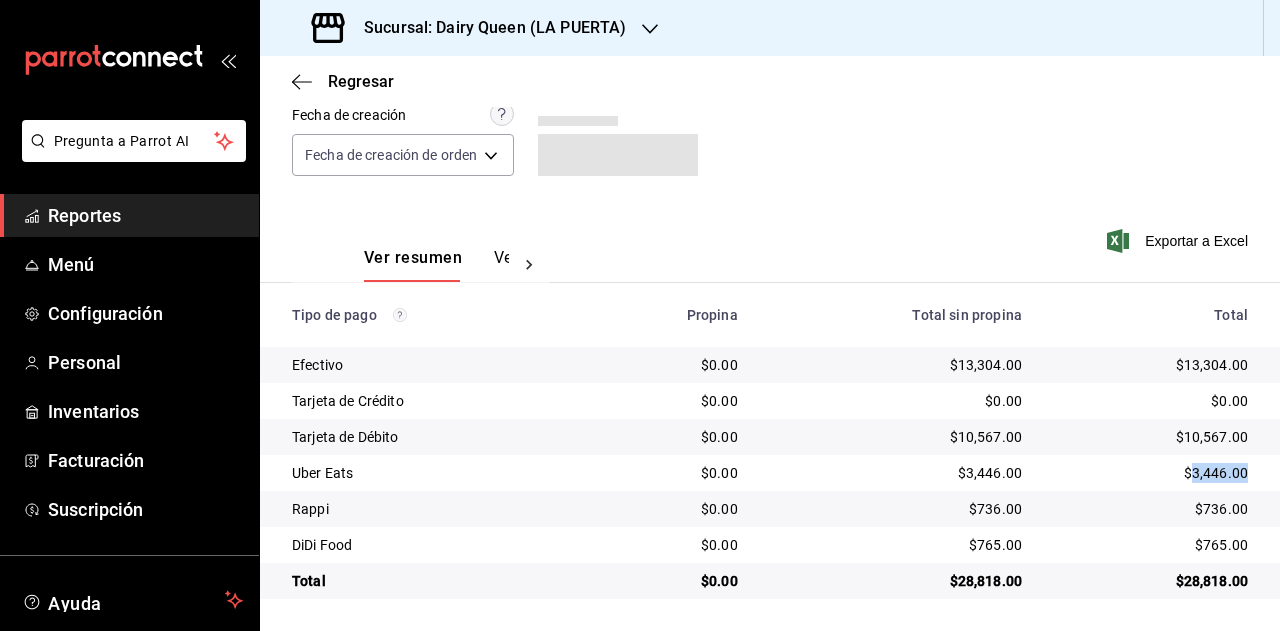 click on "$3,446.00" at bounding box center [1151, 473] 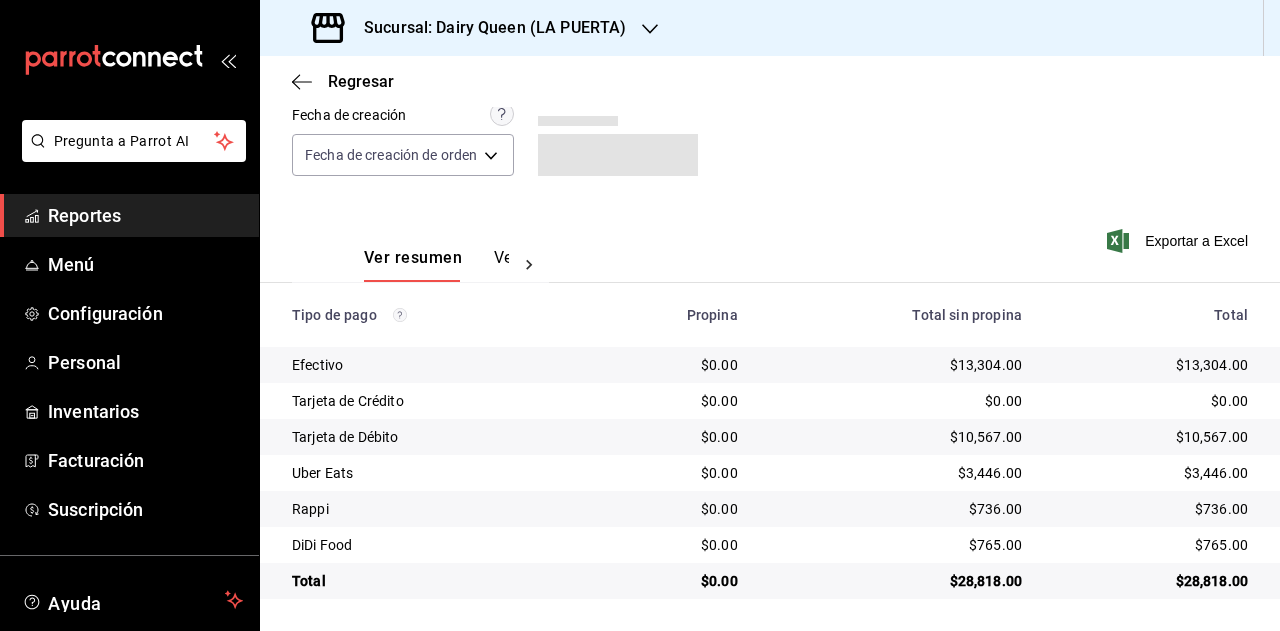 click on "$736.00" at bounding box center [1151, 509] 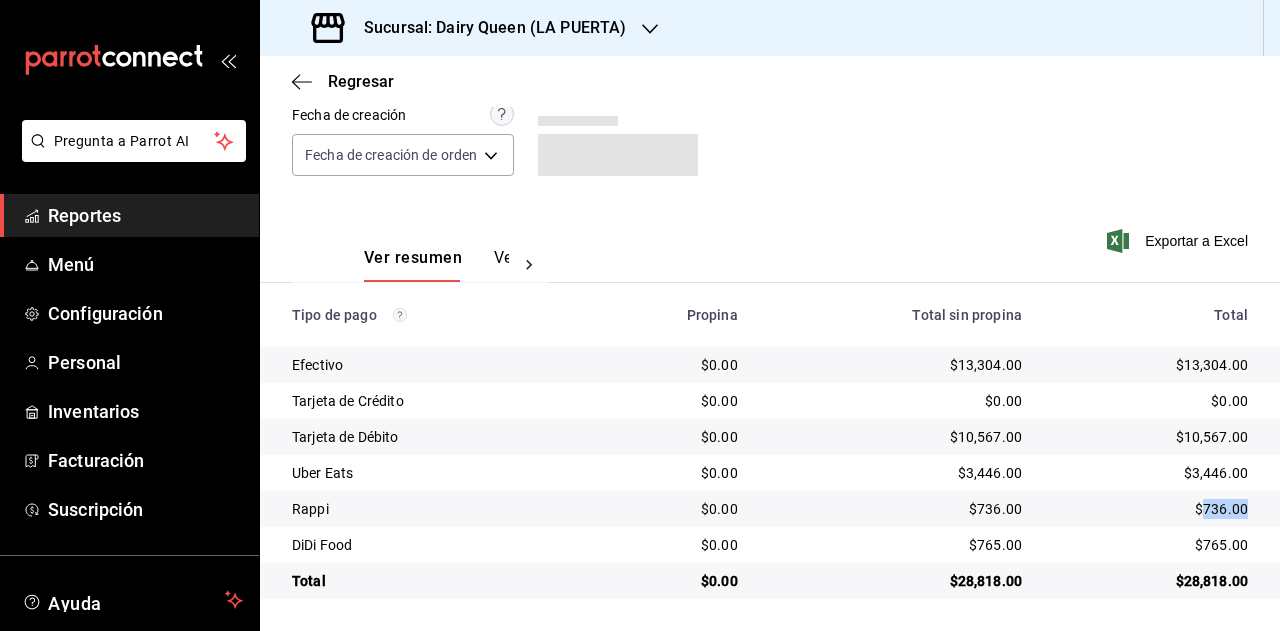 click on "$736.00" at bounding box center (1151, 509) 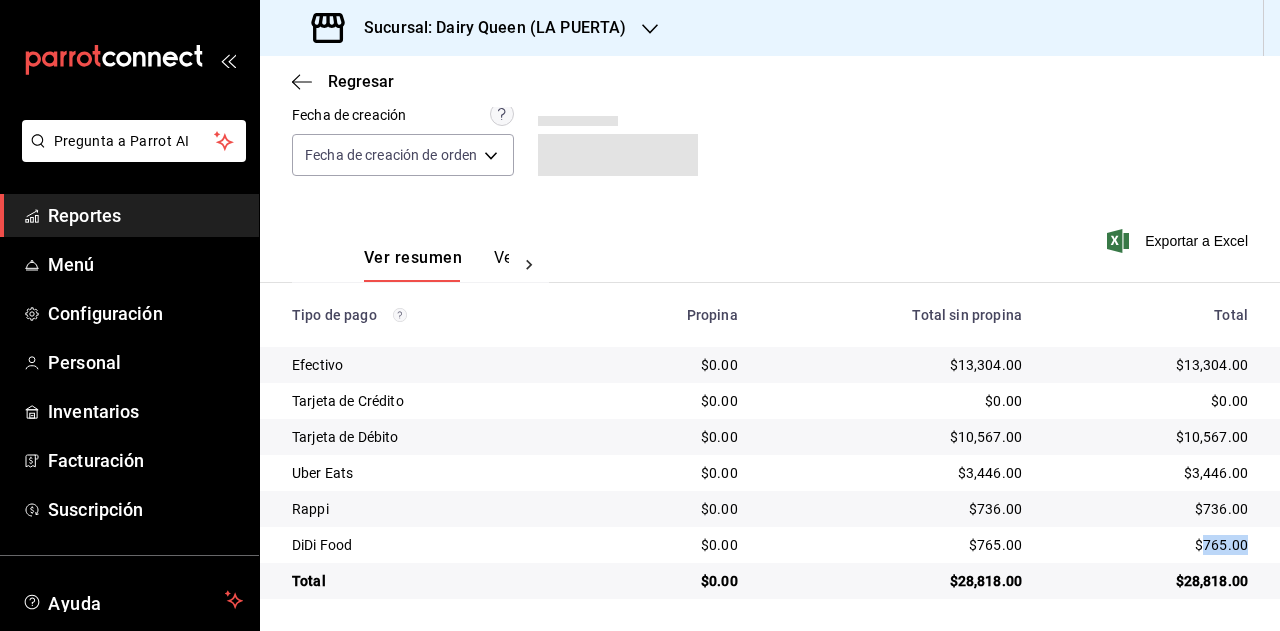 click on "$765.00" at bounding box center (1151, 545) 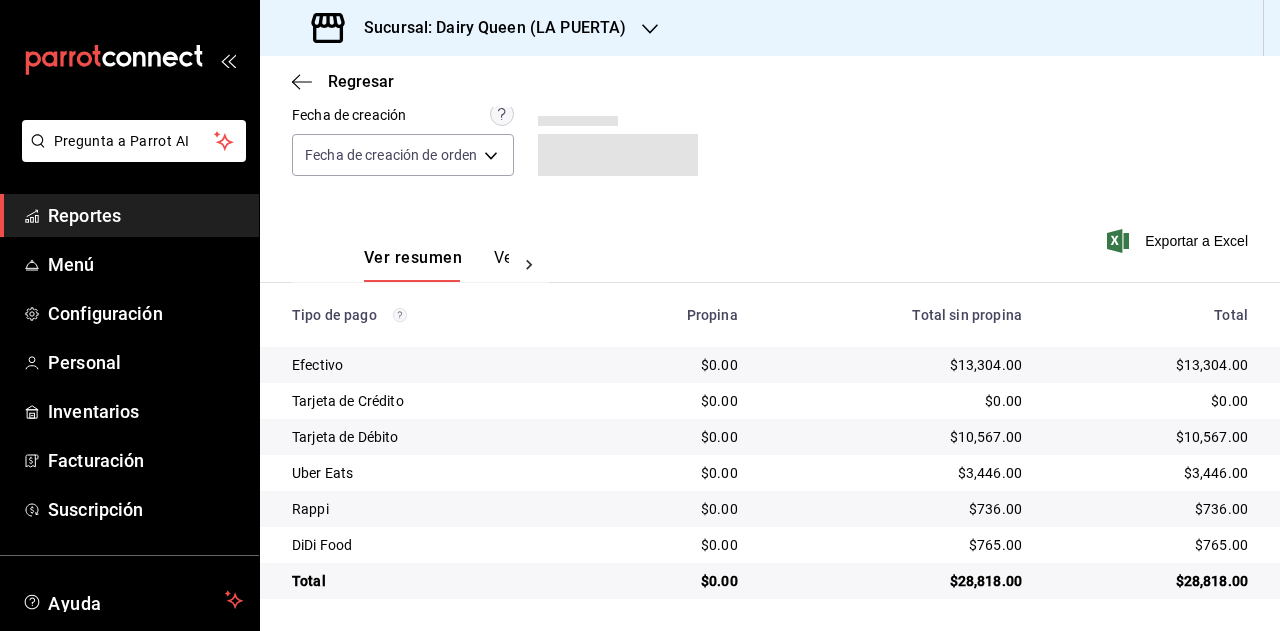 click on "Sucursal: Dairy Queen (LA PUERTA)" at bounding box center (471, 28) 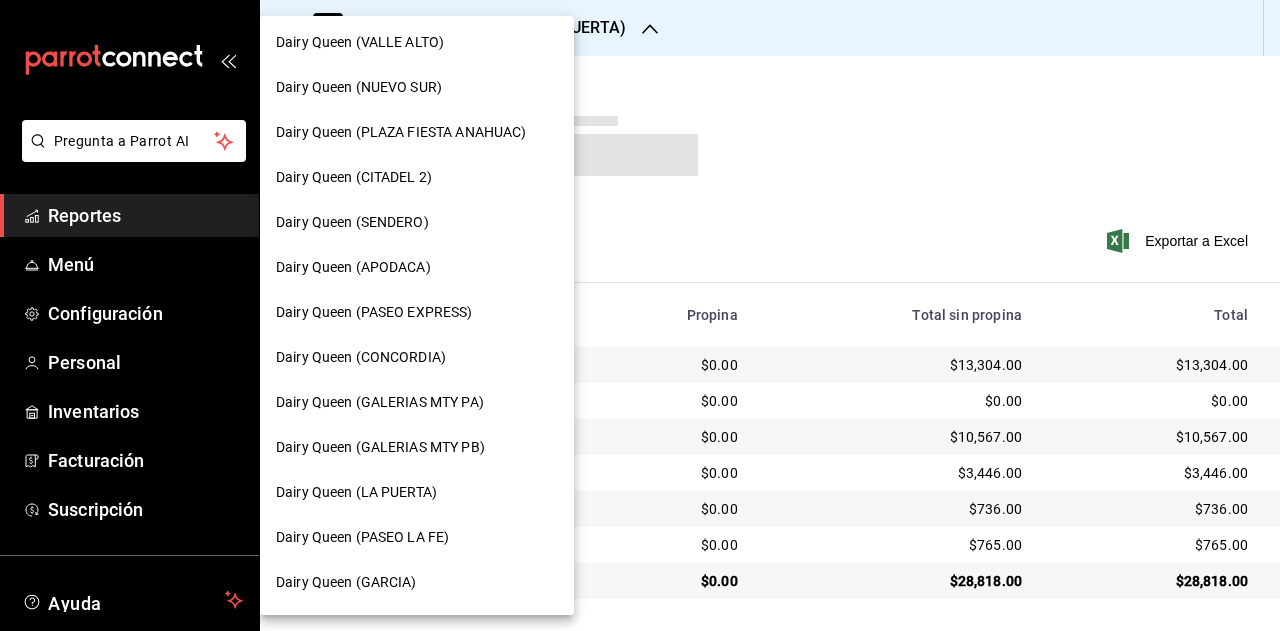 scroll, scrollTop: 500, scrollLeft: 0, axis: vertical 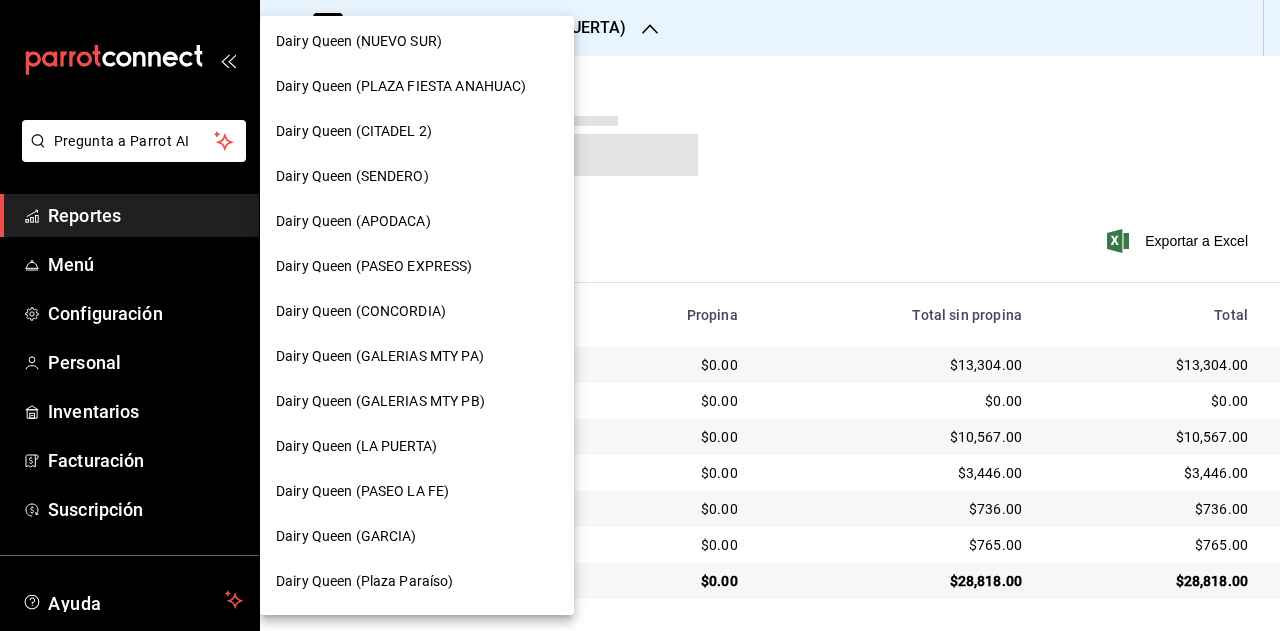 click on "Dairy Queen (GARCIA)" at bounding box center (417, 536) 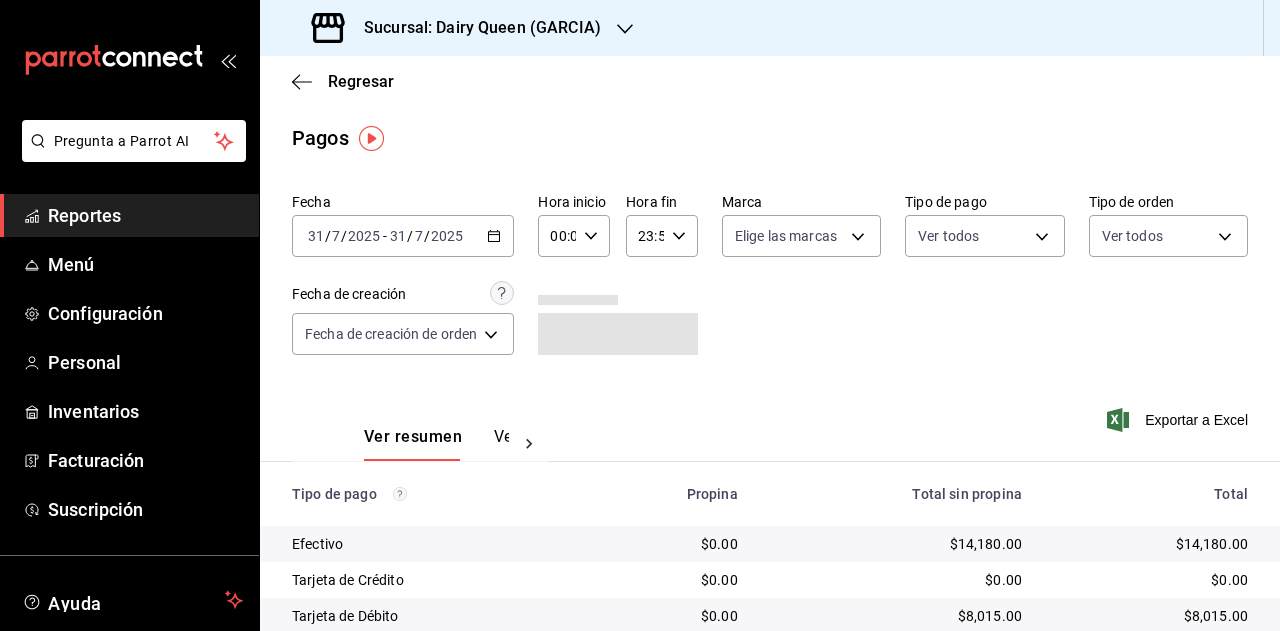 scroll, scrollTop: 179, scrollLeft: 0, axis: vertical 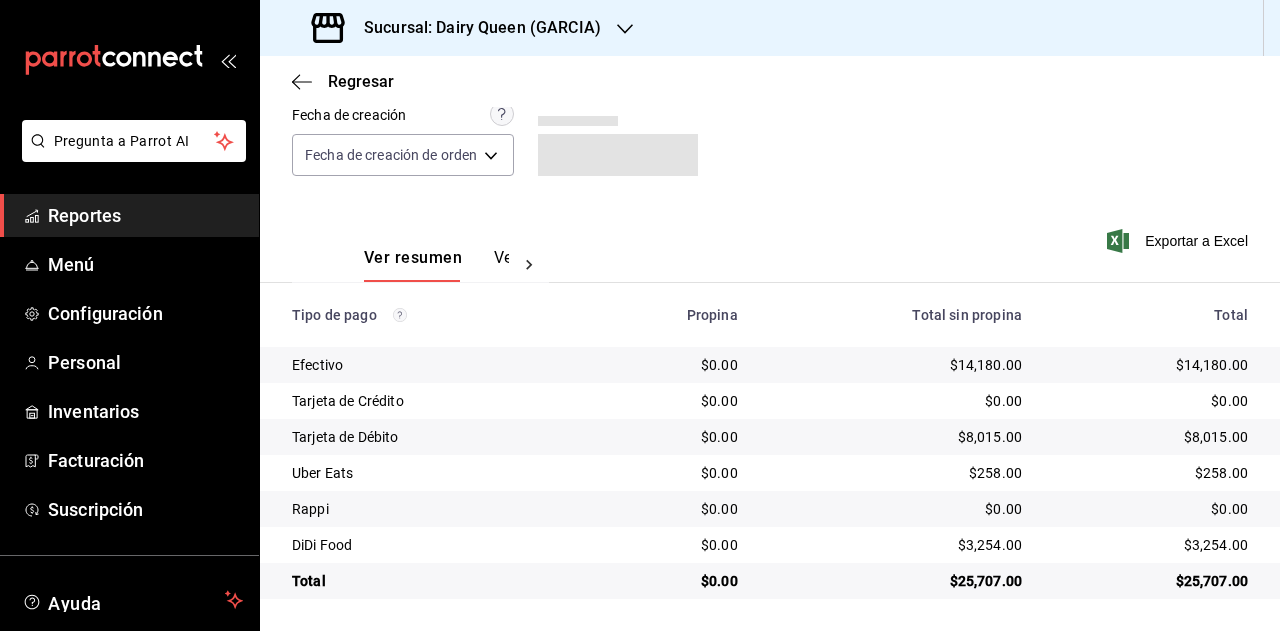 click on "$25,707.00" at bounding box center (1151, 581) 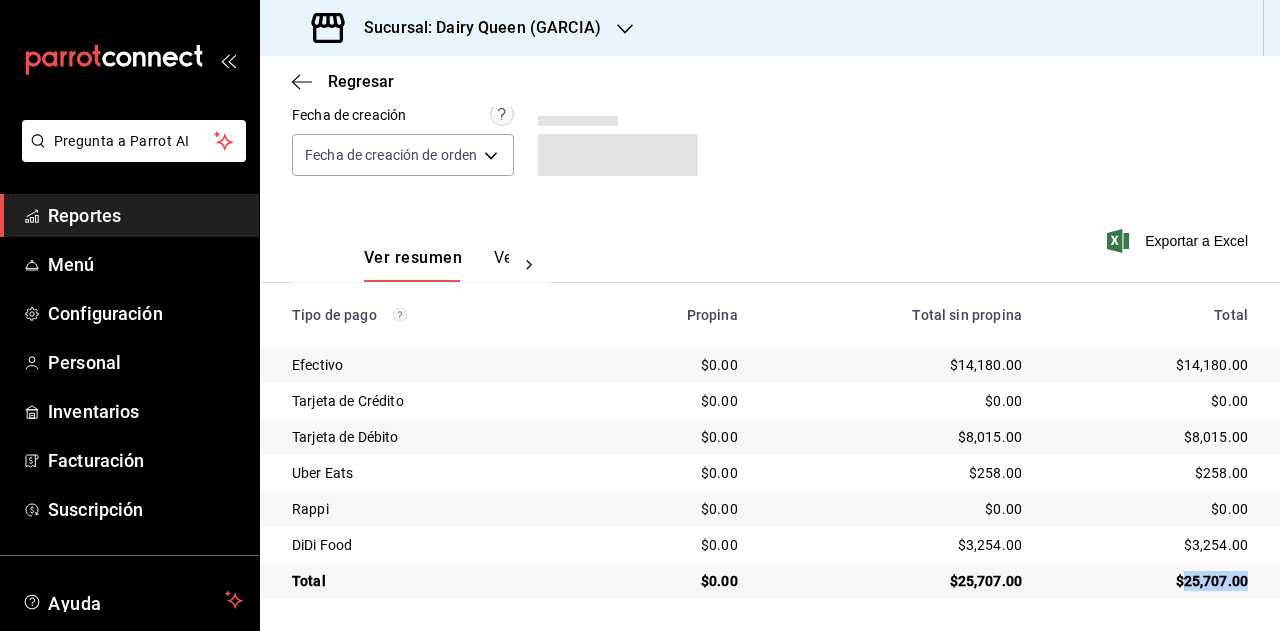 click on "$25,707.00" at bounding box center [1151, 581] 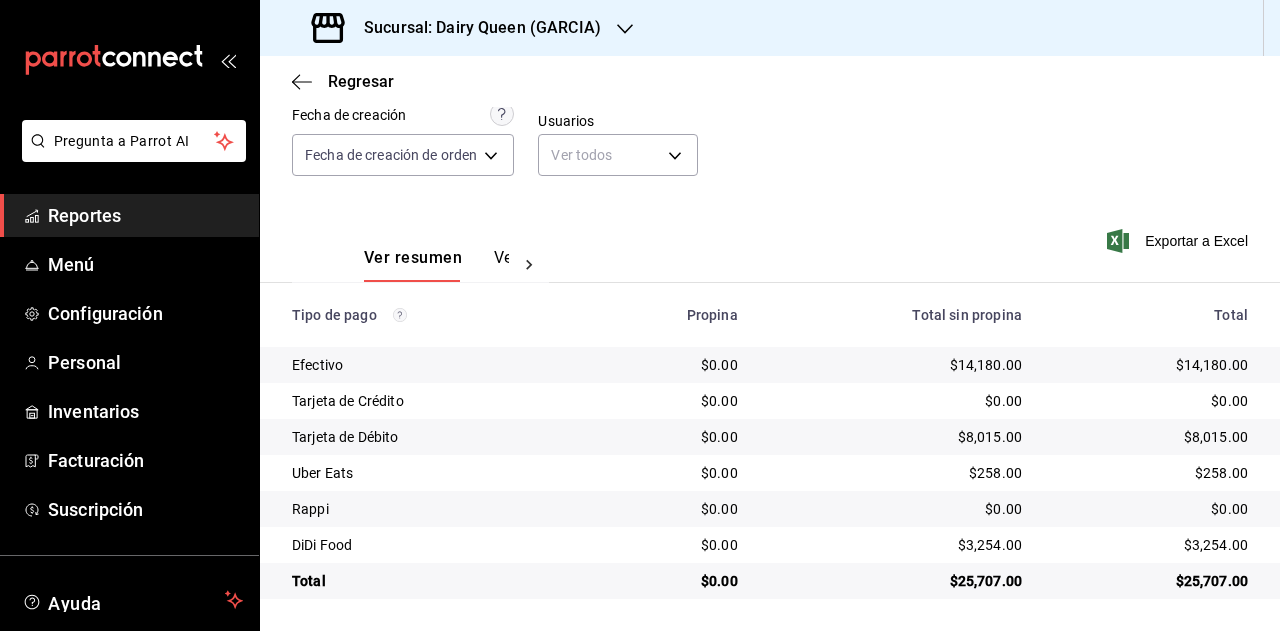 click on "$258.00" at bounding box center (1151, 473) 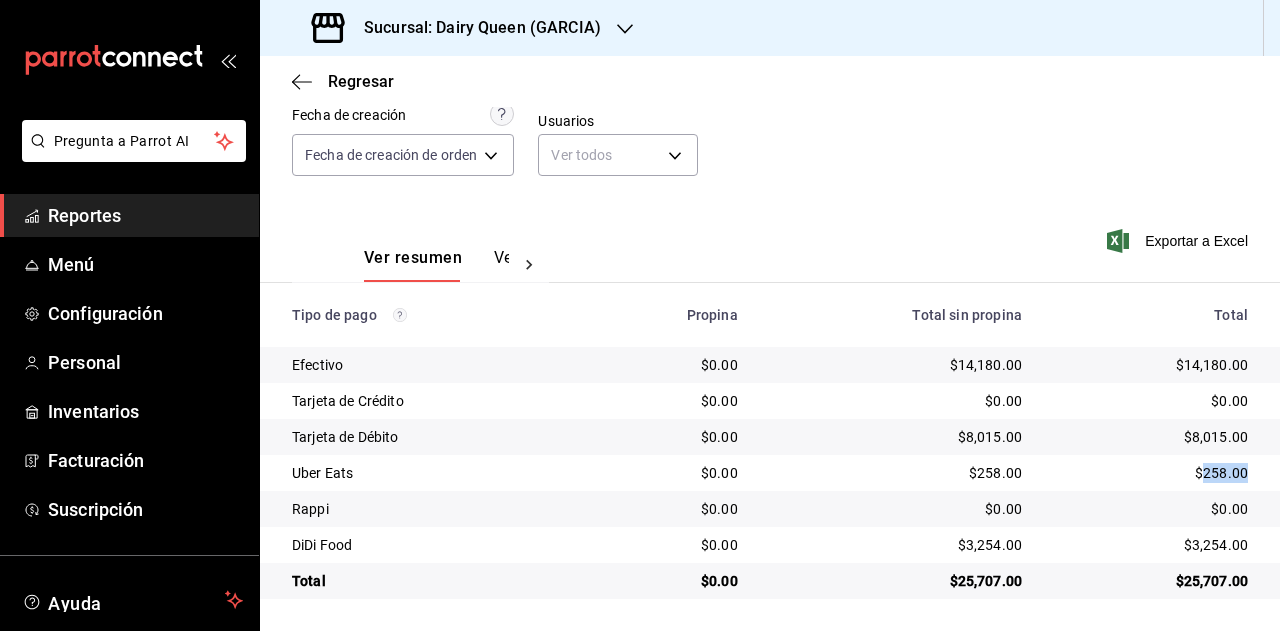 click on "$258.00" at bounding box center [1151, 473] 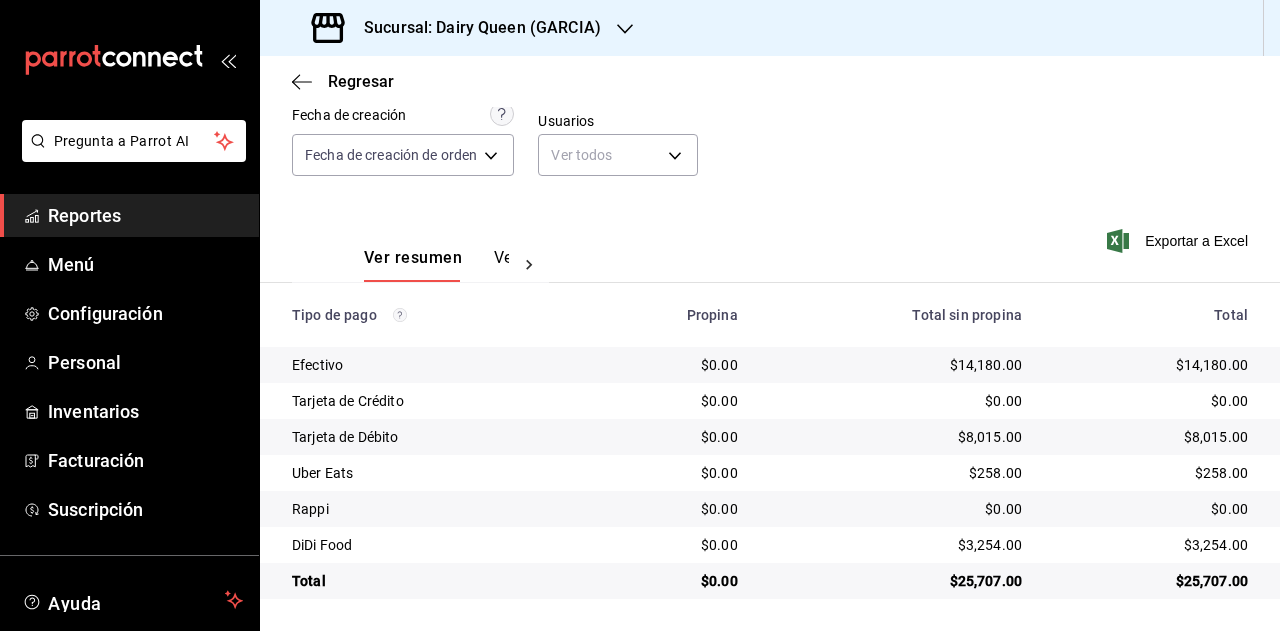 click on "$3,254.00" at bounding box center [1151, 545] 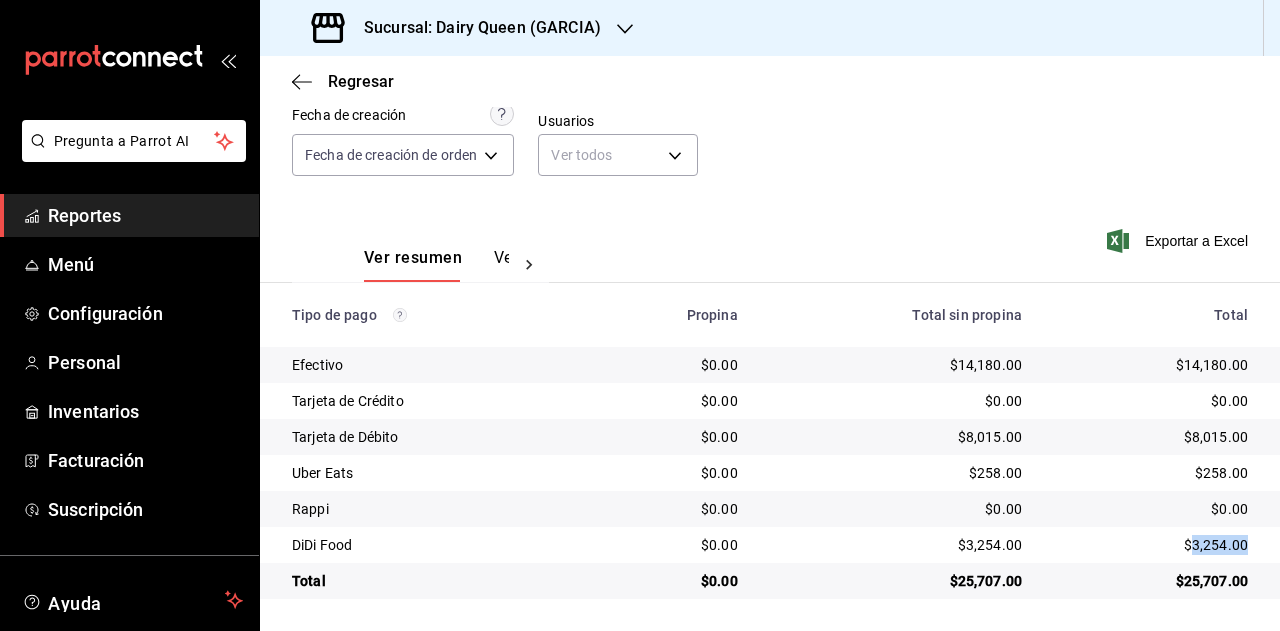 click on "$3,254.00" at bounding box center [1151, 545] 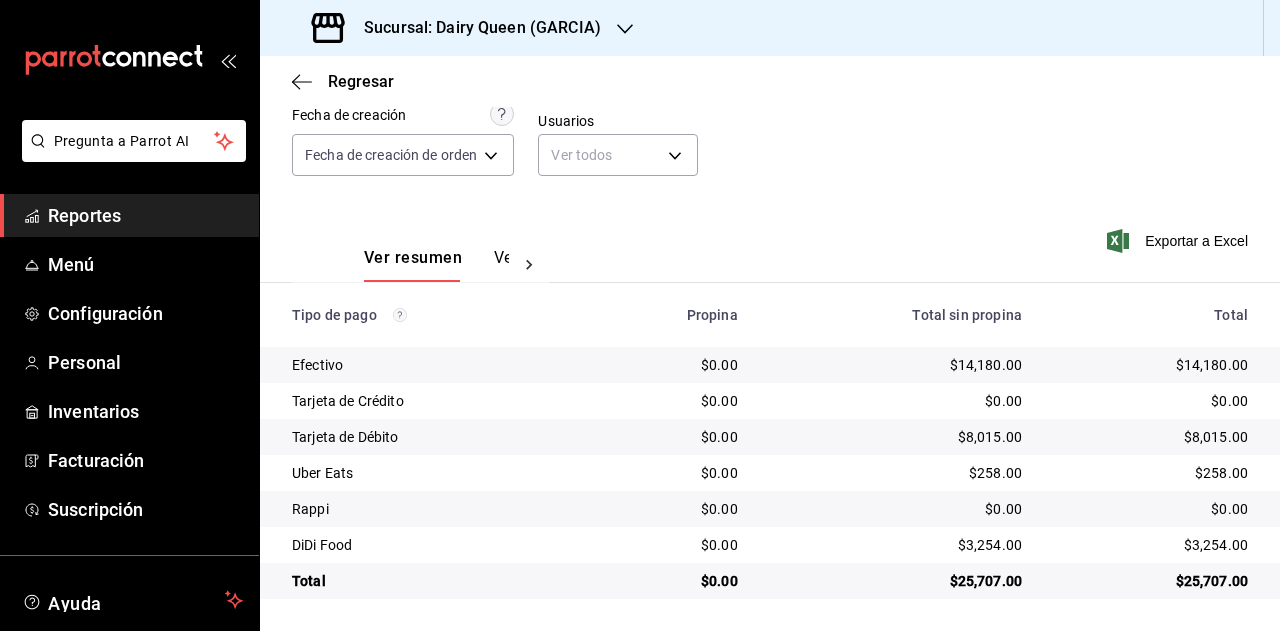 click on "Sucursal: Dairy Queen (GARCIA)" at bounding box center (474, 28) 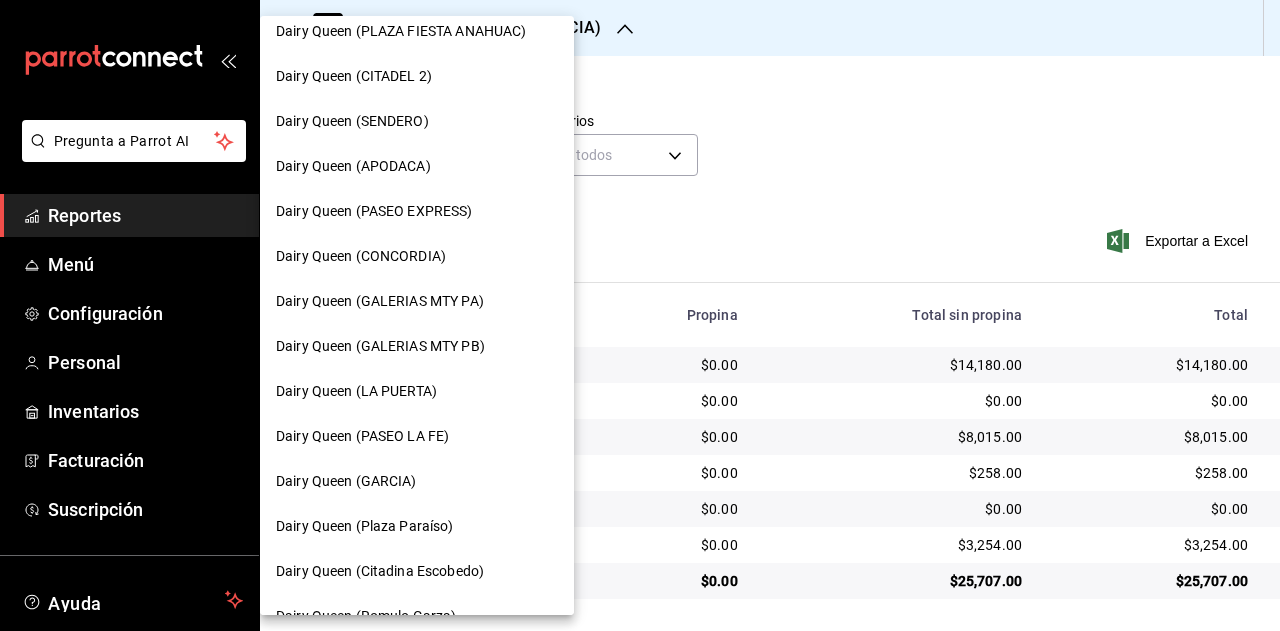 scroll, scrollTop: 600, scrollLeft: 0, axis: vertical 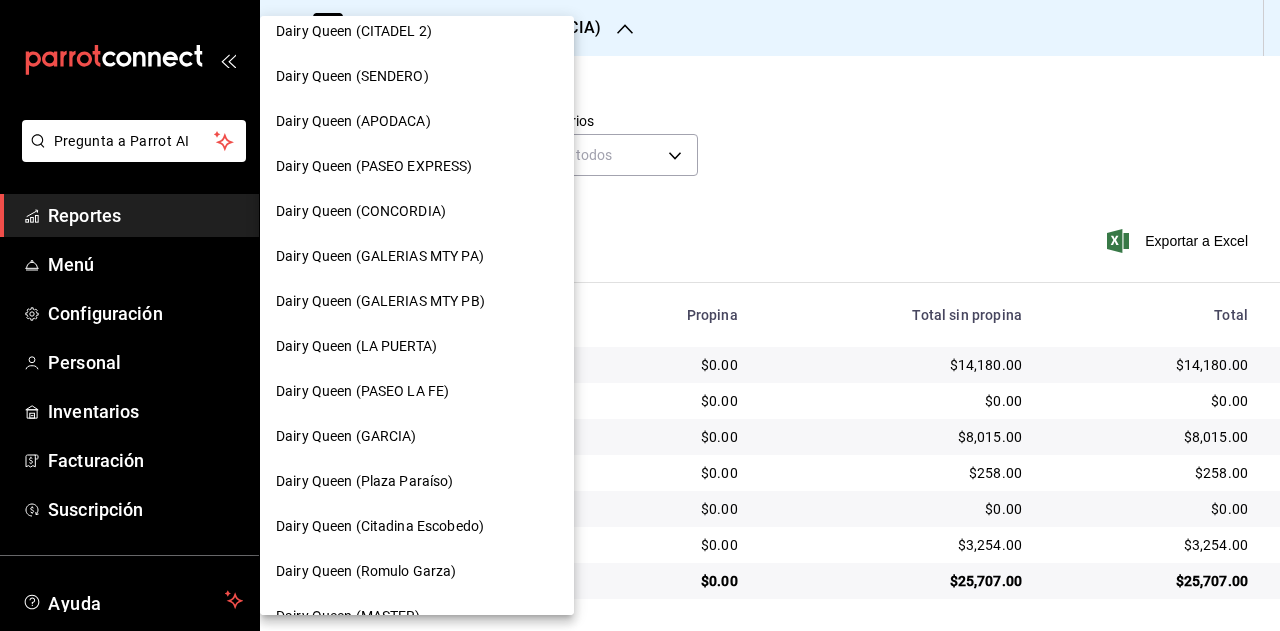 click on "Dairy Queen (Plaza Paraíso)" at bounding box center (417, 481) 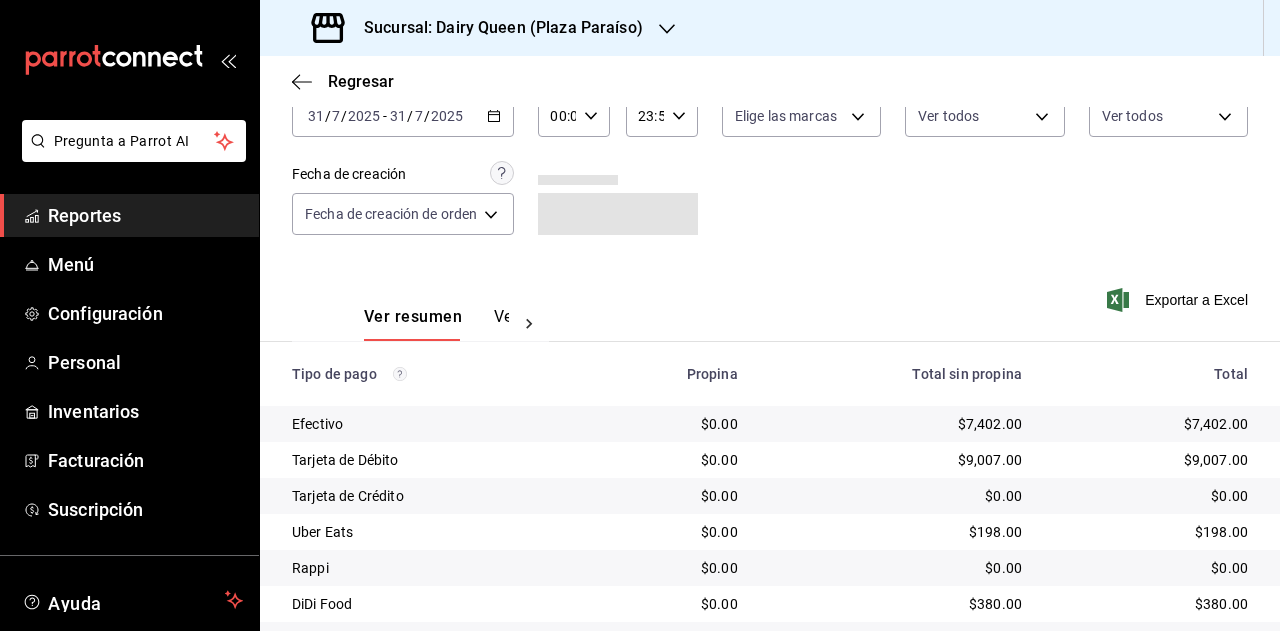 scroll, scrollTop: 179, scrollLeft: 0, axis: vertical 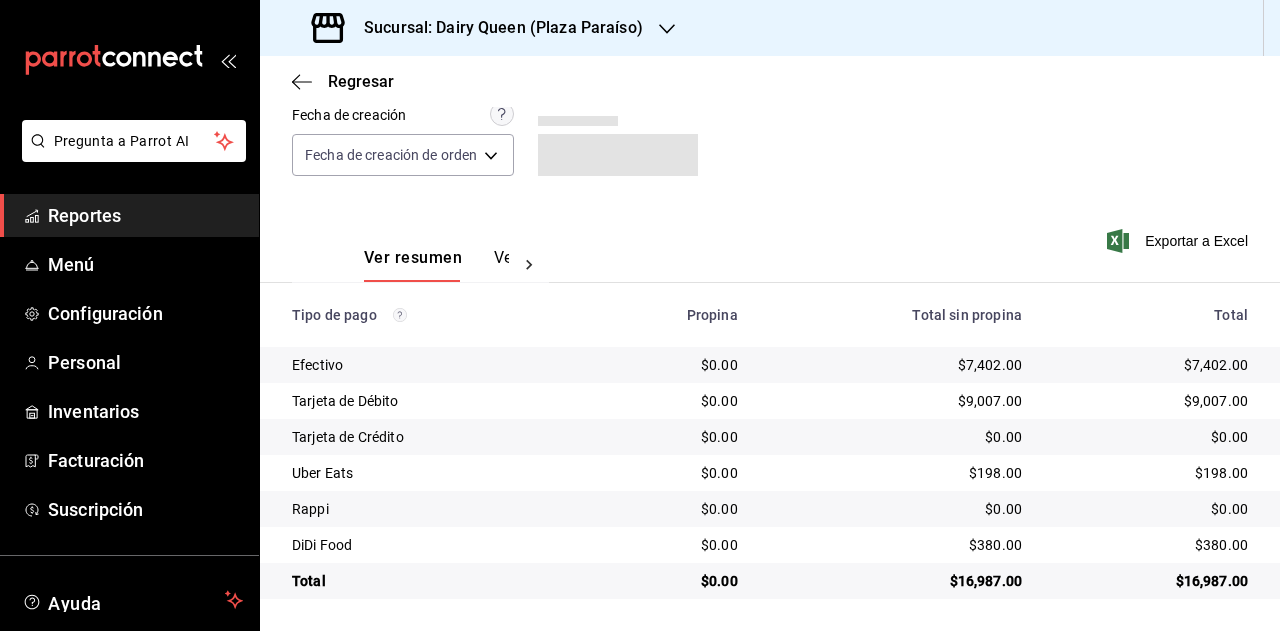 click on "$16,987.00" at bounding box center [1151, 581] 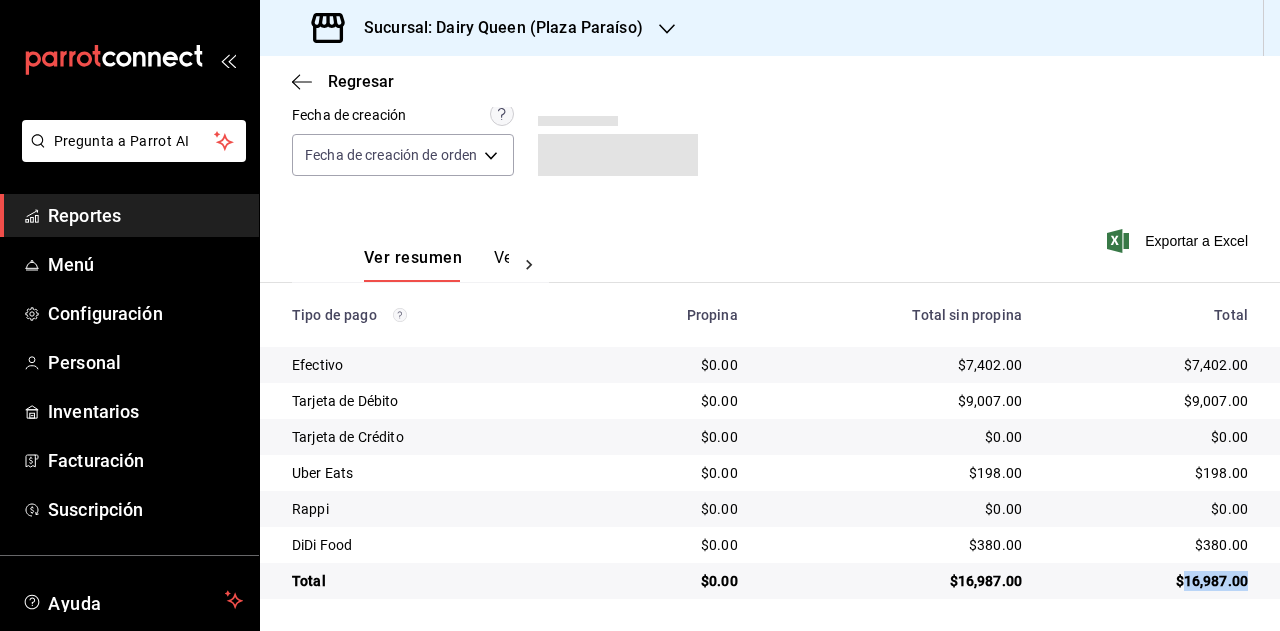 click on "$16,987.00" at bounding box center [1151, 581] 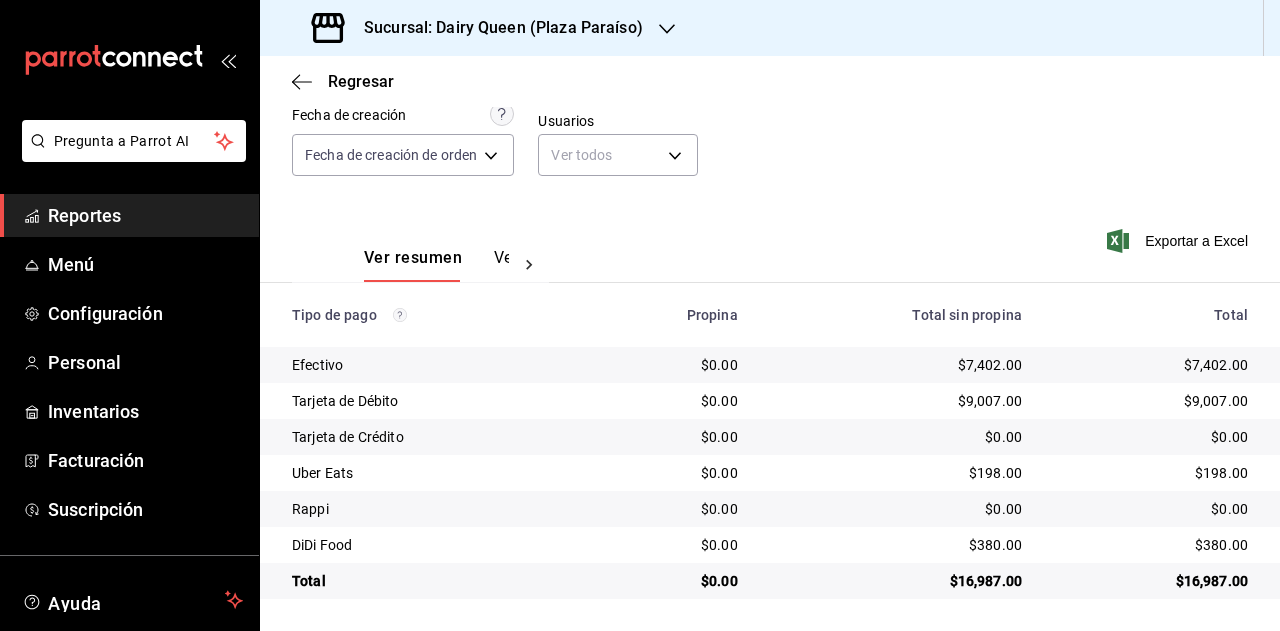 click on "$198.00" at bounding box center (1151, 473) 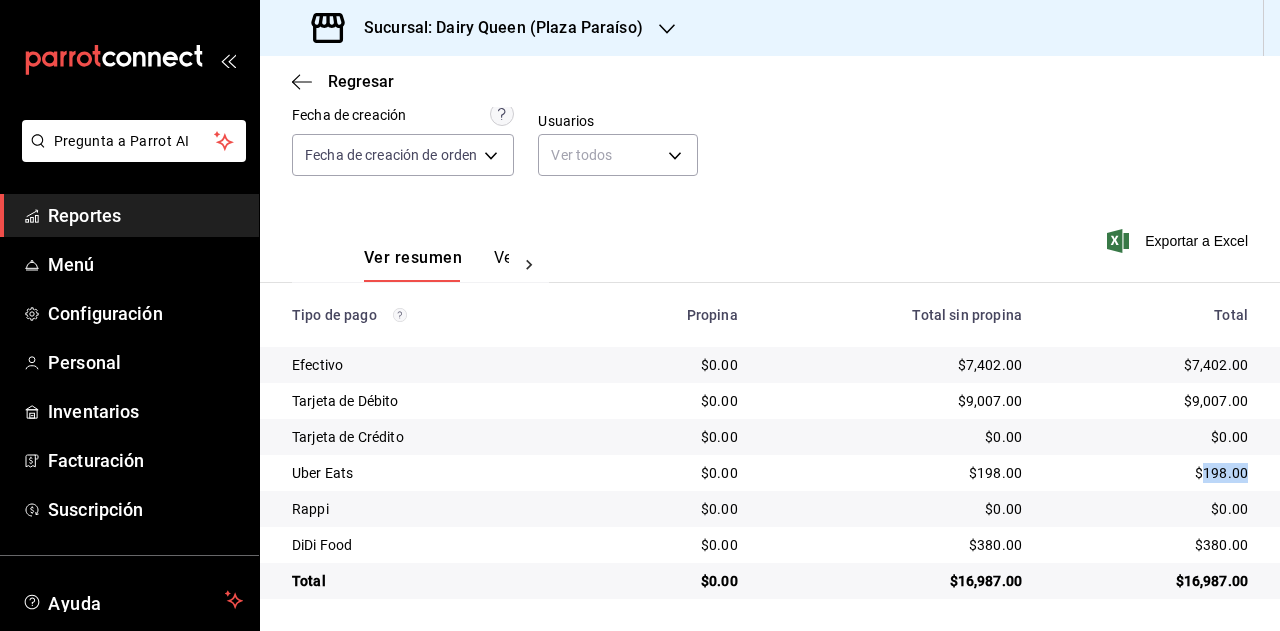 click on "$198.00" at bounding box center [1151, 473] 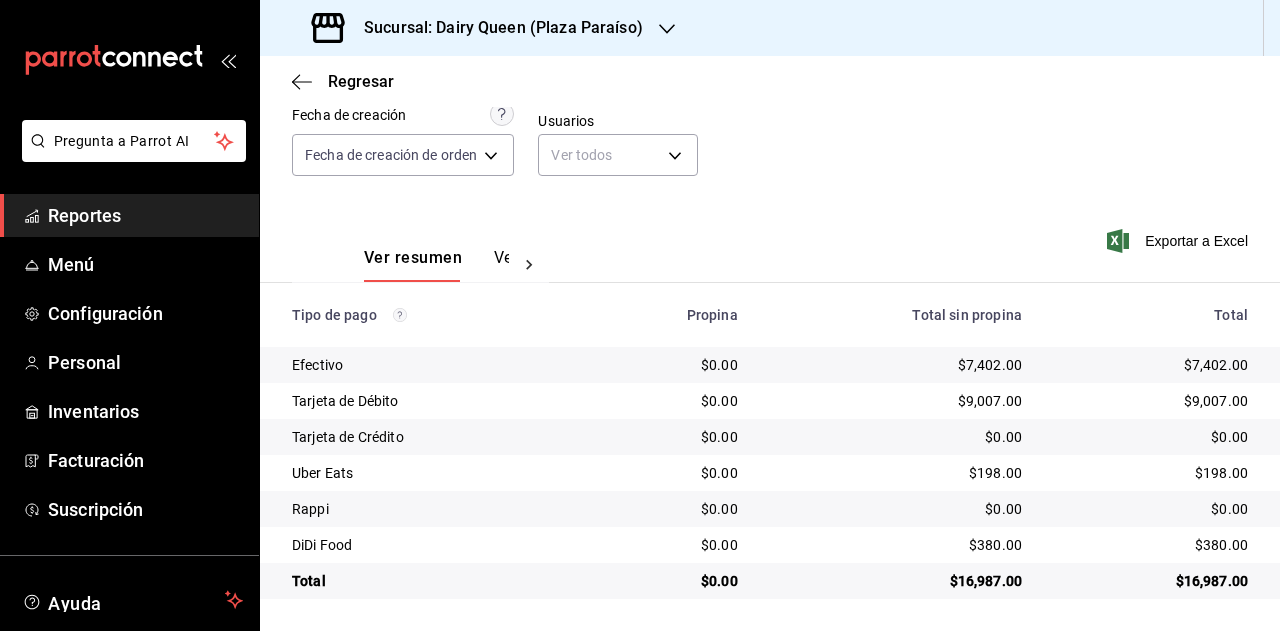 click on "$380.00" at bounding box center [1159, 545] 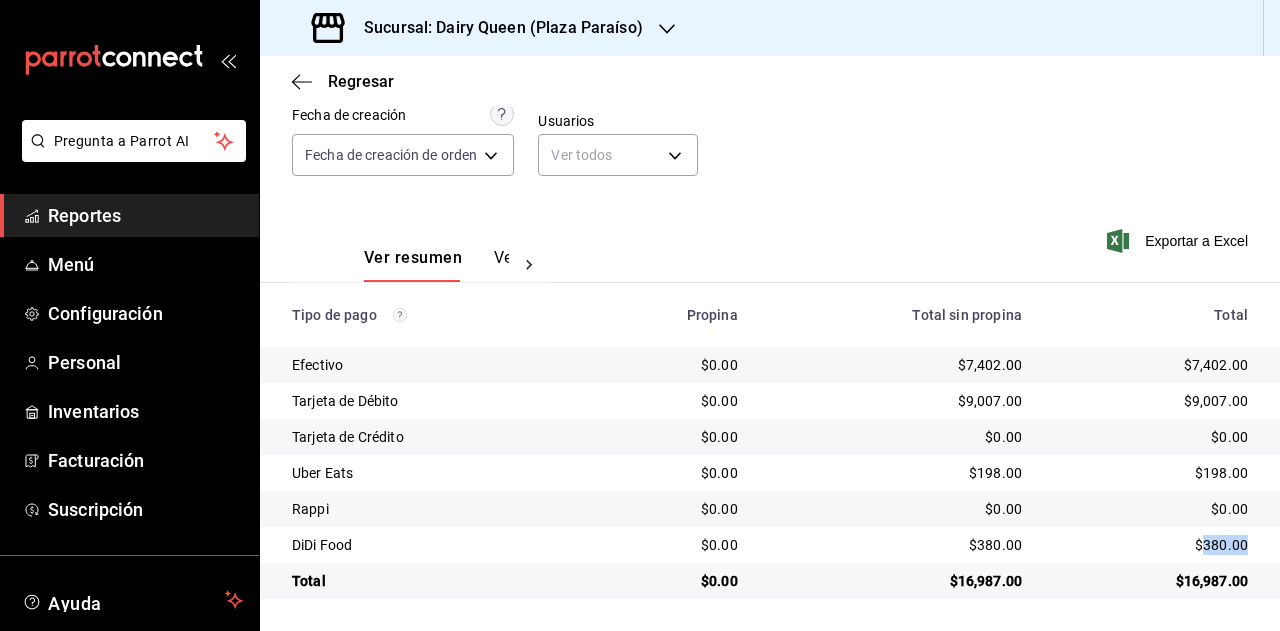 click on "$380.00" at bounding box center [1159, 545] 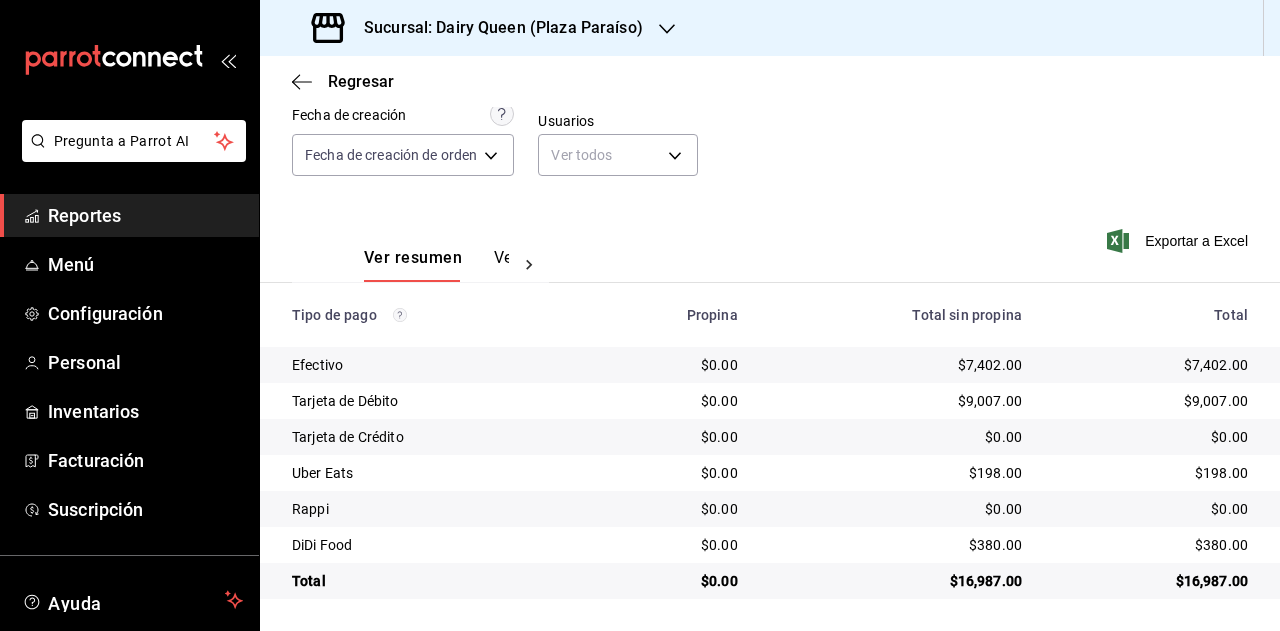 click on "Sucursal: Dairy Queen (Plaza Paraíso)" at bounding box center [495, 28] 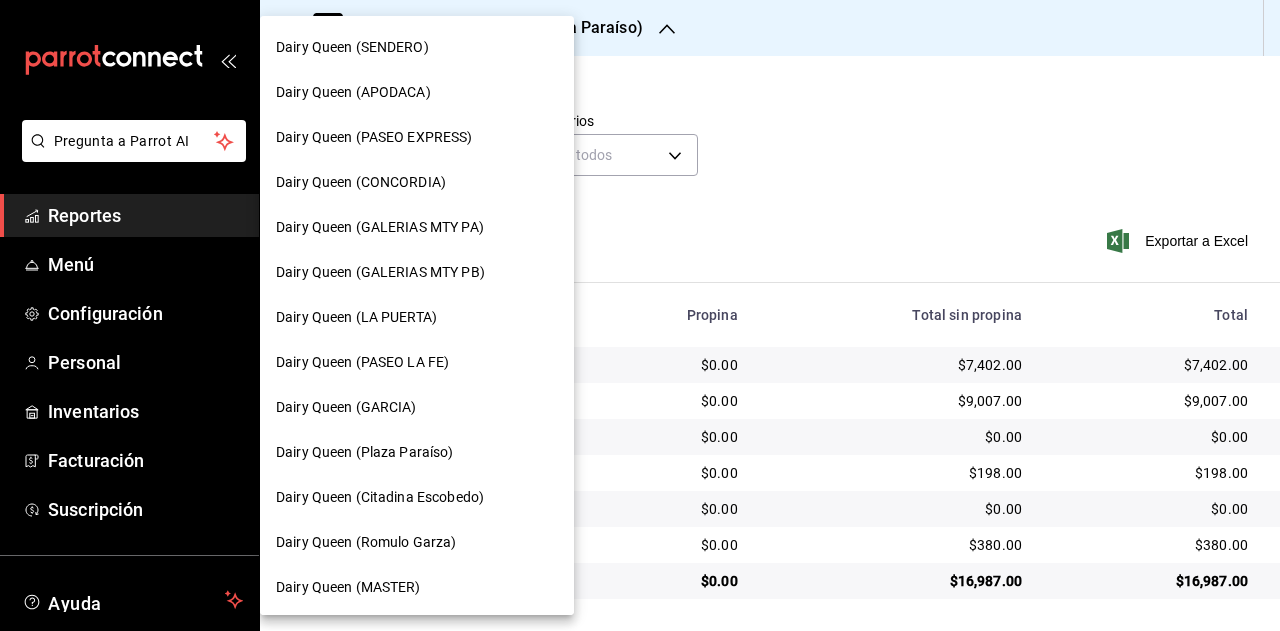 scroll, scrollTop: 700, scrollLeft: 0, axis: vertical 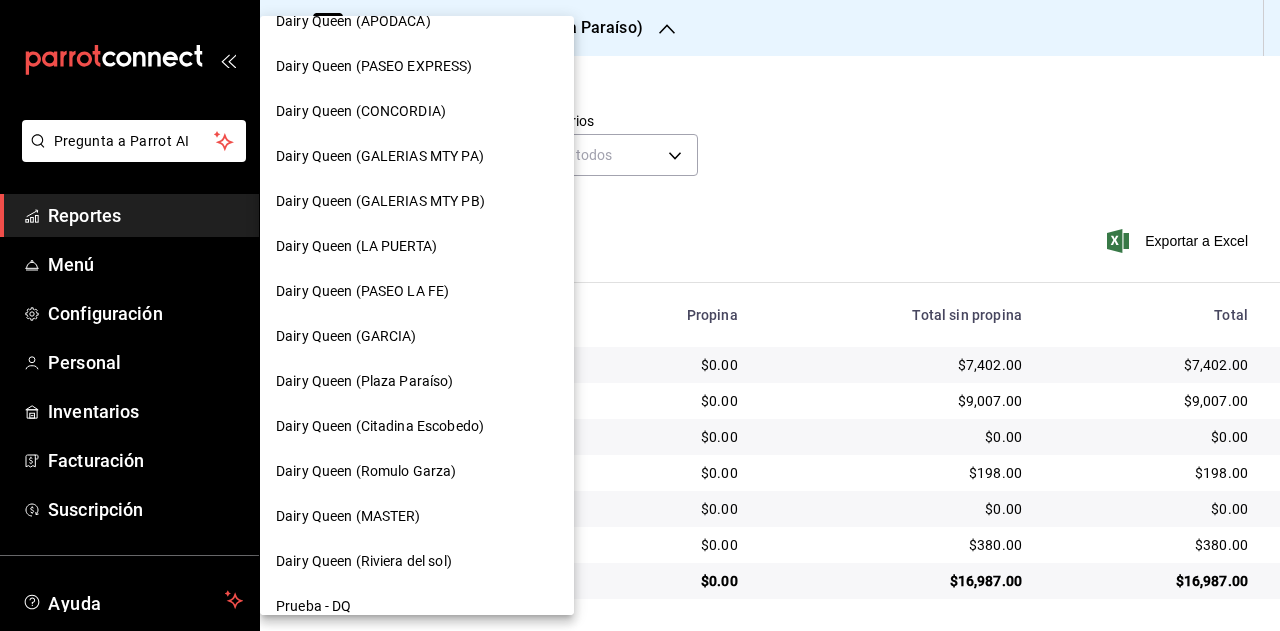 click on "Dairy Queen (Citadina Escobedo)" at bounding box center [380, 426] 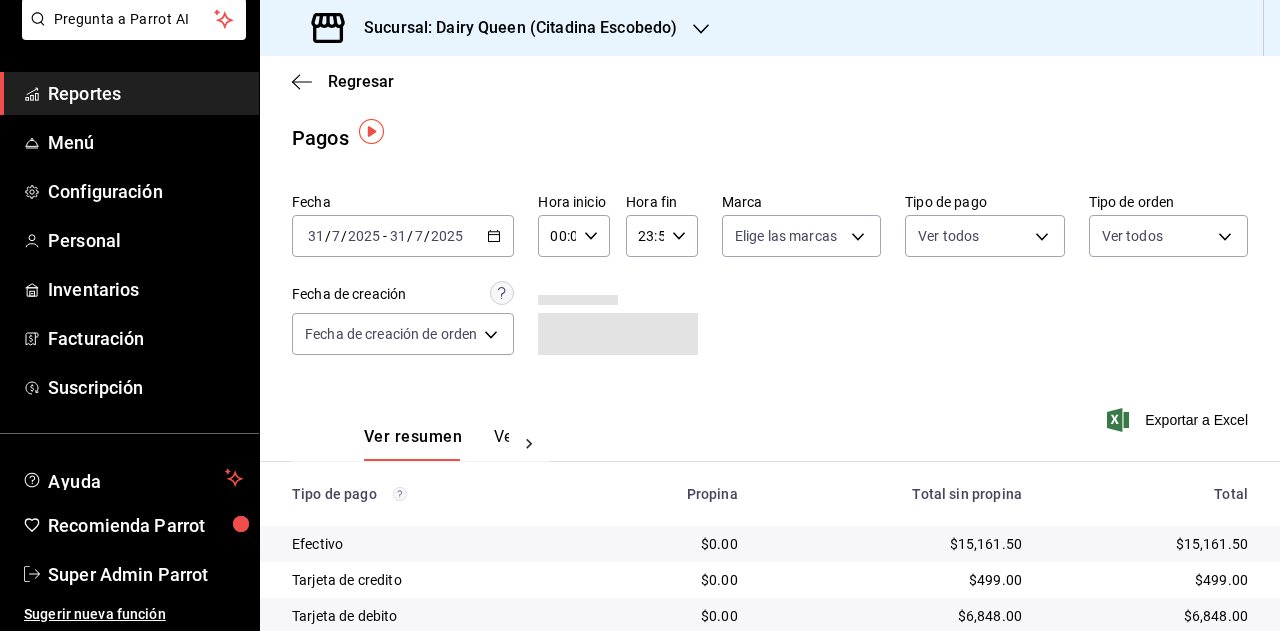 scroll, scrollTop: 123, scrollLeft: 0, axis: vertical 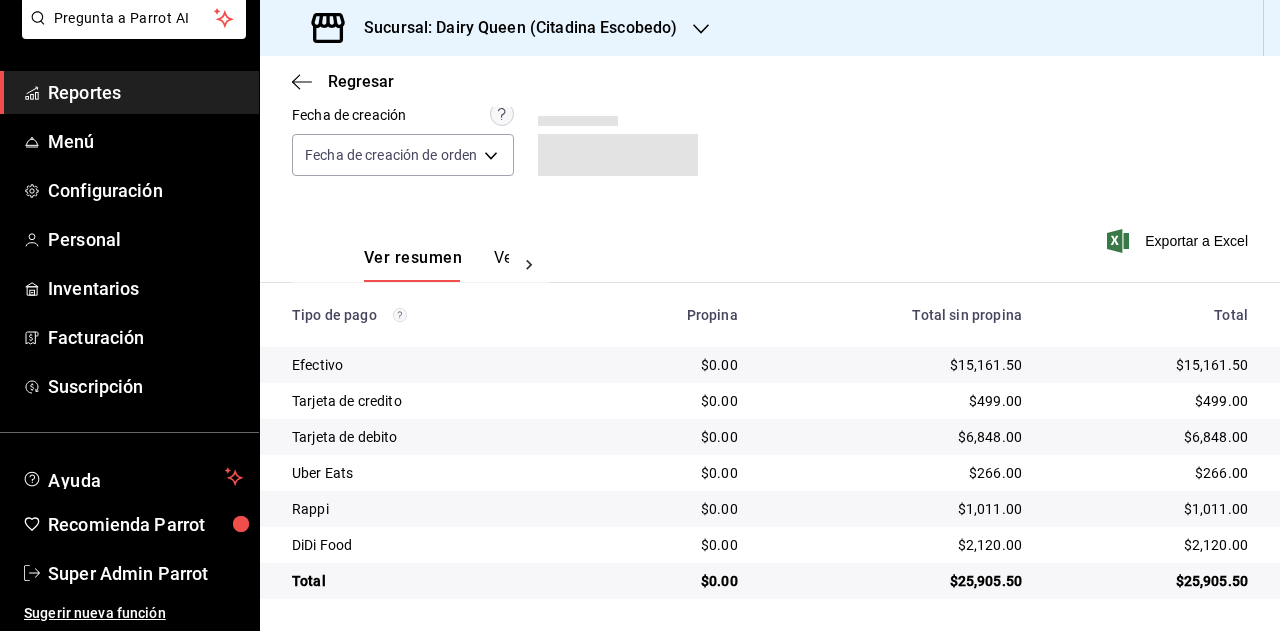 click on "$25,905.50" at bounding box center (1151, 581) 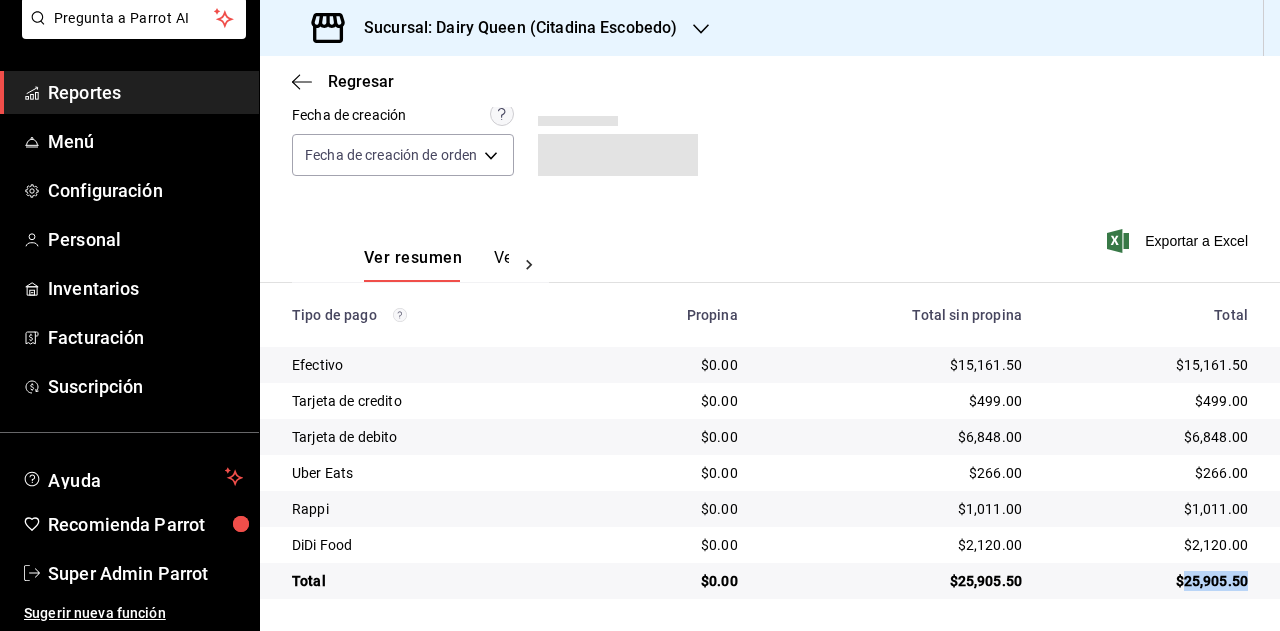 click on "$25,905.50" at bounding box center [1151, 581] 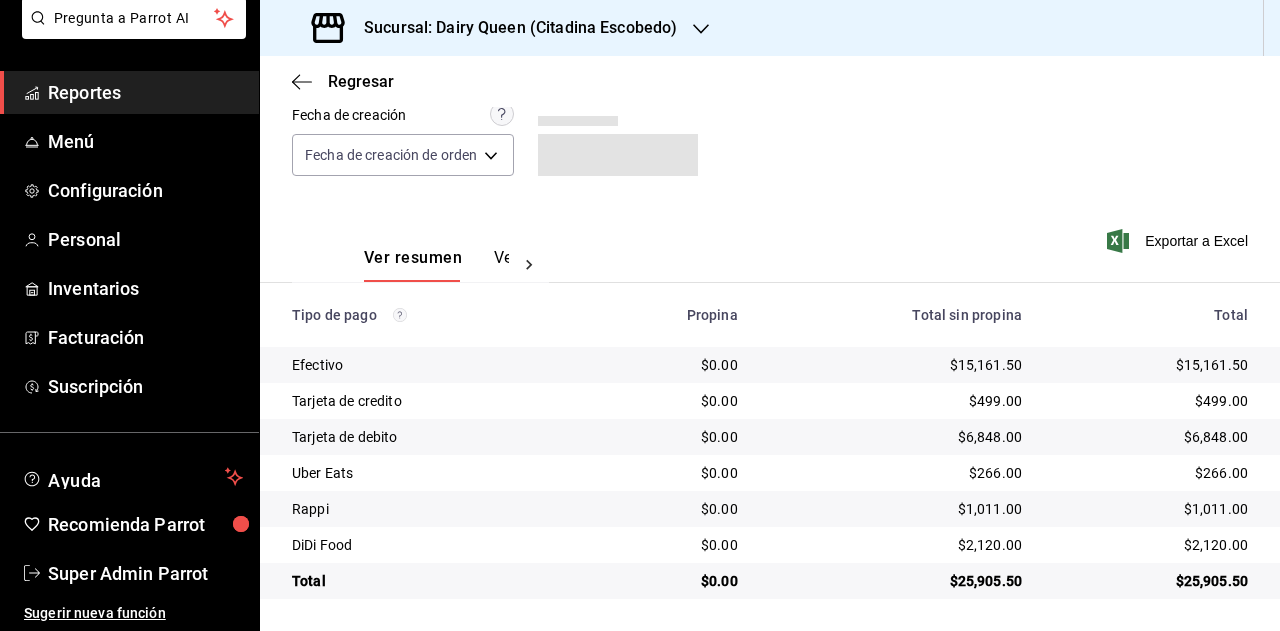 click on "$266.00" at bounding box center [1151, 473] 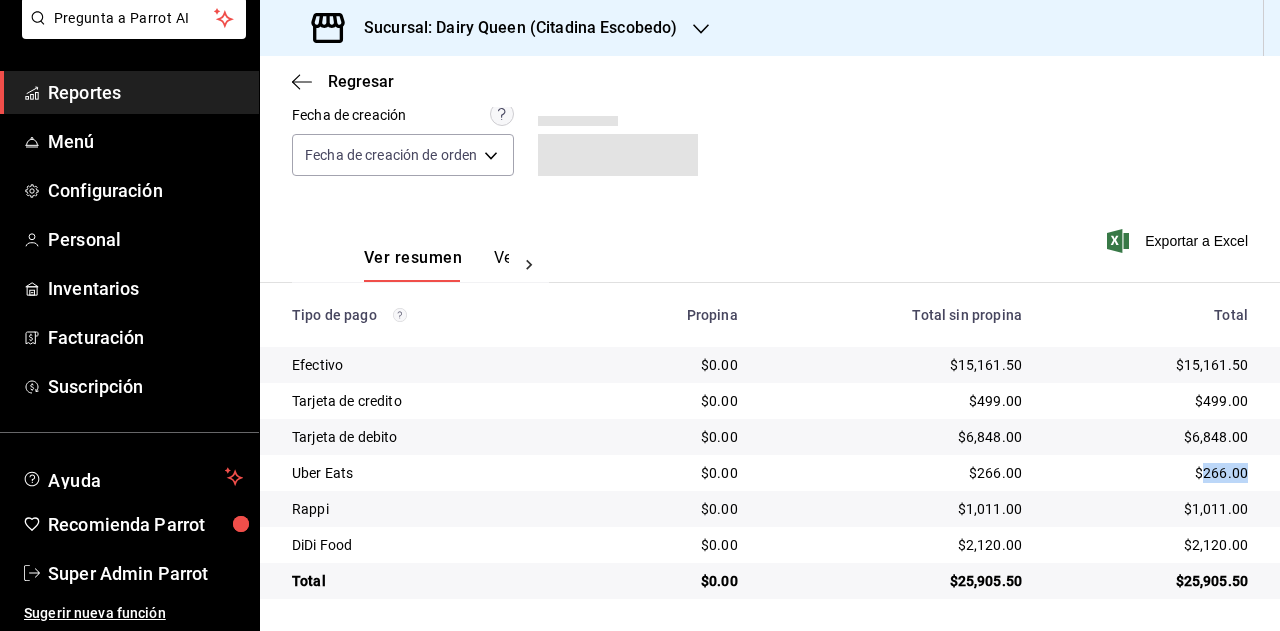 click on "$266.00" at bounding box center (1151, 473) 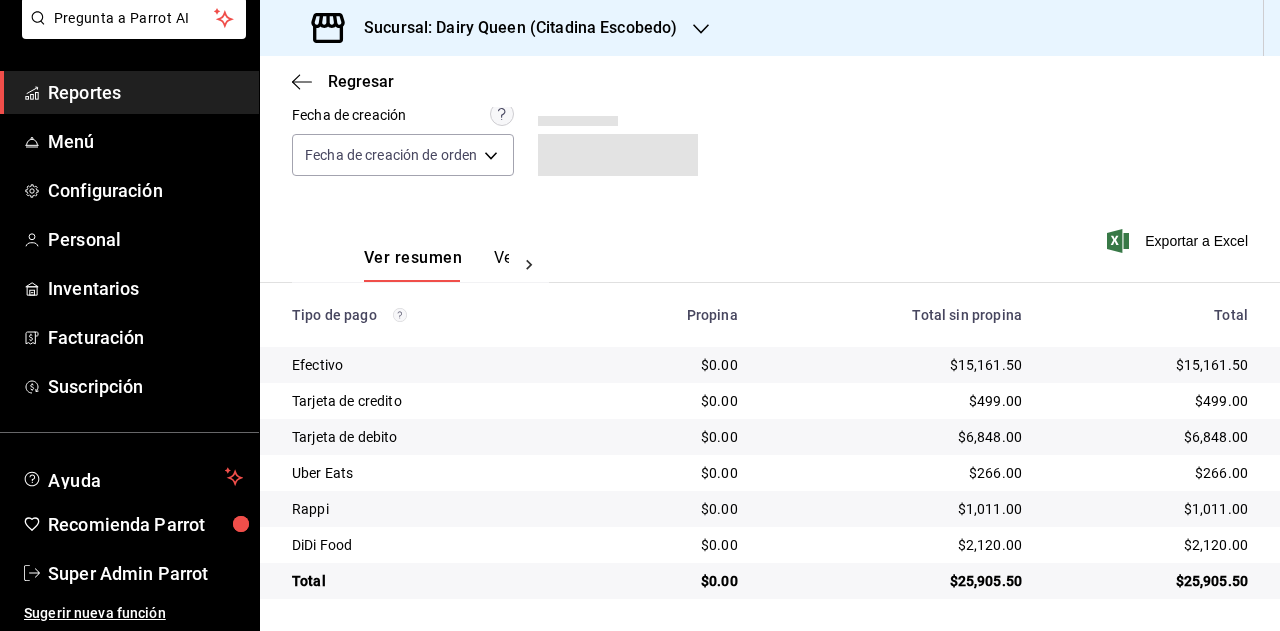 click on "$1,011.00" at bounding box center [1151, 509] 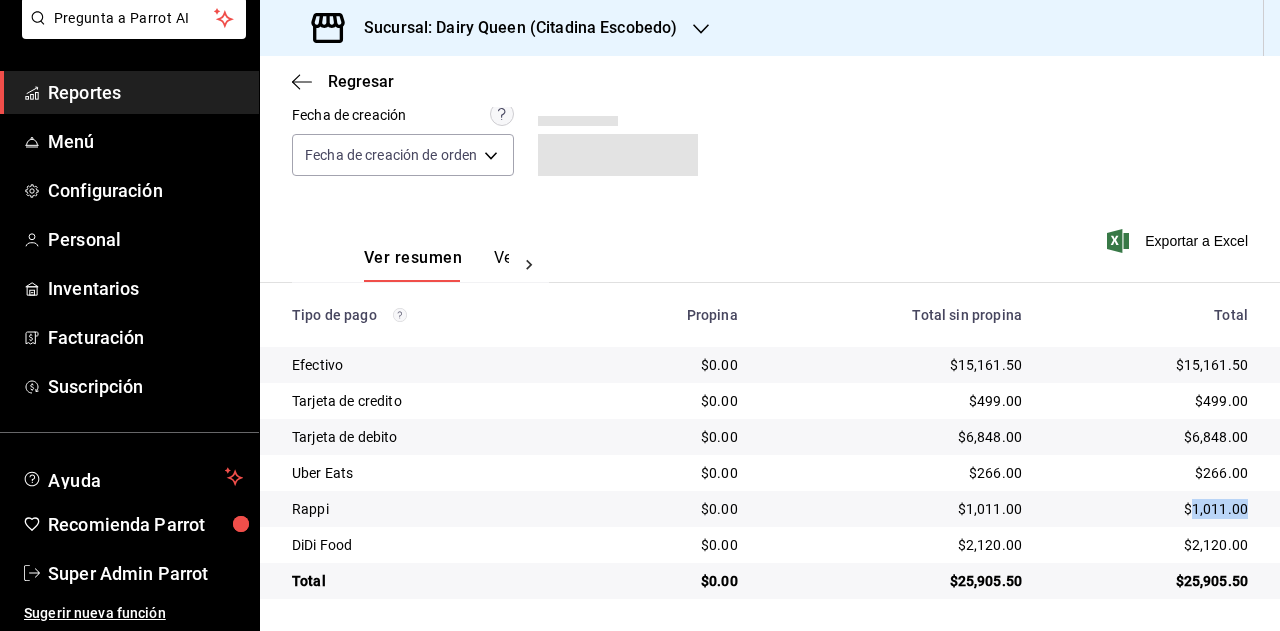 click on "$1,011.00" at bounding box center [1151, 509] 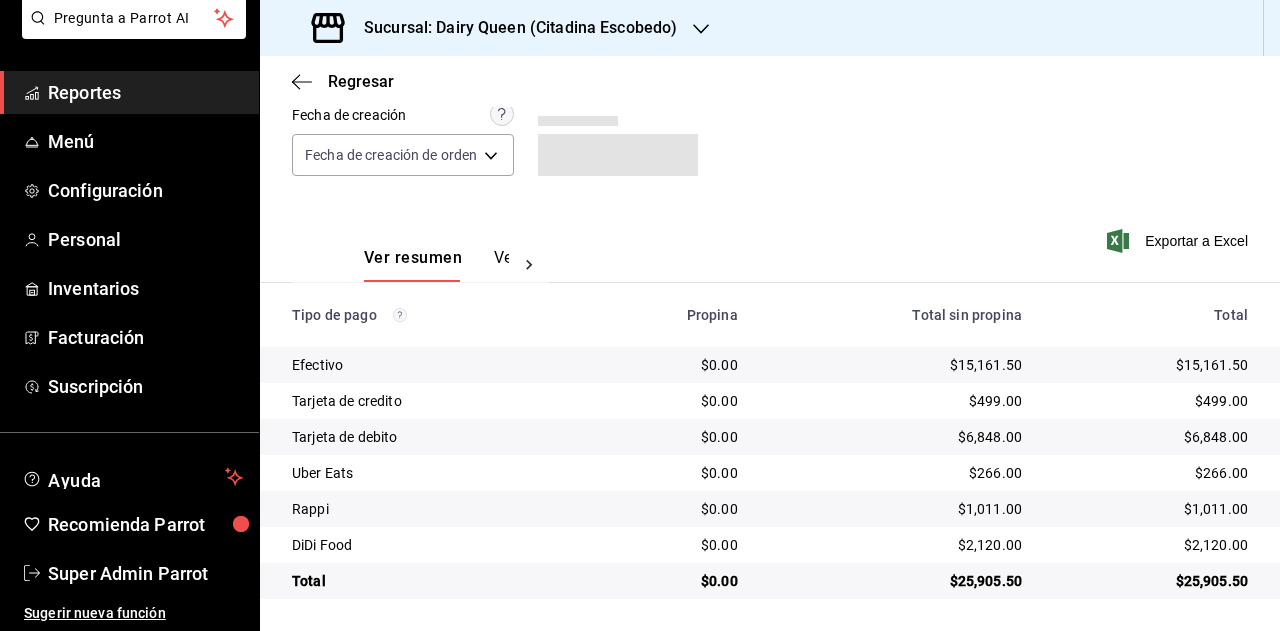 click on "$2,120.00" at bounding box center (1151, 545) 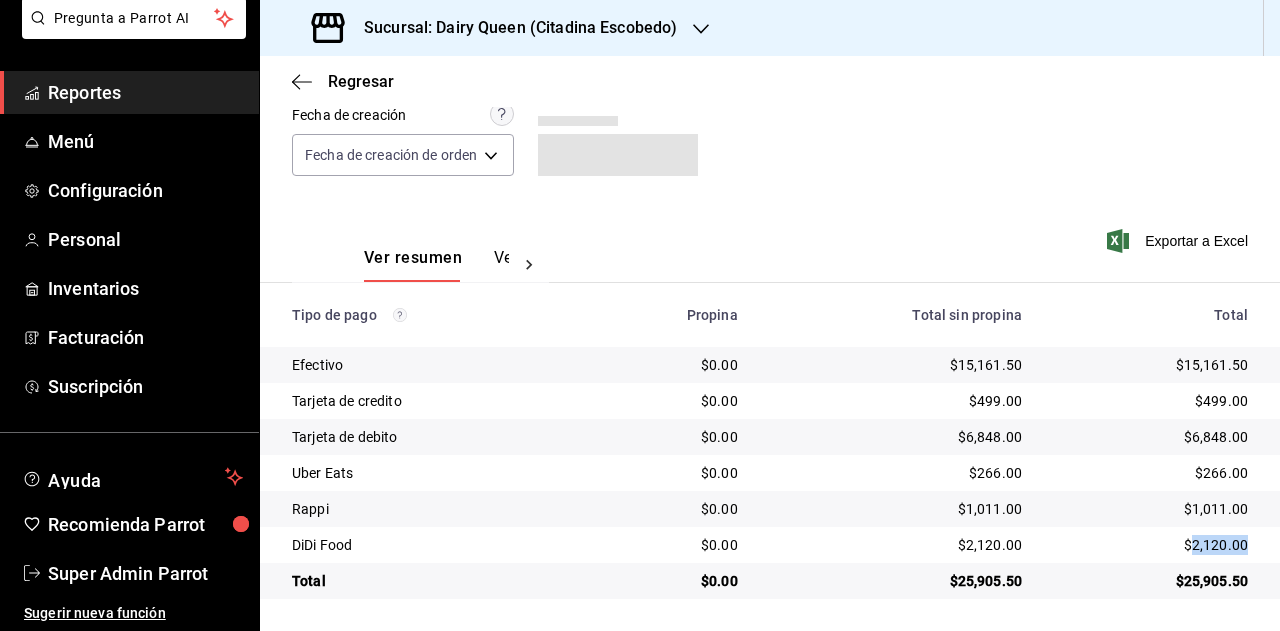 click on "$2,120.00" at bounding box center (1151, 545) 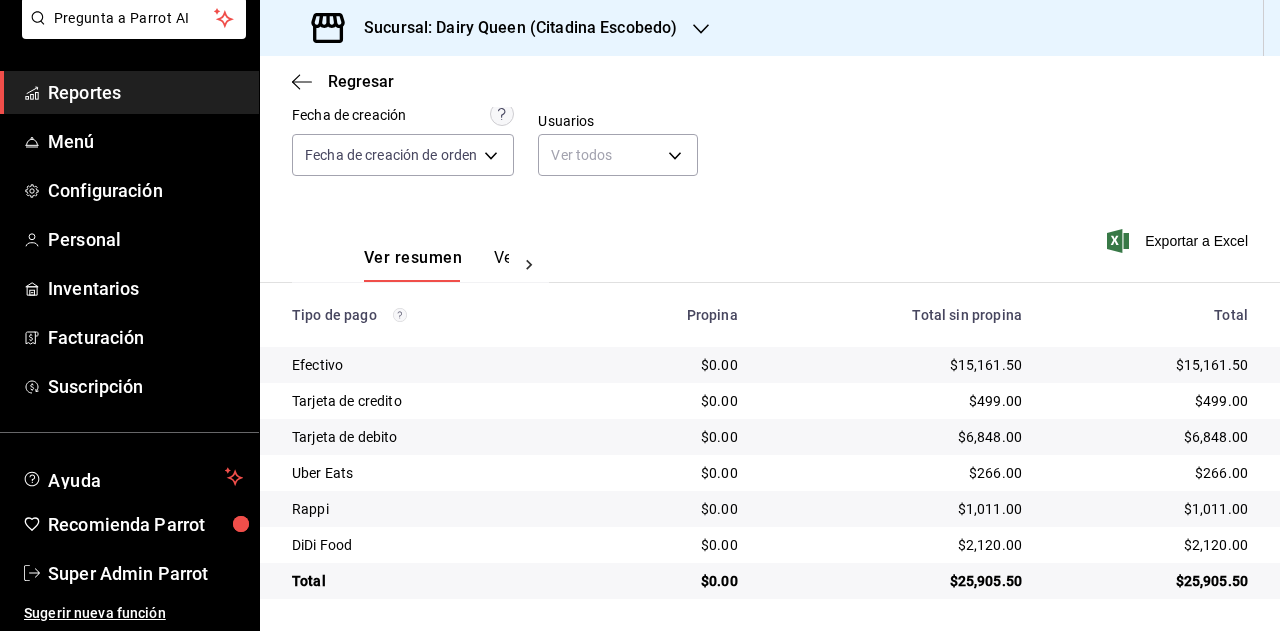 click on "Sucursal: Dairy Queen (Citadina Escobedo)" at bounding box center (496, 28) 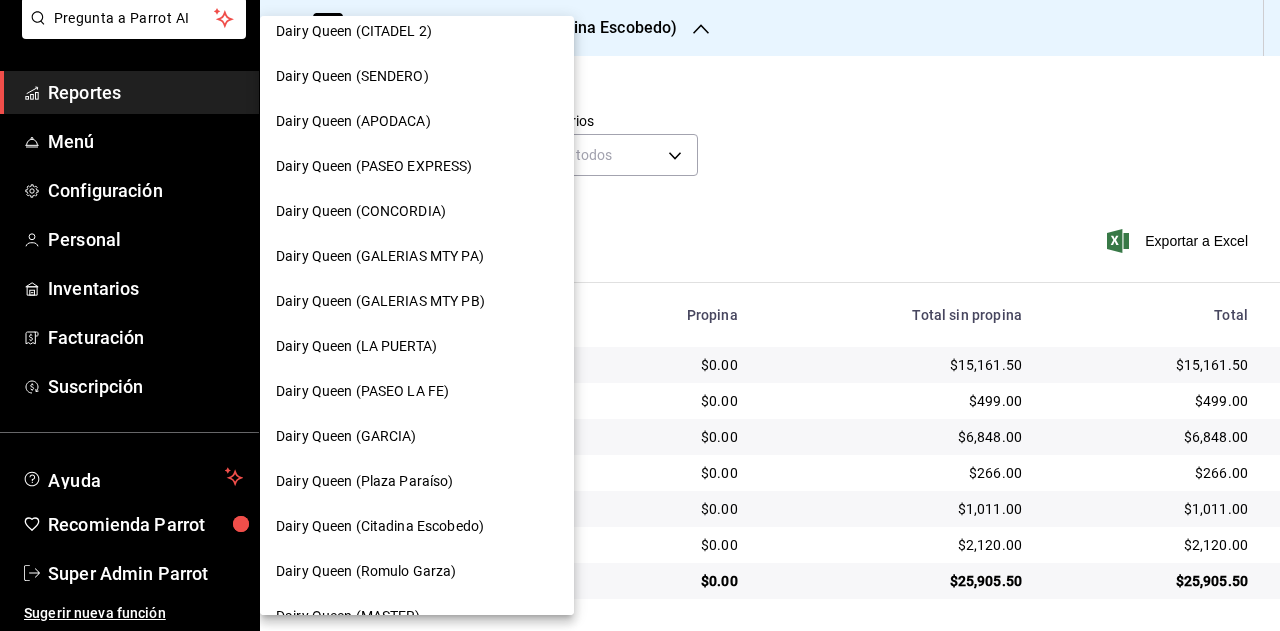 scroll, scrollTop: 700, scrollLeft: 0, axis: vertical 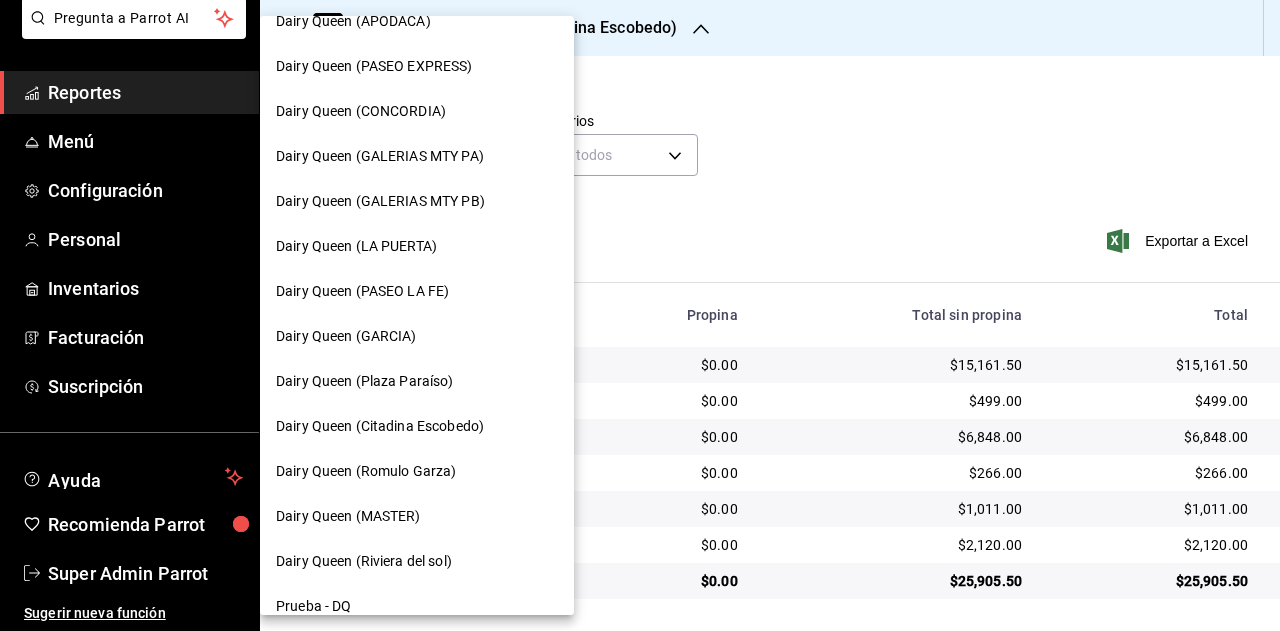 click on "Dairy Queen (Romulo Garza)" at bounding box center [417, 471] 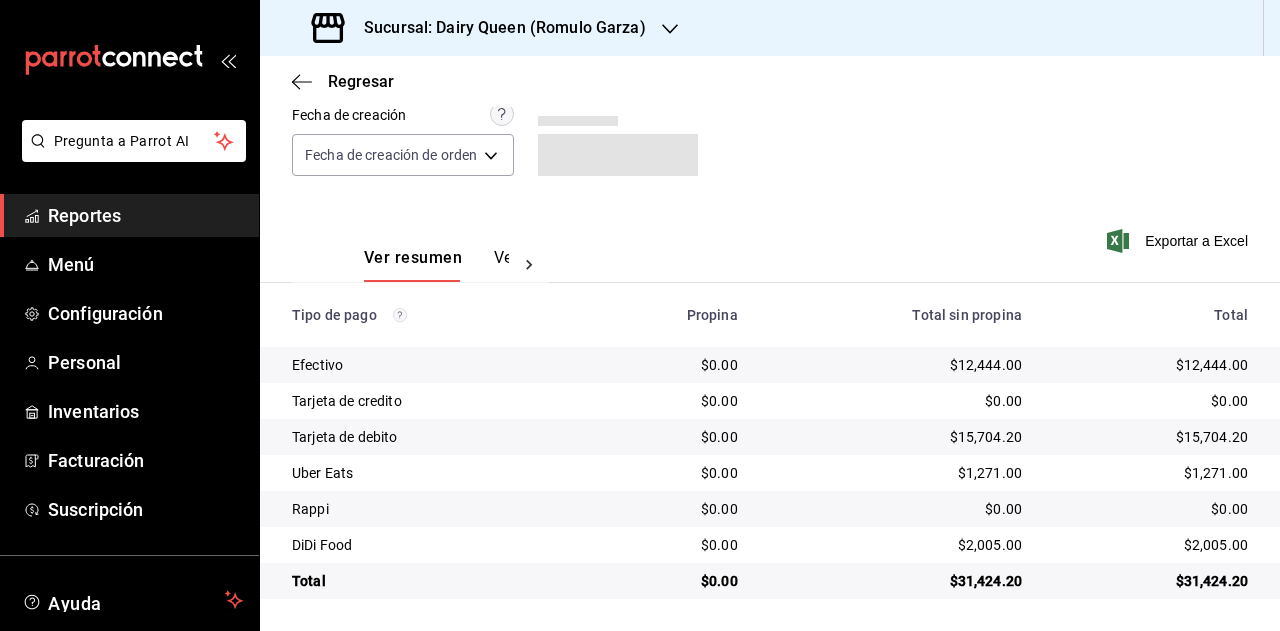 scroll, scrollTop: 179, scrollLeft: 0, axis: vertical 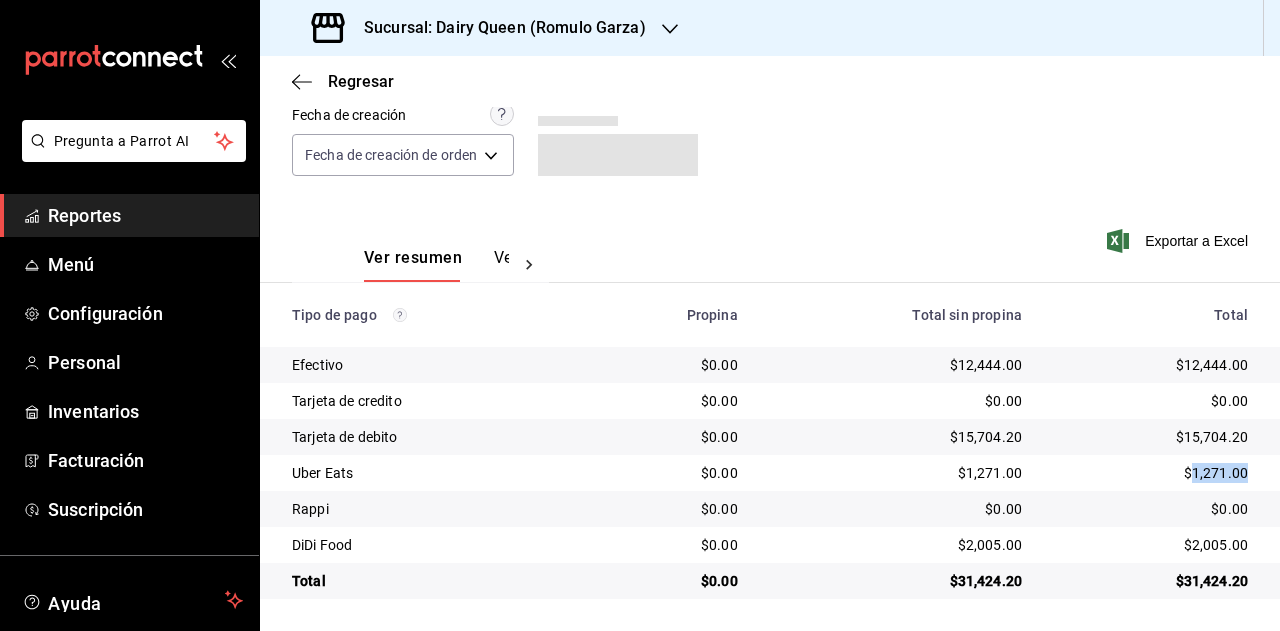 click on "$1,271.00" at bounding box center (1151, 473) 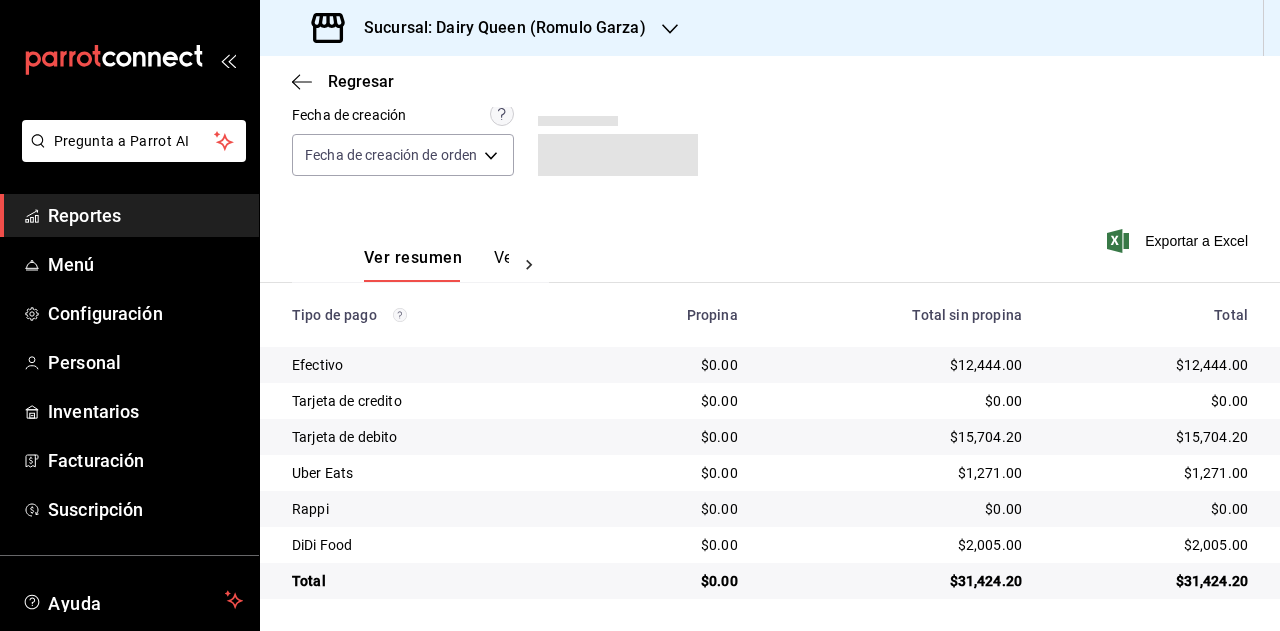 click on "$2,005.00" at bounding box center [1151, 545] 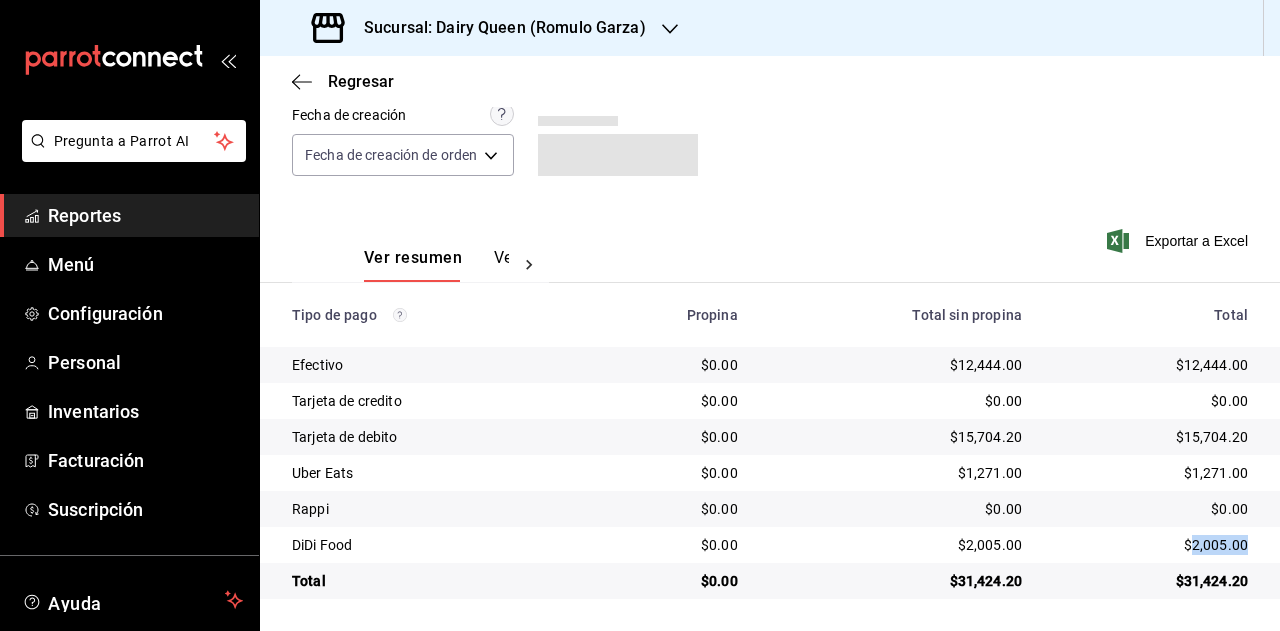 click on "$2,005.00" at bounding box center [1151, 545] 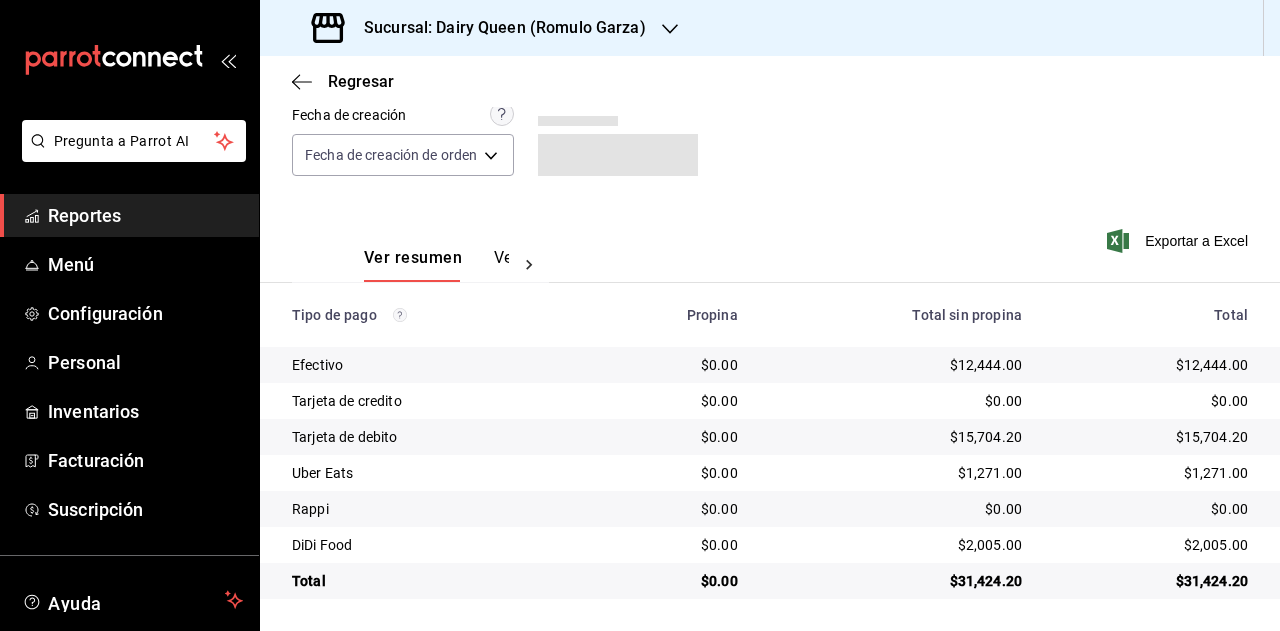 click on "Sucursal: Dairy Queen (Romulo Garza)" at bounding box center [497, 28] 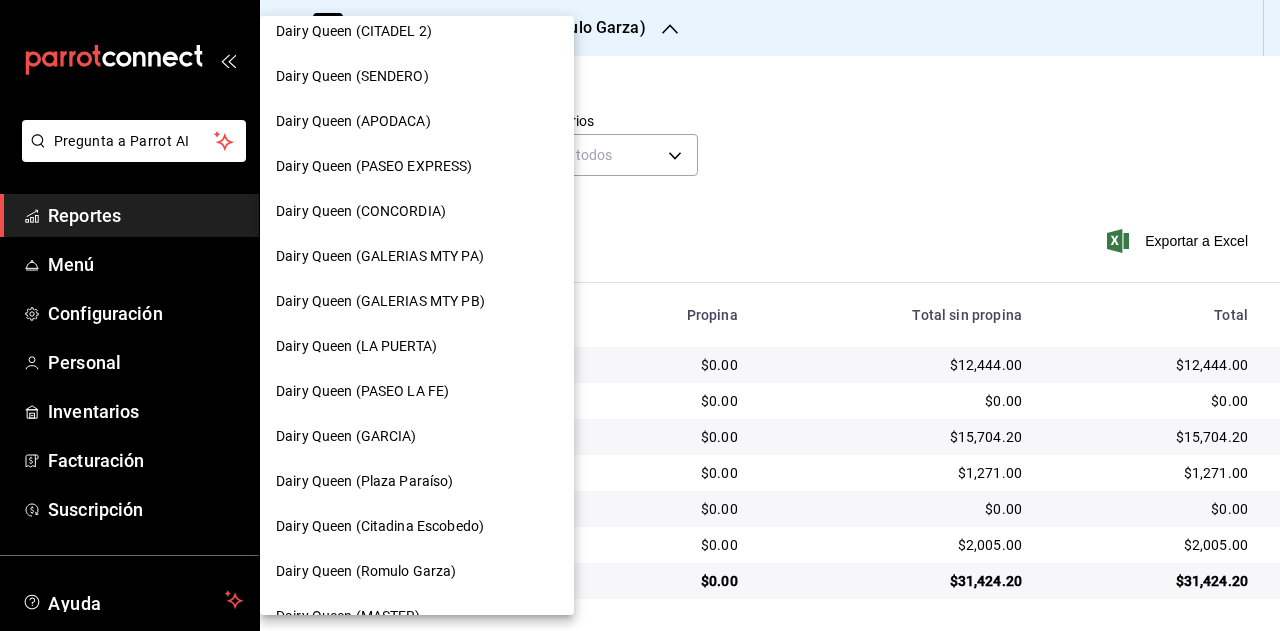 scroll, scrollTop: 700, scrollLeft: 0, axis: vertical 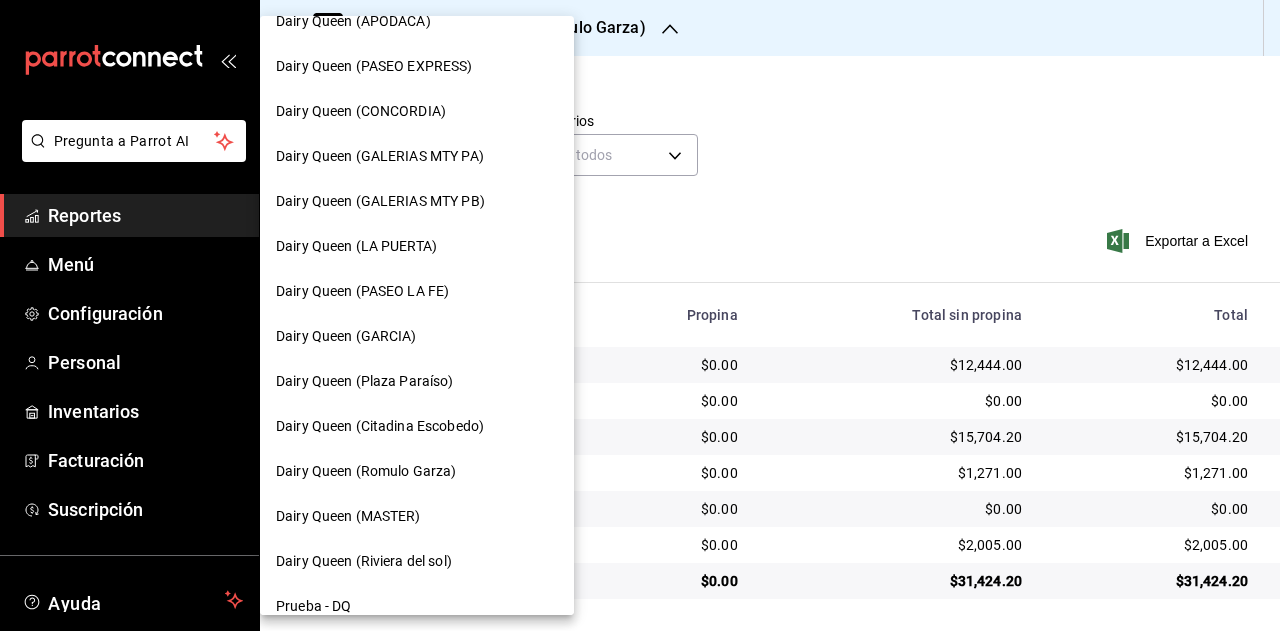 click on "Dairy Queen (Riviera del sol)" at bounding box center [417, 561] 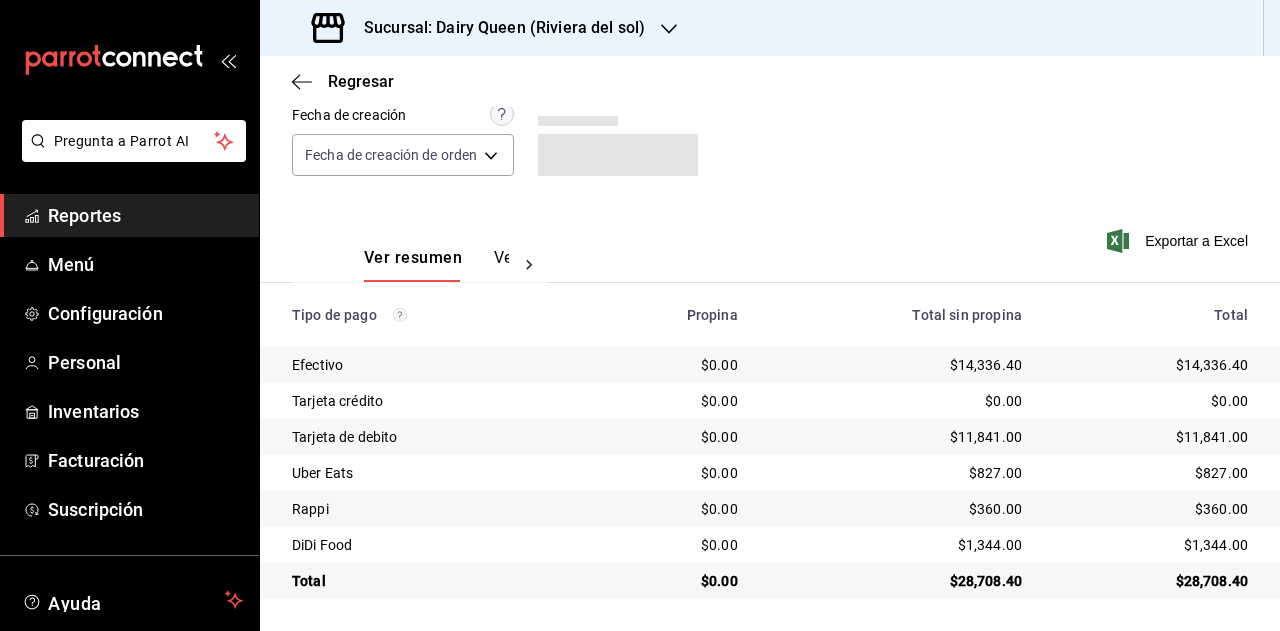 scroll, scrollTop: 179, scrollLeft: 0, axis: vertical 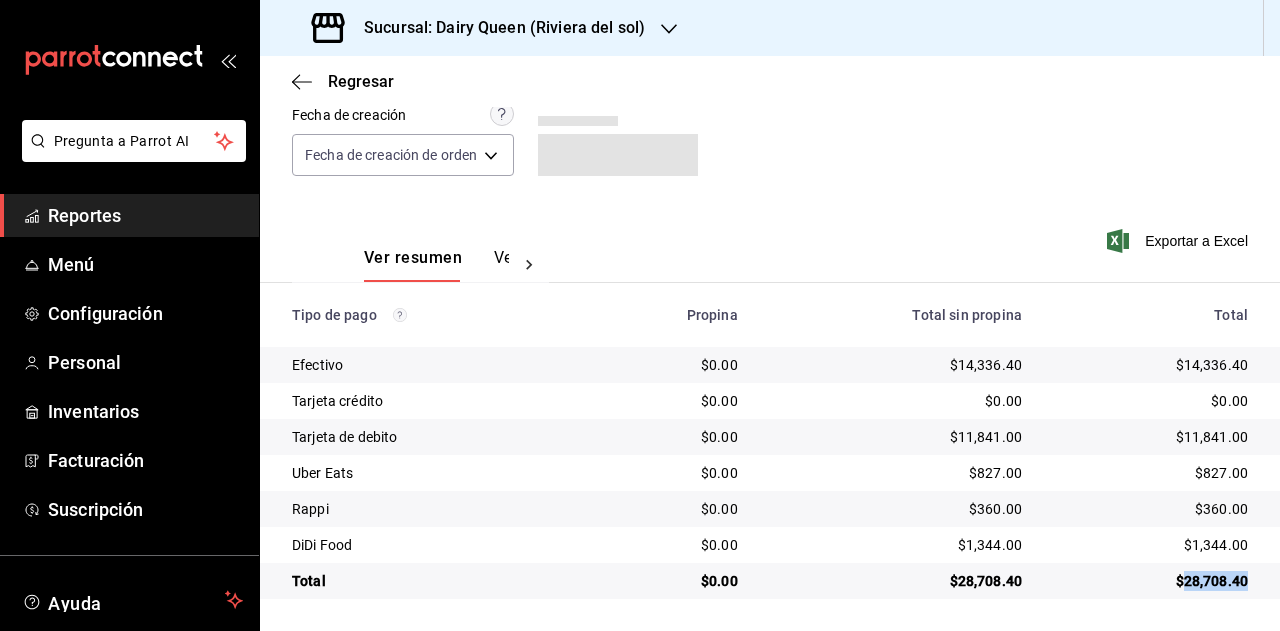 click on "$28,708.40" at bounding box center [1151, 581] 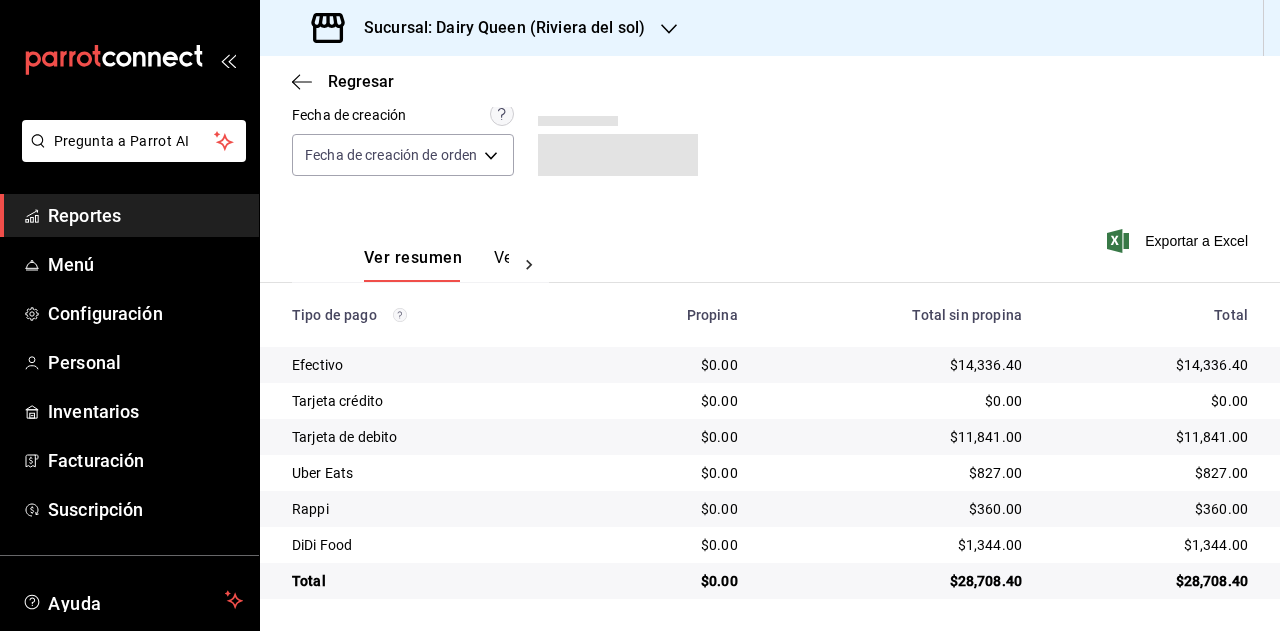 click on "$827.00" at bounding box center (1151, 473) 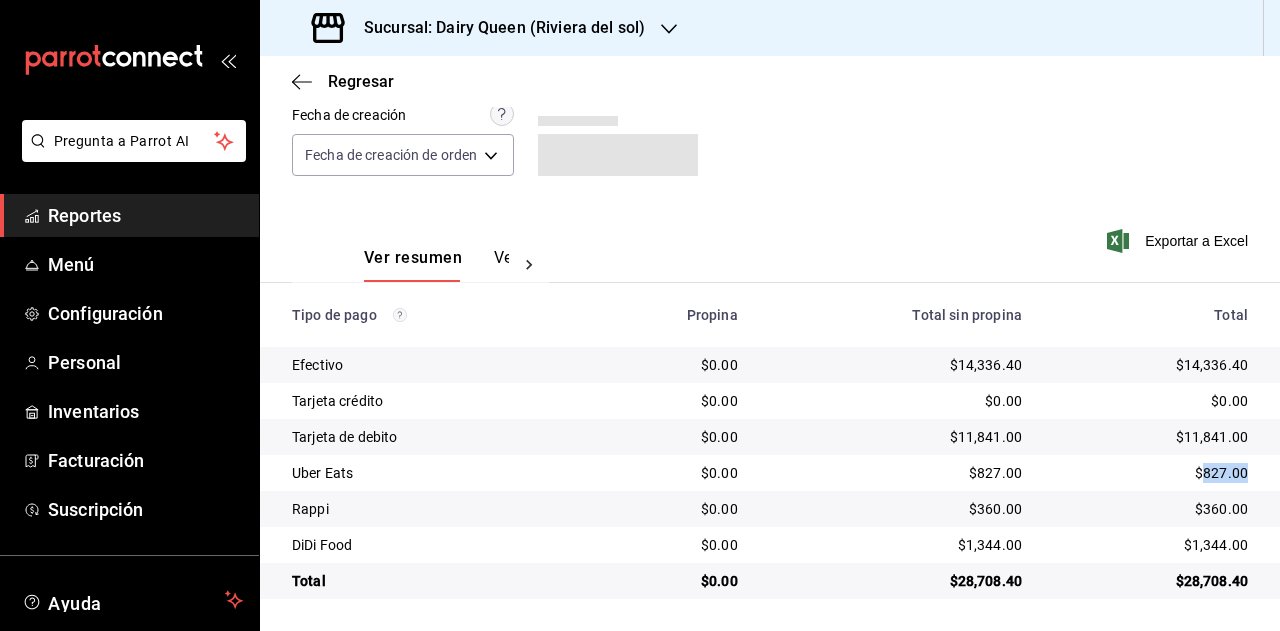 click on "$827.00" at bounding box center (1151, 473) 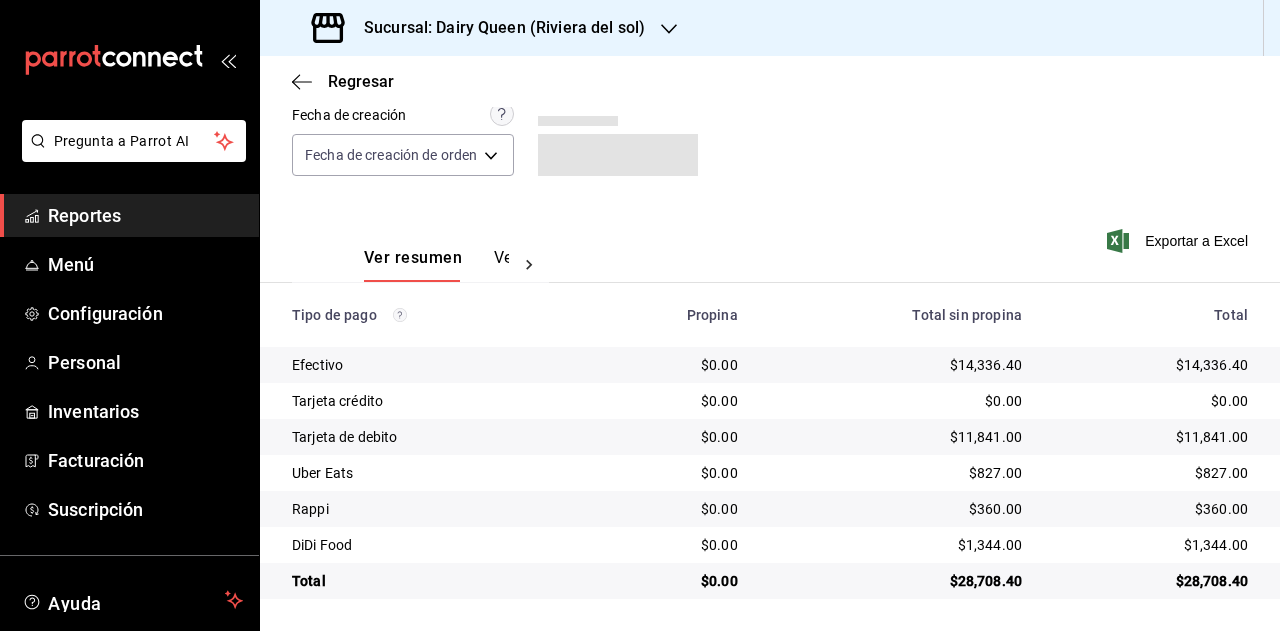click on "$827.00" at bounding box center [1151, 473] 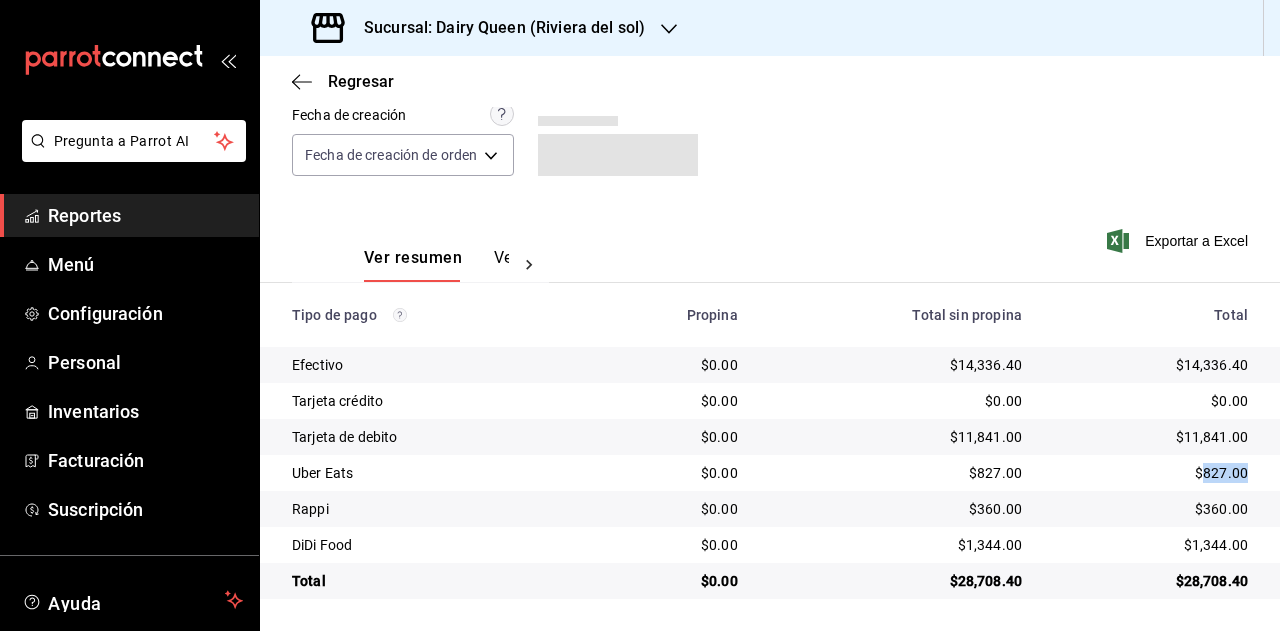 click on "$827.00" at bounding box center [1151, 473] 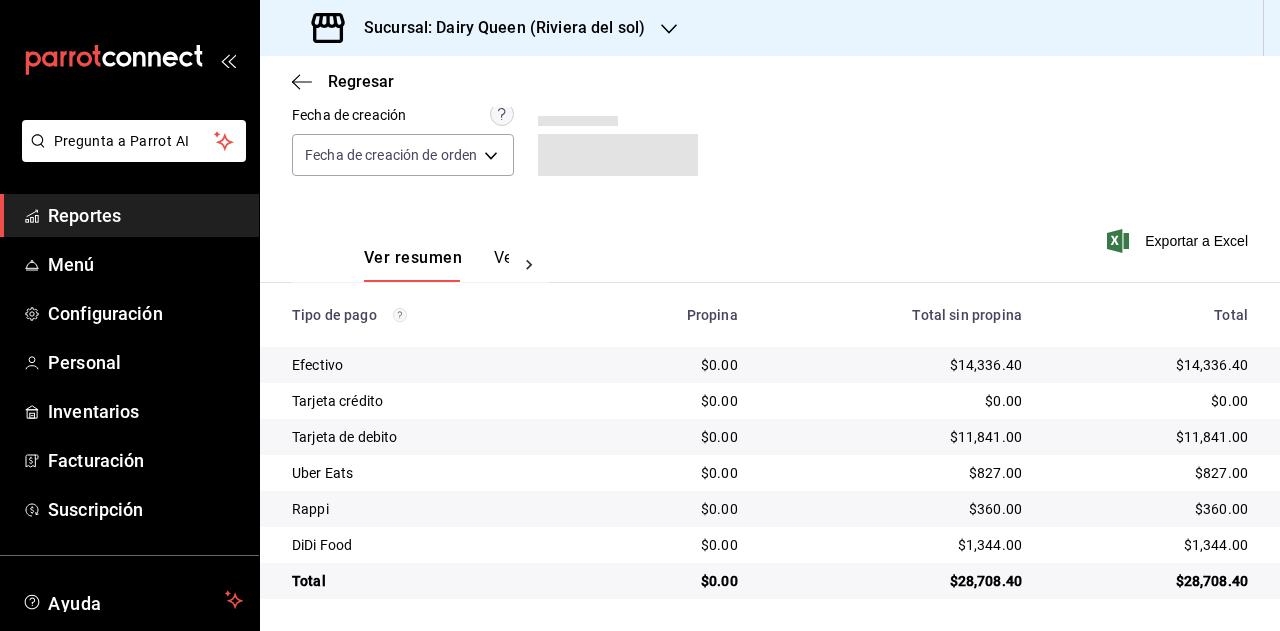 click on "$360.00" at bounding box center (1151, 509) 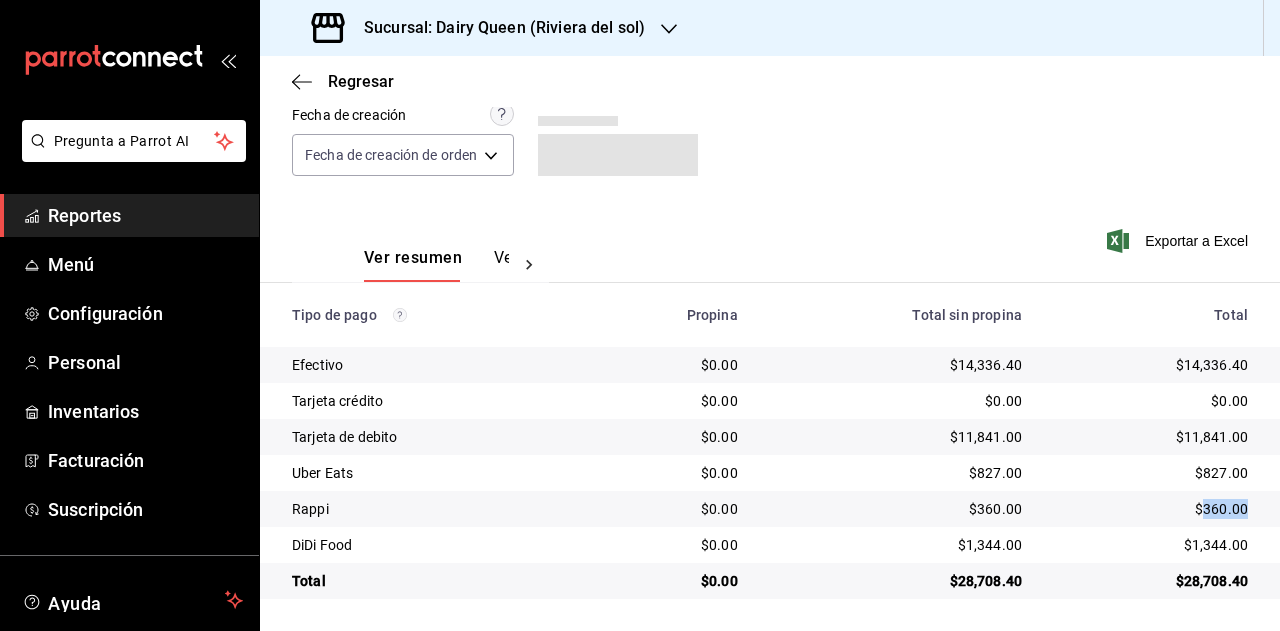 click on "$360.00" at bounding box center [1151, 509] 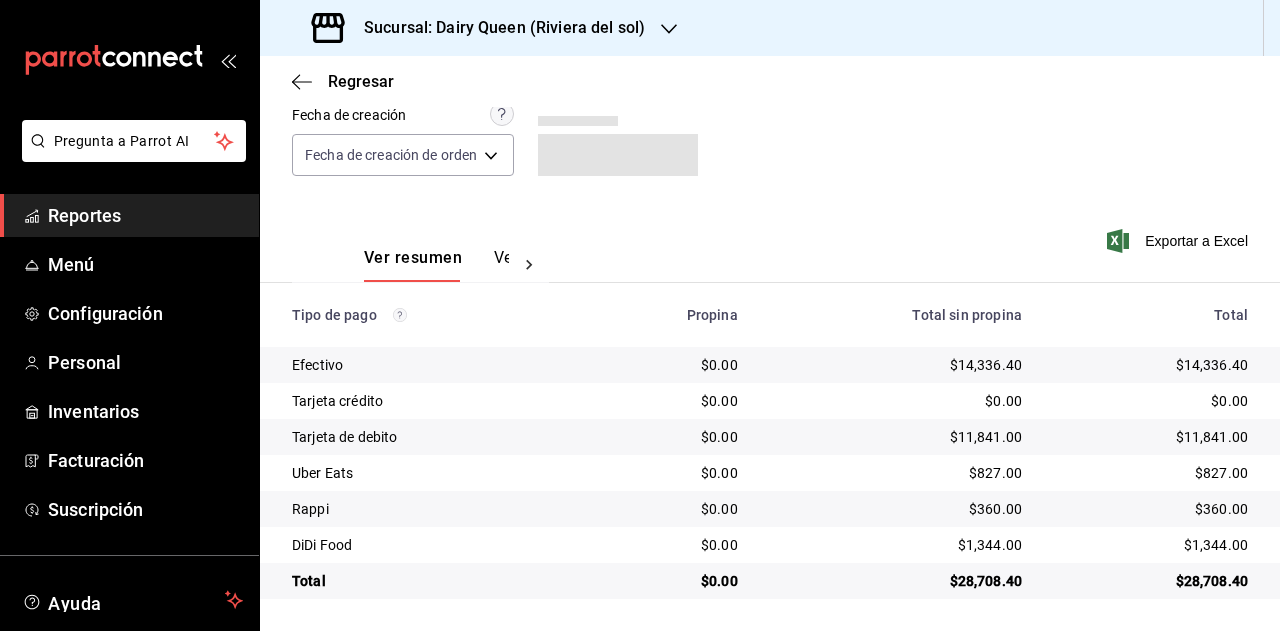 click on "$1,344.00" at bounding box center [1151, 545] 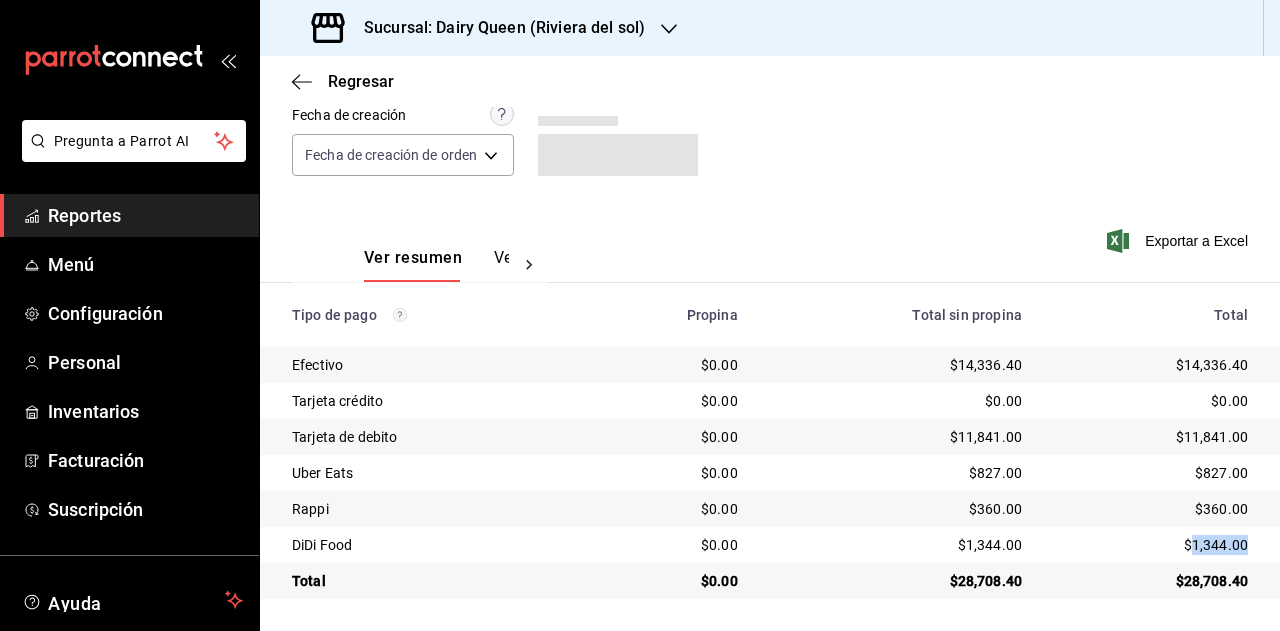 click on "$1,344.00" at bounding box center [1151, 545] 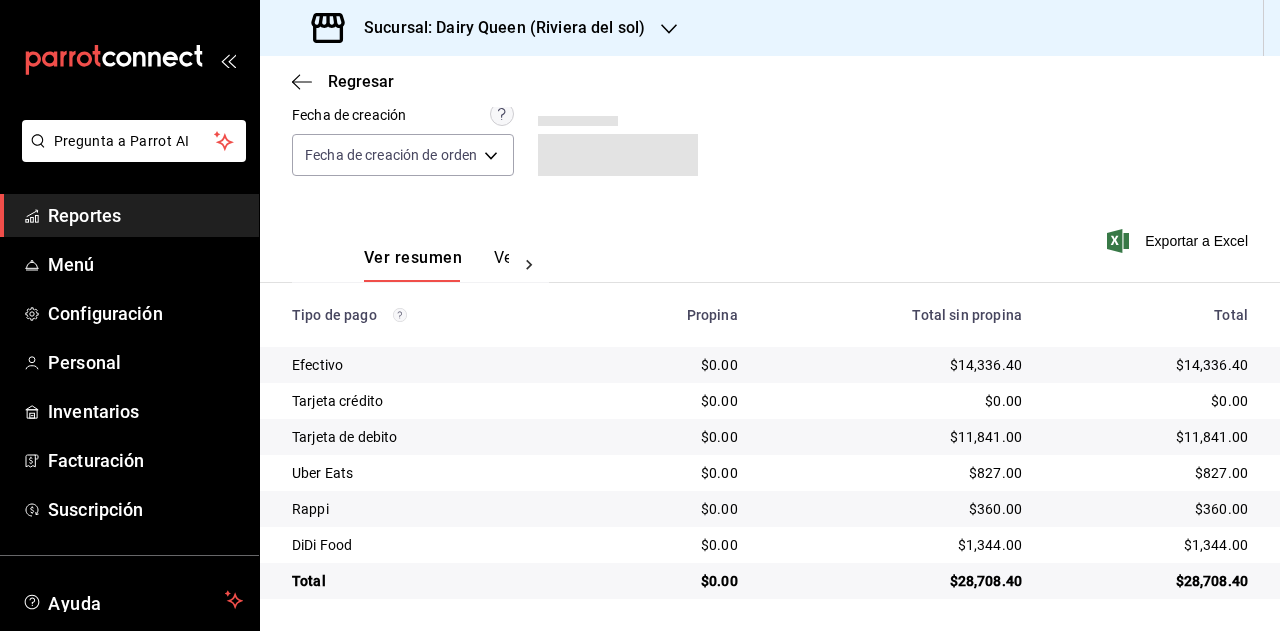 click on "Sucursal: Dairy Queen (Riviera del sol)" at bounding box center (496, 28) 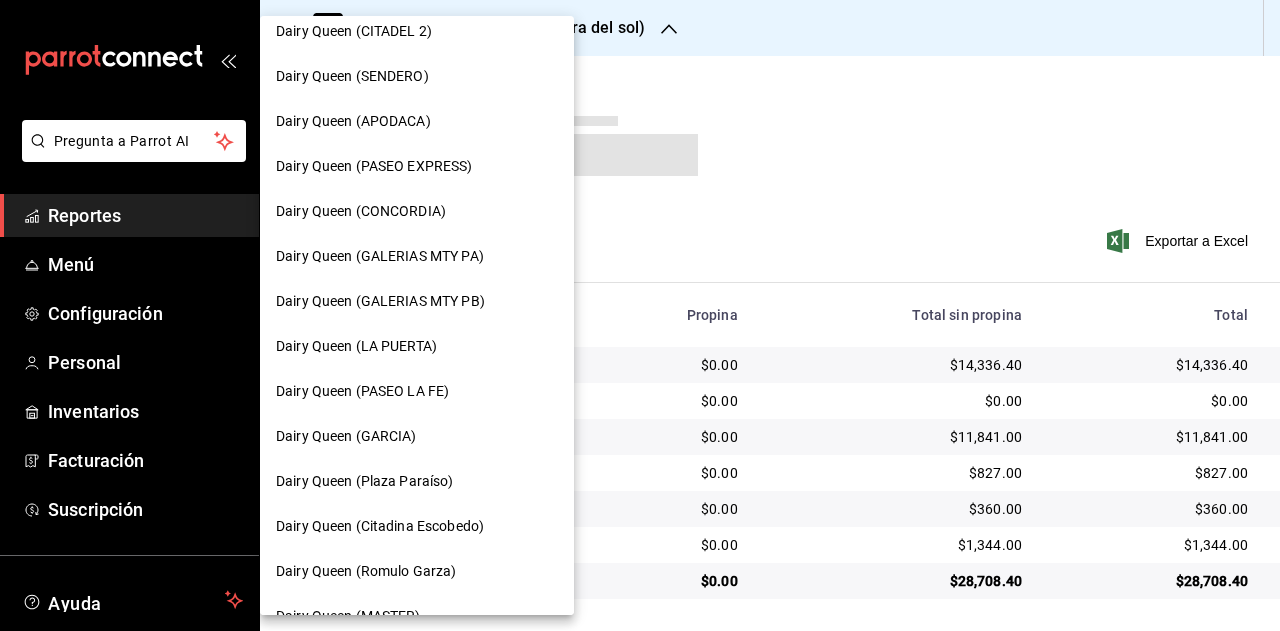 scroll, scrollTop: 902, scrollLeft: 0, axis: vertical 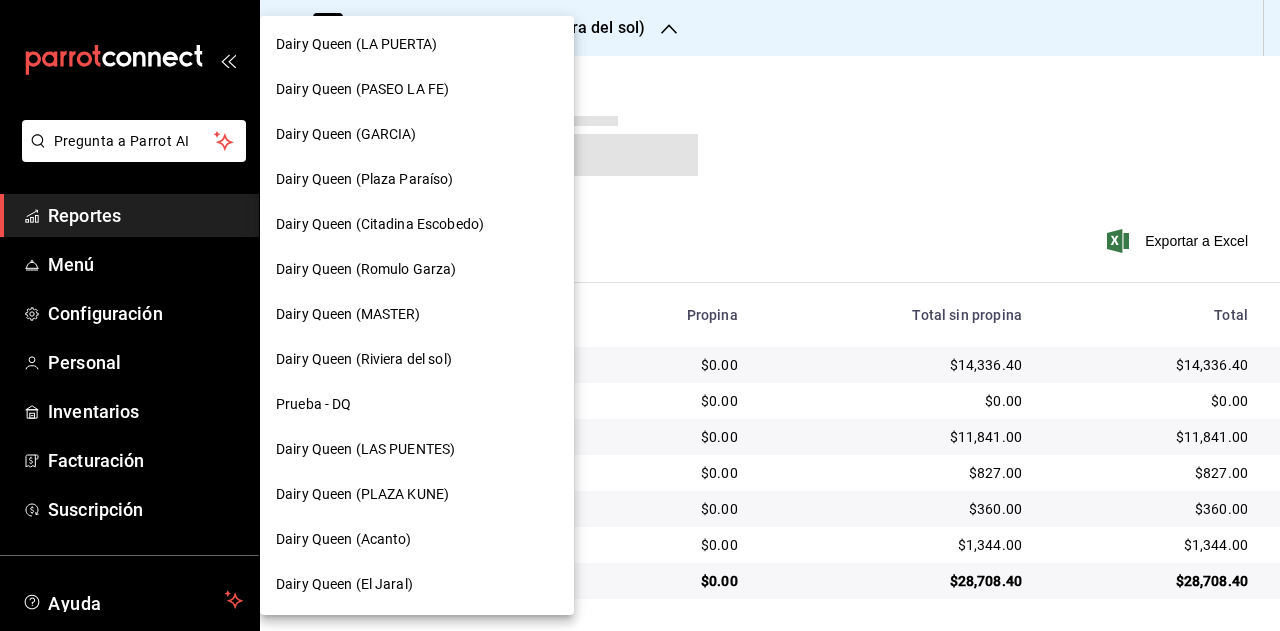 click on "Dairy Queen (LAS PUENTES)" at bounding box center (365, 449) 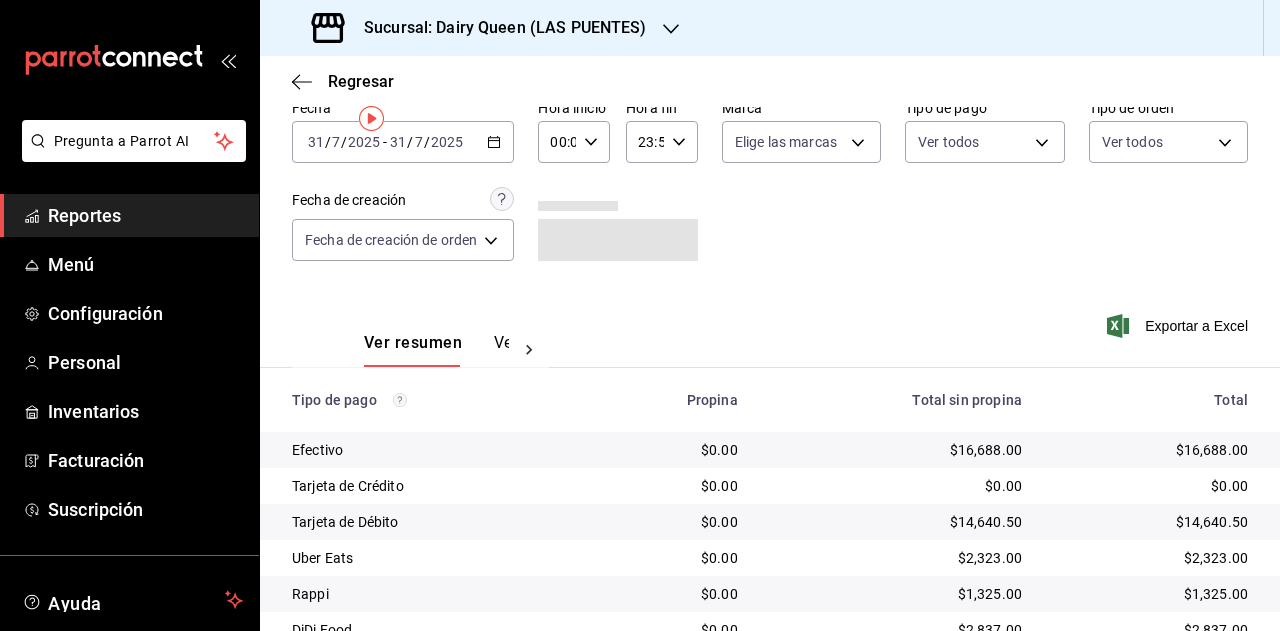scroll, scrollTop: 179, scrollLeft: 0, axis: vertical 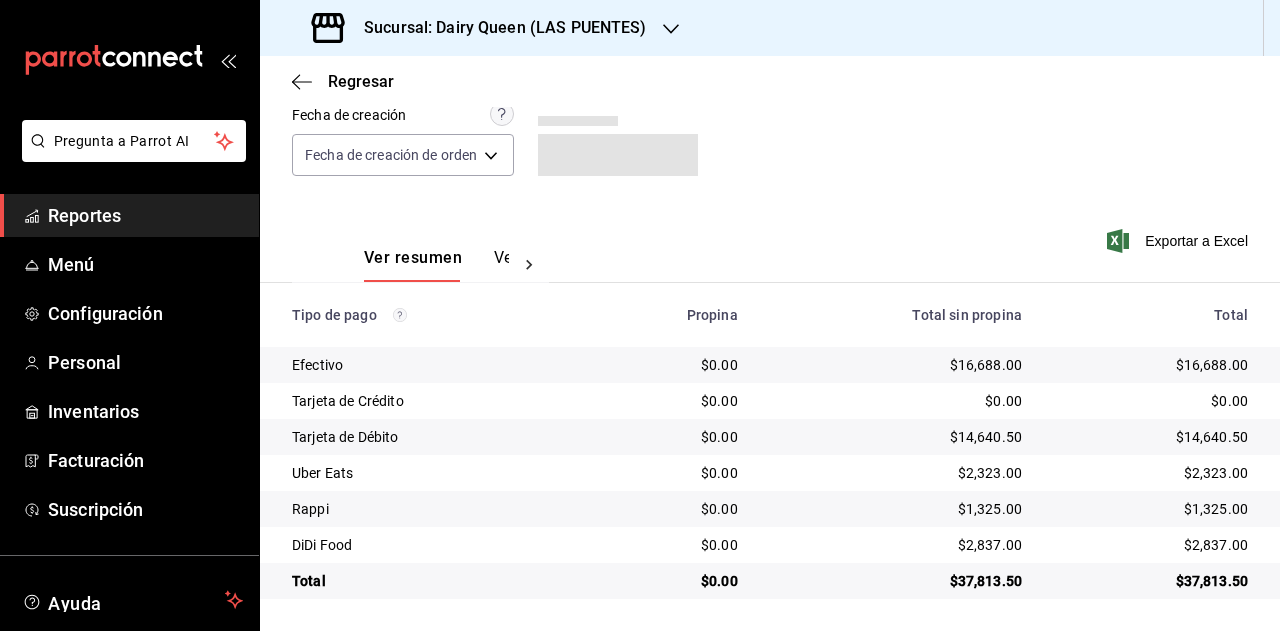 click on "$37,813.50" at bounding box center [1159, 581] 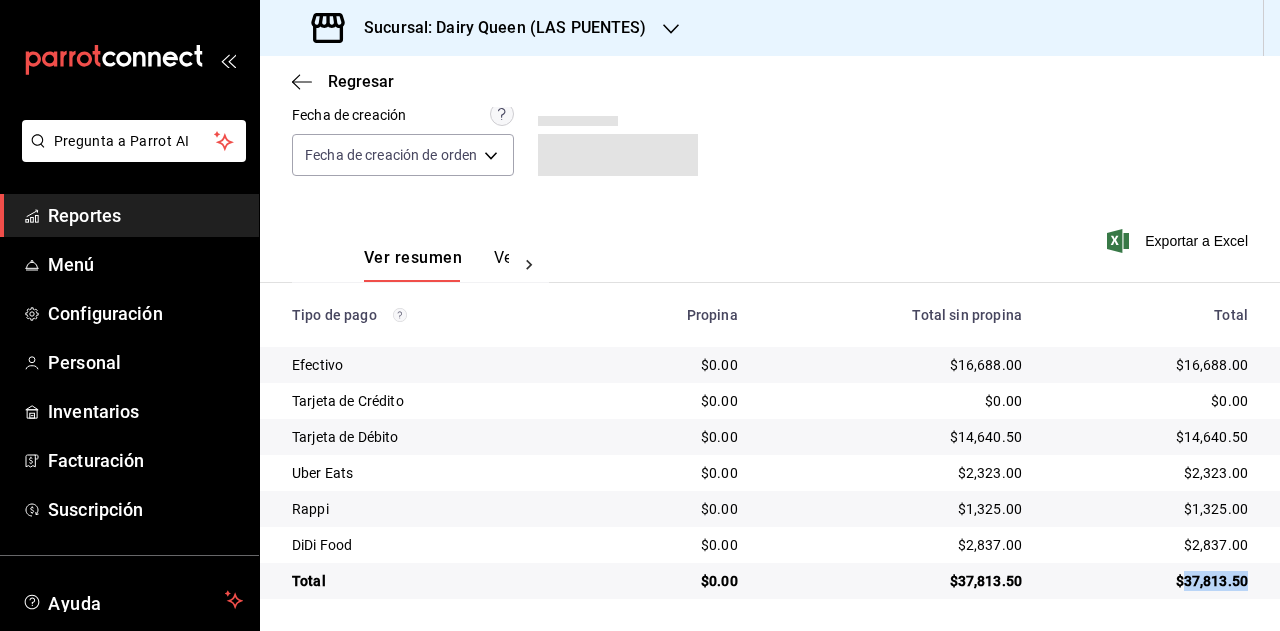 click on "$37,813.50" at bounding box center [1159, 581] 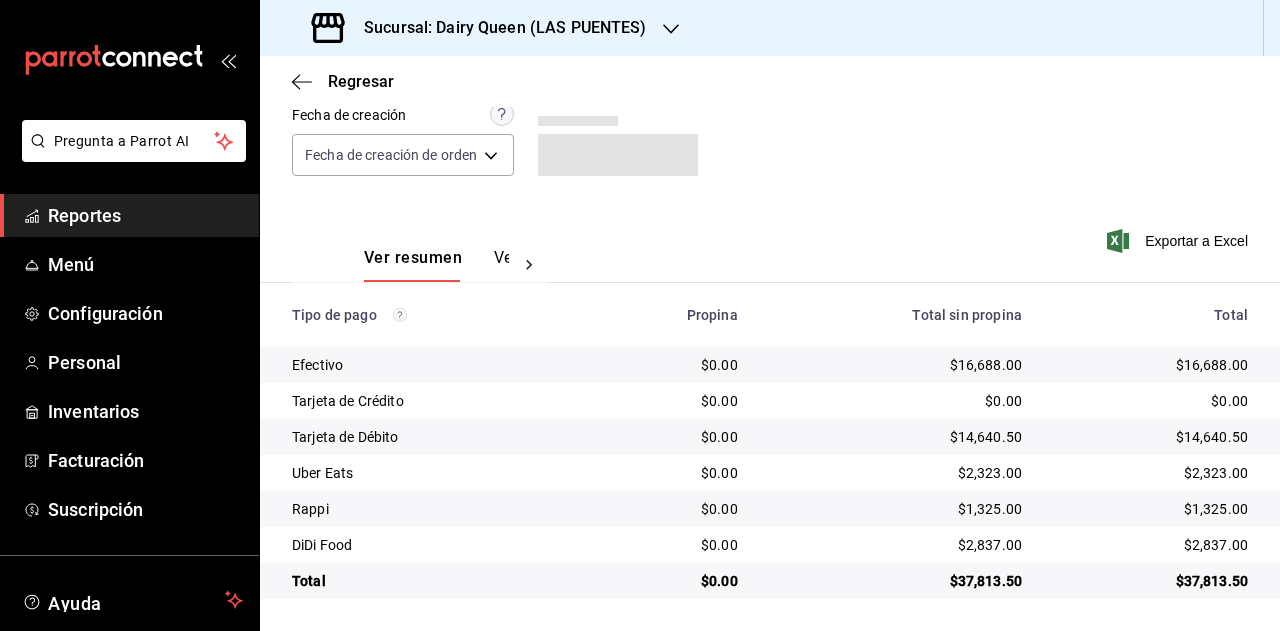 click on "$2,323.00" at bounding box center (1151, 473) 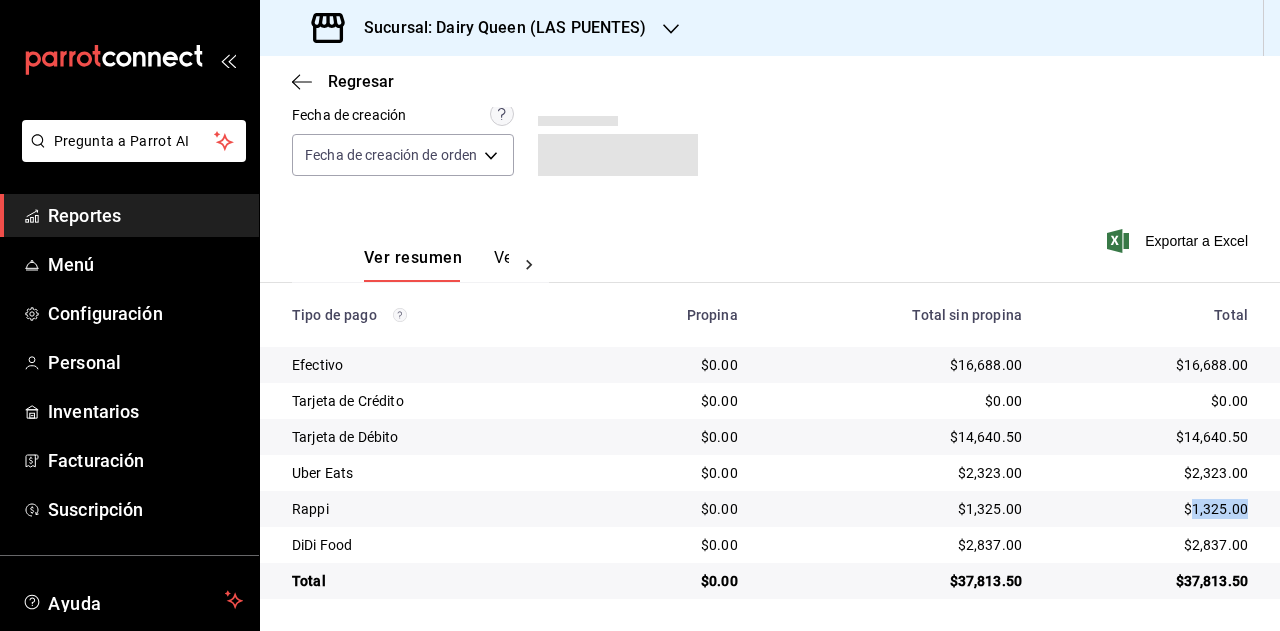 click on "$1,325.00" at bounding box center [1151, 509] 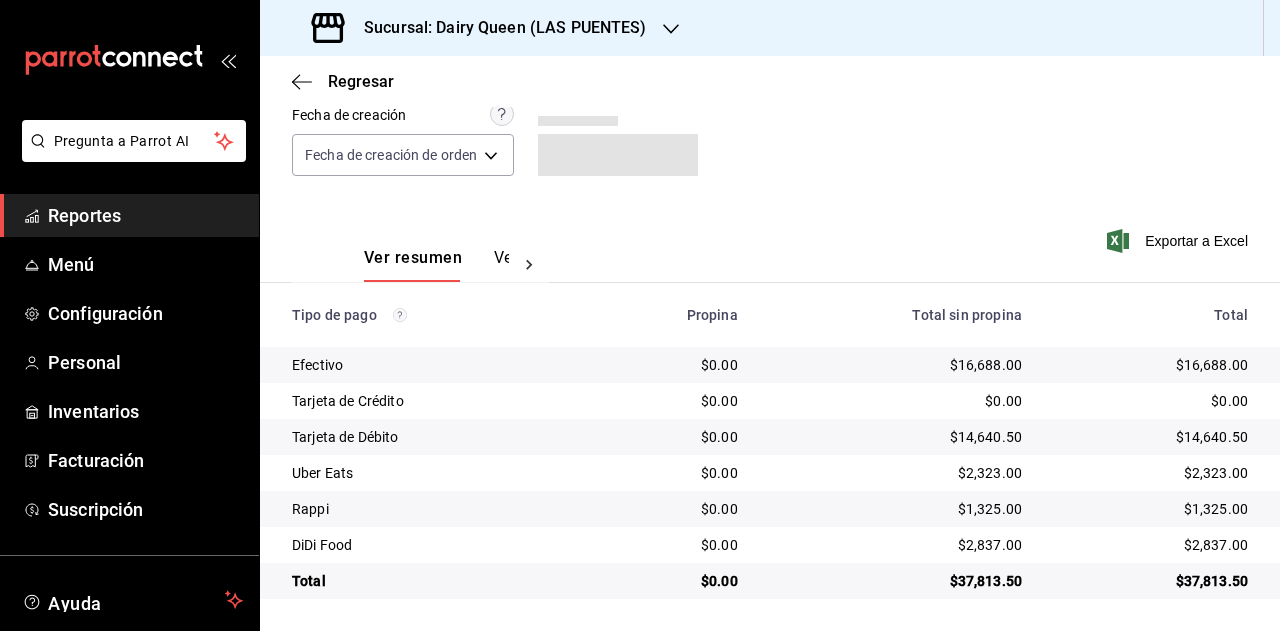 click on "$2,837.00" at bounding box center [1151, 545] 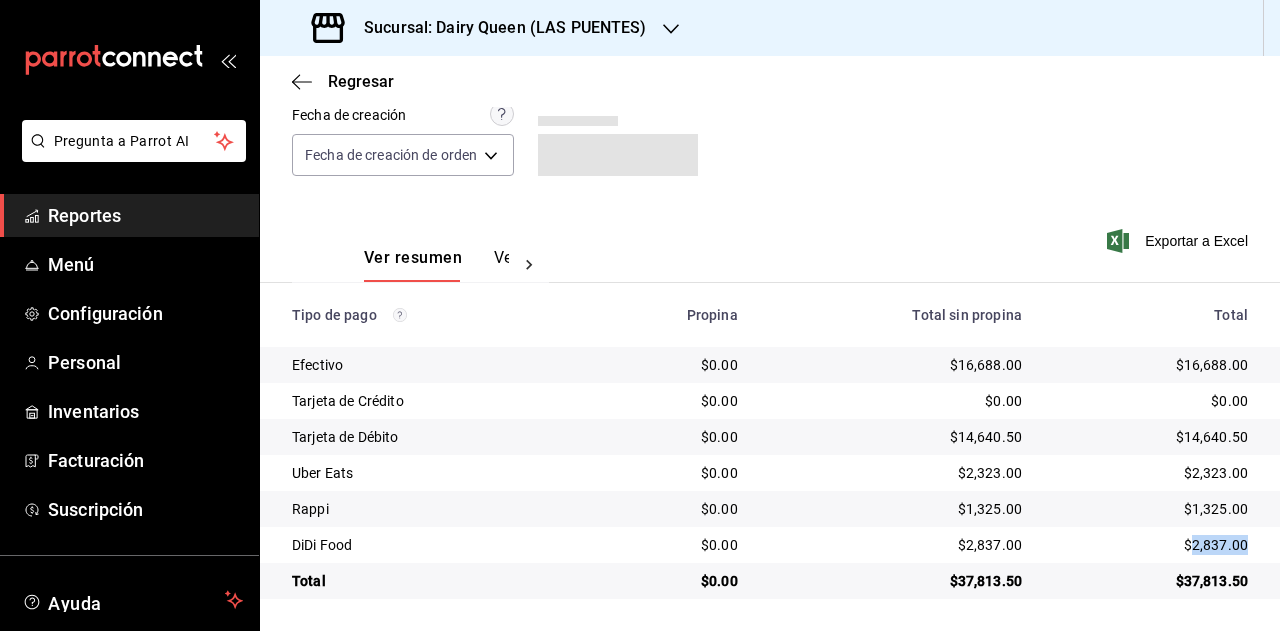 click on "$2,837.00" at bounding box center (1151, 545) 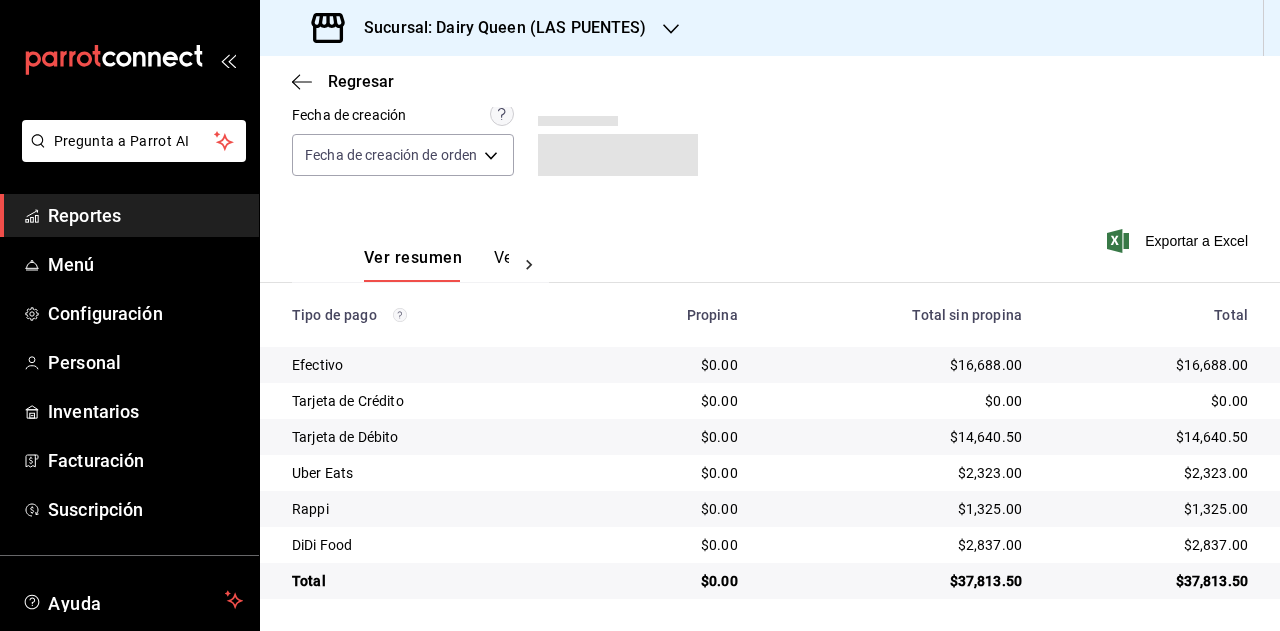click on "Sucursal: Dairy Queen (LAS PUENTES)" at bounding box center (481, 28) 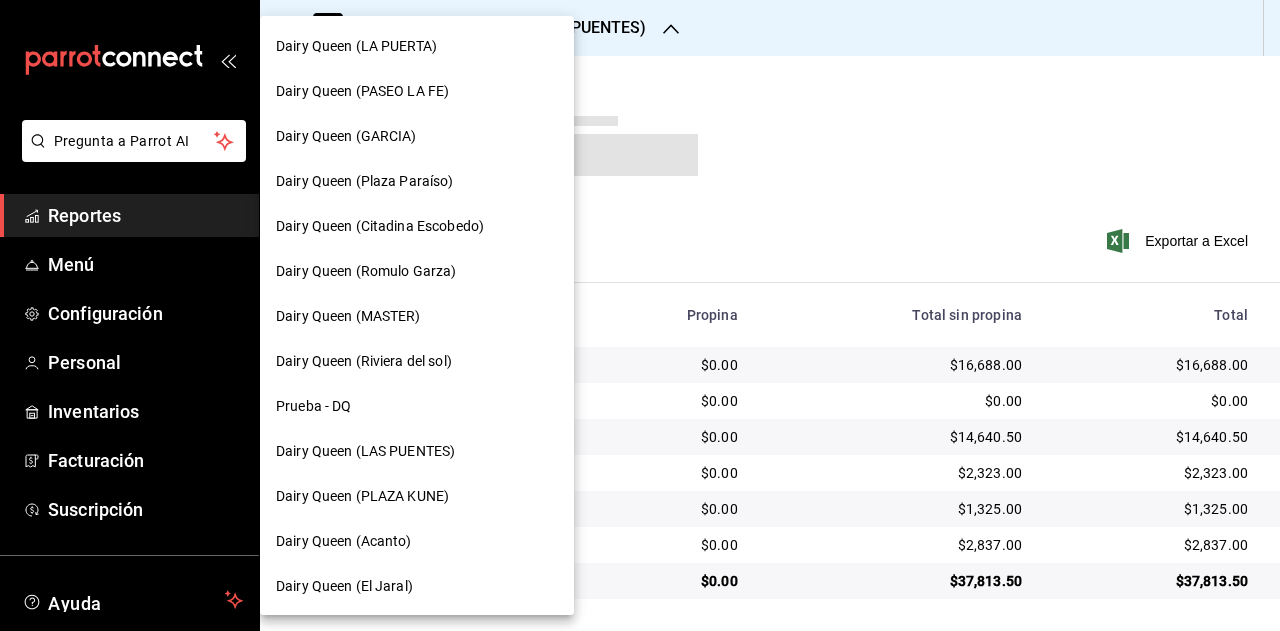 scroll, scrollTop: 902, scrollLeft: 0, axis: vertical 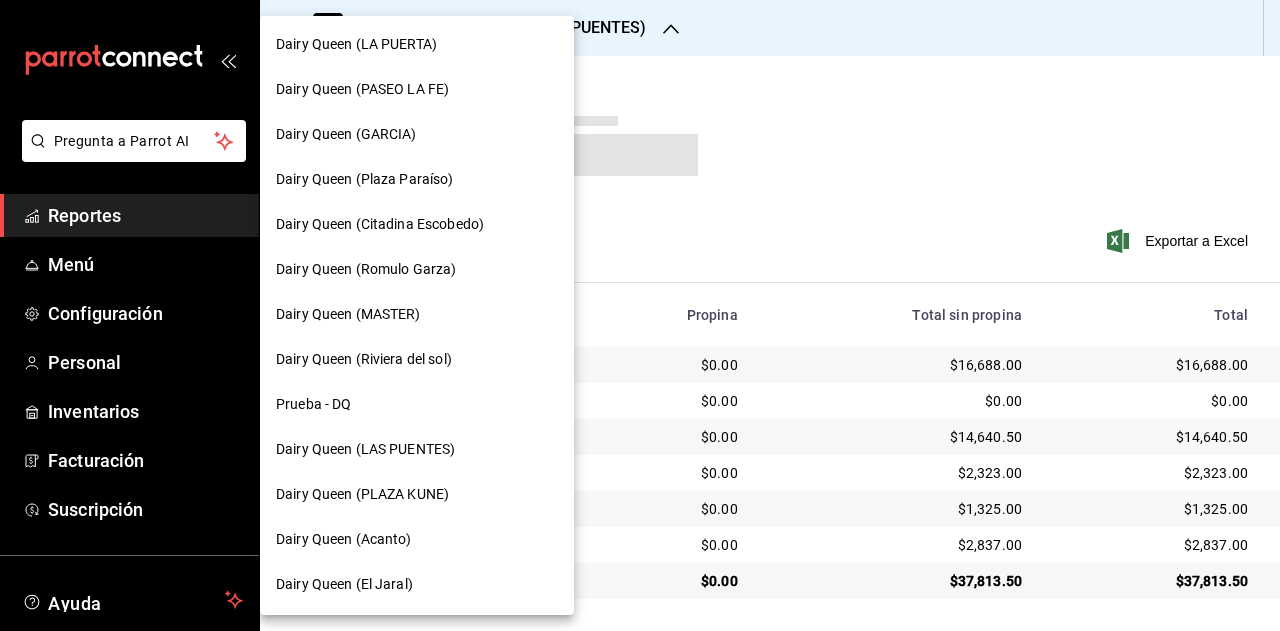 click on "Dairy Queen (PLAZA KUNE)" at bounding box center [417, 494] 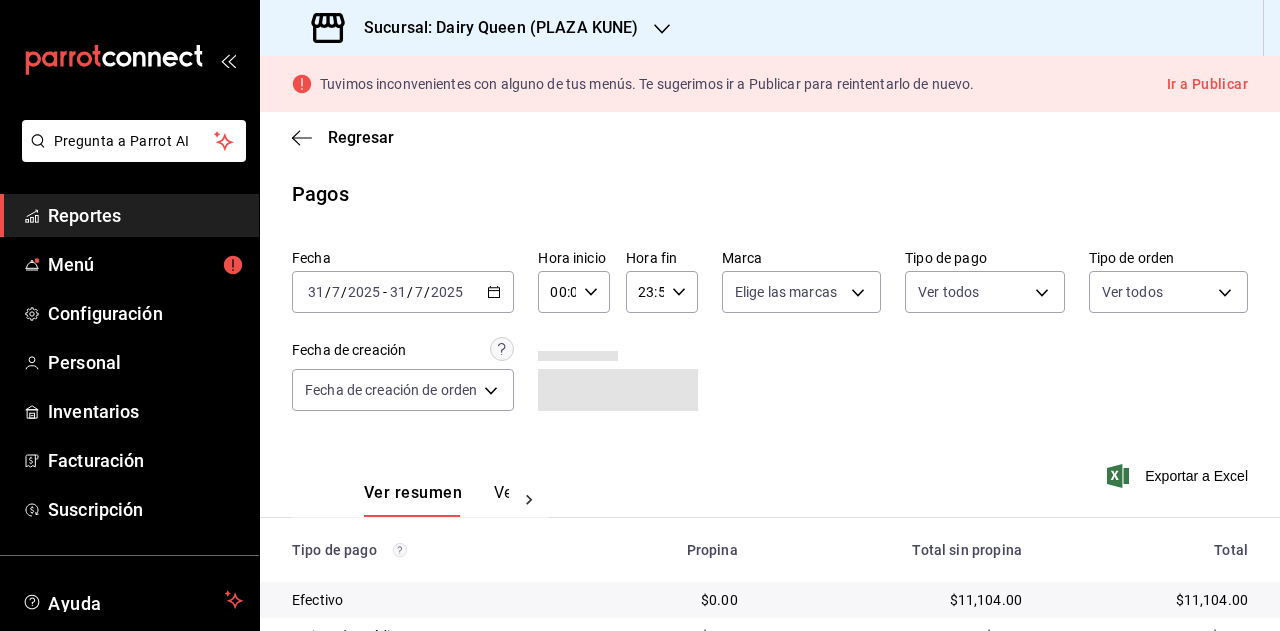 scroll, scrollTop: 235, scrollLeft: 0, axis: vertical 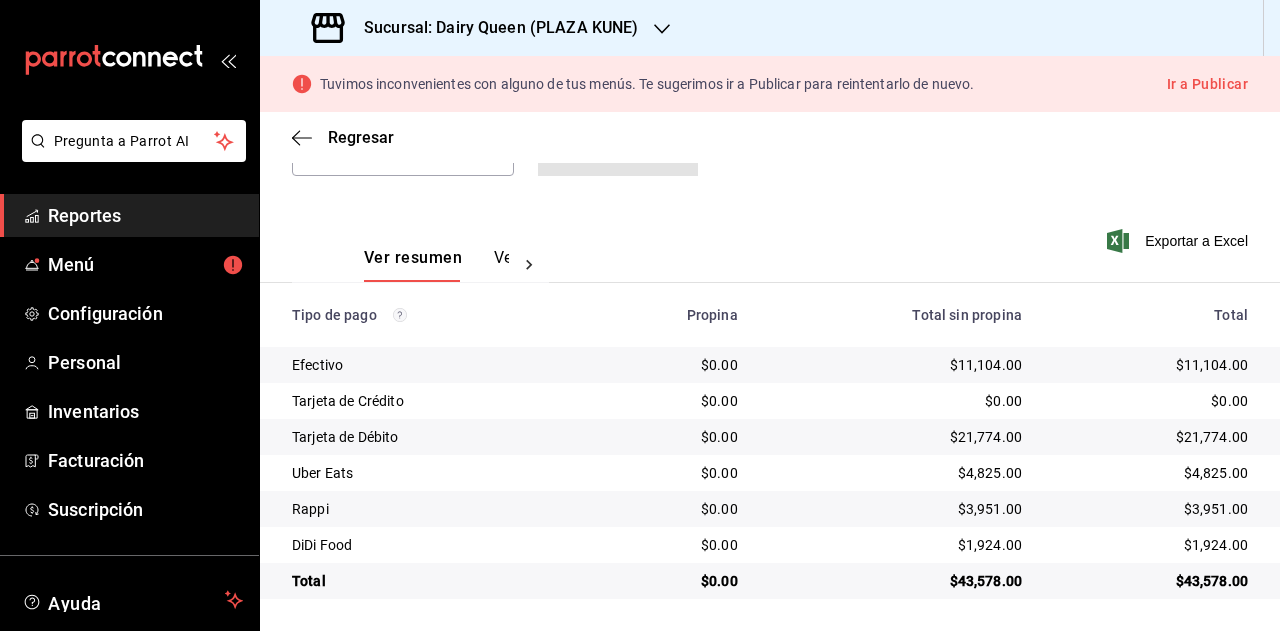 click on "$43,578.00" at bounding box center [1151, 581] 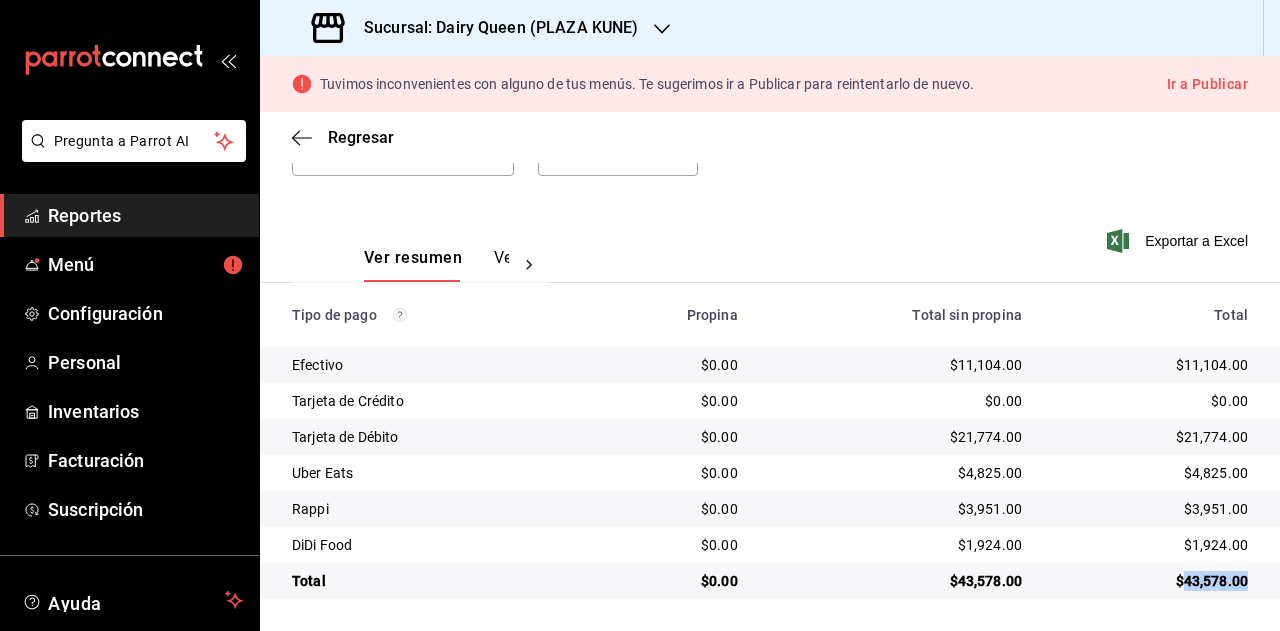 click on "$43,578.00" at bounding box center [1151, 581] 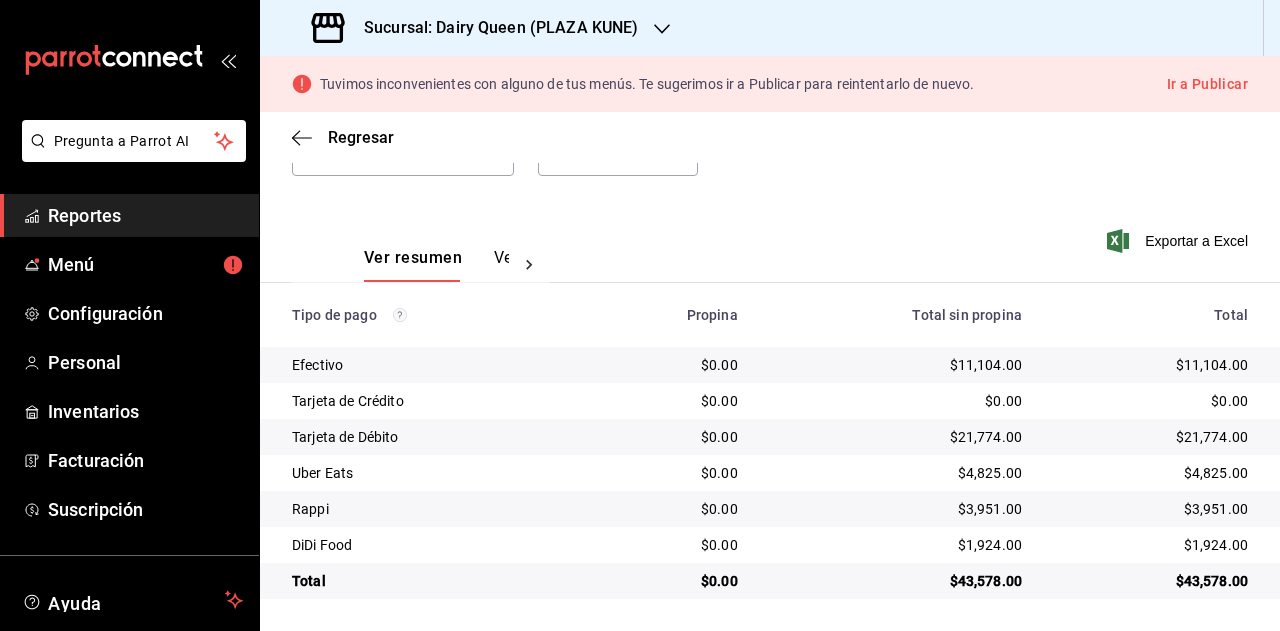 click on "$4,825.00" at bounding box center (1151, 473) 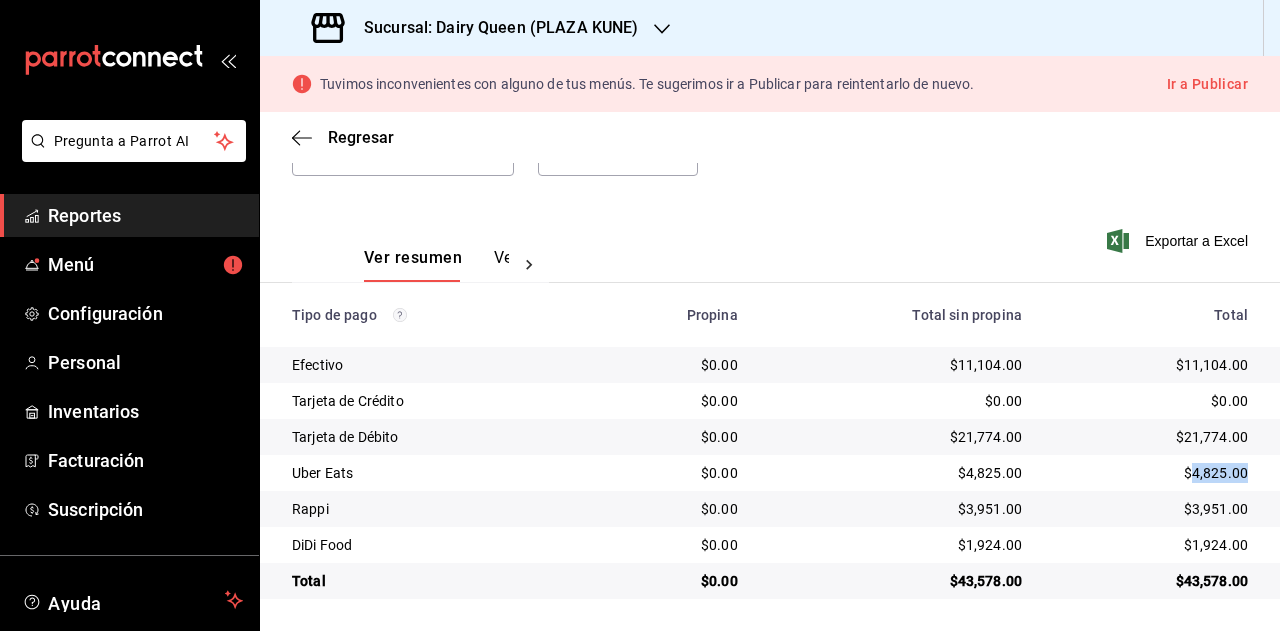 click on "$4,825.00" at bounding box center (1151, 473) 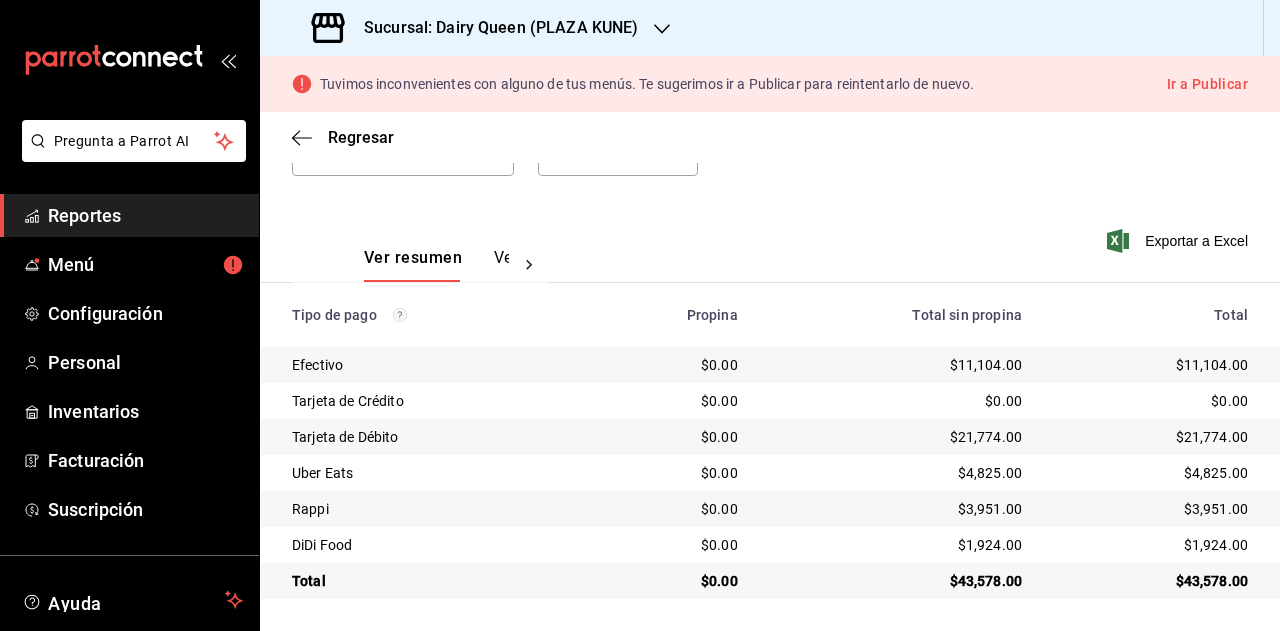 click on "$3,951.00" at bounding box center [1159, 509] 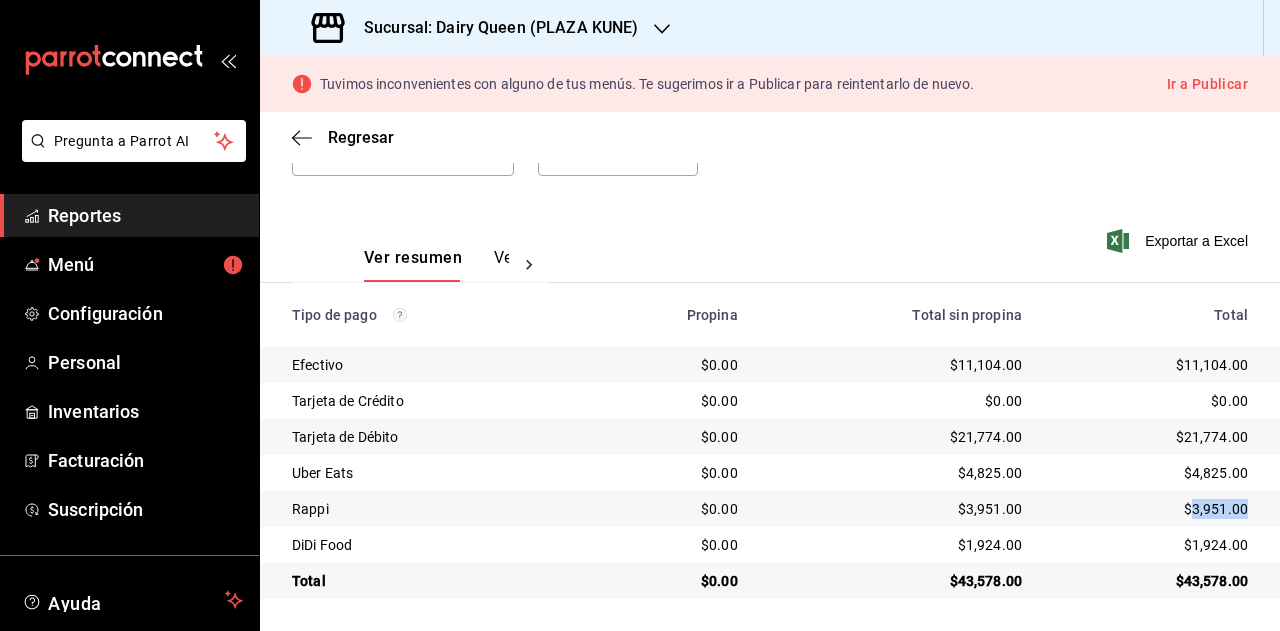 click on "$3,951.00" at bounding box center (1159, 509) 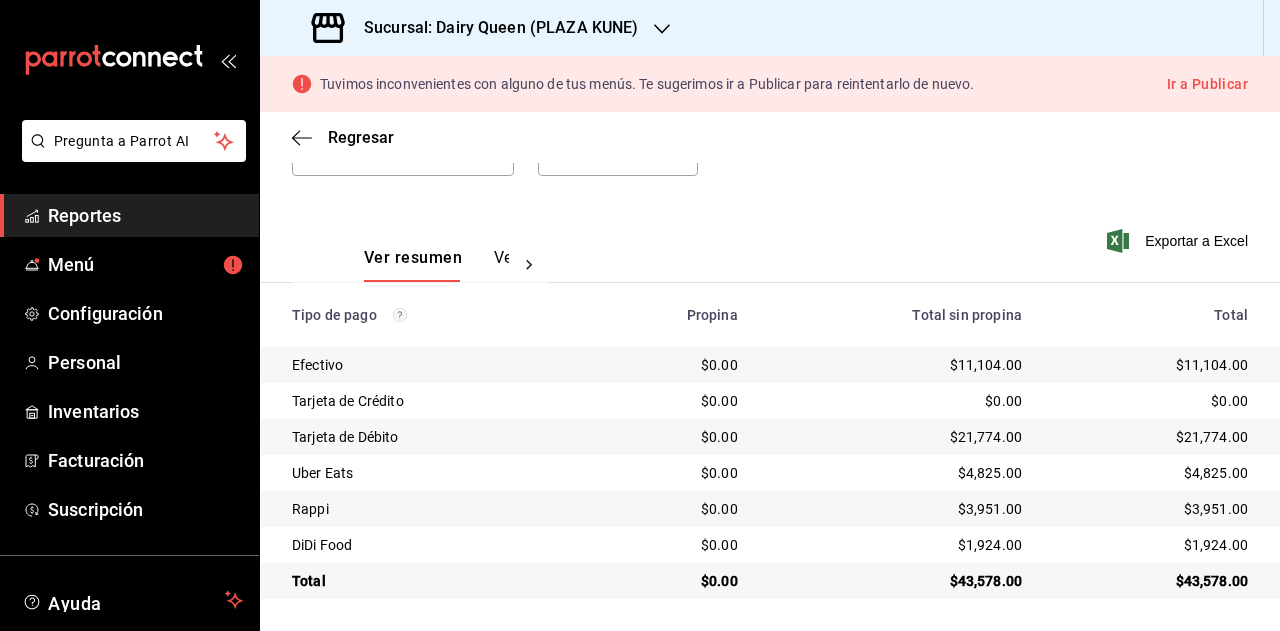 drag, startPoint x: 1204, startPoint y: 559, endPoint x: 1205, endPoint y: 549, distance: 10.049875 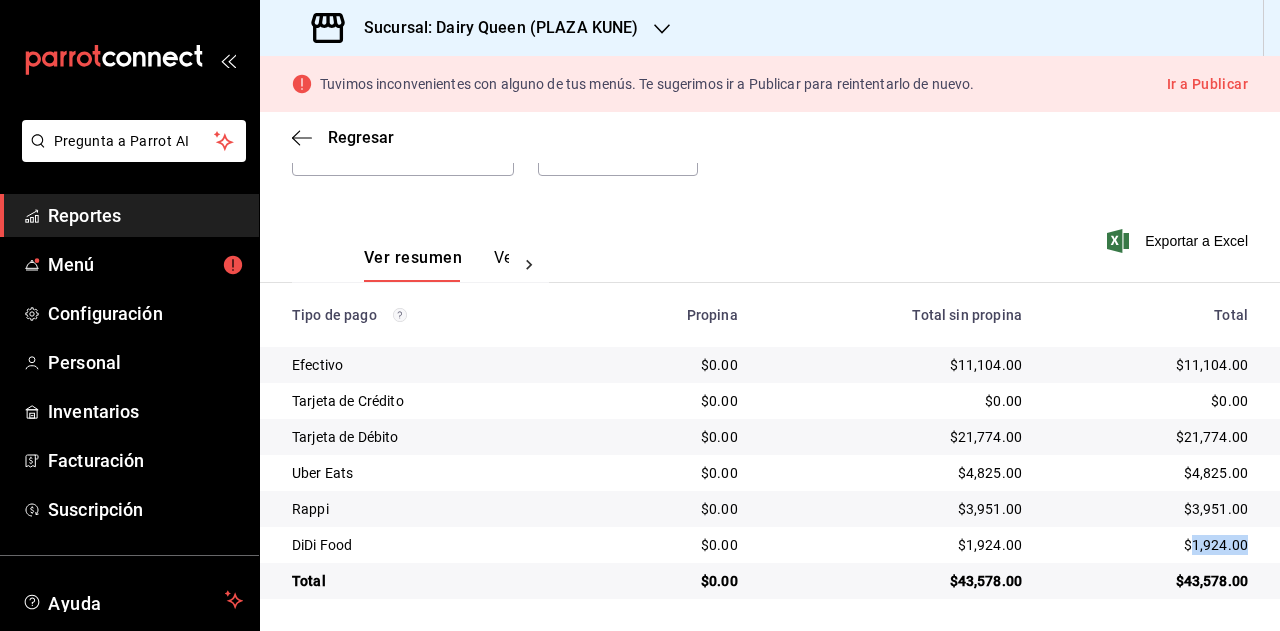 click on "$1,924.00" at bounding box center [1151, 545] 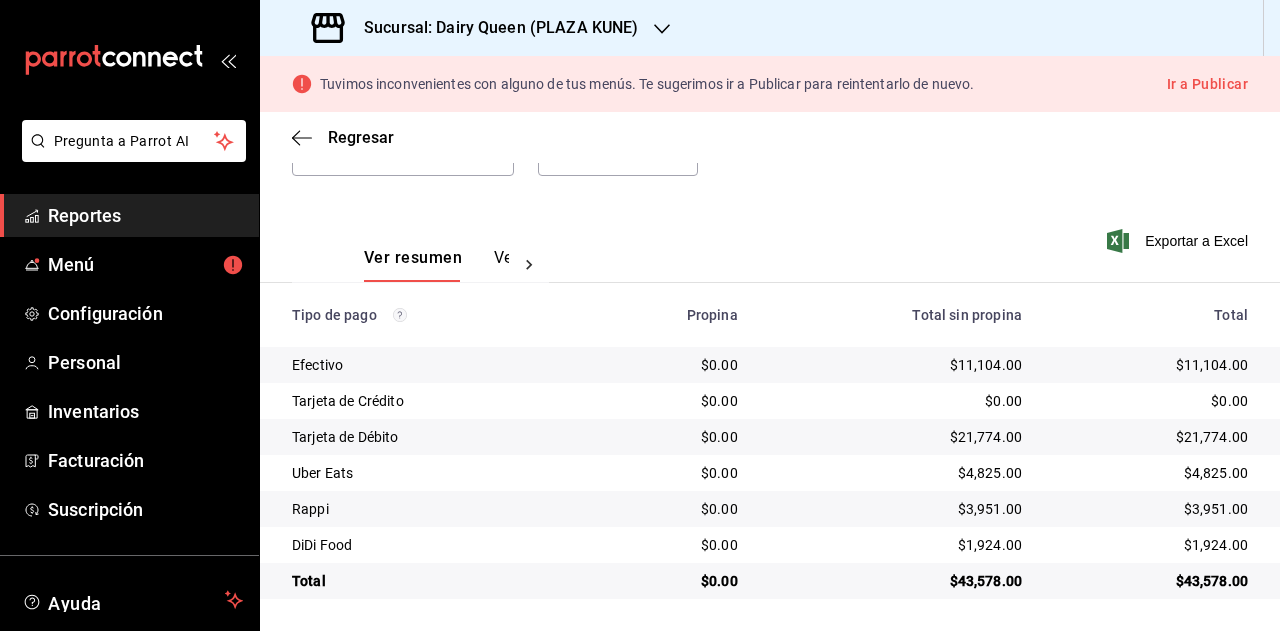 drag, startPoint x: 854, startPoint y: 255, endPoint x: 768, endPoint y: 230, distance: 89.560036 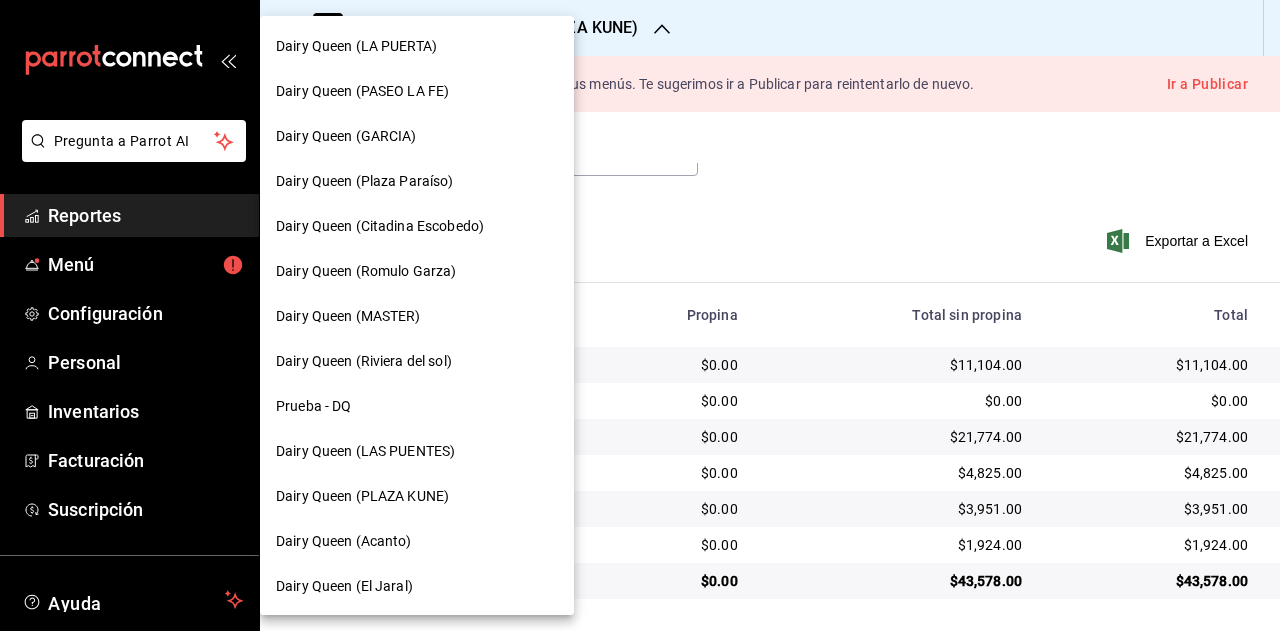 scroll, scrollTop: 902, scrollLeft: 0, axis: vertical 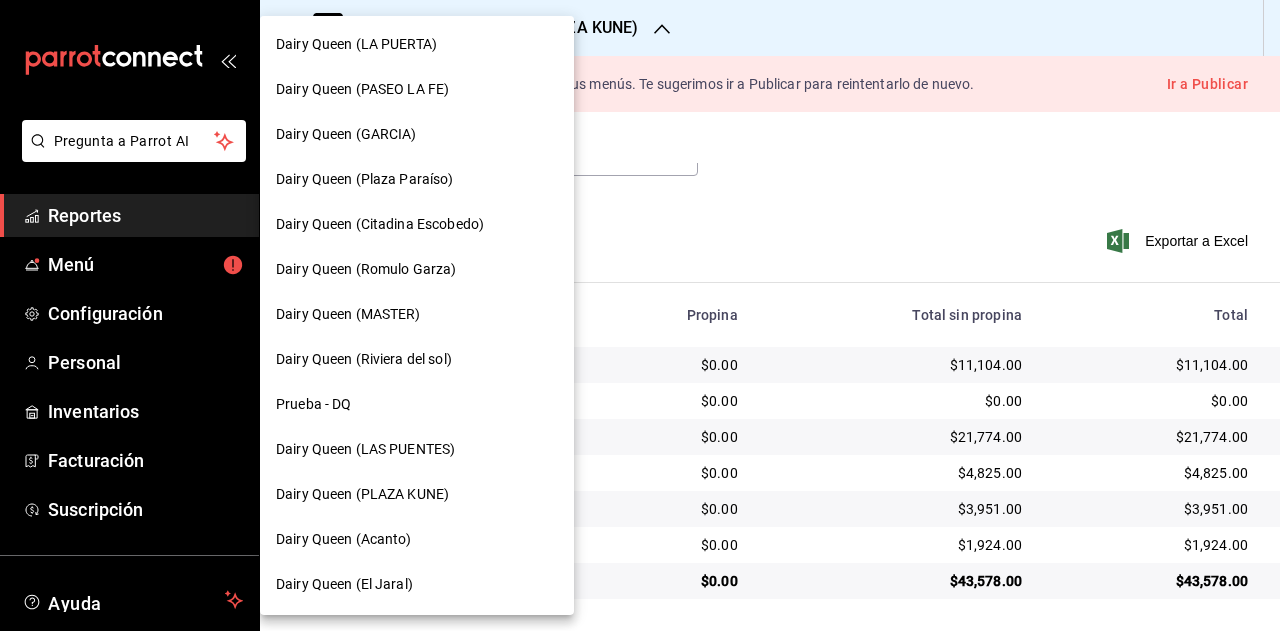 click on "Dairy Queen (Acanto)" at bounding box center (417, 539) 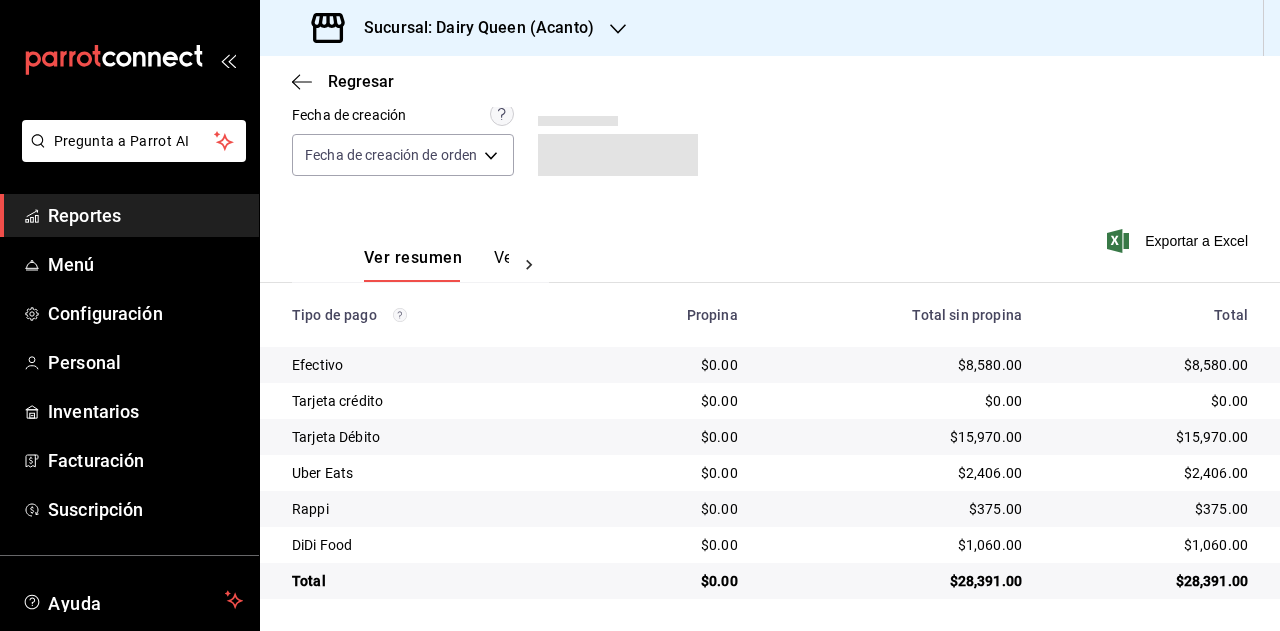scroll, scrollTop: 179, scrollLeft: 0, axis: vertical 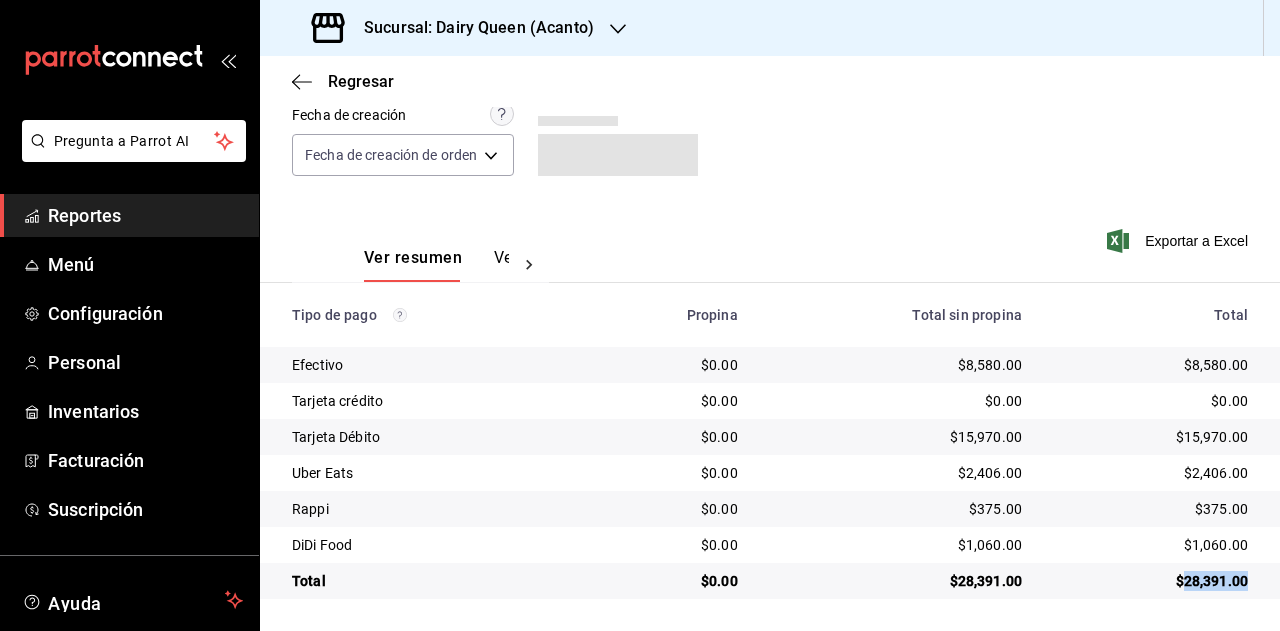 click on "$28,391.00" at bounding box center (1151, 581) 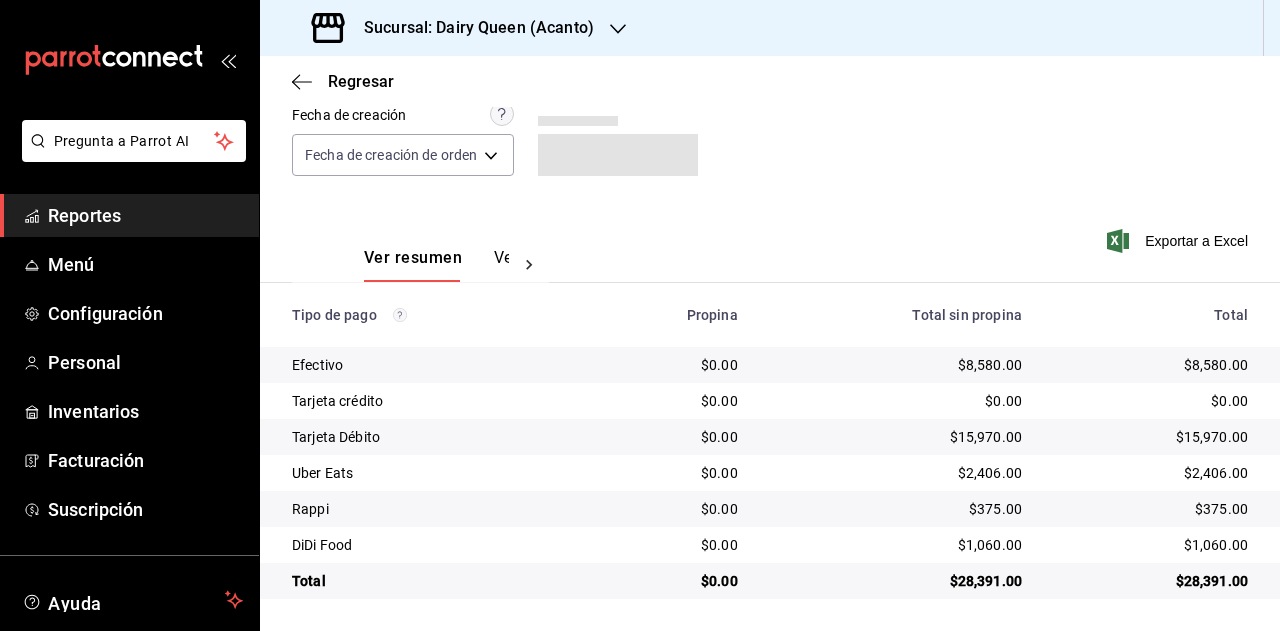 click on "$2,406.00" at bounding box center (1151, 473) 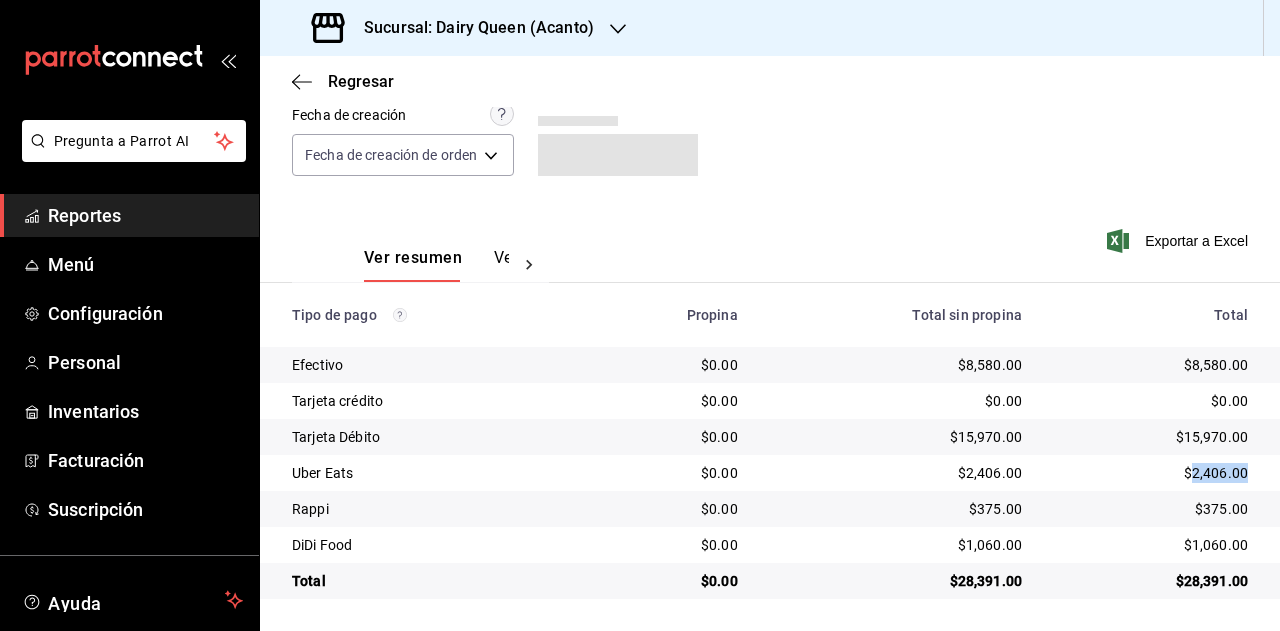 click on "$2,406.00" at bounding box center [1151, 473] 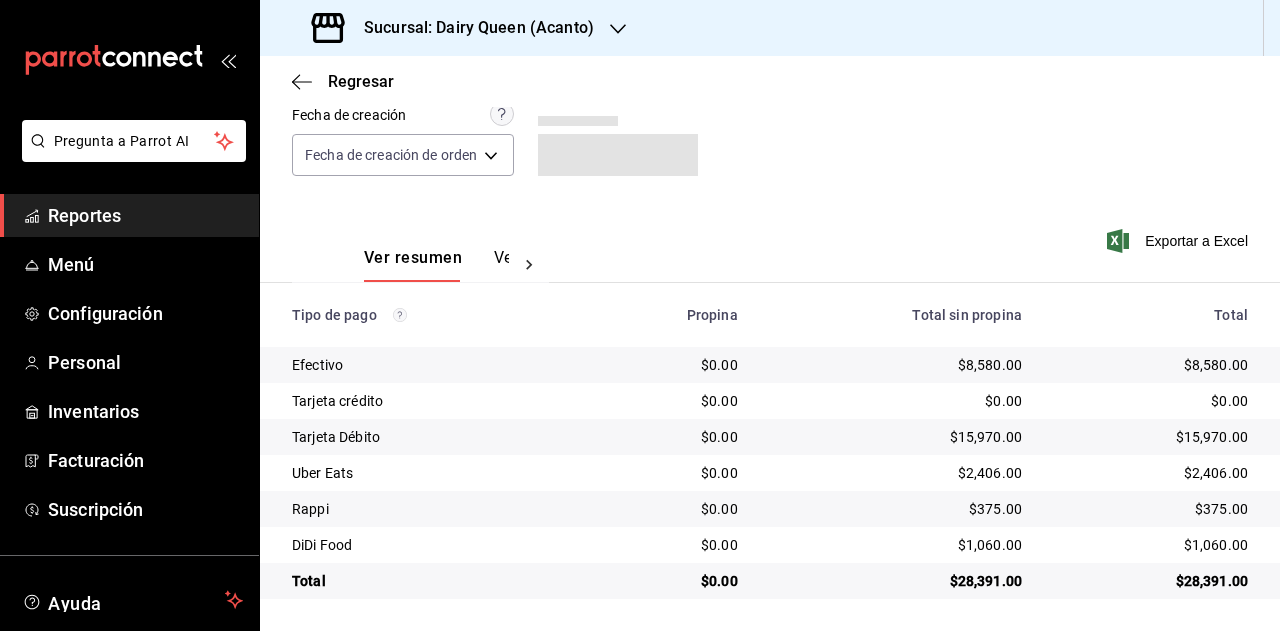 click on "$375.00" at bounding box center [1151, 509] 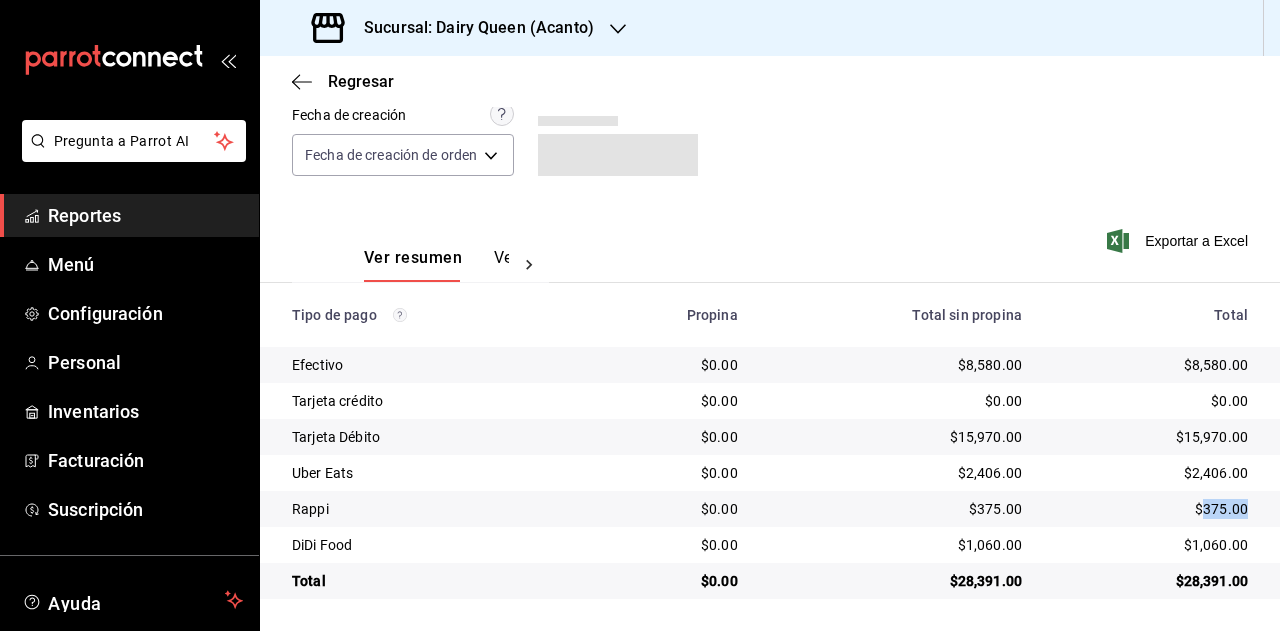 click on "$375.00" at bounding box center (1151, 509) 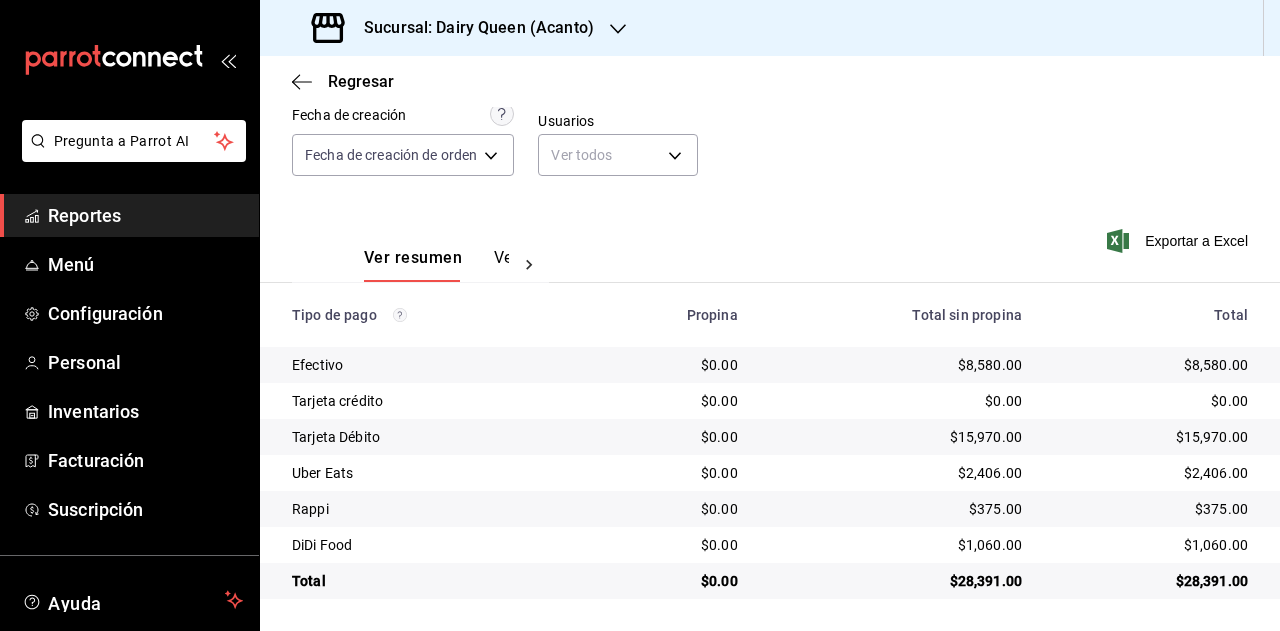 click on "$1,060.00" at bounding box center (1151, 545) 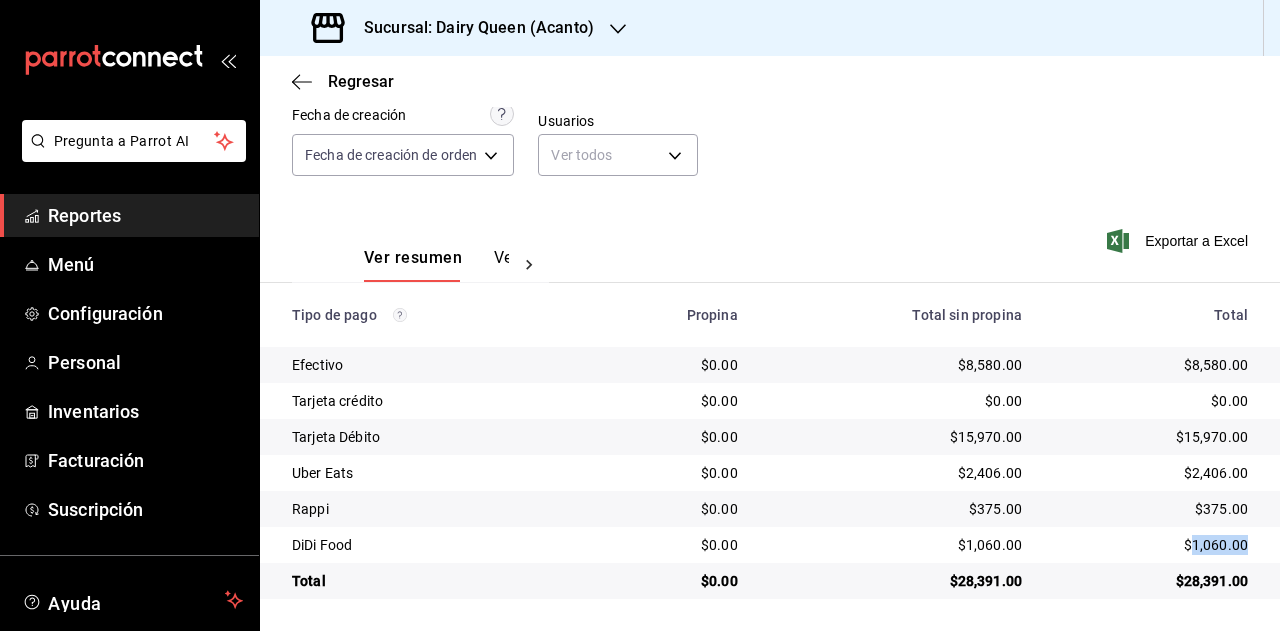 click on "$1,060.00" at bounding box center (1151, 545) 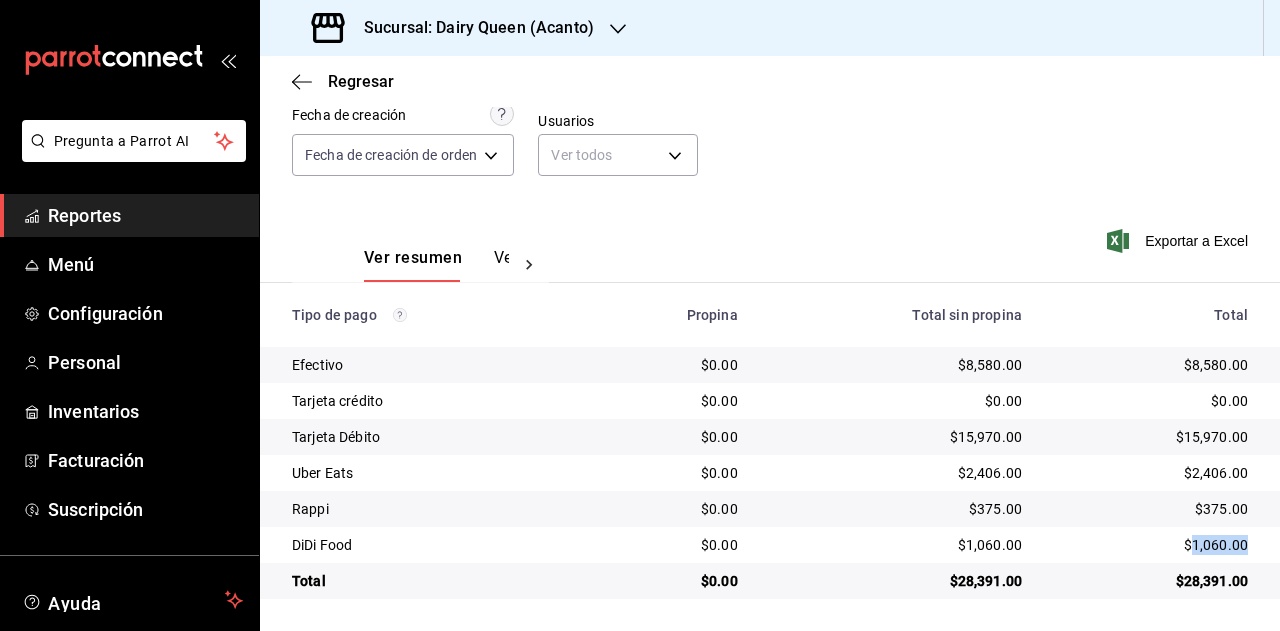 click on "Reportes" at bounding box center [145, 215] 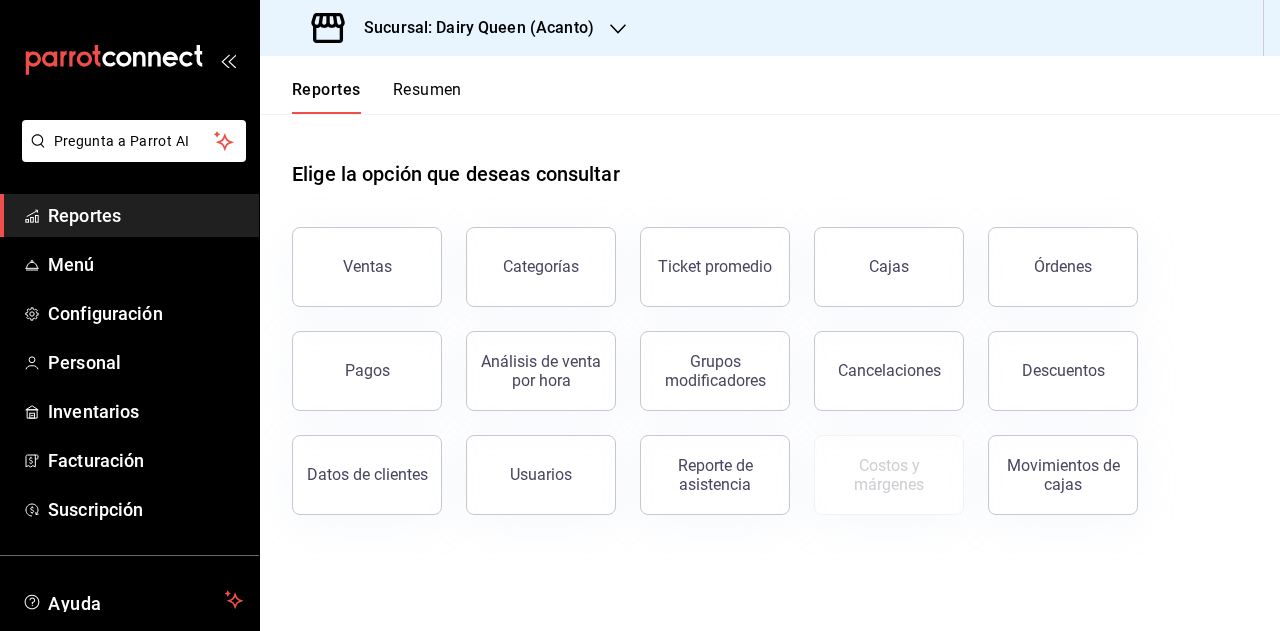 click on "Resumen" at bounding box center (427, 97) 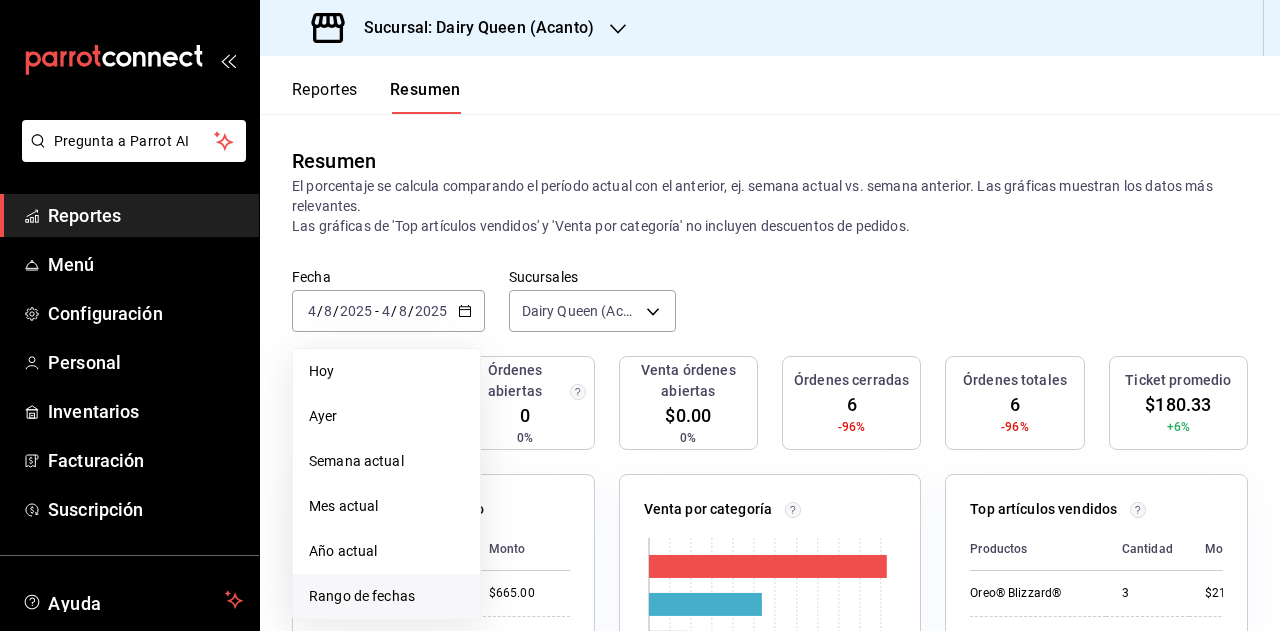 click on "Rango de fechas" at bounding box center (386, 596) 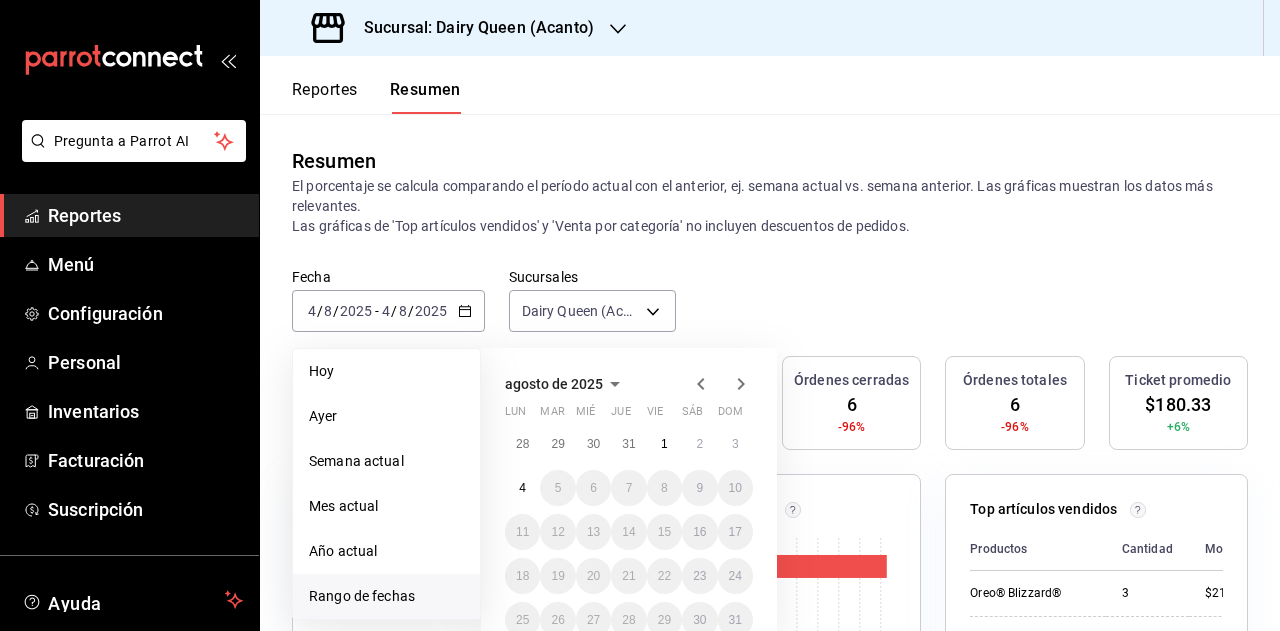 click 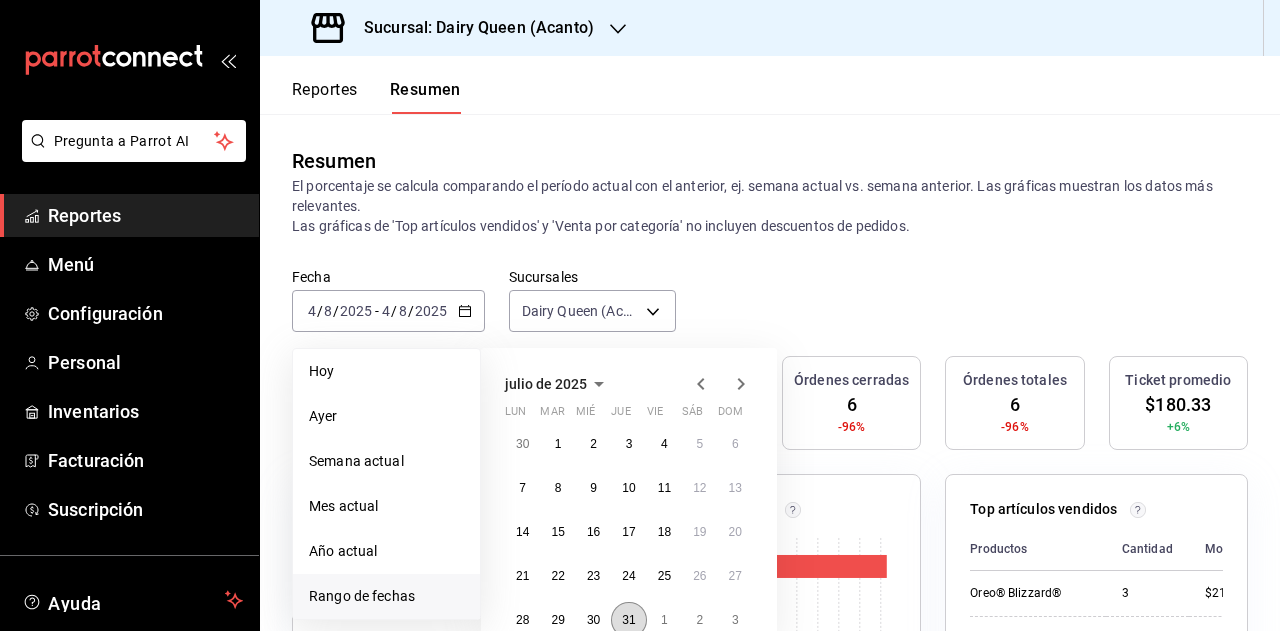 click on "31" at bounding box center [628, 620] 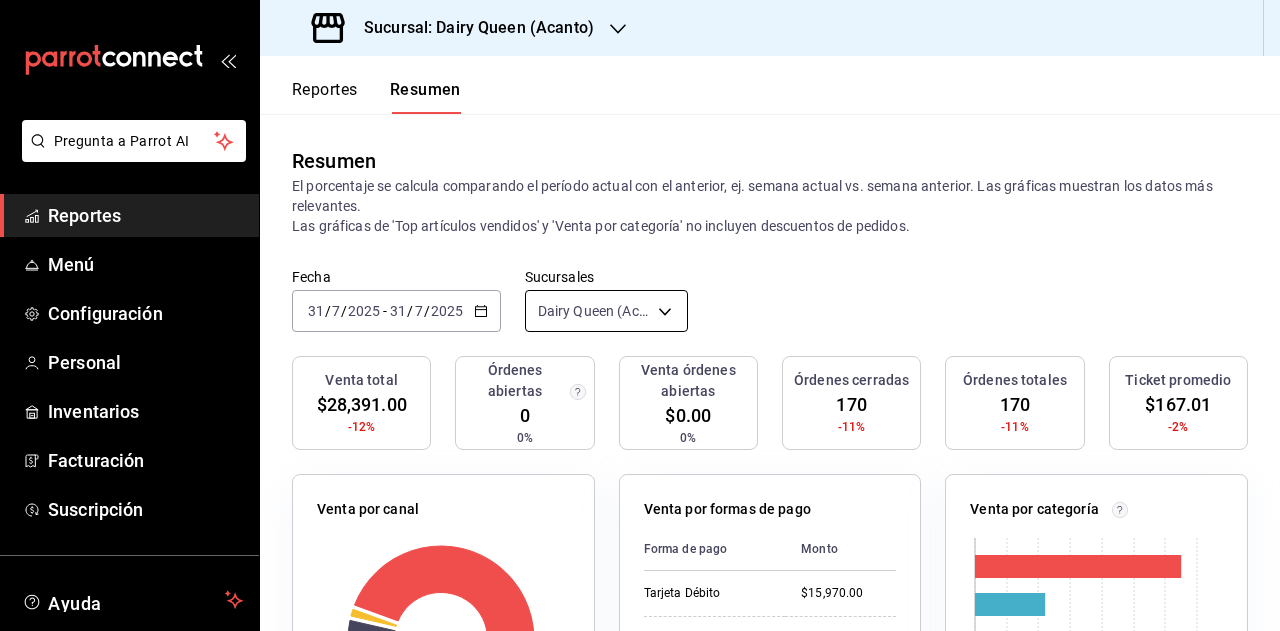 click on "Pregunta a Parrot AI Reportes   Menú   Configuración   Personal   Inventarios   Facturación   Suscripción   Ayuda Recomienda Parrot   Super Admin Parrot   Sugerir nueva función   Sucursal: Dairy Queen ([CITY]) Reportes Resumen Resumen El porcentaje se calcula comparando el período actual con el anterior, ej. semana actual vs. semana anterior. Las gráficas muestran los datos más relevantes.  Las gráficas de 'Top artículos vendidos' y 'Venta por categoría' no incluyen descuentos de pedidos. Fecha [DATE] [DATE] - [DATE] [DATE] Sucursales Dairy Queen ([CITY]) [object Object] Venta total $28,391.00 -12% Órdenes abiertas 0 0% Venta órdenes abiertas $0.00 0% Órdenes cerradas 170 -11% Órdenes totales 170 -11% Ticket promedio $167.01 -2% Venta por canal Canal Porcentaje Monto Sucursal 86.47% $24,550.00 Uber Eats 8.47% $2,406.00 DiDi Food 3.73% $1,060.00 Rappi 1.32% $375.00 Venta por formas de pago Forma de pago Monto Tarjeta Débito $15,970.00 Efectivo $8,580.00 Uber Eats $2,406.00" at bounding box center (640, 315) 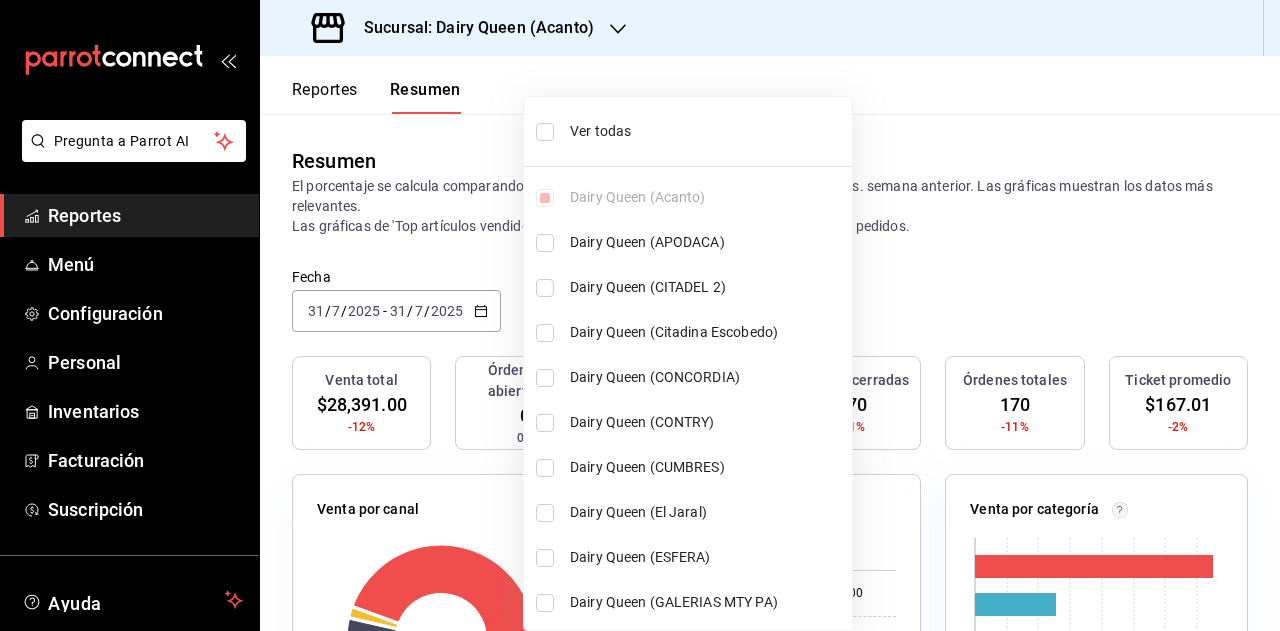 click on "Ver todas" at bounding box center [707, 131] 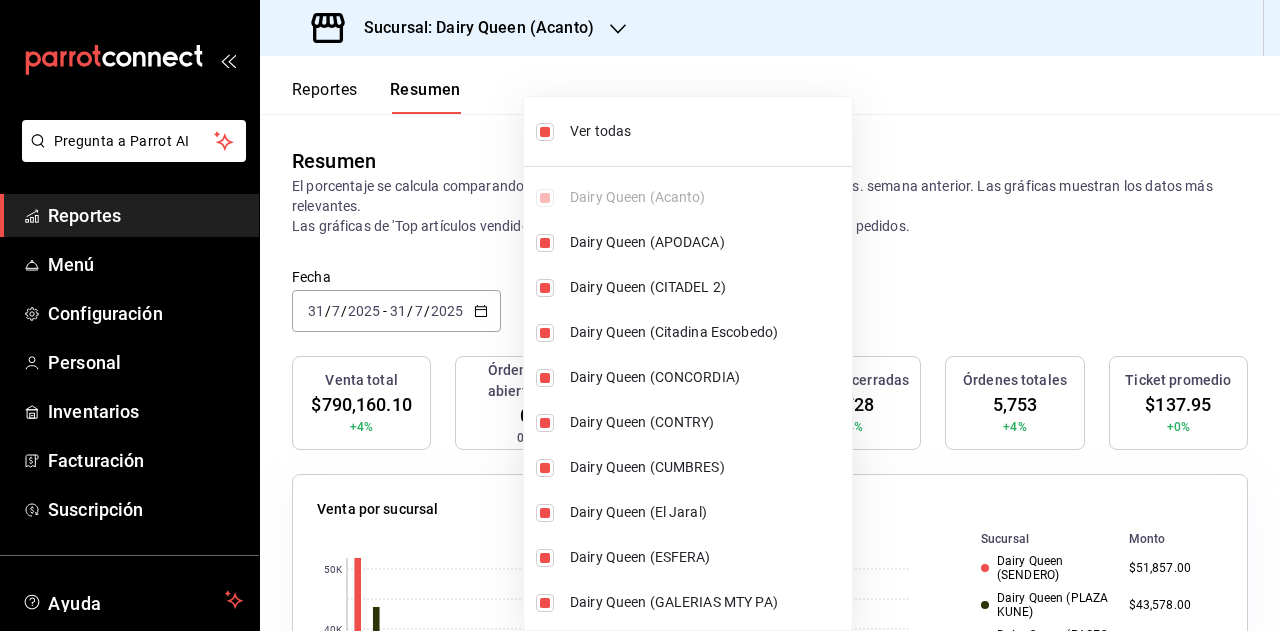 click at bounding box center [640, 315] 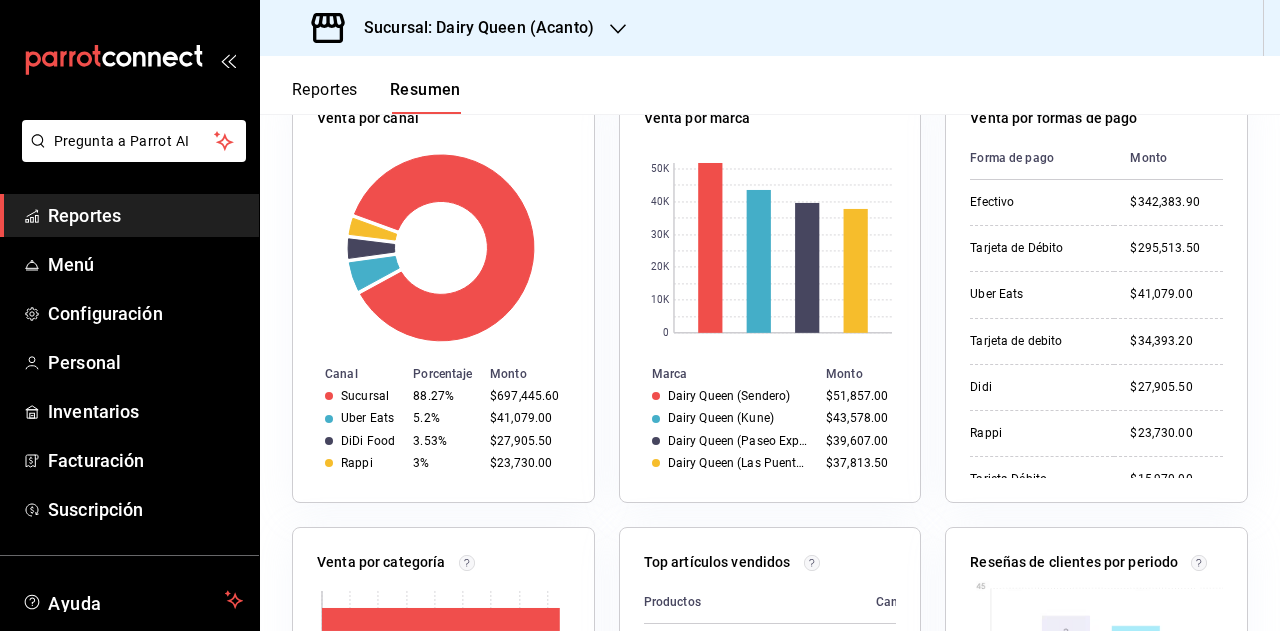 scroll, scrollTop: 900, scrollLeft: 0, axis: vertical 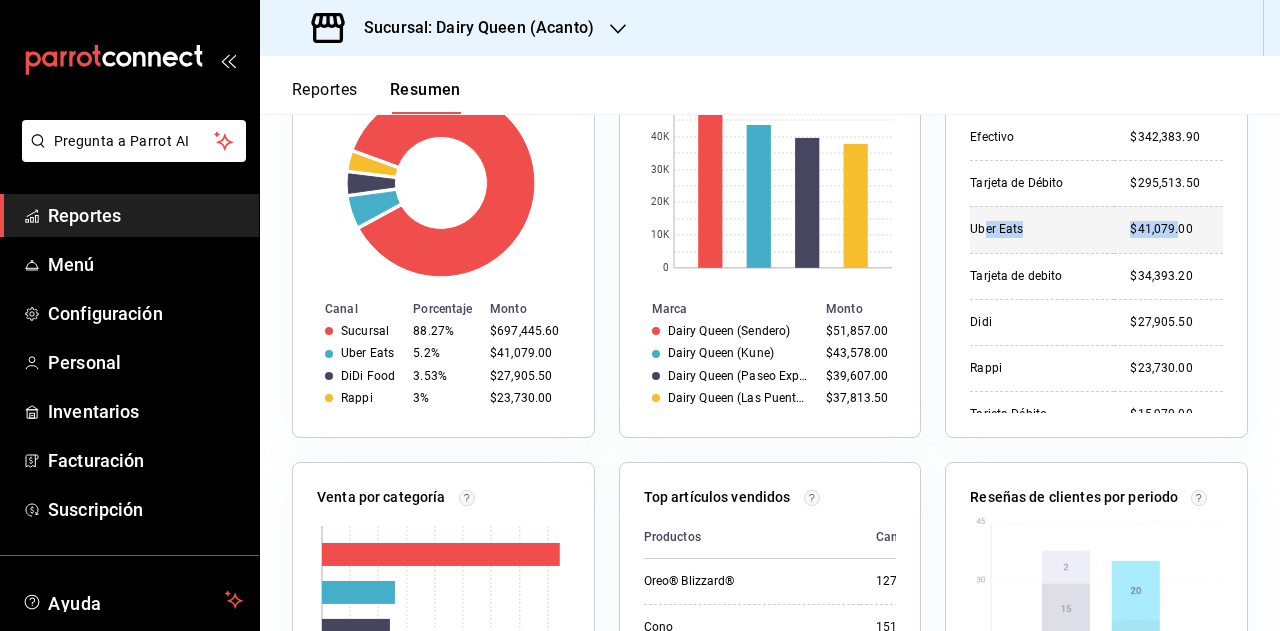 drag, startPoint x: 975, startPoint y: 235, endPoint x: 1159, endPoint y: 234, distance: 184.00272 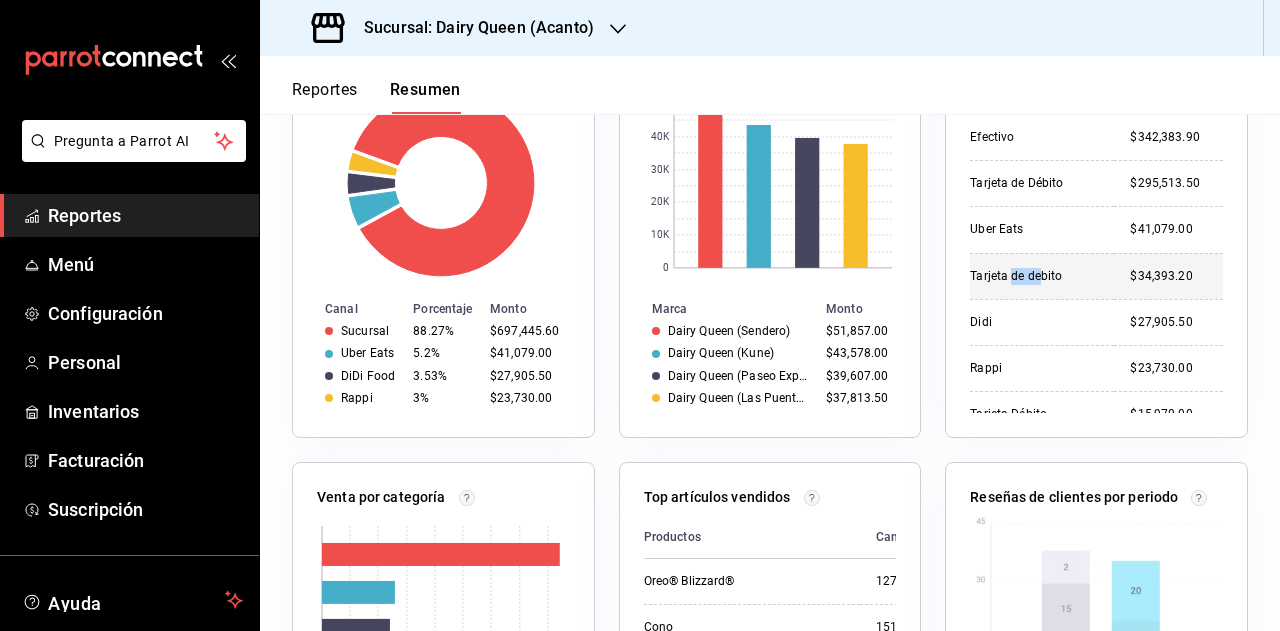 drag, startPoint x: 1001, startPoint y: 275, endPoint x: 1024, endPoint y: 281, distance: 23.769728 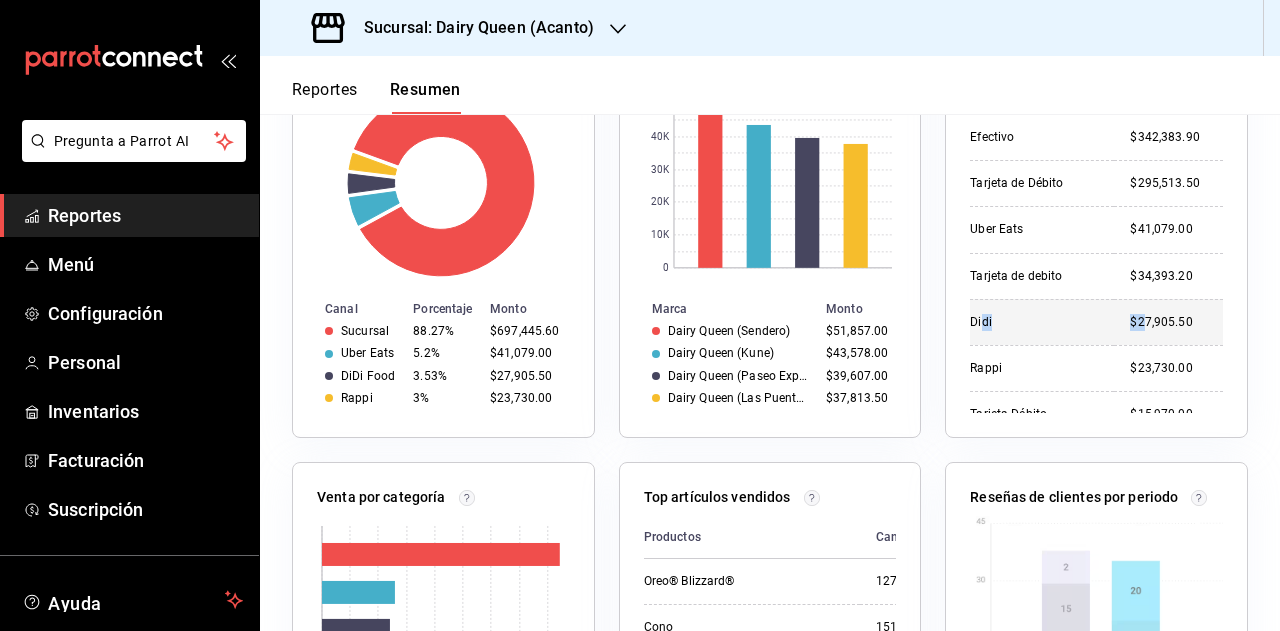 drag, startPoint x: 969, startPoint y: 316, endPoint x: 1126, endPoint y: 319, distance: 157.02866 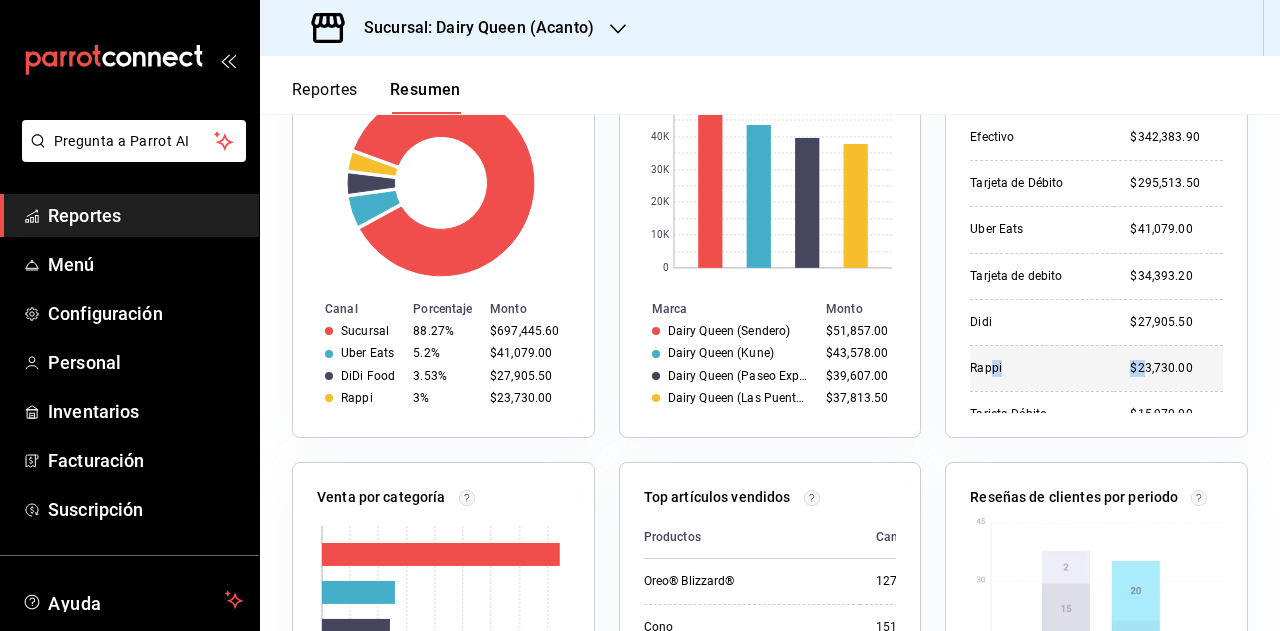 drag, startPoint x: 978, startPoint y: 367, endPoint x: 1122, endPoint y: 368, distance: 144.00348 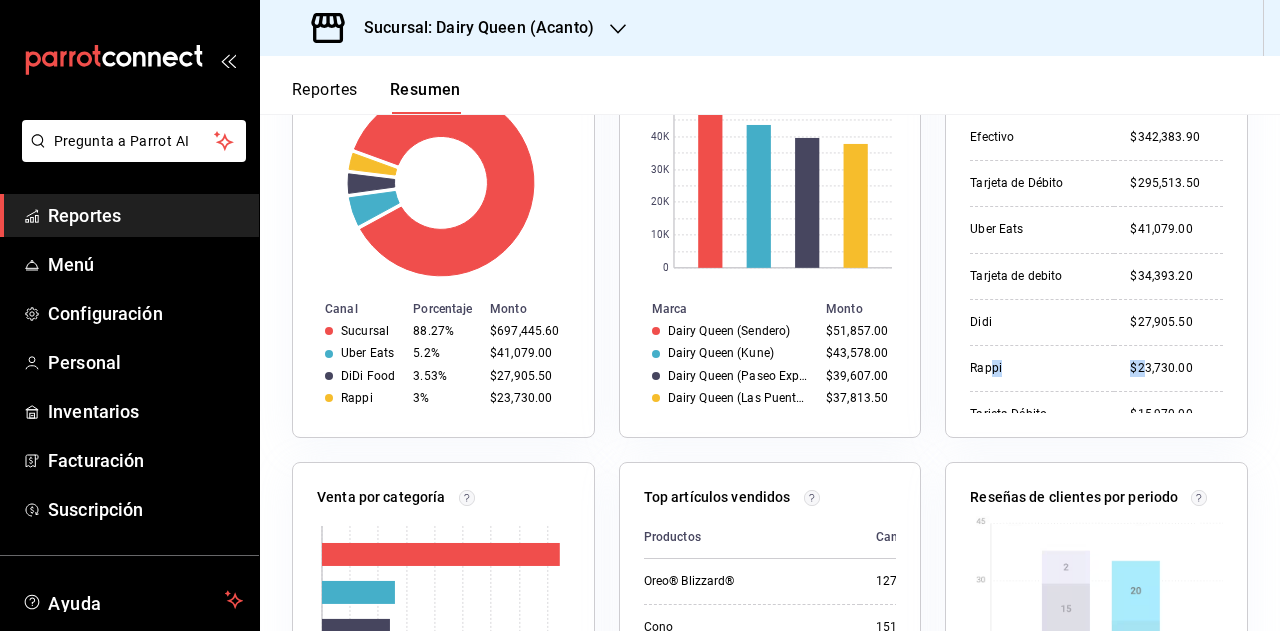 click on "Reportes" at bounding box center (145, 215) 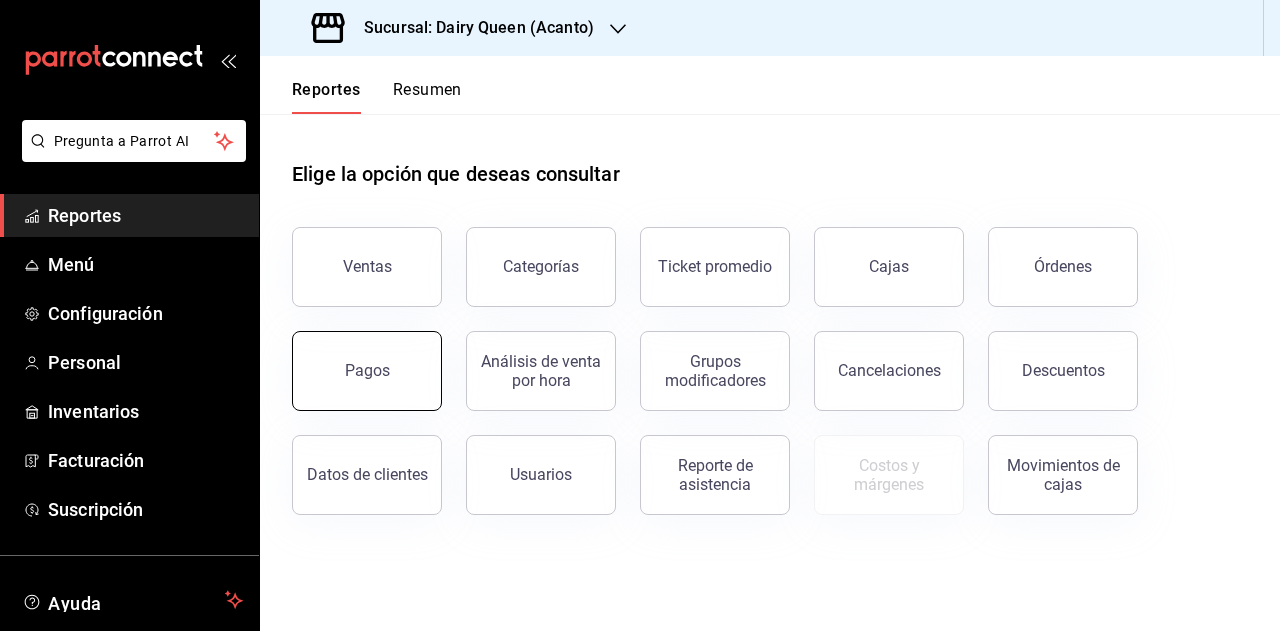 click on "Pagos" at bounding box center (367, 371) 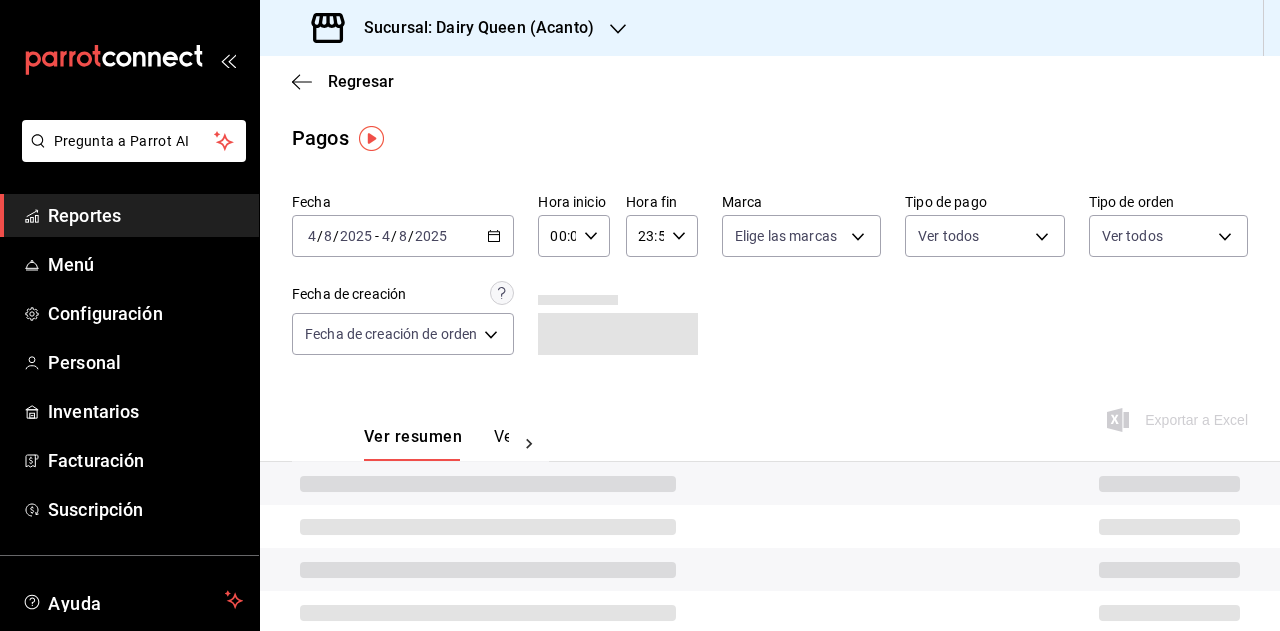 click on "2025-08-04 4 / 8 / 2025 - 2025-08-04 4 / 8 / 2025" at bounding box center [403, 236] 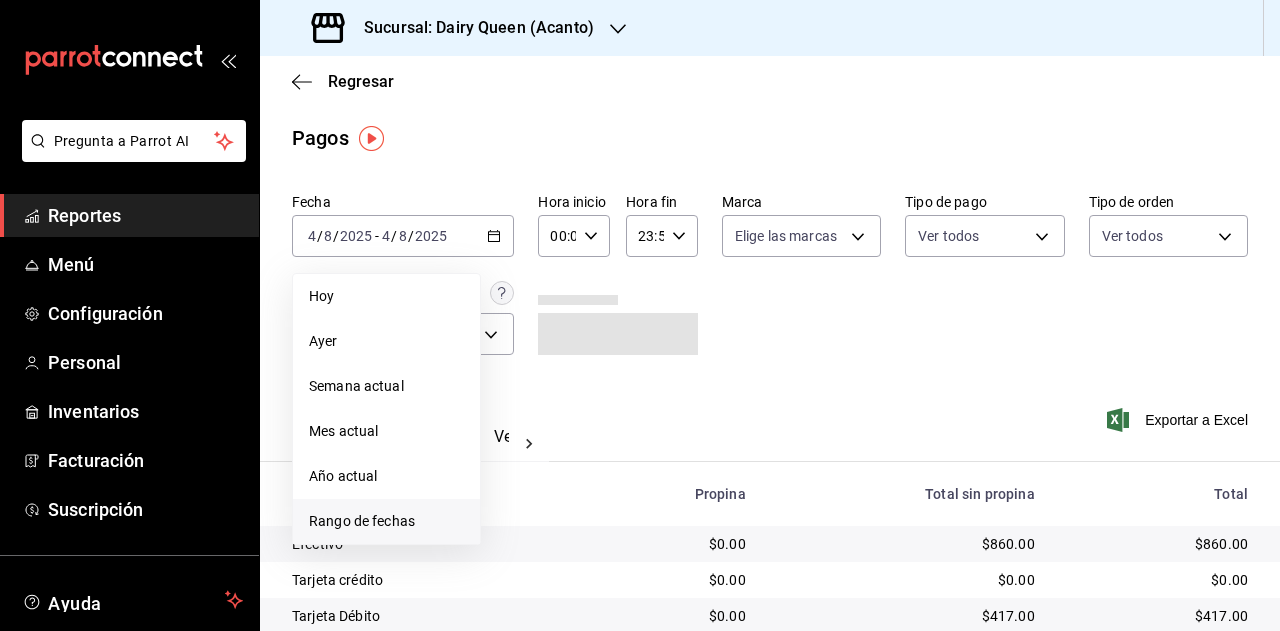 click on "Rango de fechas" at bounding box center [386, 521] 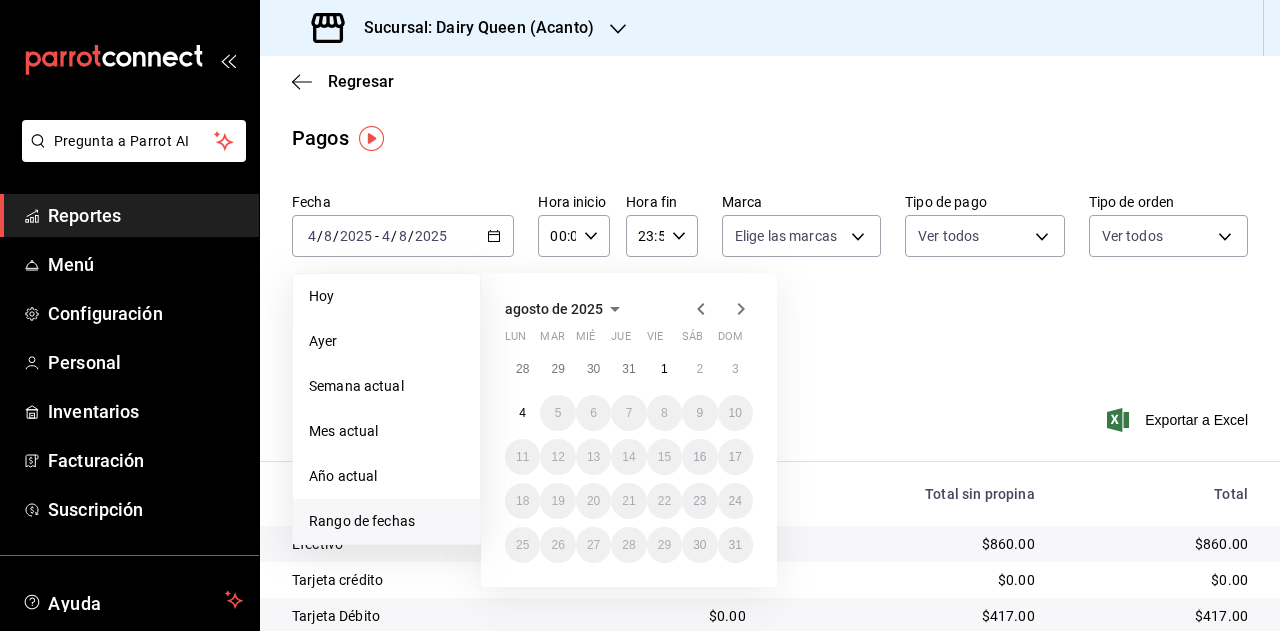 click 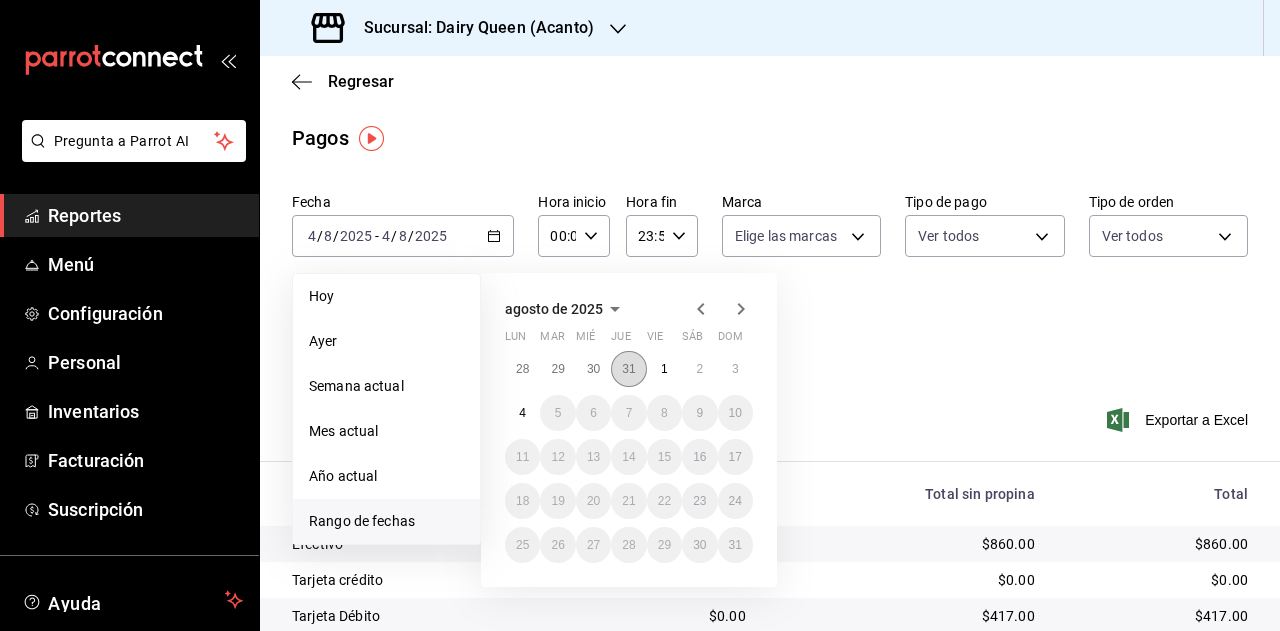 click on "31" at bounding box center (628, 369) 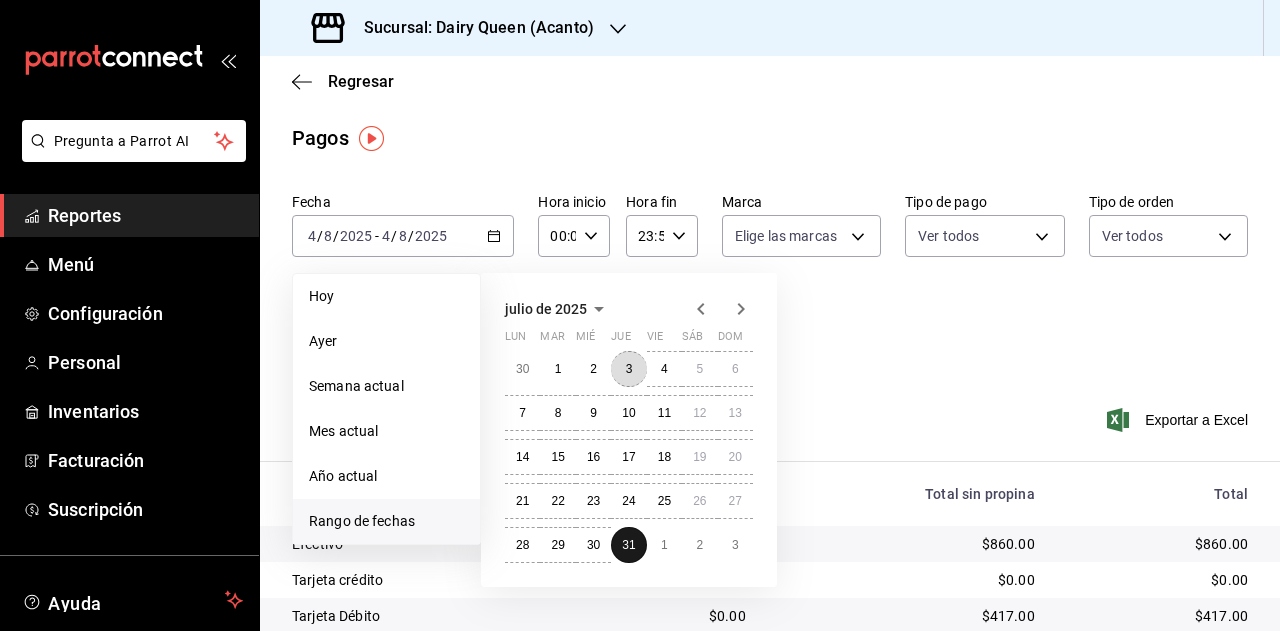 click on "3" at bounding box center (629, 369) 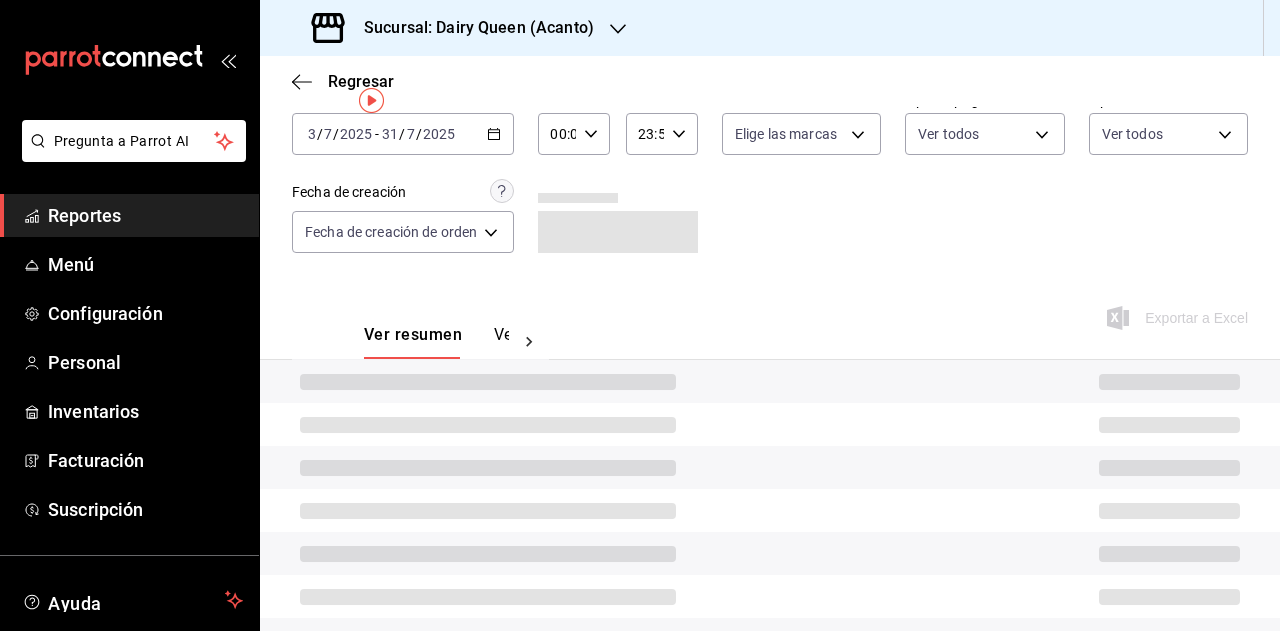 scroll, scrollTop: 206, scrollLeft: 0, axis: vertical 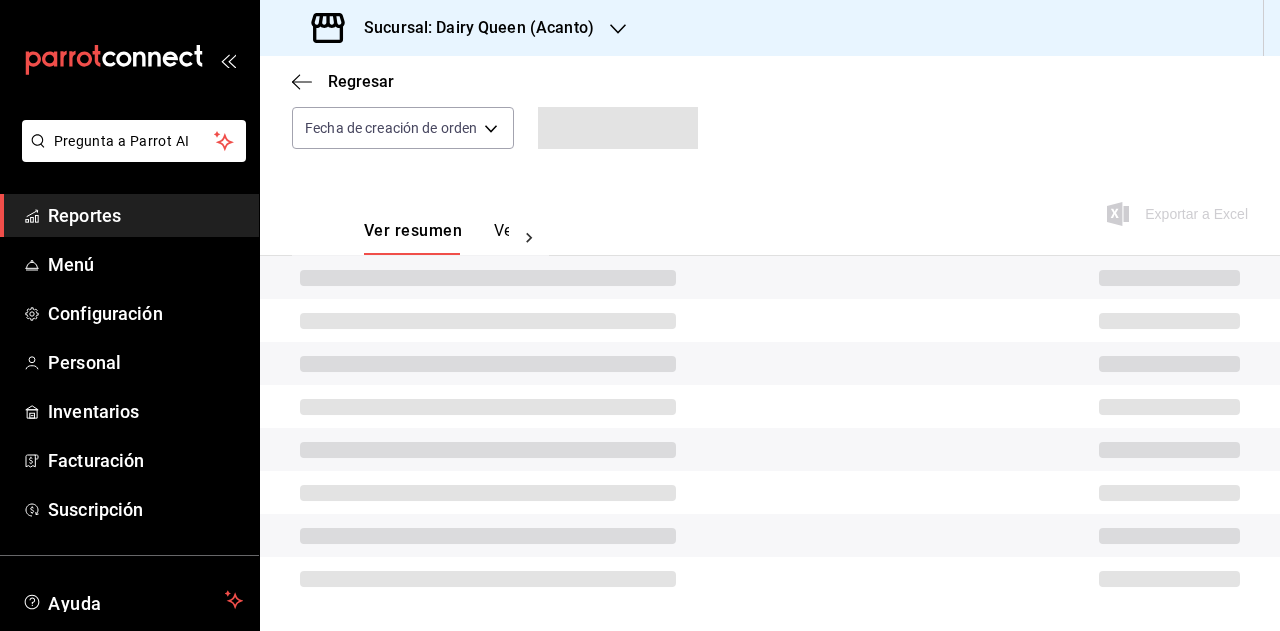 click on "Sucursal: Dairy Queen (Acanto)" at bounding box center [471, 28] 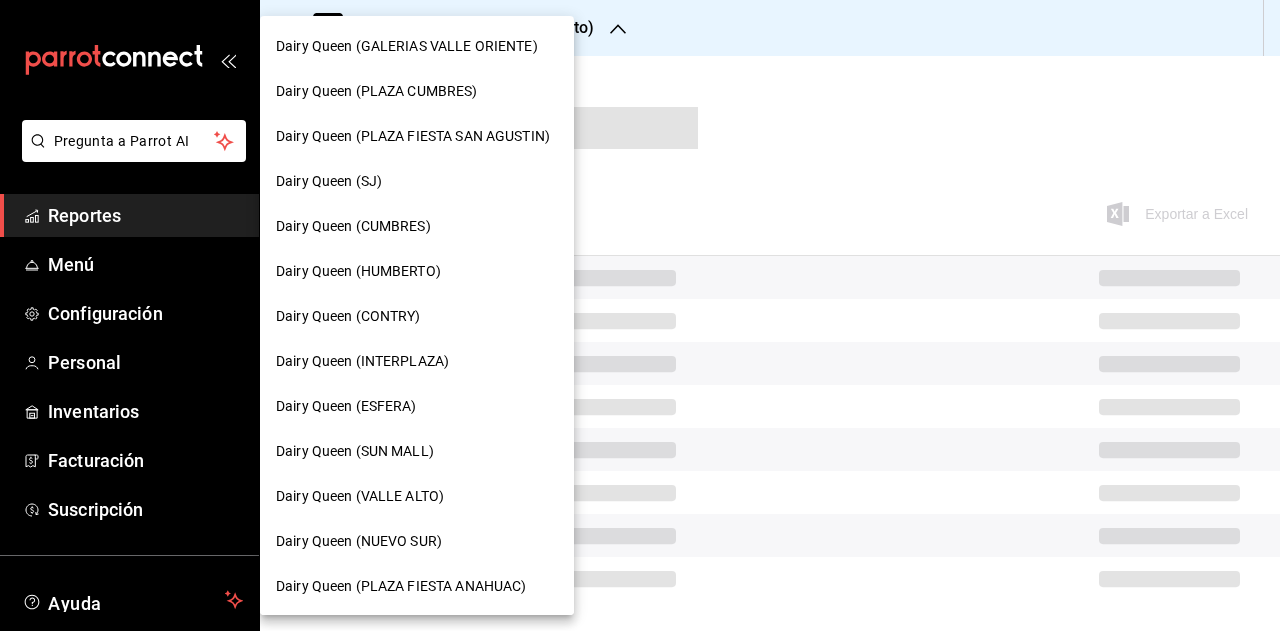 click on "Dairy Queen (GALERIAS VALLE ORIENTE)" at bounding box center (407, 46) 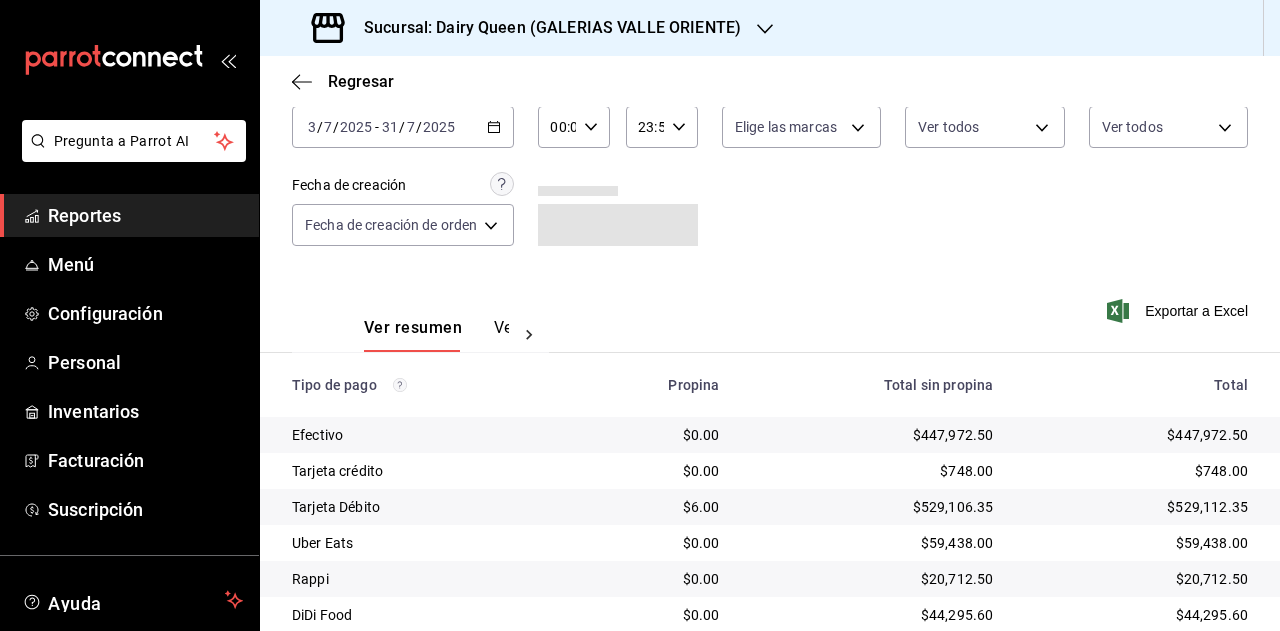 scroll, scrollTop: 179, scrollLeft: 0, axis: vertical 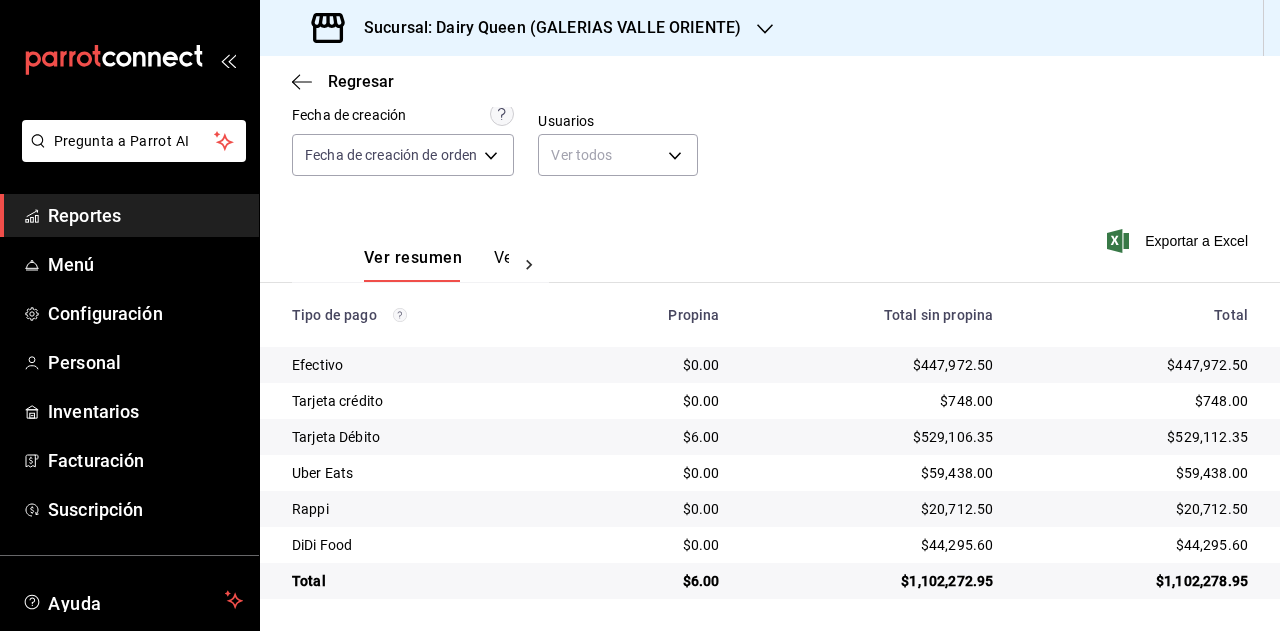 click on "$6.00" at bounding box center [655, 581] 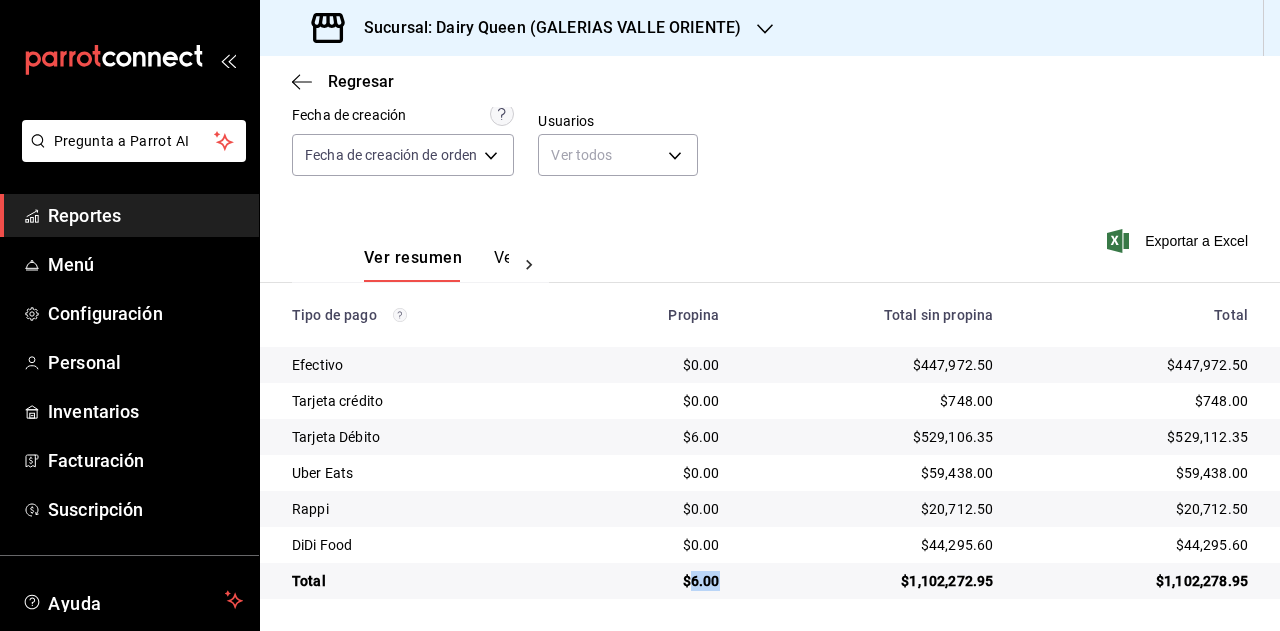 click on "$6.00" at bounding box center [655, 581] 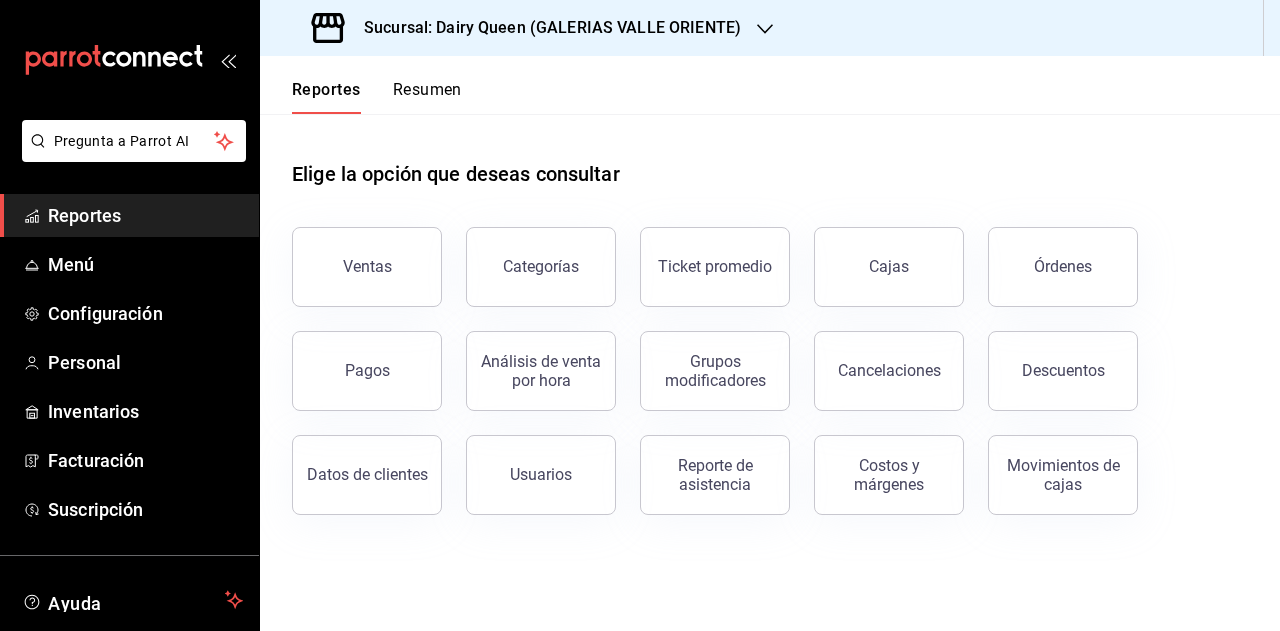 click on "Resumen" at bounding box center [427, 97] 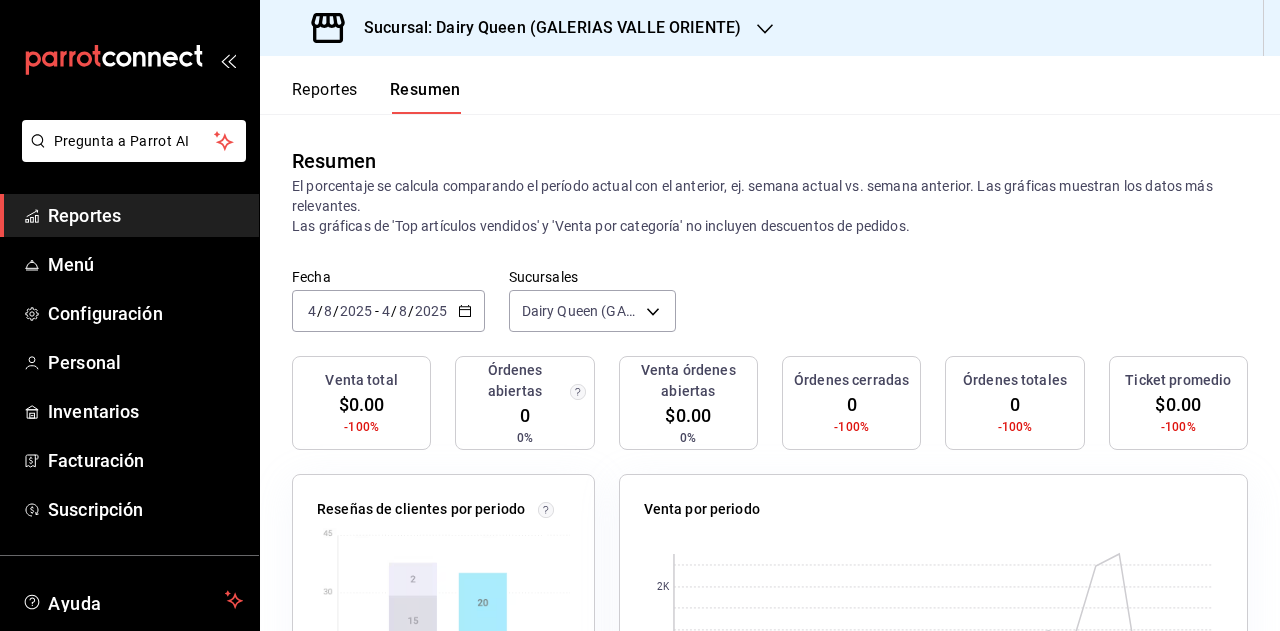 click on "2025-08-04 4 / 8 / 2025 - 2025-08-04 4 / 8 / 2025" at bounding box center [388, 311] 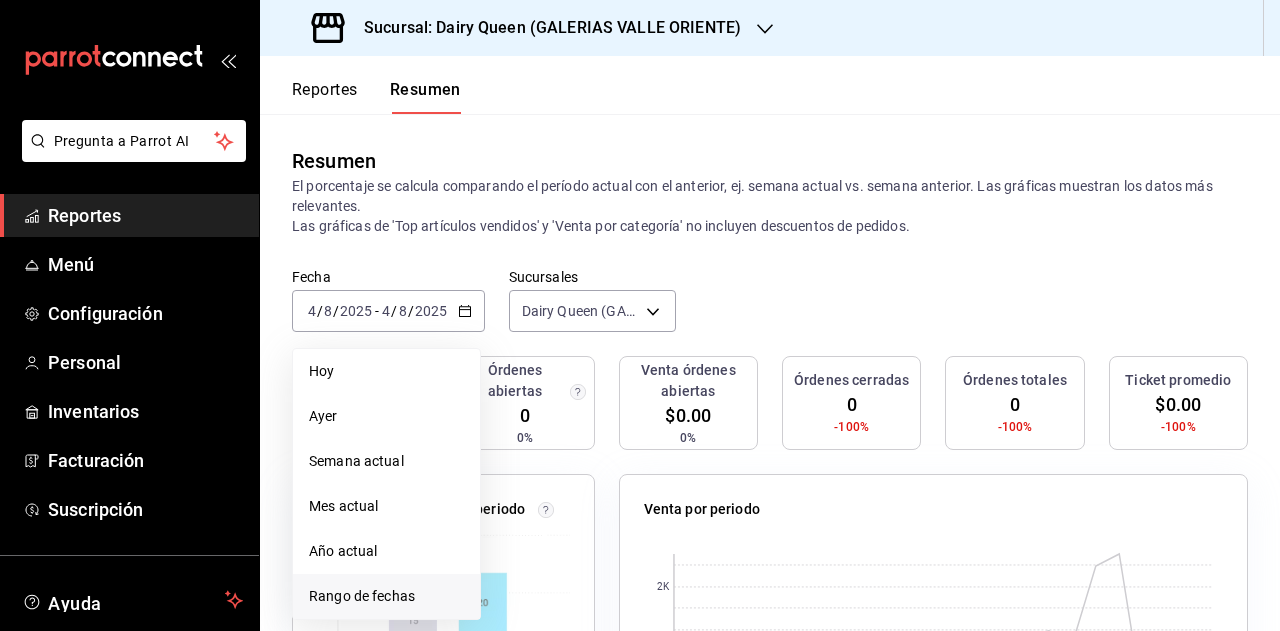 click on "Rango de fechas" at bounding box center (386, 596) 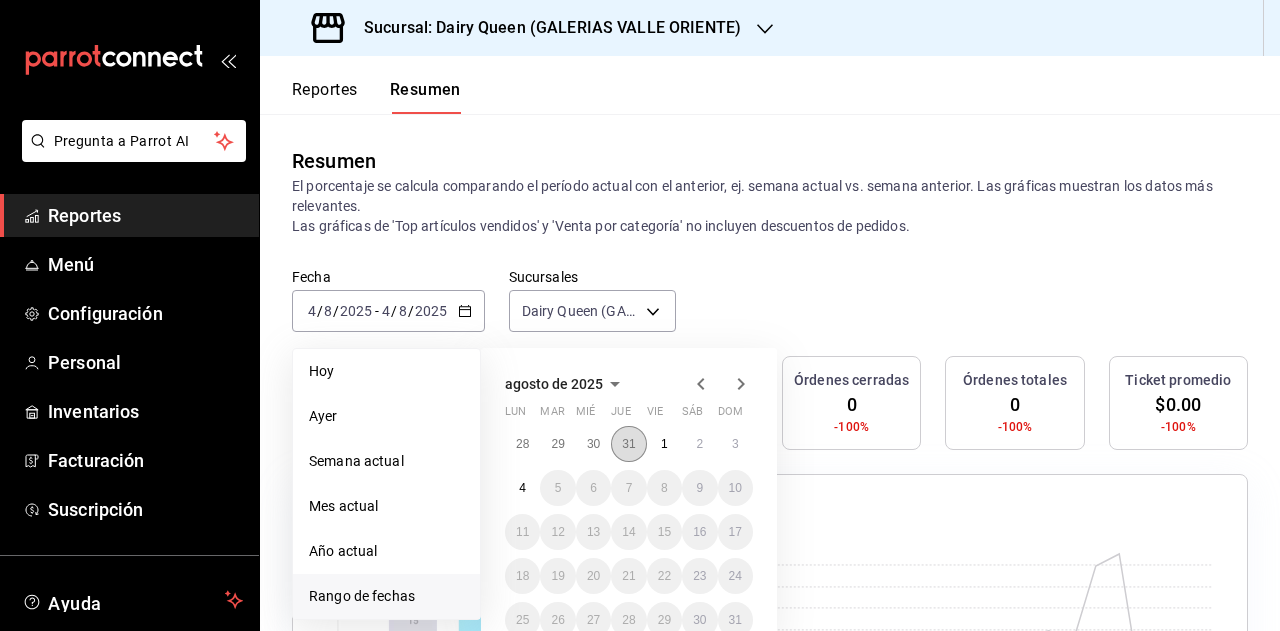 click on "31" at bounding box center (628, 444) 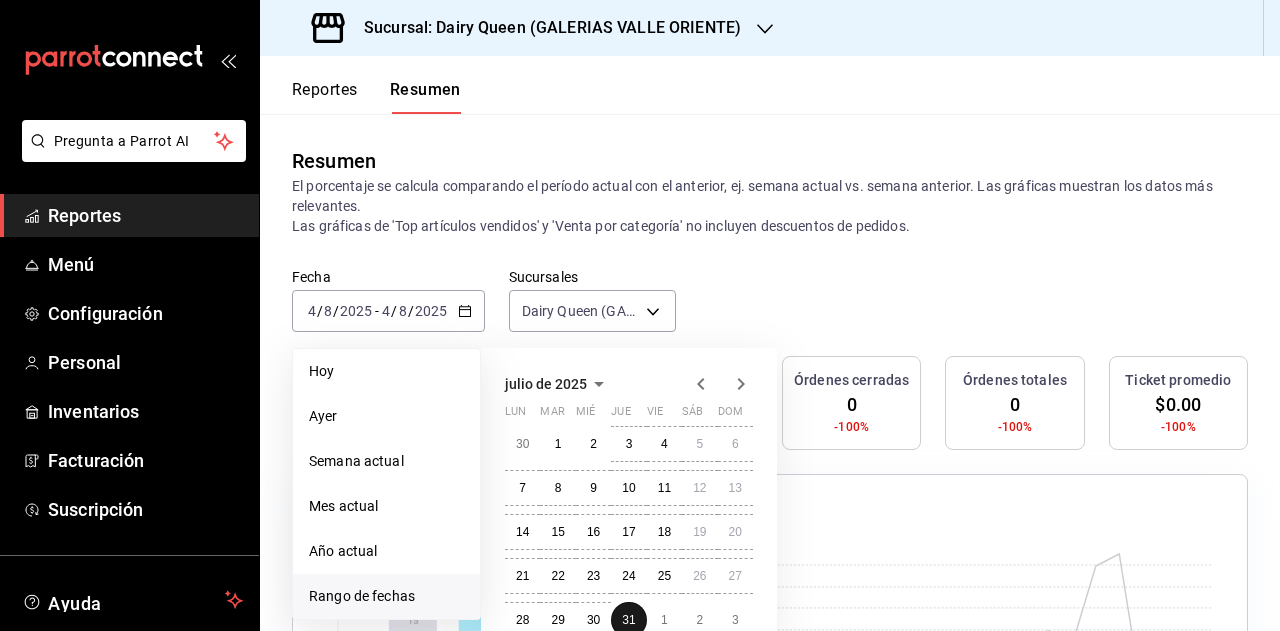 click on "3" at bounding box center (628, 444) 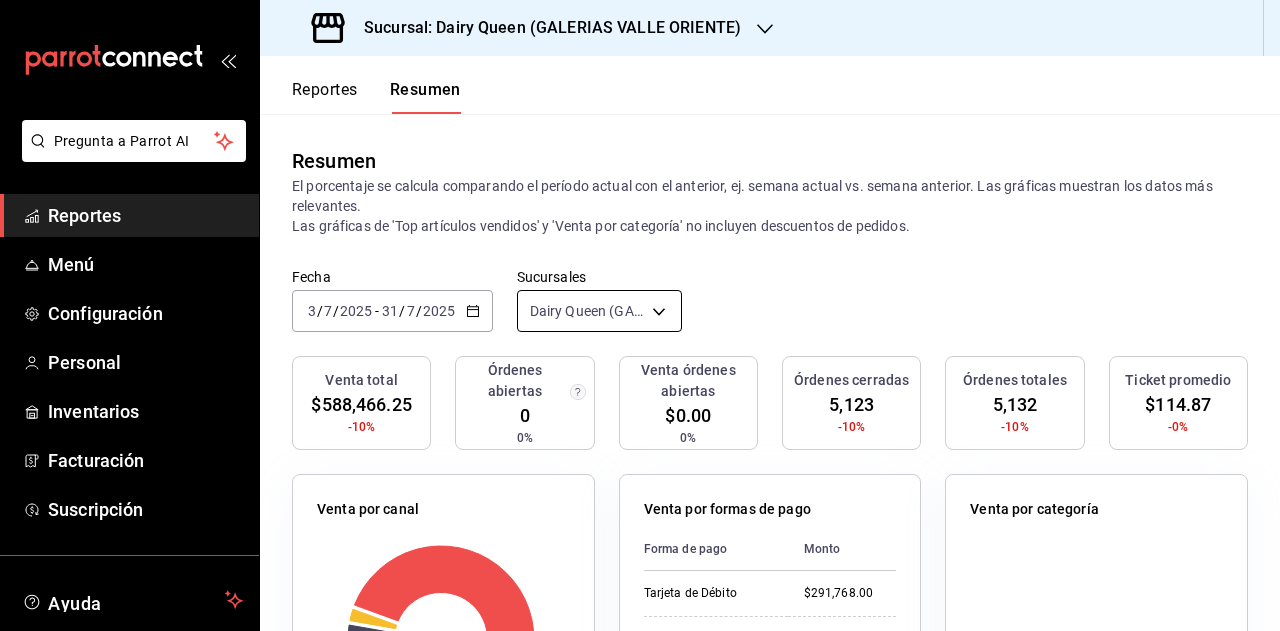click on "Pregunta a Parrot AI Reportes   Menú   Configuración   Personal   Inventarios   Facturación   Suscripción   Ayuda Recomienda Parrot   Super Admin Parrot   Sugerir nueva función   Sucursal: Dairy Queen ([CITY]) Reportes Resumen Resumen El porcentaje se calcula comparando el período actual con el anterior, ej. semana actual vs. semana anterior. Las gráficas muestran los datos más relevantes.  Las gráficas de 'Top artículos vendidos' y 'Venta por categoría' no incluyen descuentos de pedidos. Fecha [DATE] [DATE] - [DATE] [DATE] Sucursales Dairy Queen ([CITY]) [object Object] Venta total $588,466.25 -10% Órdenes abiertas 0 0% Venta órdenes abiertas $0.00 0% Órdenes cerradas 5,123 -10% Órdenes totales 5,132 -10% Ticket promedio $114.87 -0% Venta por canal Canal Porcentaje Monto Sucursal 91.21% $536,748.50 Uber Eats 4.35% $25,592.00 Rappi 4.35% $25,592.00 DiDi Food 2.15% $12,643.00 Venta por formas de pago Forma de pago Monto Tarjeta de Débito Didi" at bounding box center (640, 315) 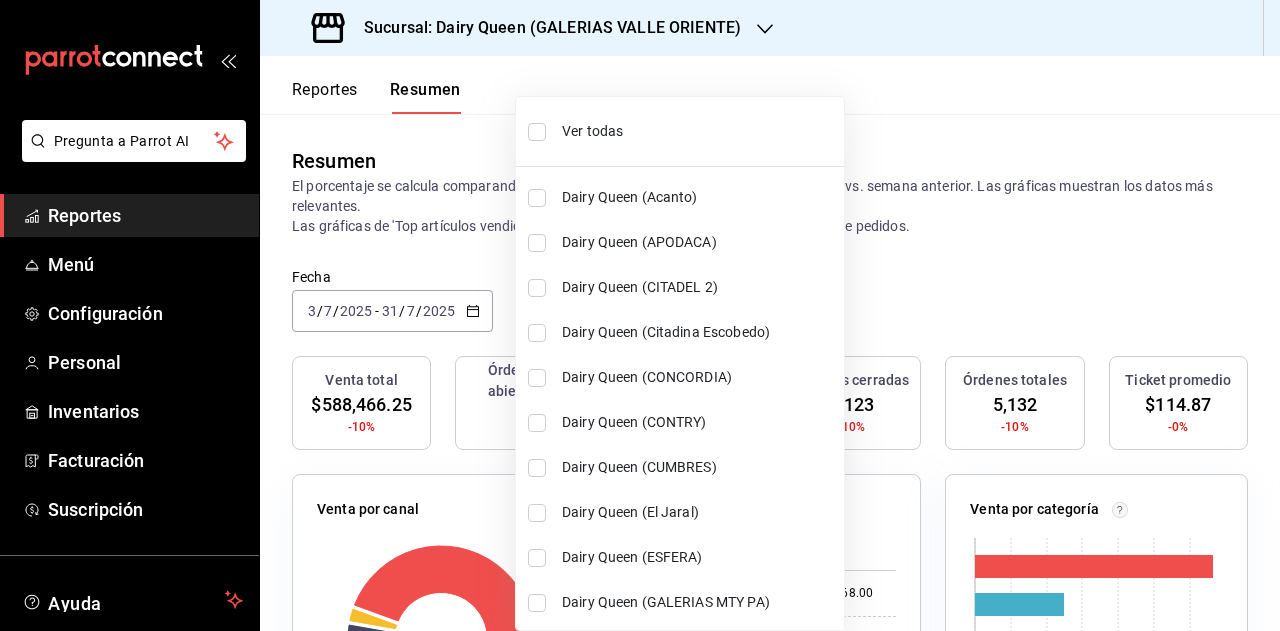 click on "Ver todas" at bounding box center [699, 131] 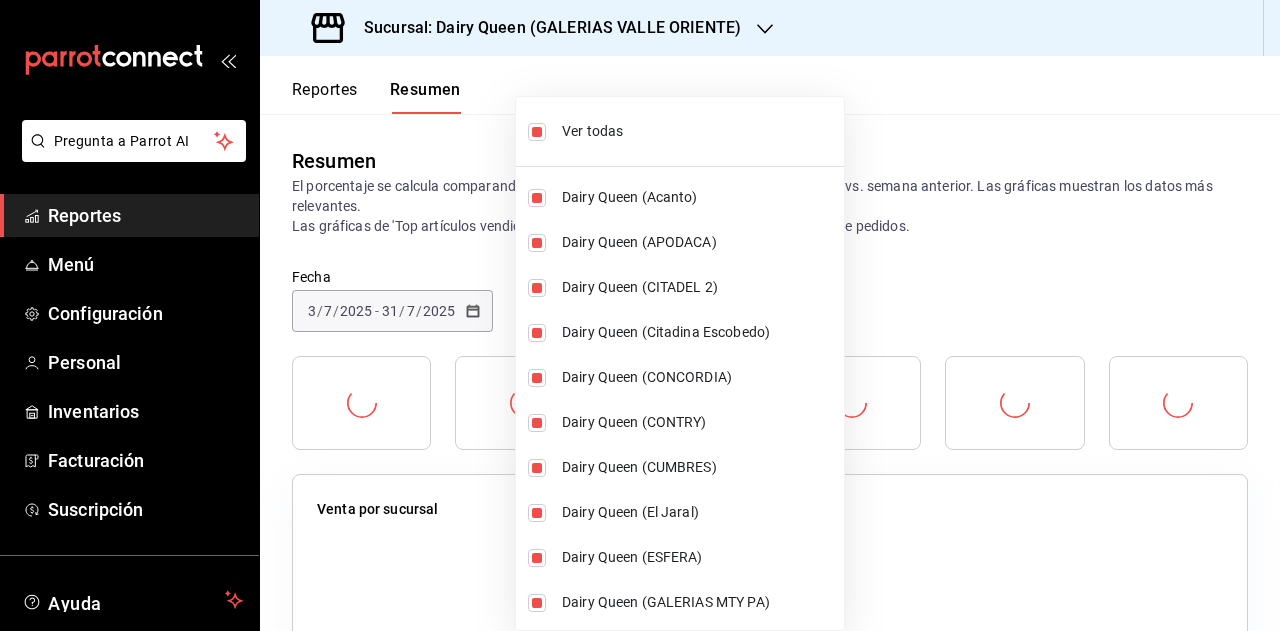 click at bounding box center (640, 315) 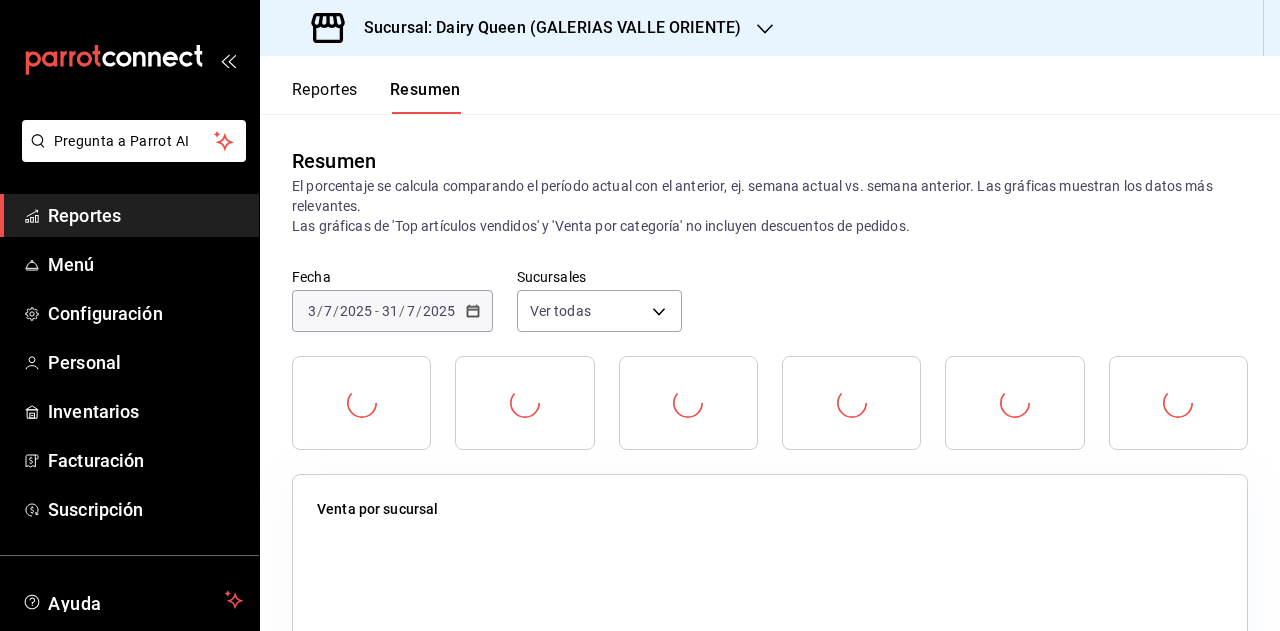 click on "2025-07-03 3 / 7 / 2025 - 2025-07-31 31 / 7 / 2025" at bounding box center [392, 311] 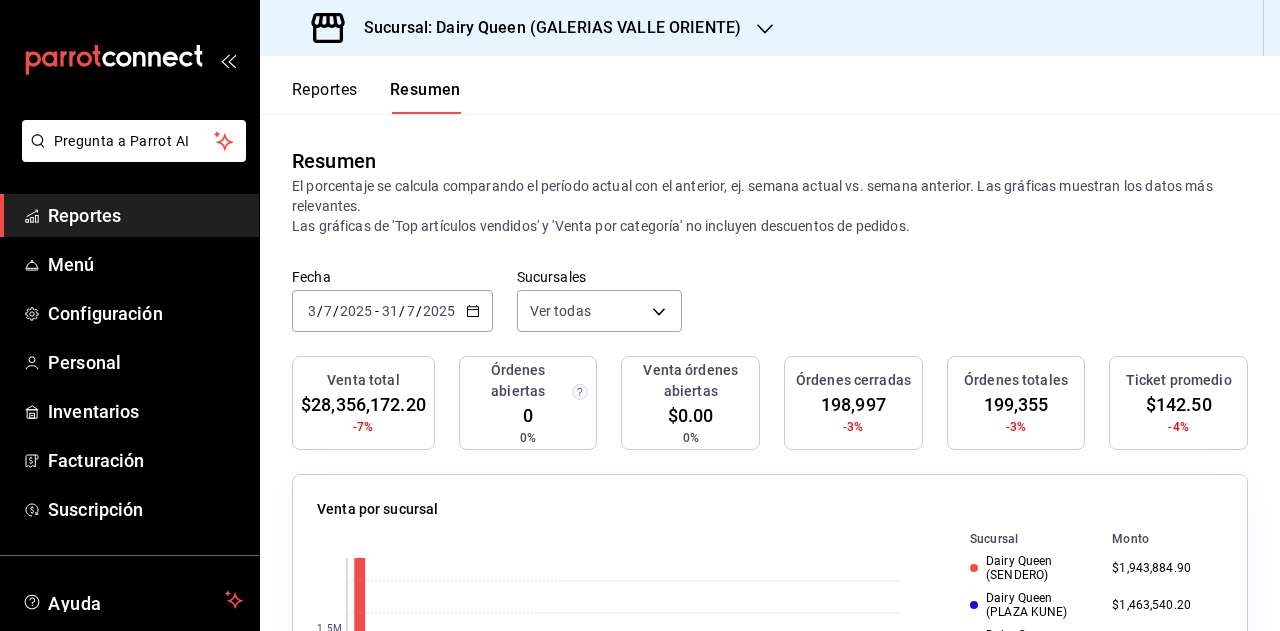 click on "2025-07-03 3 / 7 / 2025 - 2025-07-31 31 / 7 / 2025" at bounding box center (392, 311) 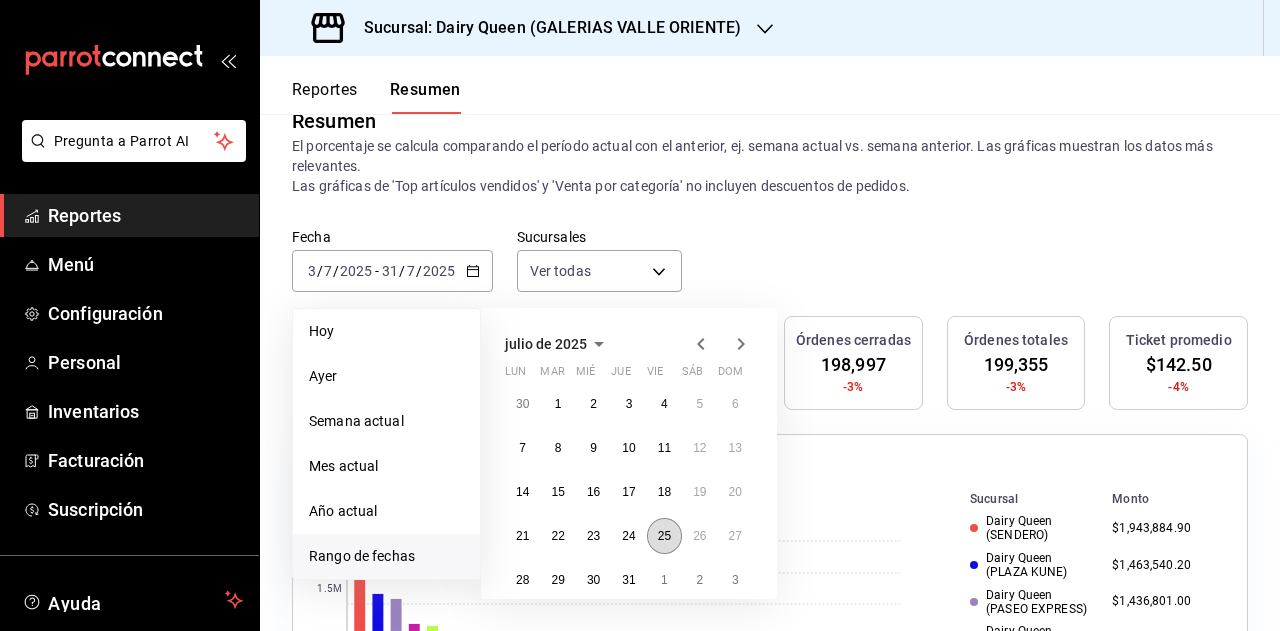 scroll, scrollTop: 100, scrollLeft: 0, axis: vertical 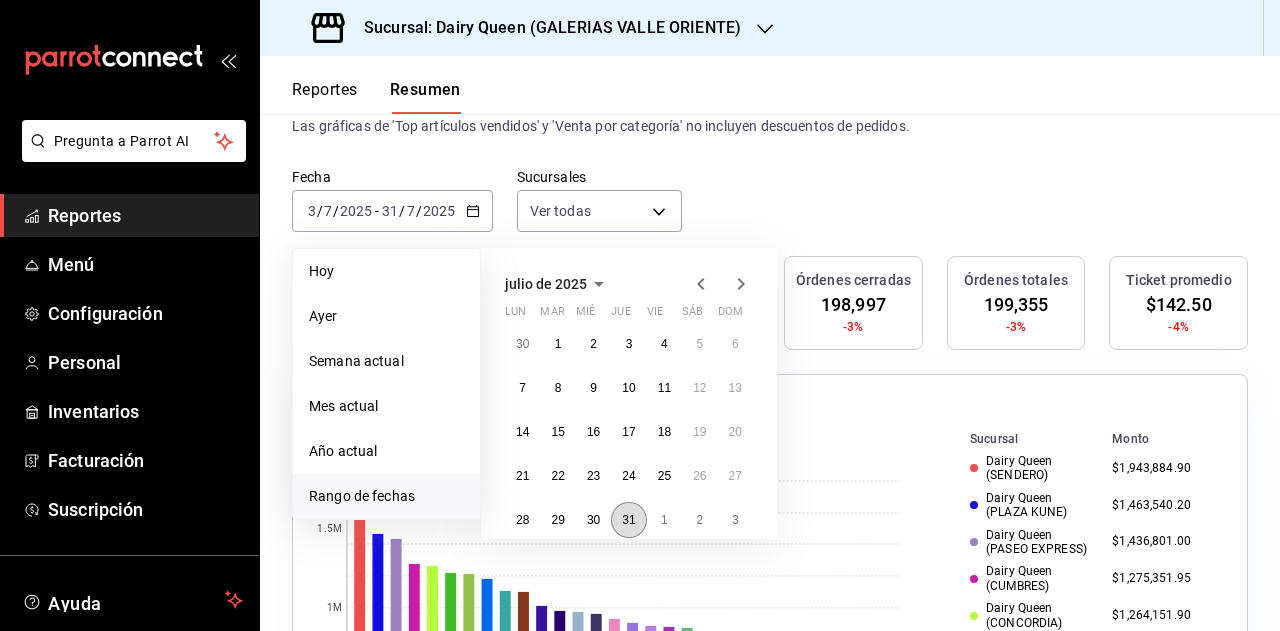 click on "31" at bounding box center (628, 520) 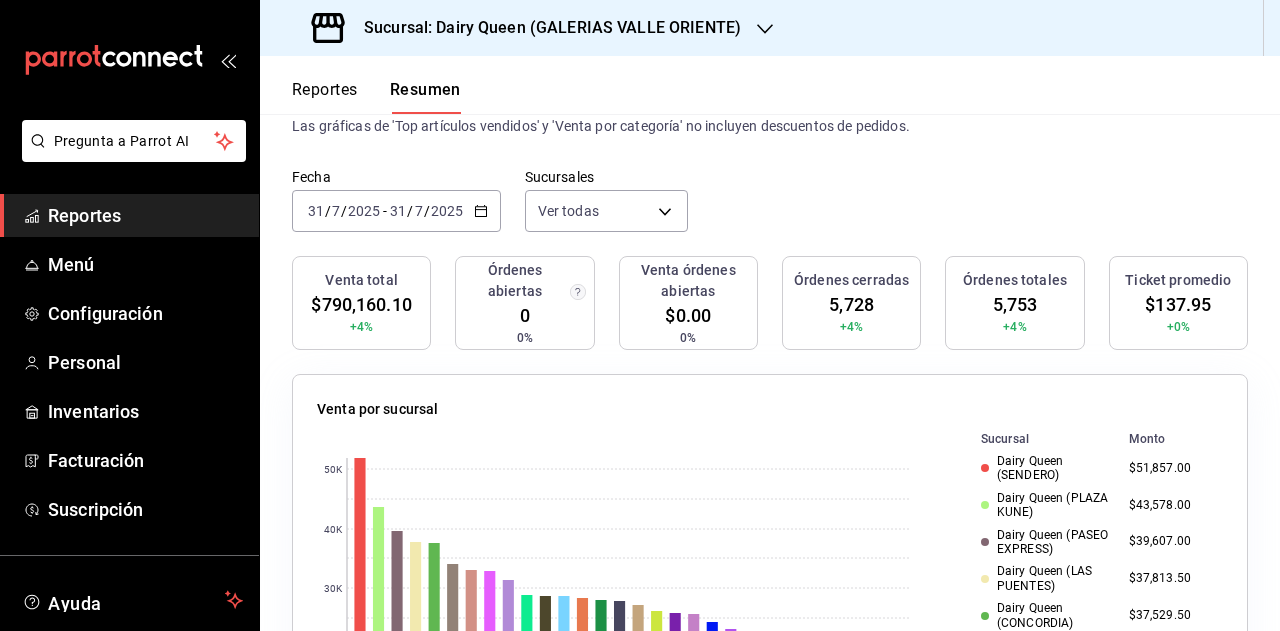 click on "Reportes" at bounding box center [129, 215] 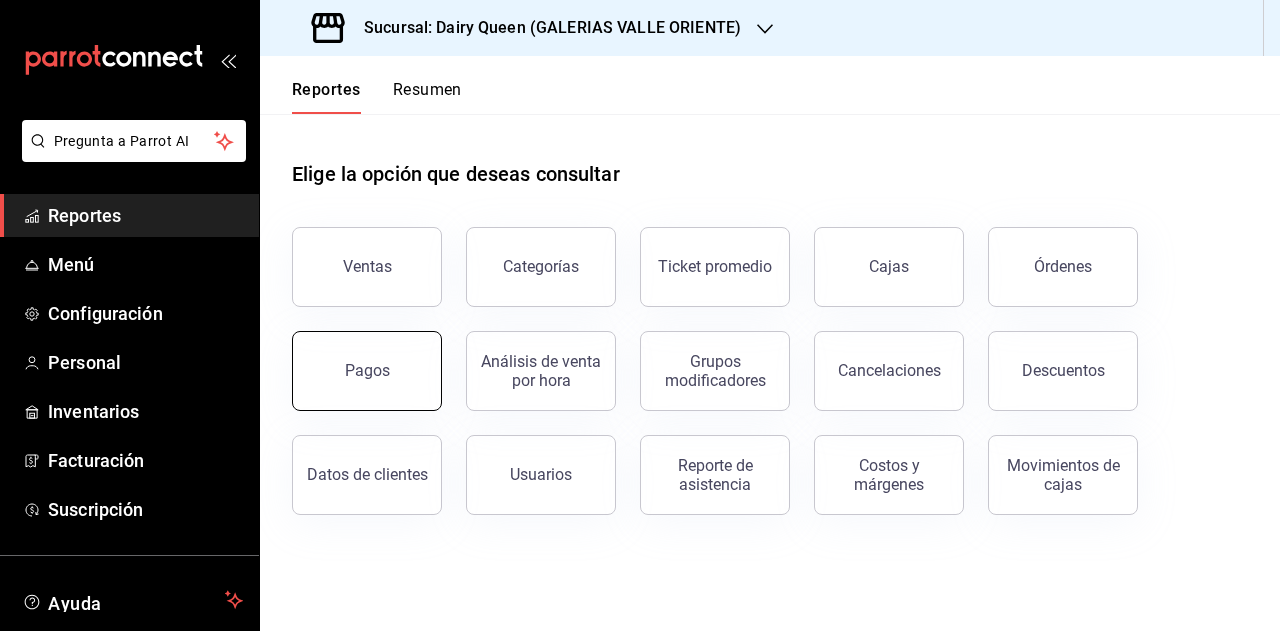 click on "Pagos" at bounding box center [367, 371] 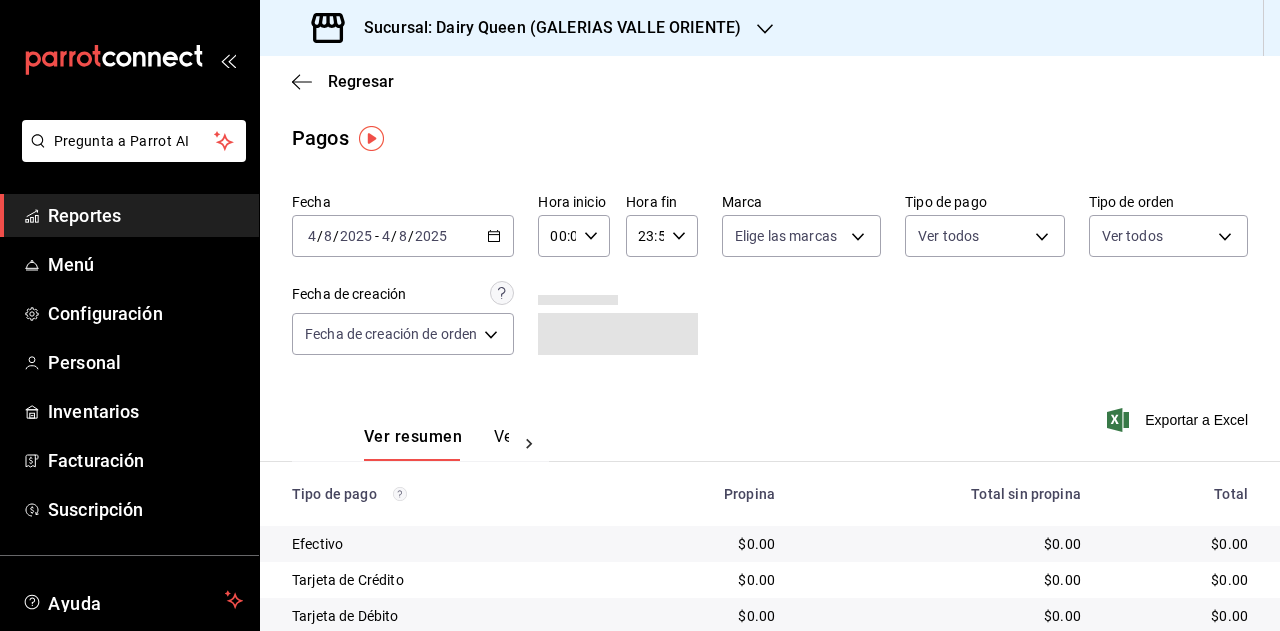 click on "2025-08-04 4 / 8 / 2025 - 2025-08-04 4 / 8 / 2025" at bounding box center [403, 236] 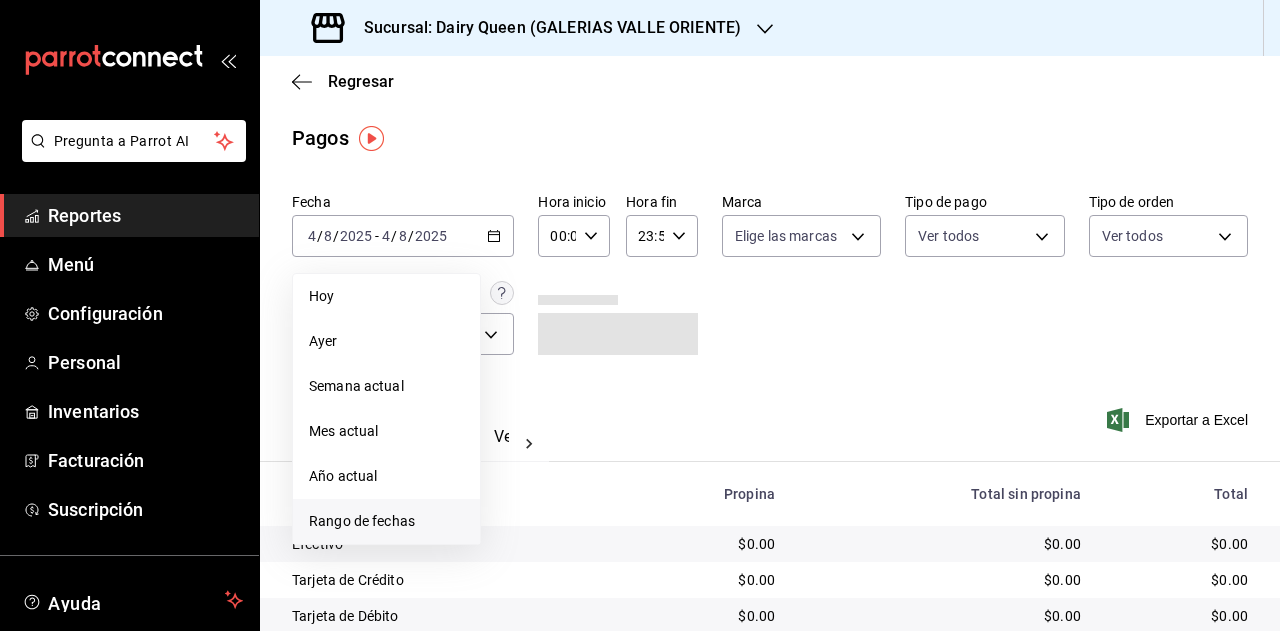 click on "Rango de fechas" at bounding box center [386, 521] 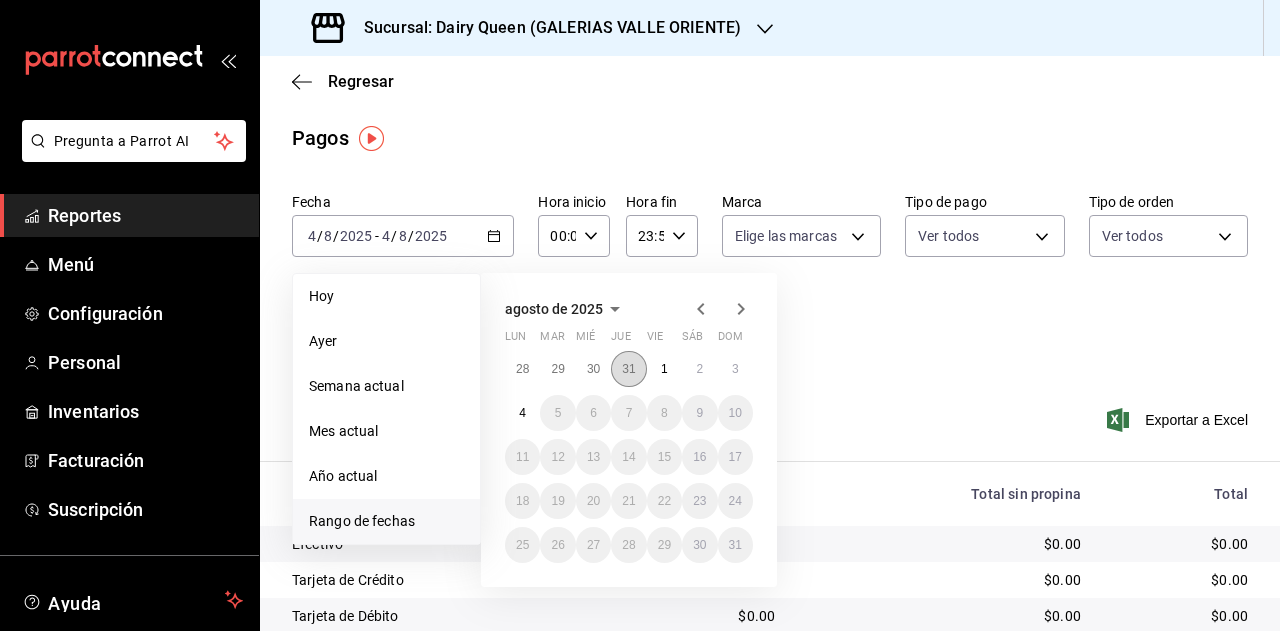 click on "31" at bounding box center [628, 369] 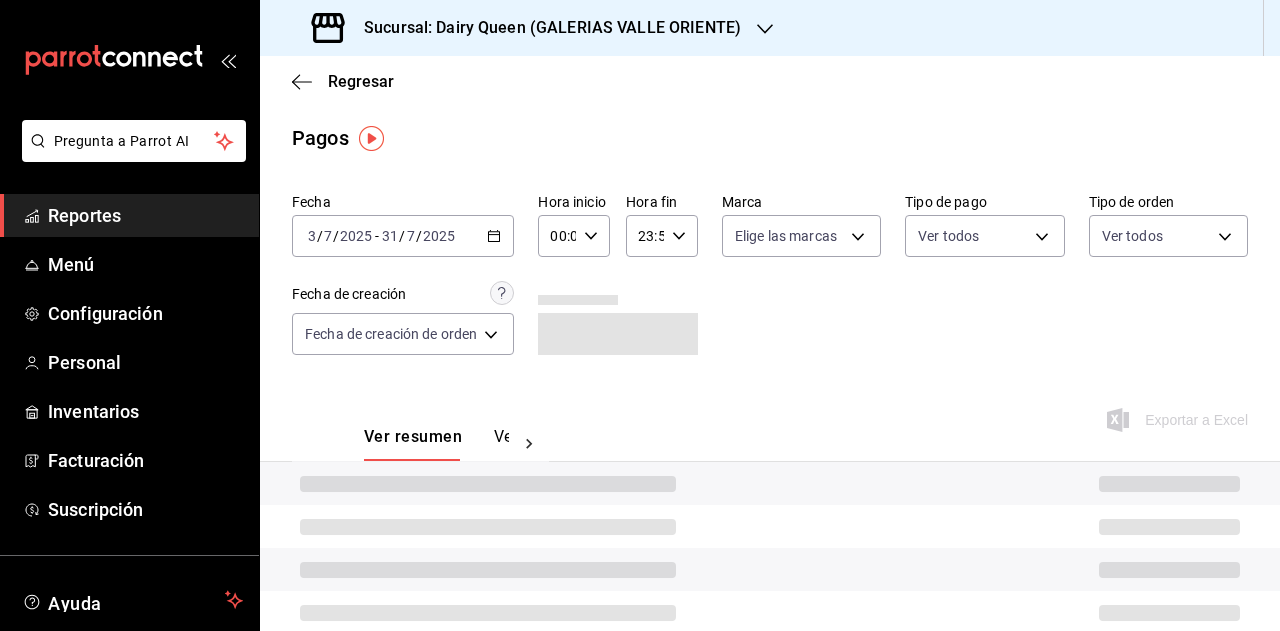 click on "Sucursal: Dairy Queen (GALERIAS VALLE ORIENTE)" at bounding box center [544, 28] 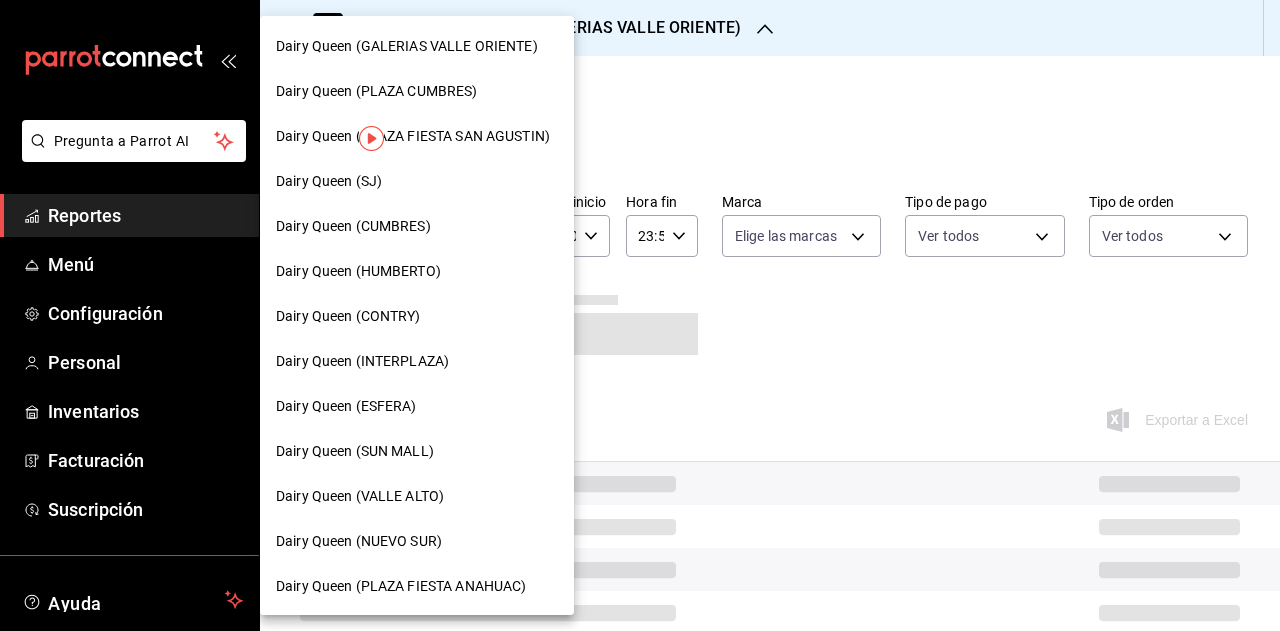 click on "Dairy Queen (PLAZA CUMBRES)" at bounding box center (417, 91) 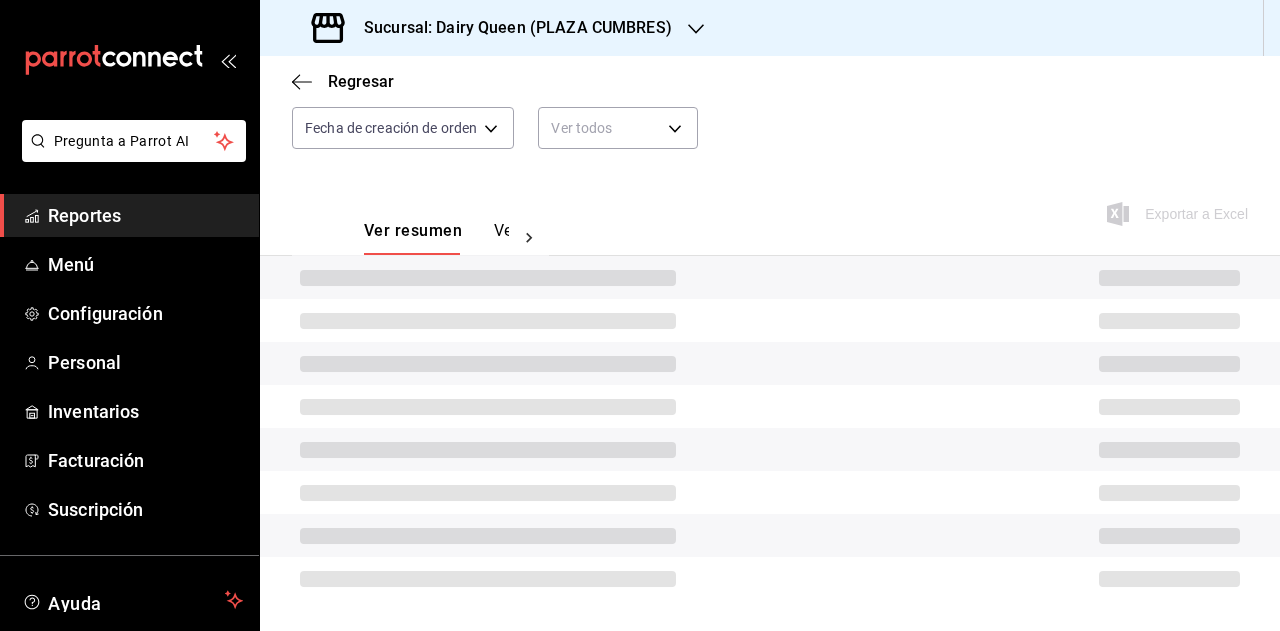 scroll, scrollTop: 179, scrollLeft: 0, axis: vertical 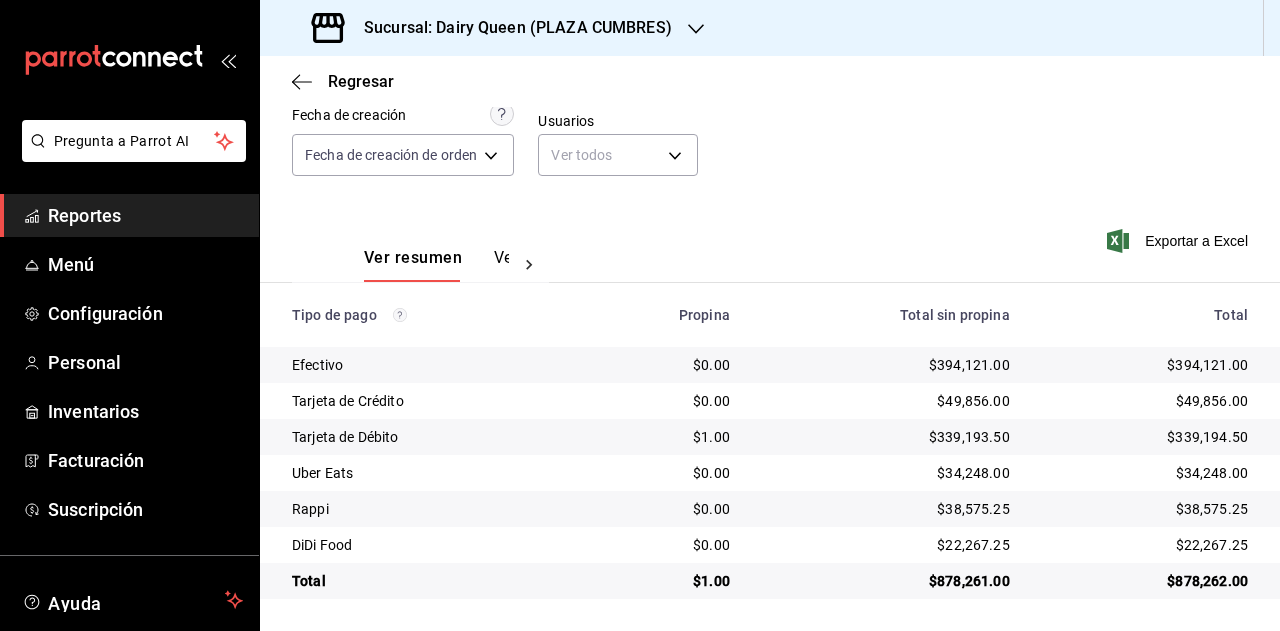 click on "$1.00" at bounding box center [664, 581] 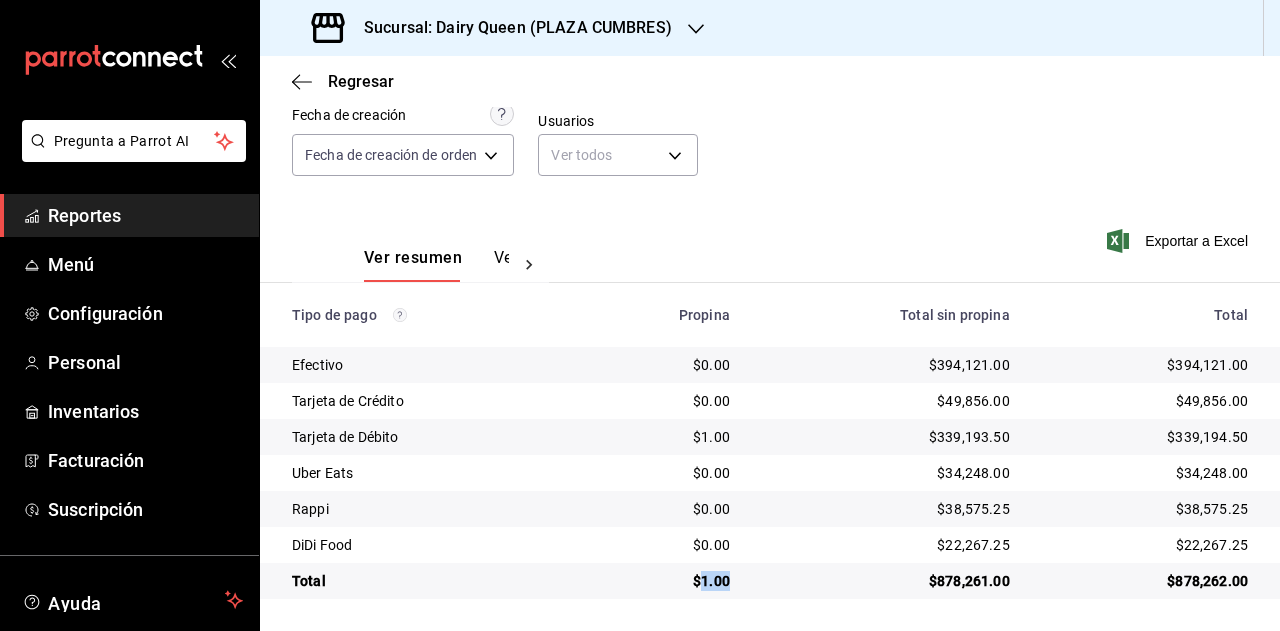 click on "$1.00" at bounding box center (664, 581) 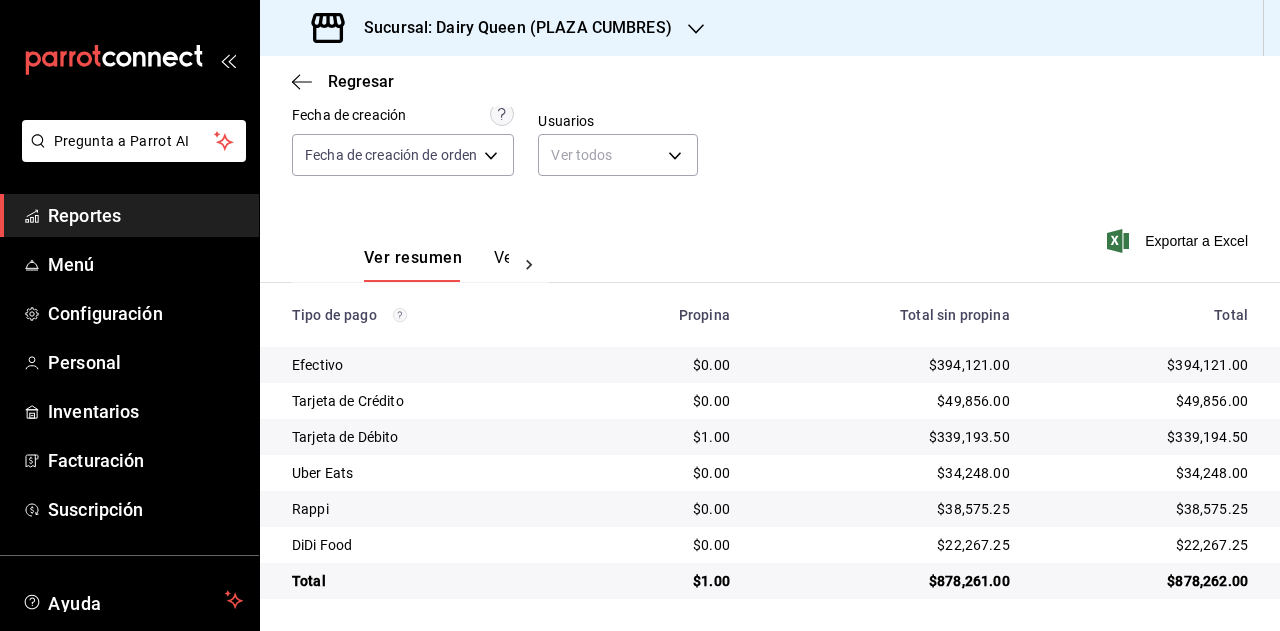 click on "Sucursal: Dairy Queen (PLAZA CUMBRES)" at bounding box center (510, 28) 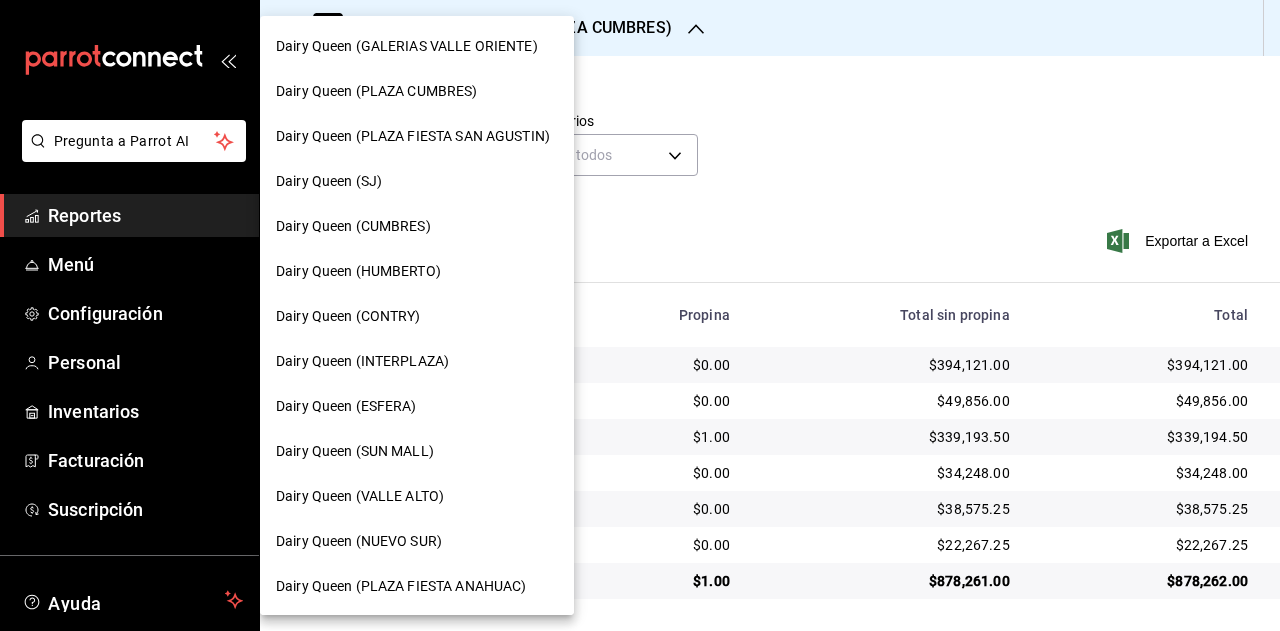 click on "Dairy Queen (PLAZA FIESTA SAN AGUSTIN)" at bounding box center [413, 136] 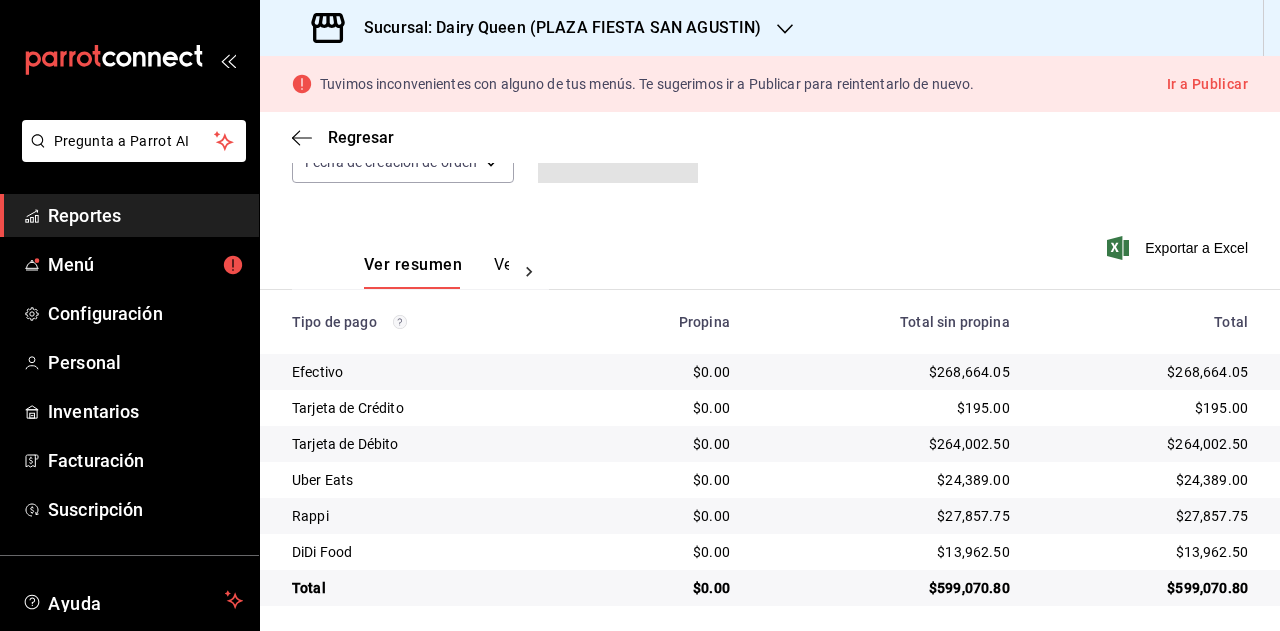 scroll, scrollTop: 235, scrollLeft: 0, axis: vertical 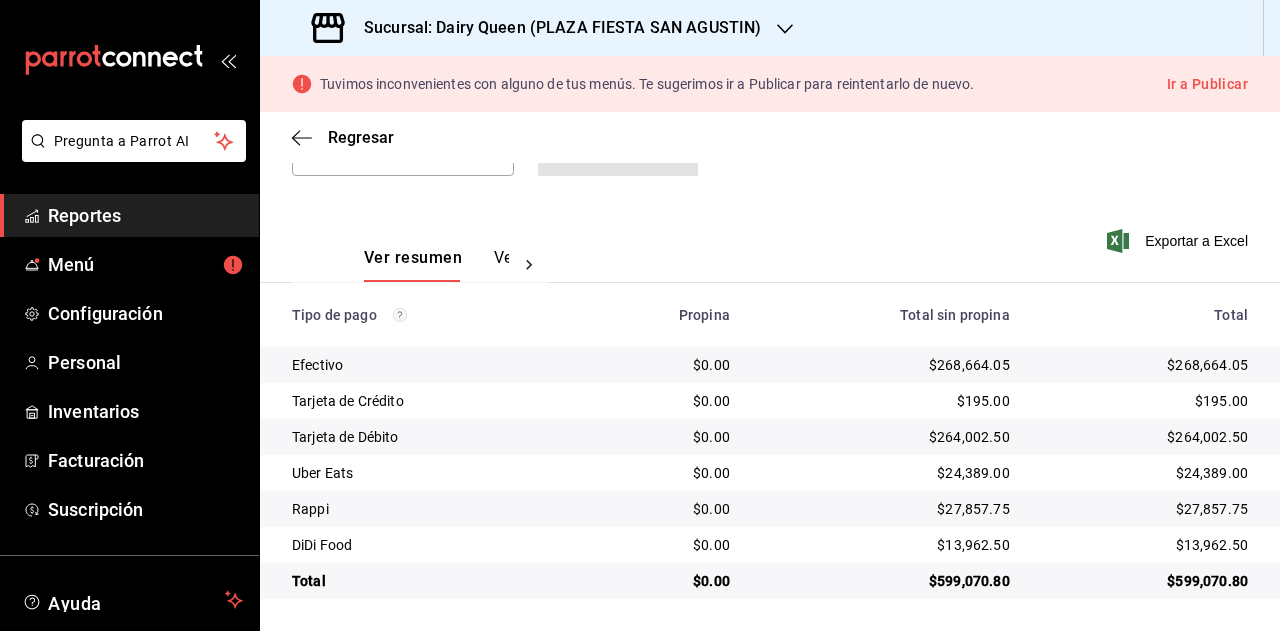 click on "Sucursal: Dairy Queen (PLAZA FIESTA SAN AGUSTIN)" at bounding box center [538, 28] 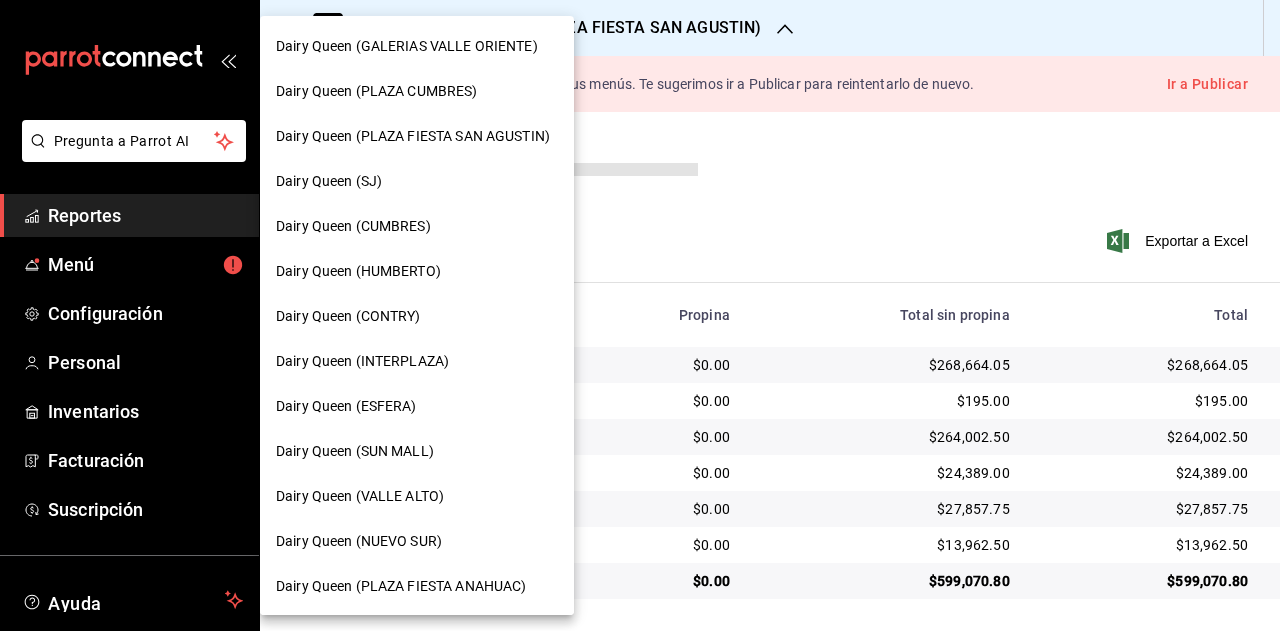 click on "Dairy Queen (SJ)" at bounding box center (417, 181) 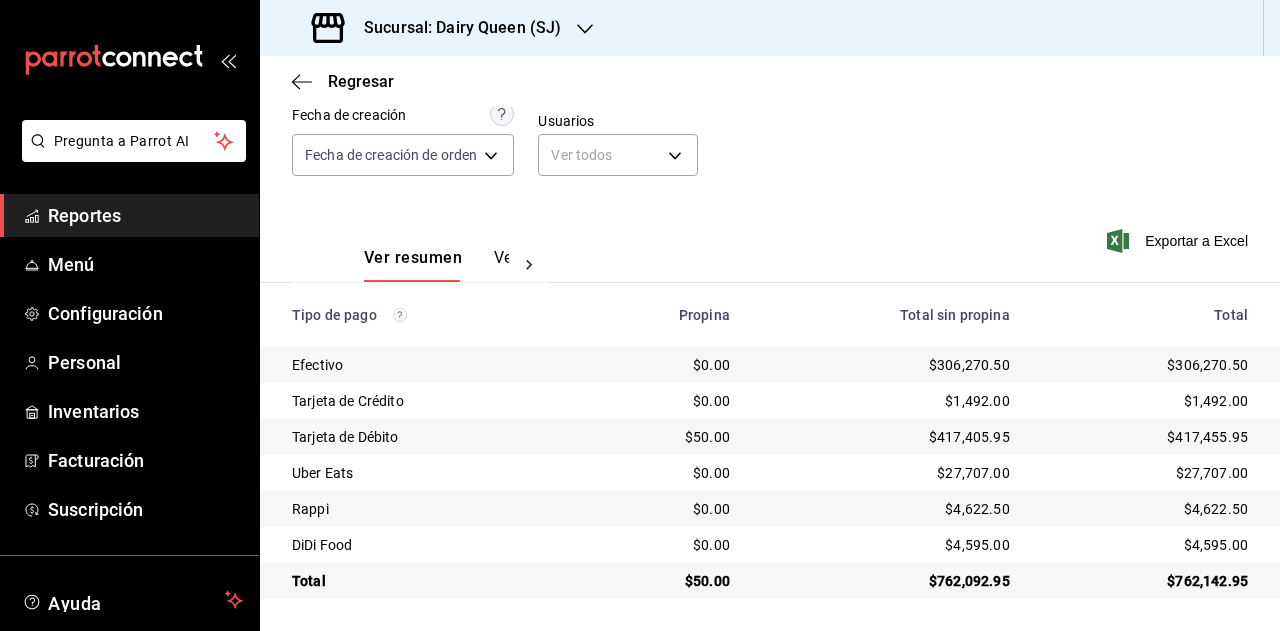 scroll, scrollTop: 179, scrollLeft: 0, axis: vertical 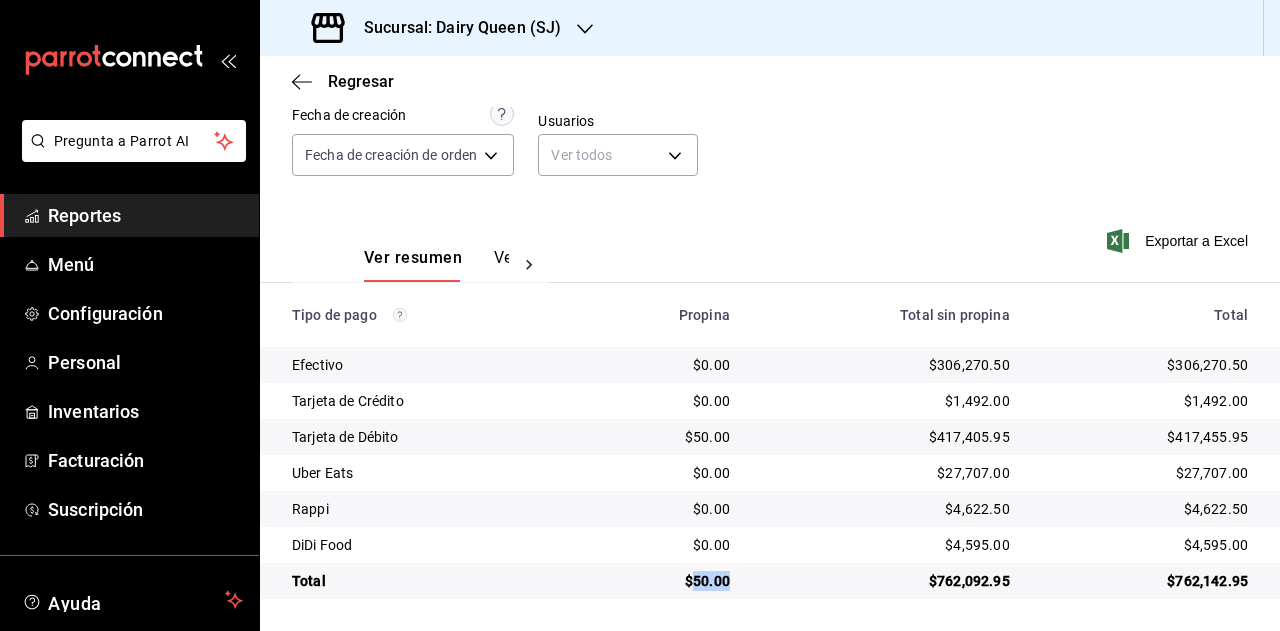 click on "$50.00" at bounding box center (664, 581) 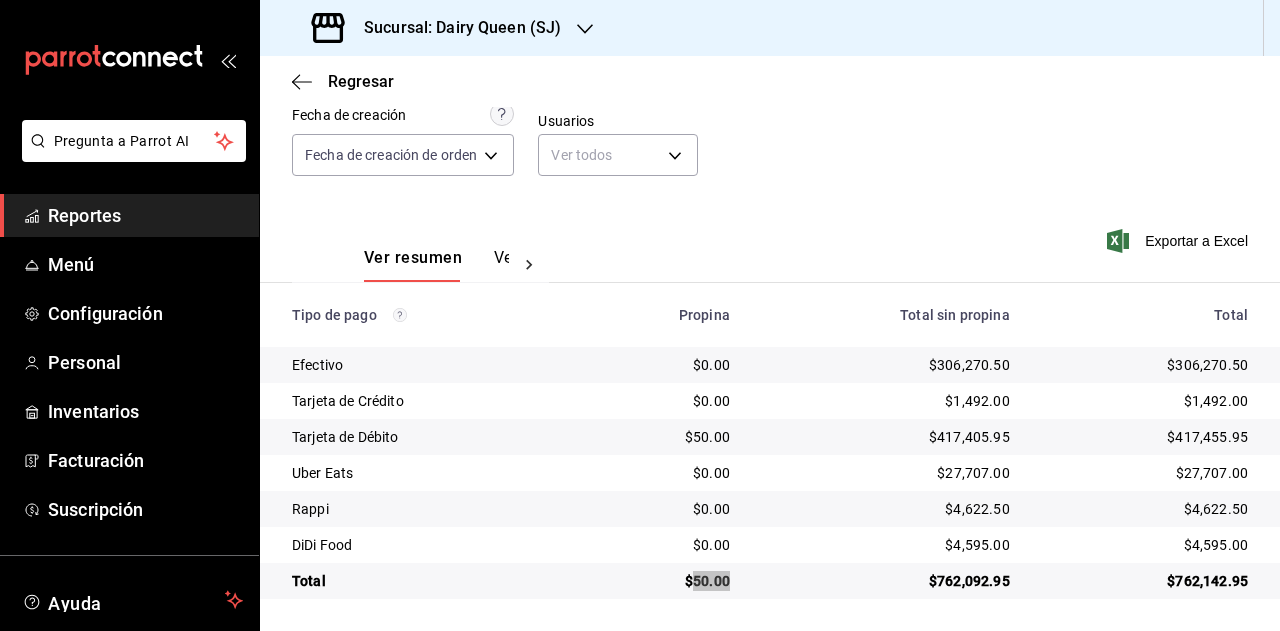 scroll, scrollTop: 0, scrollLeft: 0, axis: both 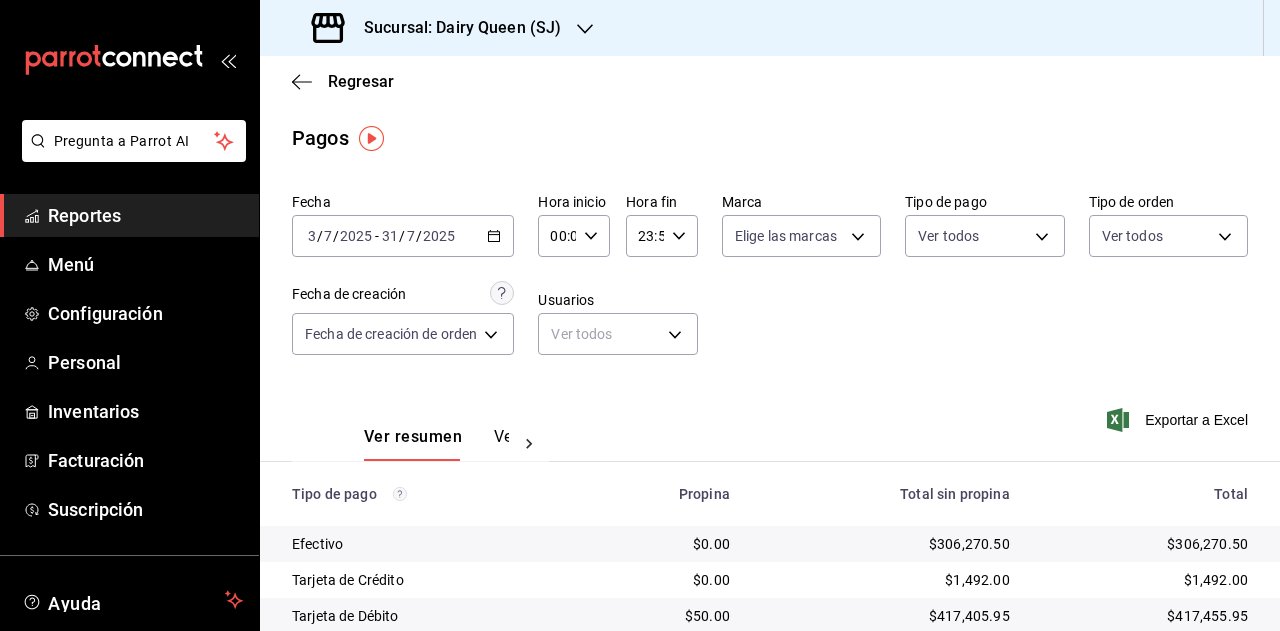 click on "2025-07-03 3 / 7 / 2025 - 2025-07-31 31 / 7 / 2025" at bounding box center [403, 236] 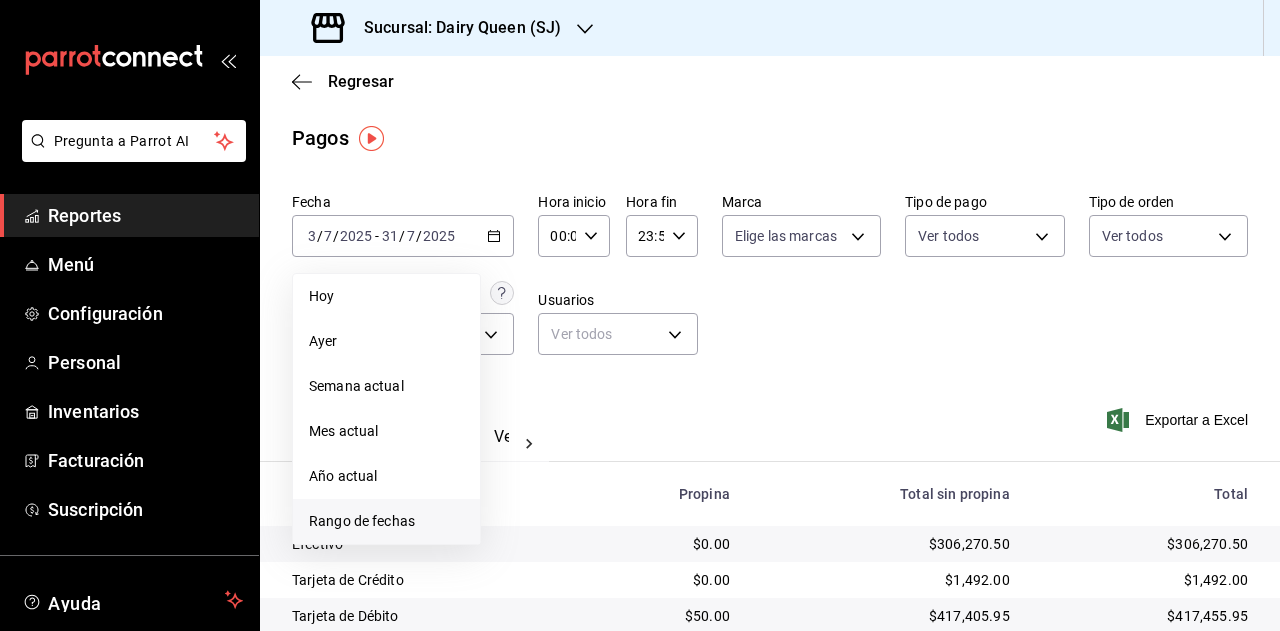 click on "Rango de fechas" at bounding box center [386, 521] 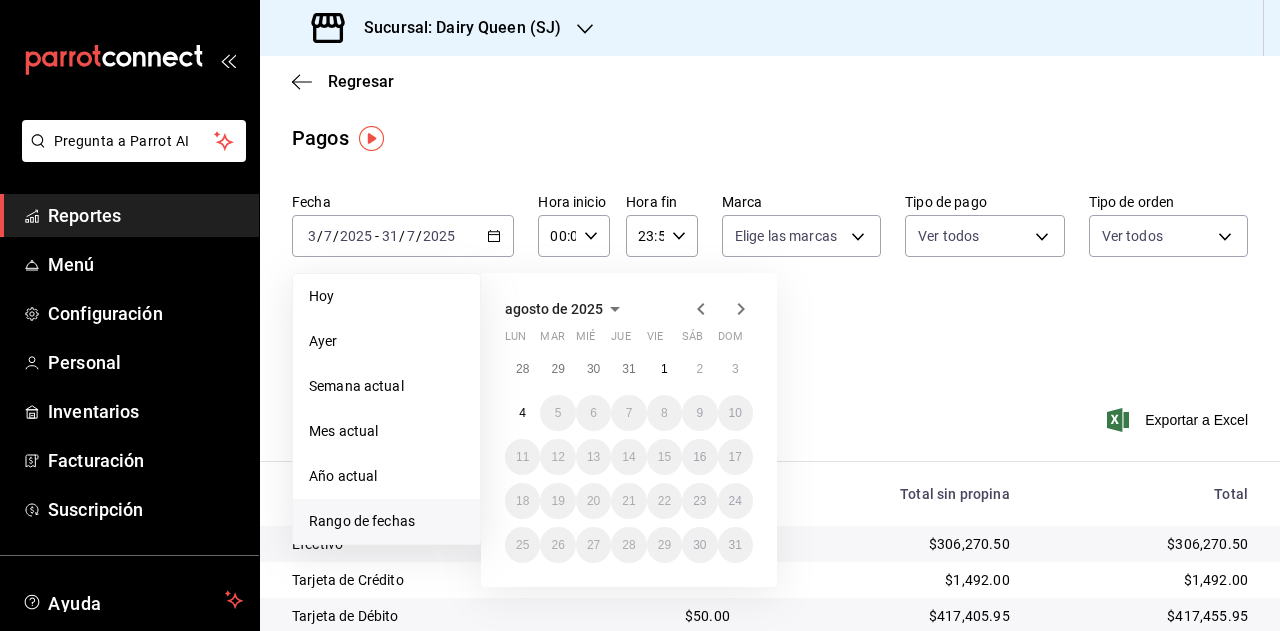 click 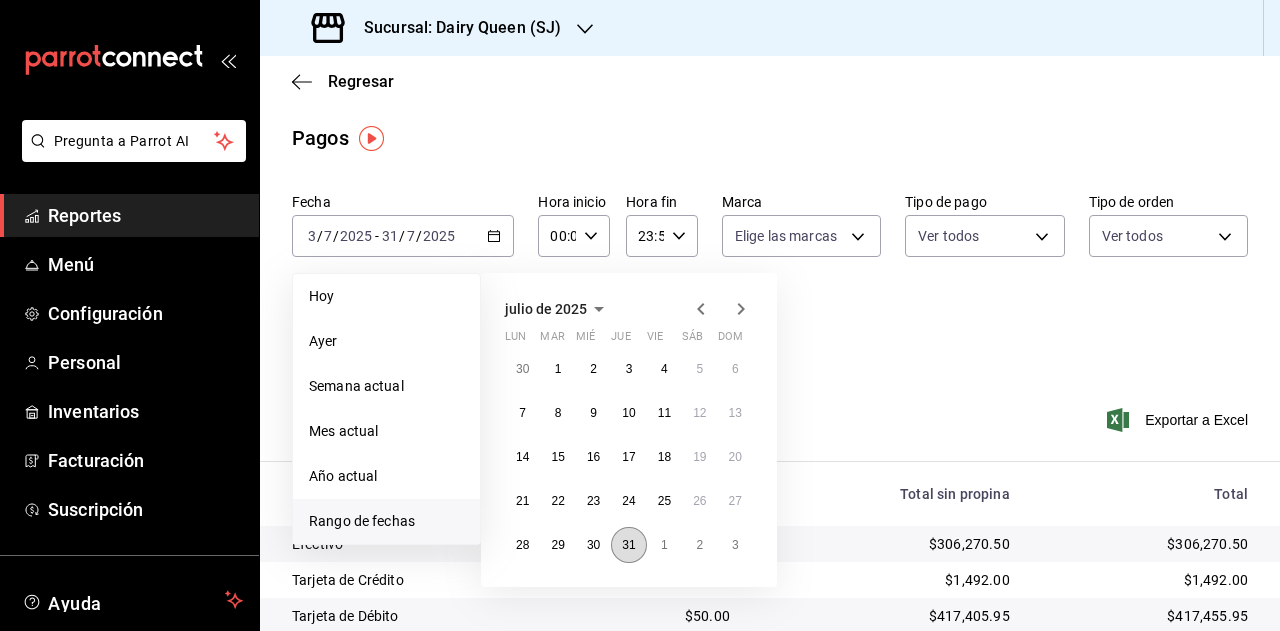 click on "31" at bounding box center (628, 545) 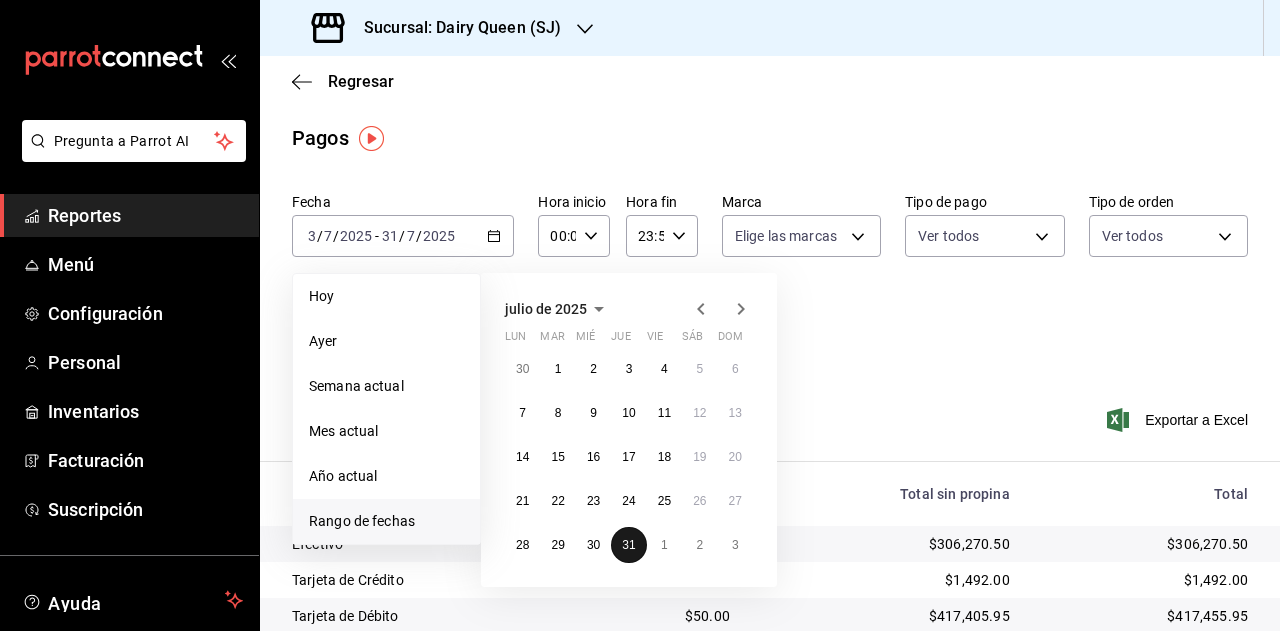 click on "31" at bounding box center [628, 545] 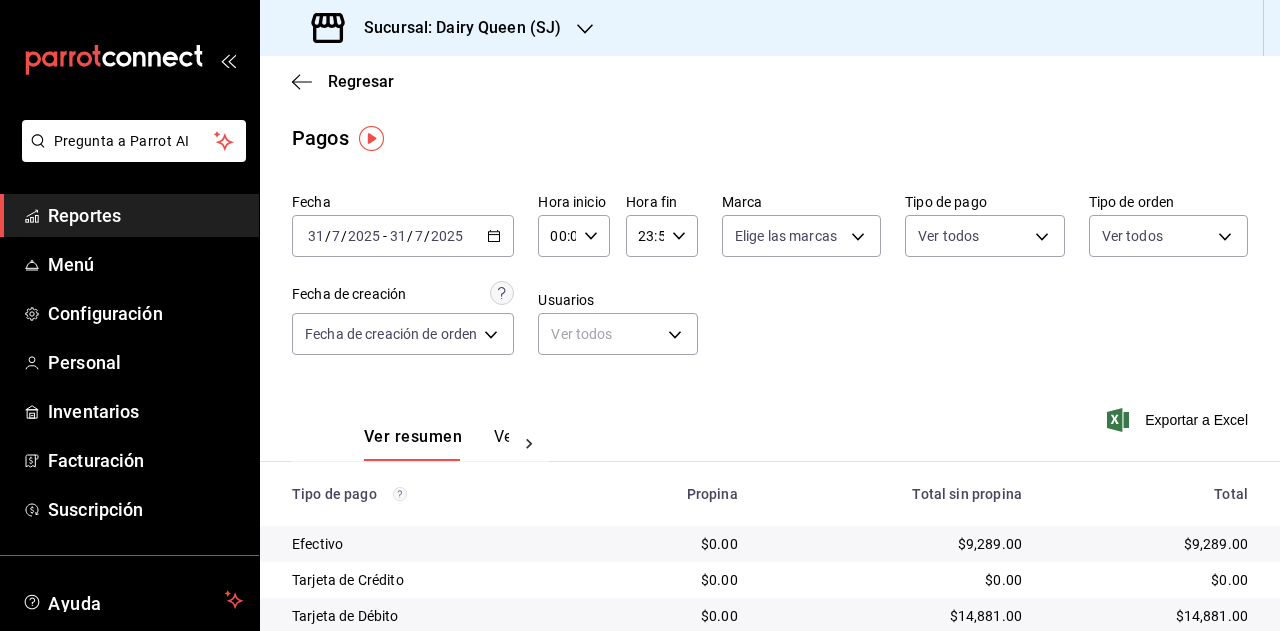 click on "Fecha [DATE] [DATE] - [DATE] [DATE] Hora inicio 00:00 Hora inicio Hora fin 23:59 Hora fin Marca Elige las marcas Tipo de pago Ver todos Tipo de orden Ver todos Fecha de creación   Fecha de creación de orden ORDER Usuarios Ver todos null" at bounding box center [770, 282] 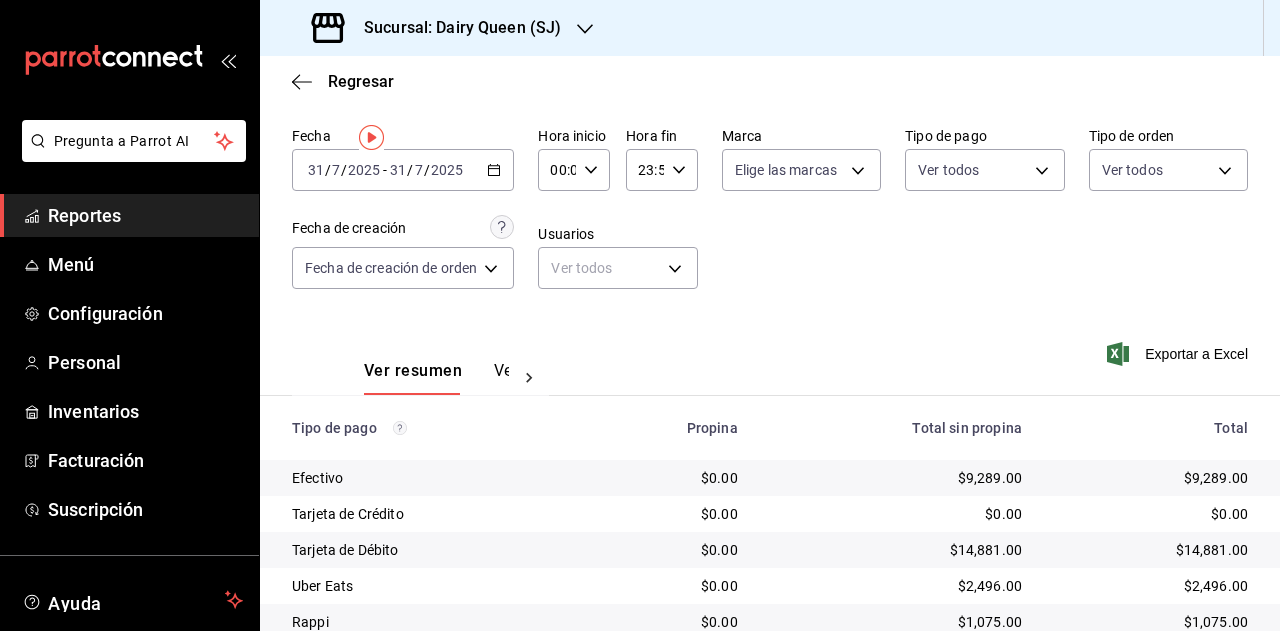 scroll, scrollTop: 0, scrollLeft: 0, axis: both 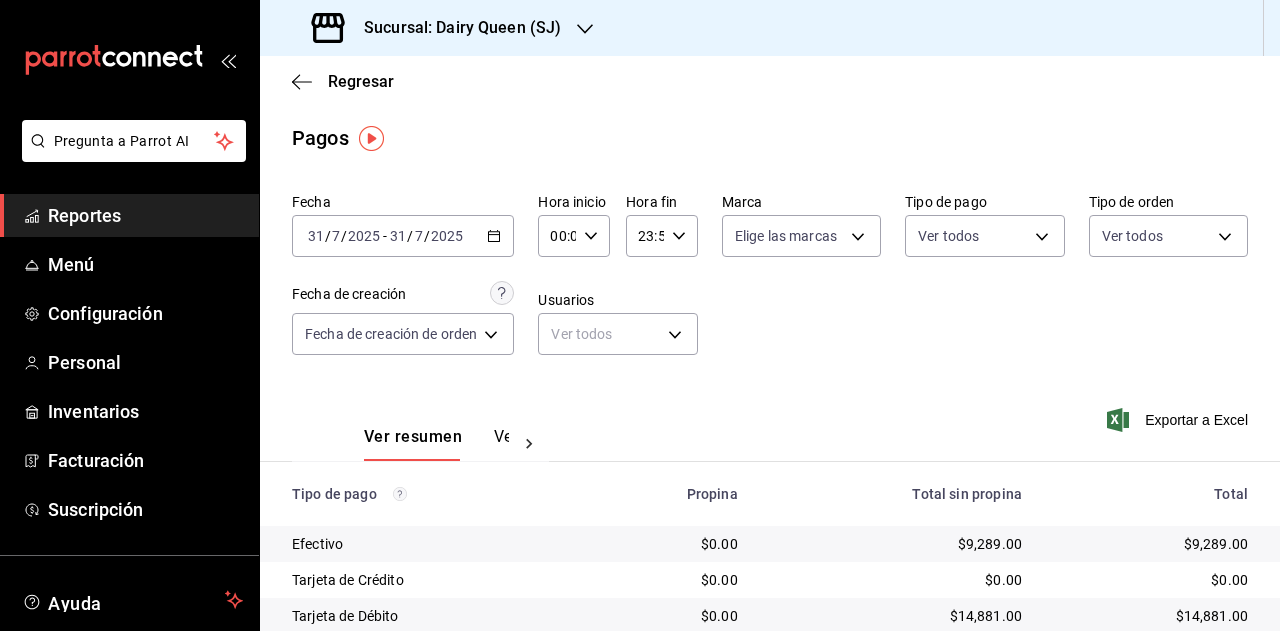 click on "Sucursal: Dairy Queen (SJ)" at bounding box center (438, 28) 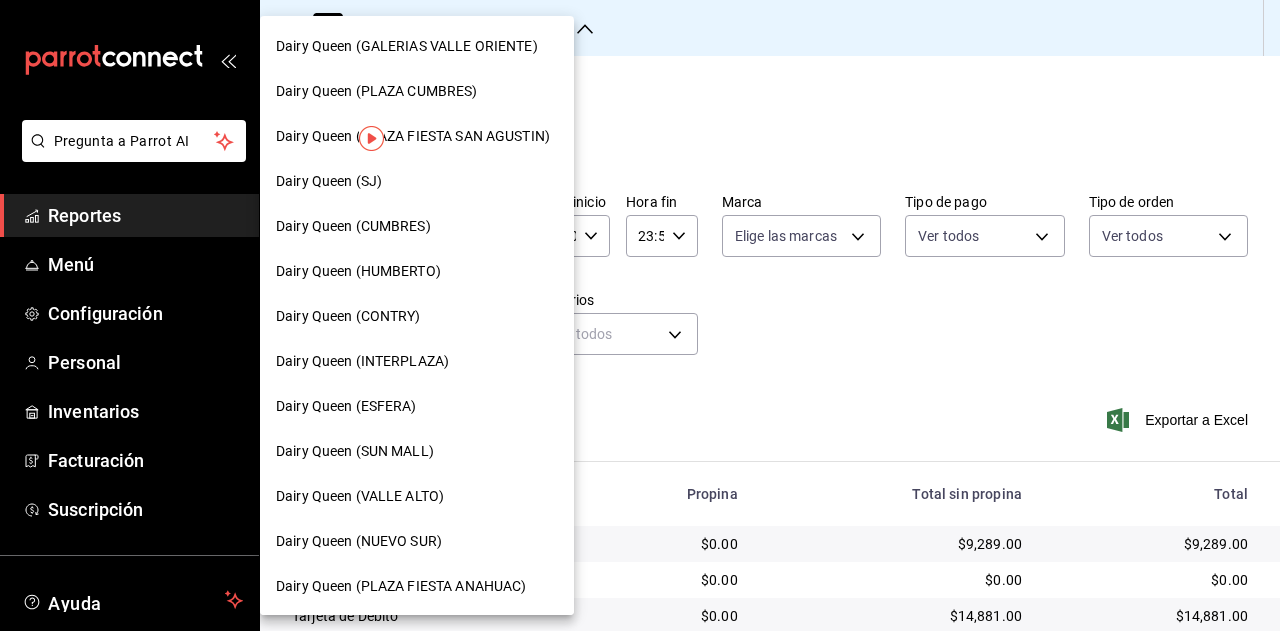 click on "Dairy Queen (GALERIAS VALLE ORIENTE)" at bounding box center [417, 46] 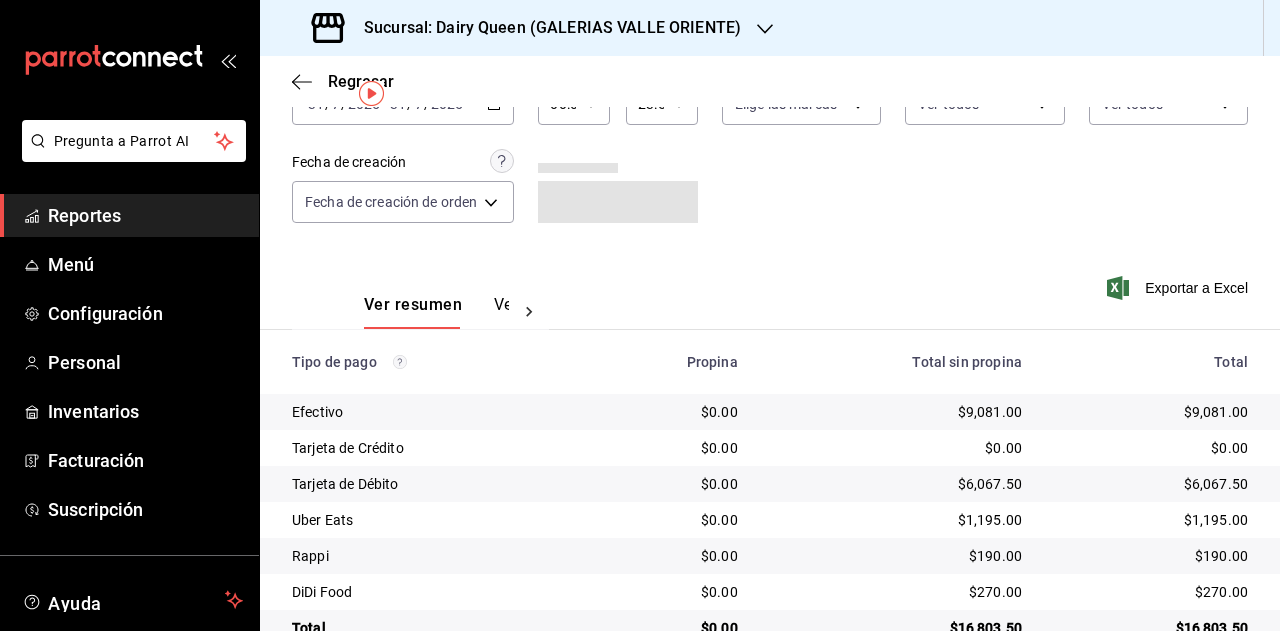 scroll, scrollTop: 179, scrollLeft: 0, axis: vertical 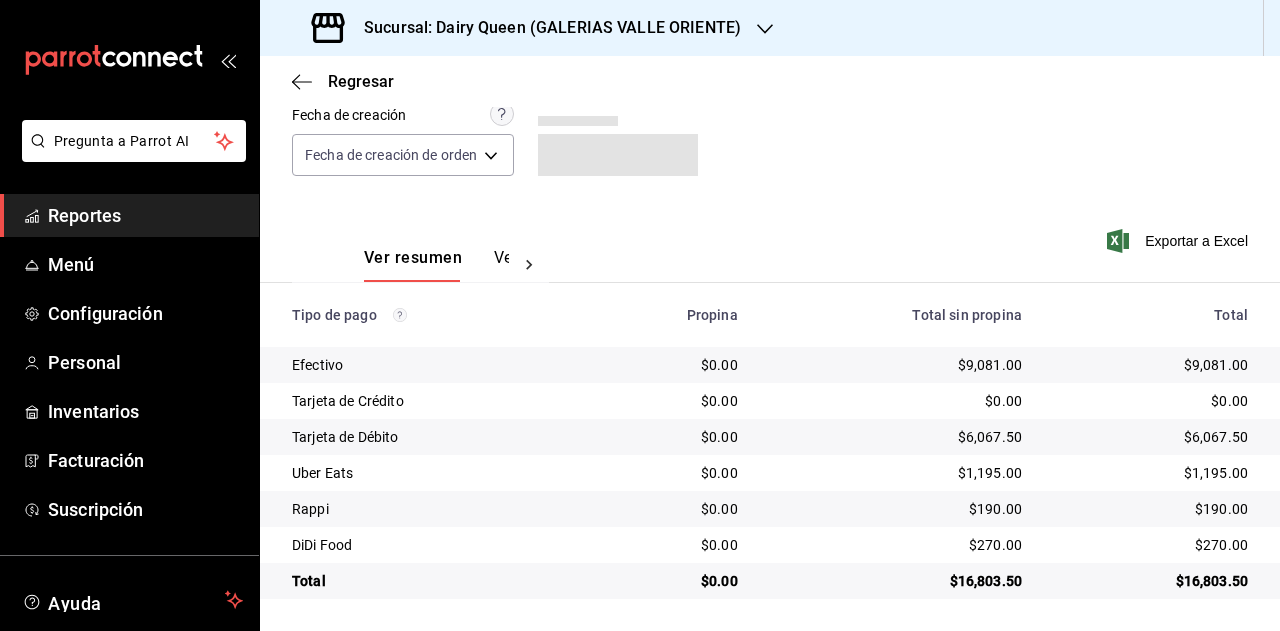 click on "Sucursal: Dairy Queen (GALERIAS VALLE ORIENTE)" at bounding box center [544, 28] 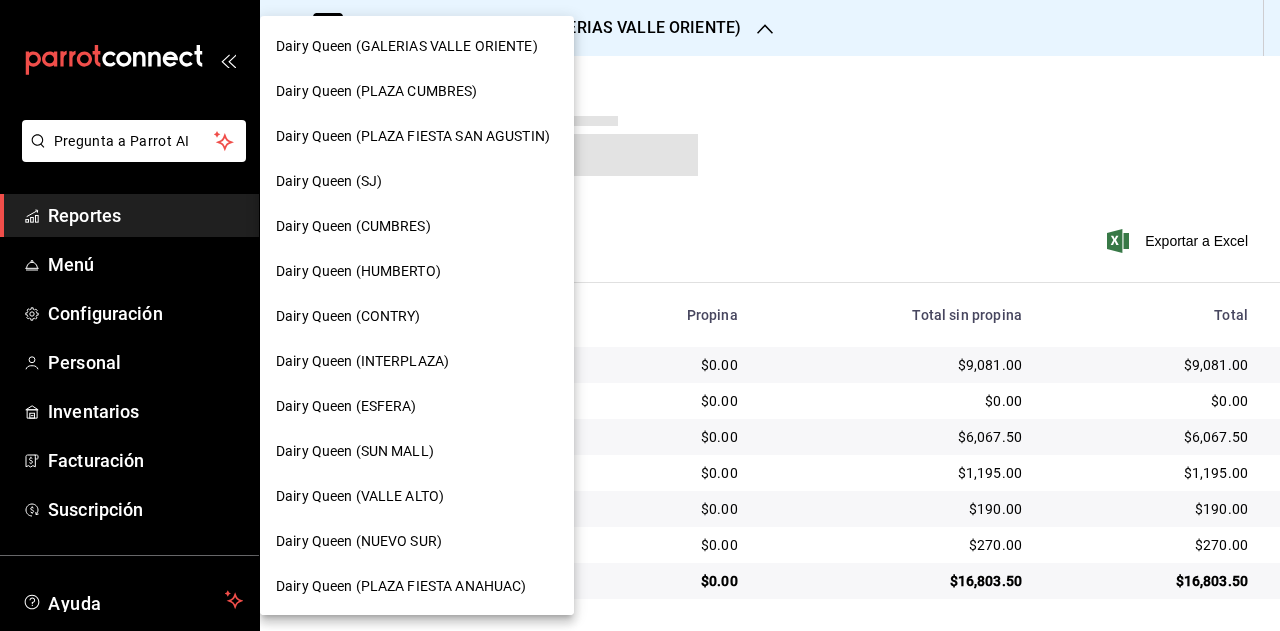 click on "Dairy Queen (PLAZA CUMBRES)" at bounding box center [377, 91] 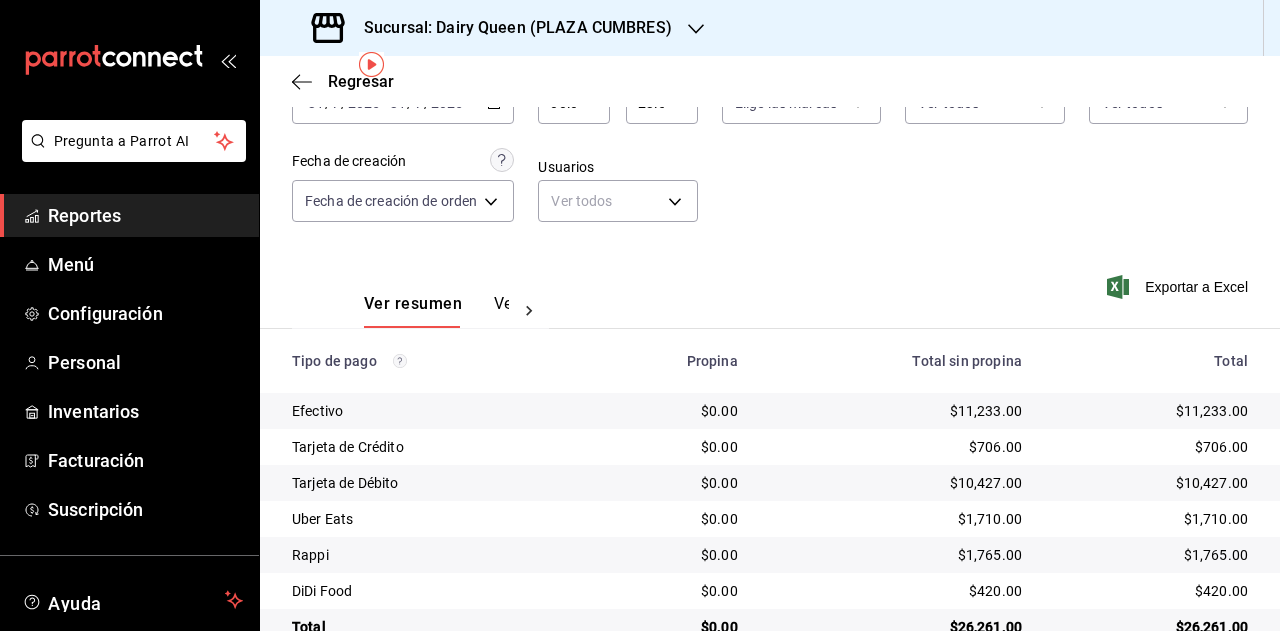 scroll, scrollTop: 179, scrollLeft: 0, axis: vertical 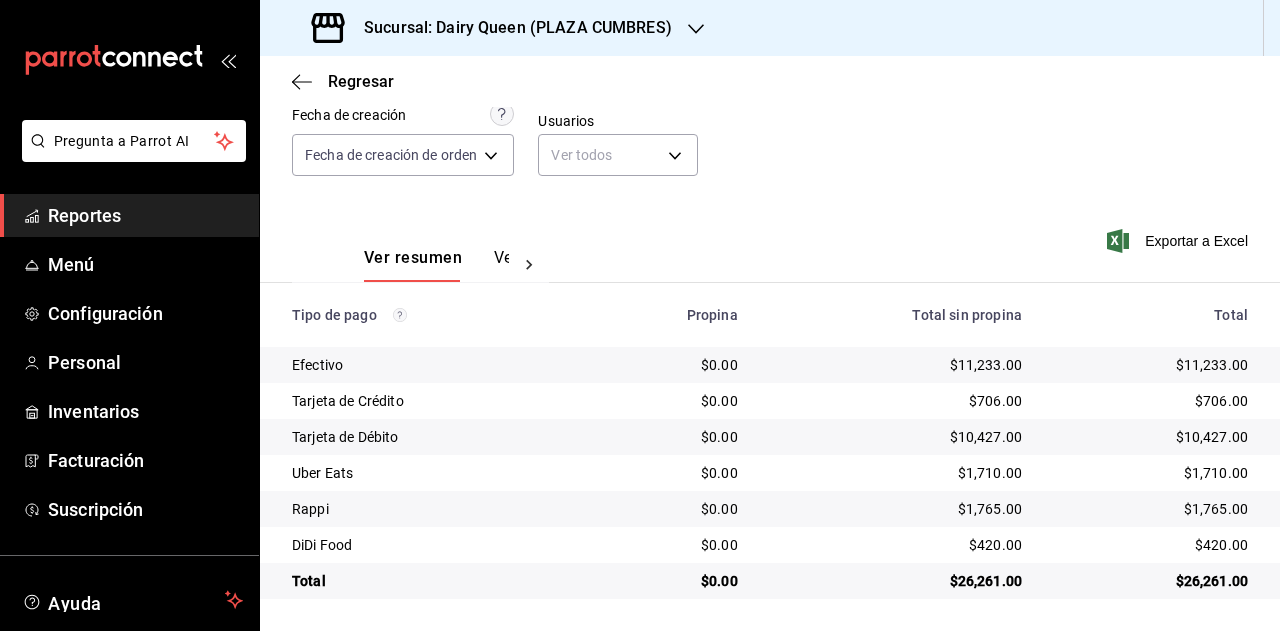 click on "Sucursal: Dairy Queen (PLAZA CUMBRES)" at bounding box center [510, 28] 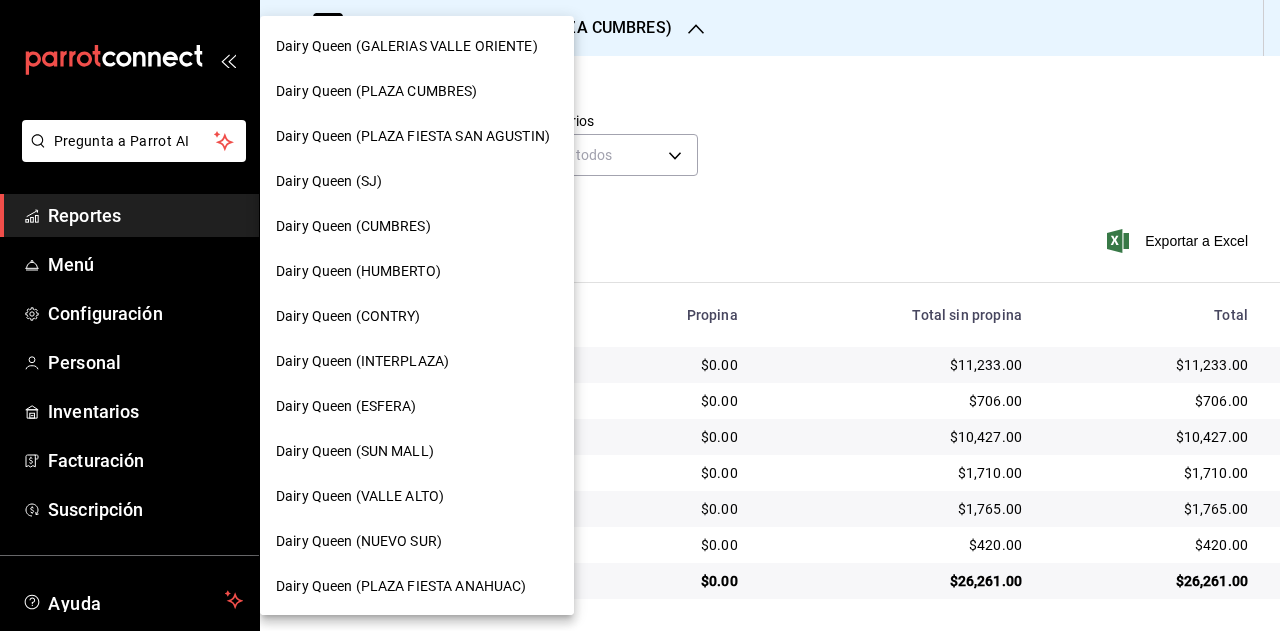 click on "Dairy Queen (PLAZA FIESTA SAN AGUSTIN)" at bounding box center (413, 136) 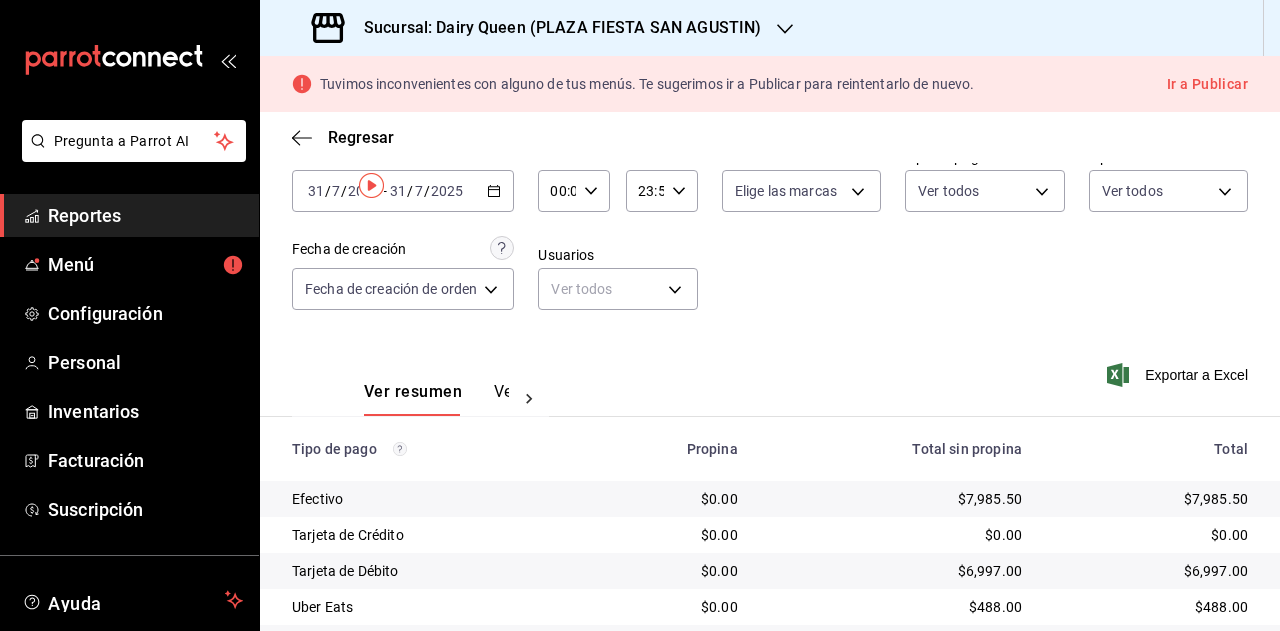 scroll, scrollTop: 235, scrollLeft: 0, axis: vertical 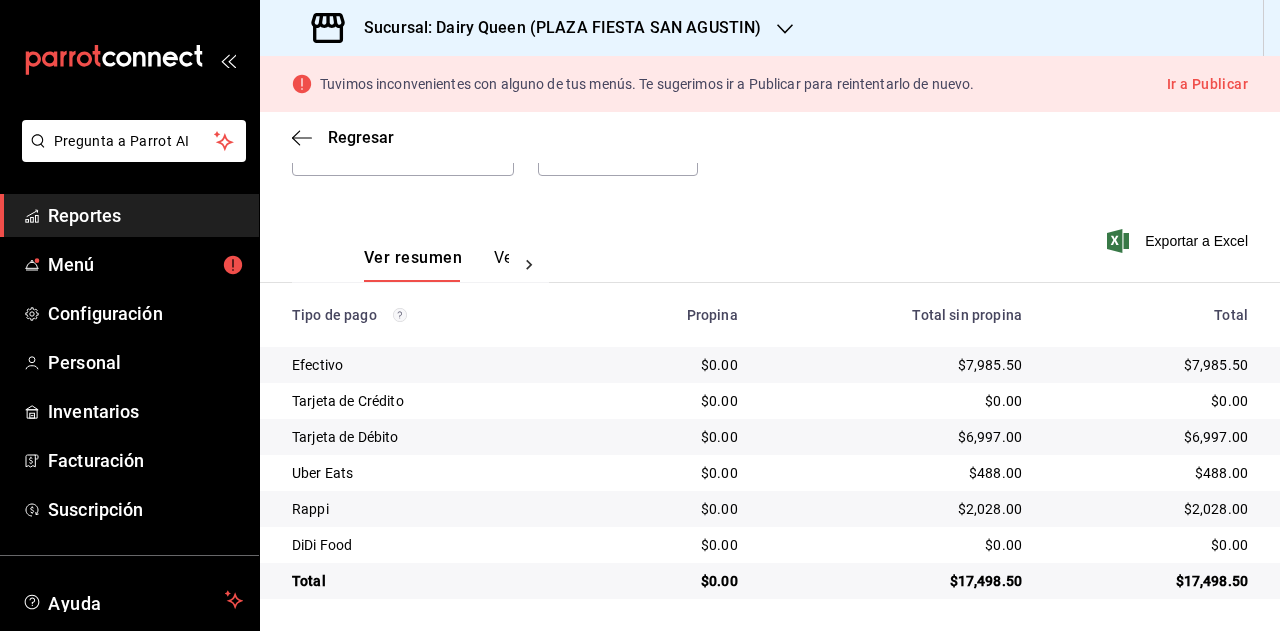 click on "Sucursal: Dairy Queen (PLAZA FIESTA SAN AGUSTIN)" at bounding box center [554, 28] 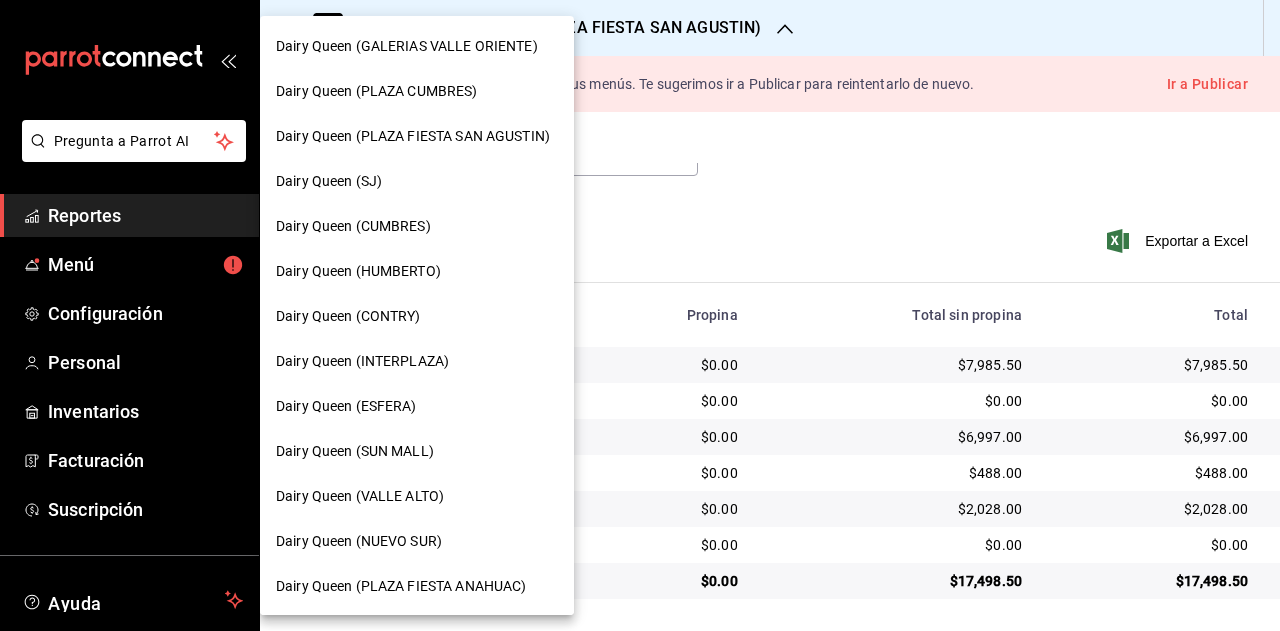 click on "Dairy Queen (SJ)" at bounding box center (417, 181) 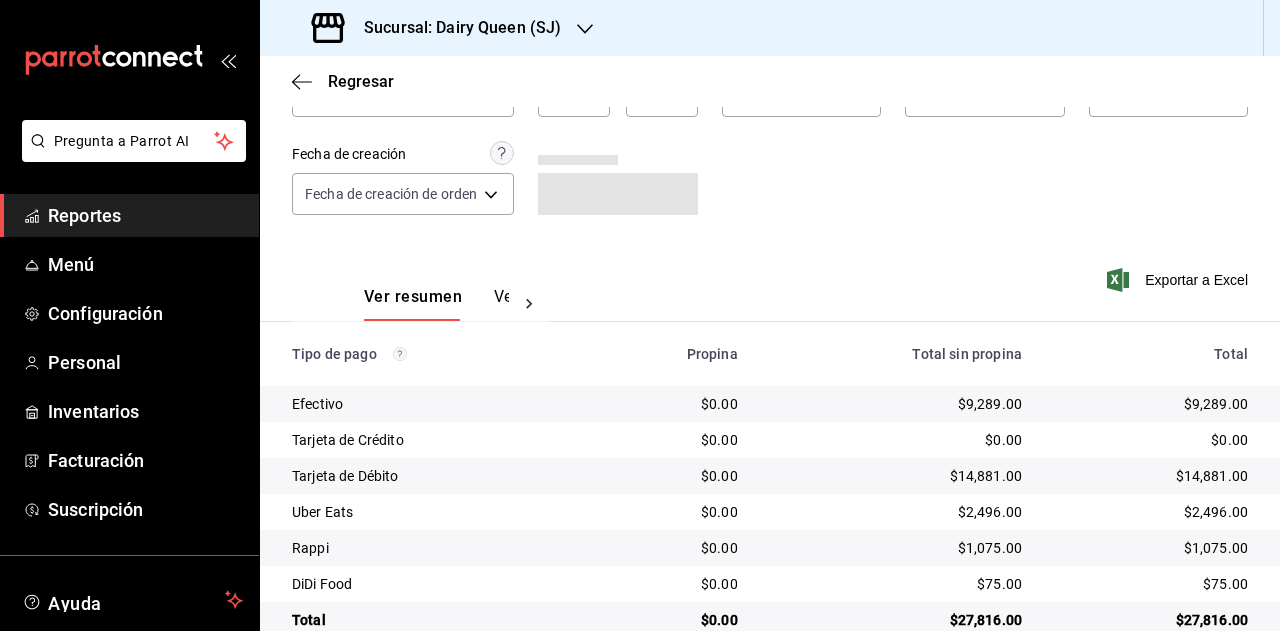 scroll, scrollTop: 79, scrollLeft: 0, axis: vertical 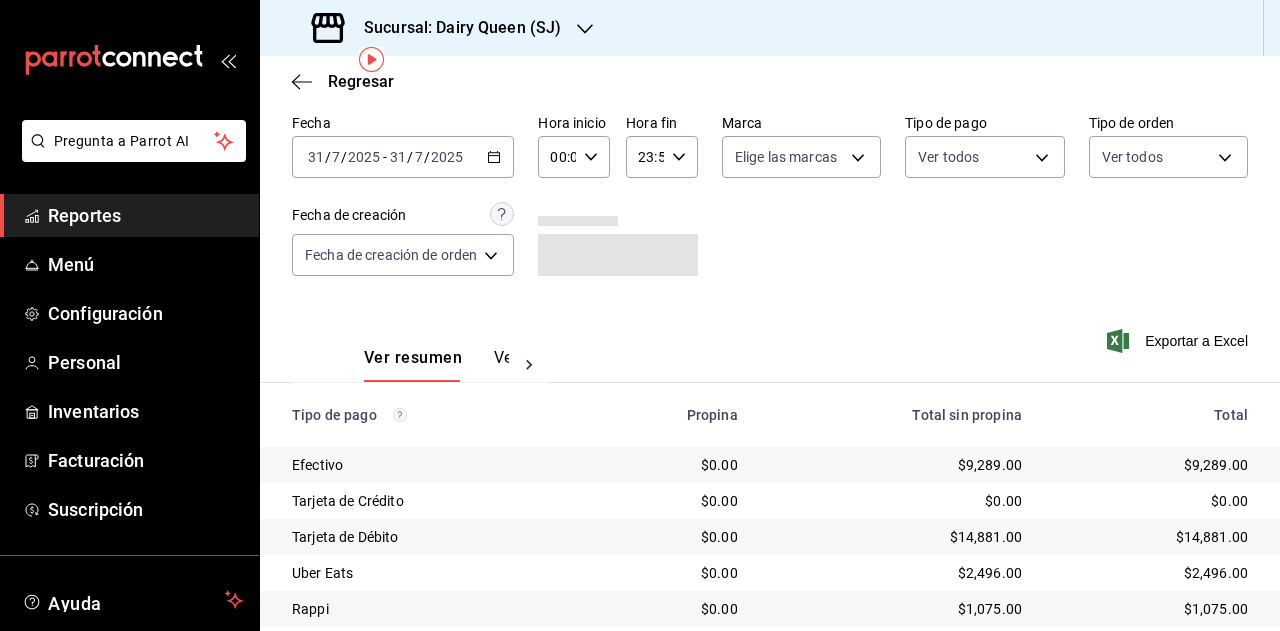 click on "Sucursal: Dairy Queen (SJ)" at bounding box center (438, 28) 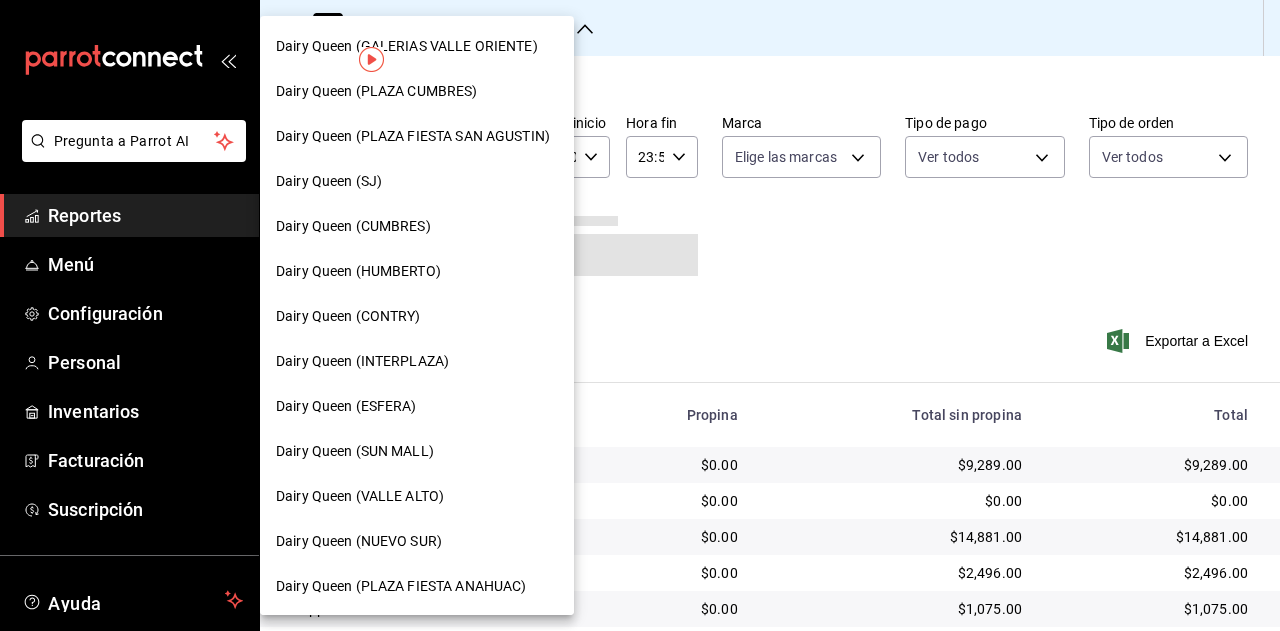 click on "Dairy Queen (CUMBRES)" at bounding box center [353, 226] 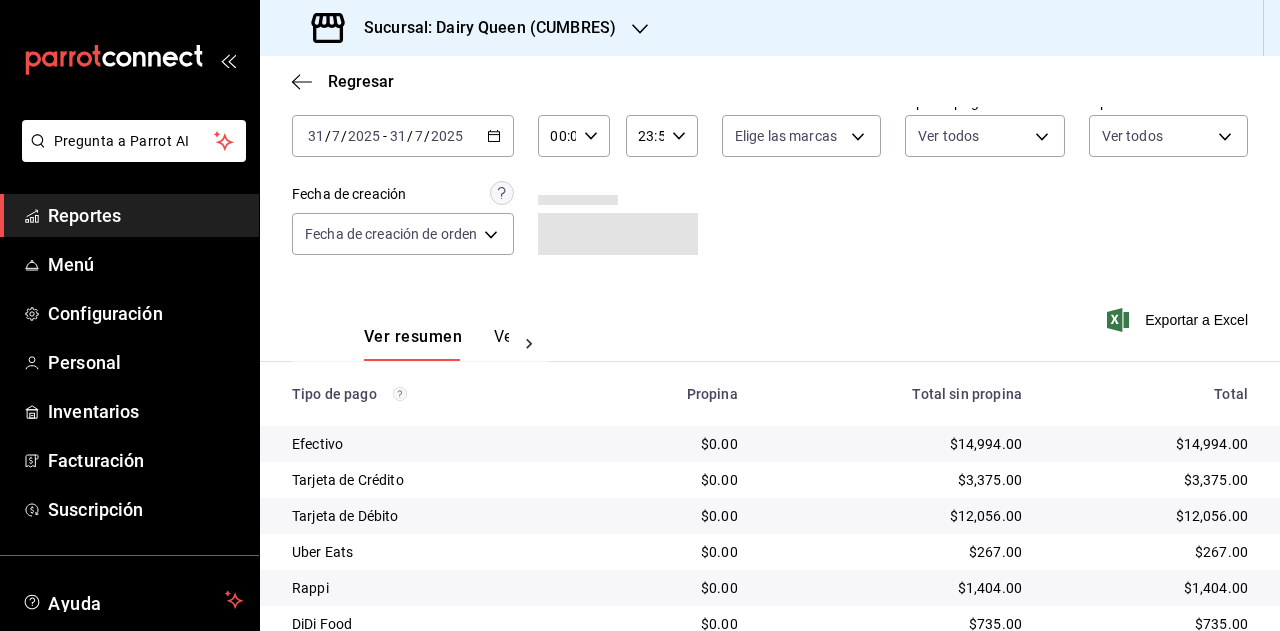 scroll, scrollTop: 179, scrollLeft: 0, axis: vertical 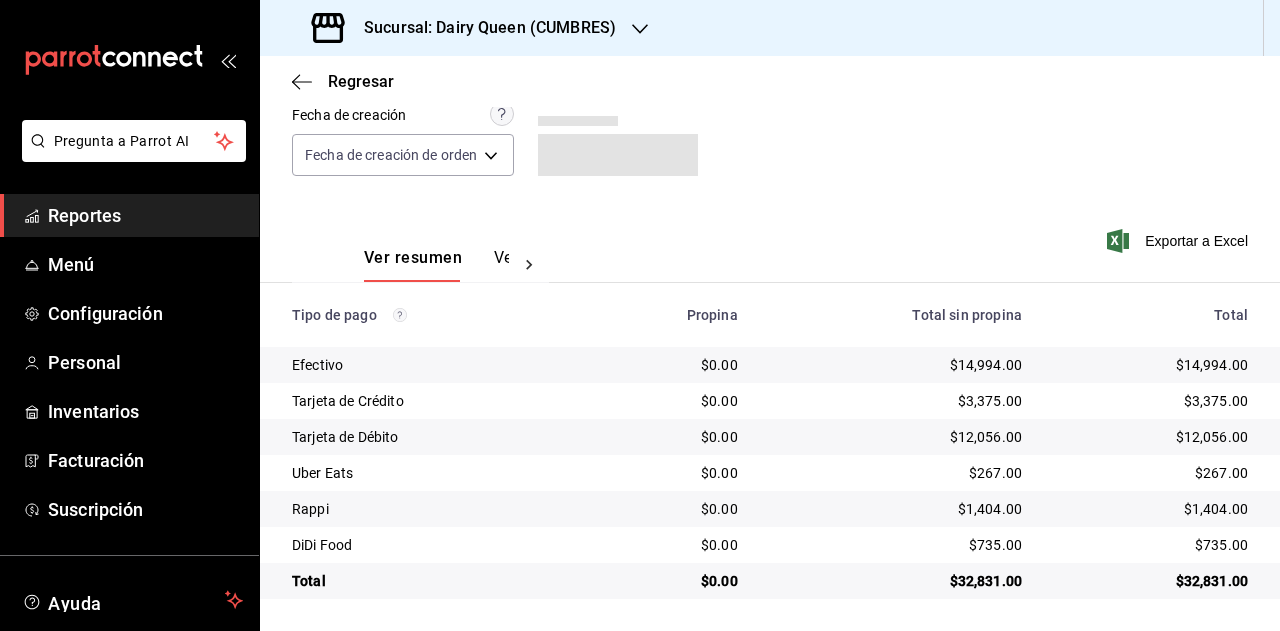 click on "Sucursal: Dairy Queen (CUMBRES)" at bounding box center [482, 28] 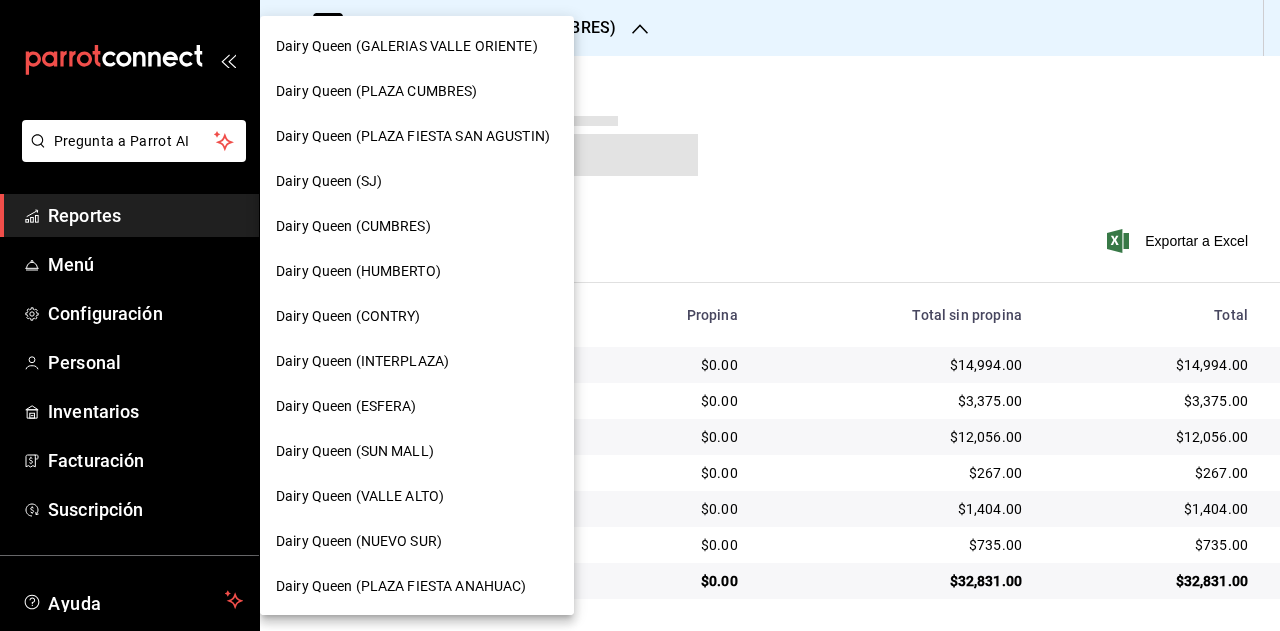 click on "Dairy Queen (HUMBERTO)" at bounding box center (358, 271) 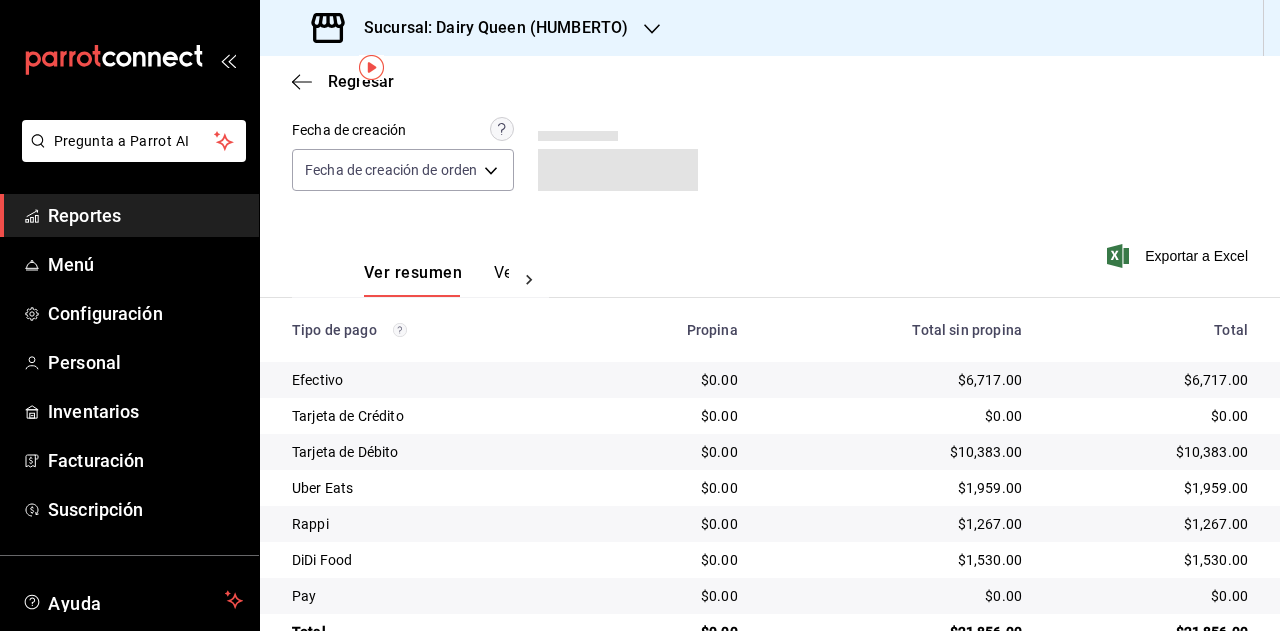 scroll, scrollTop: 215, scrollLeft: 0, axis: vertical 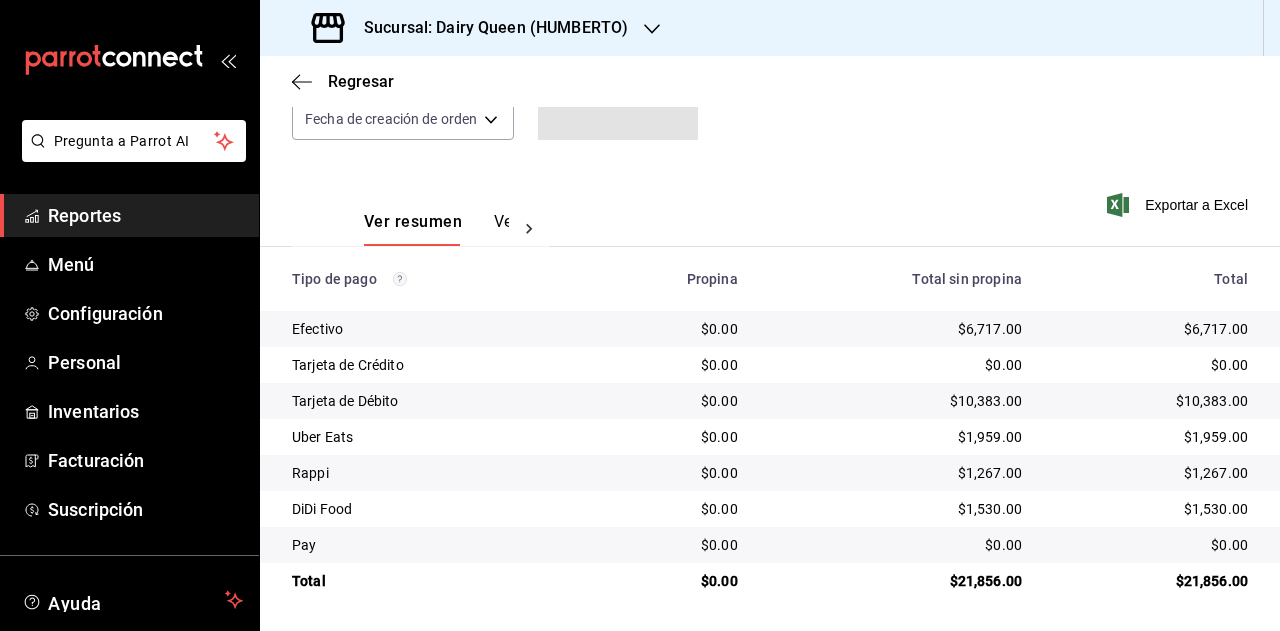 click on "Sucursal: Dairy Queen (HUMBERTO)" at bounding box center (472, 28) 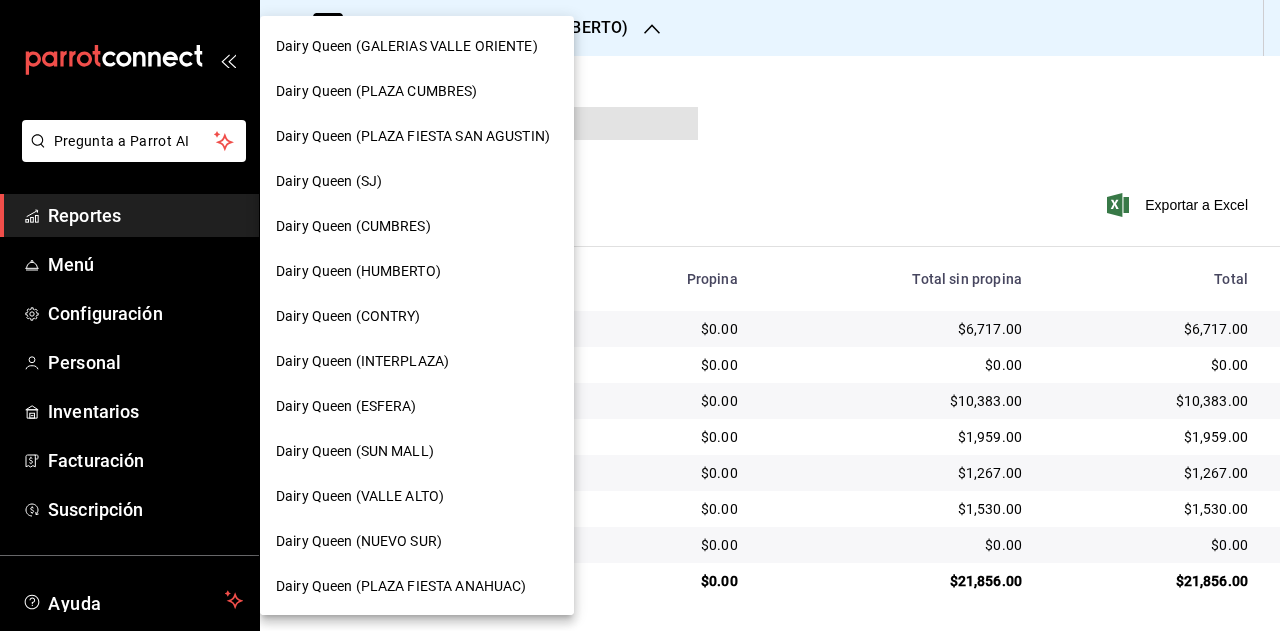 click on "Dairy Queen (CONTRY)" at bounding box center (417, 316) 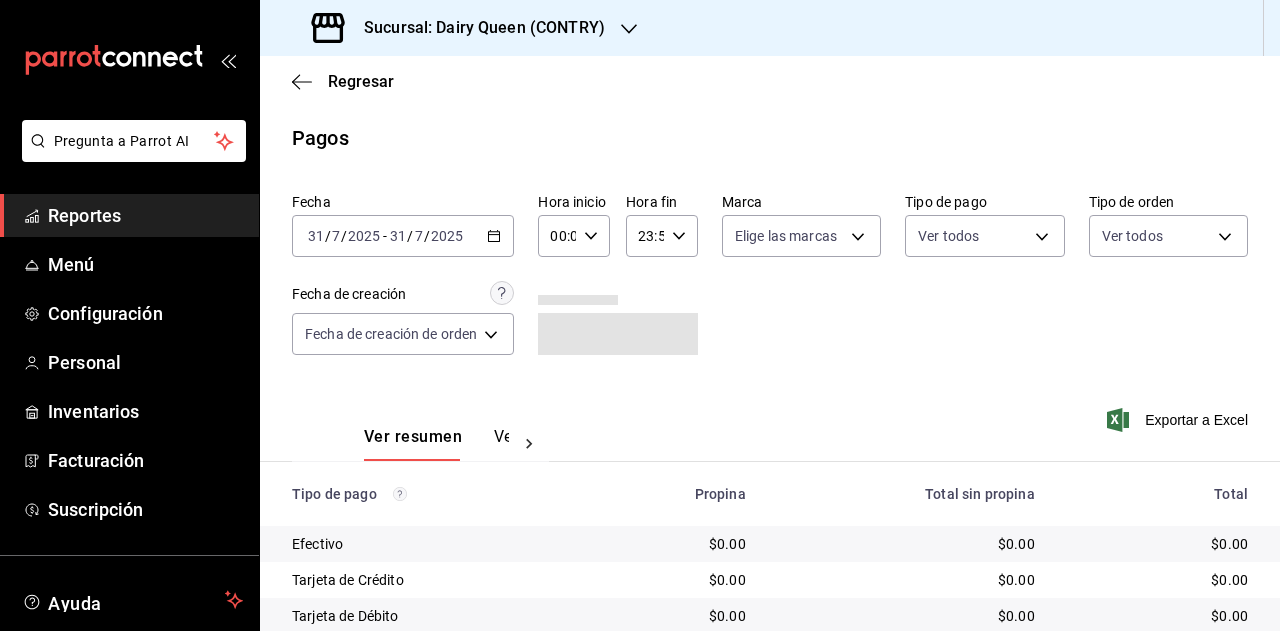 scroll, scrollTop: 215, scrollLeft: 0, axis: vertical 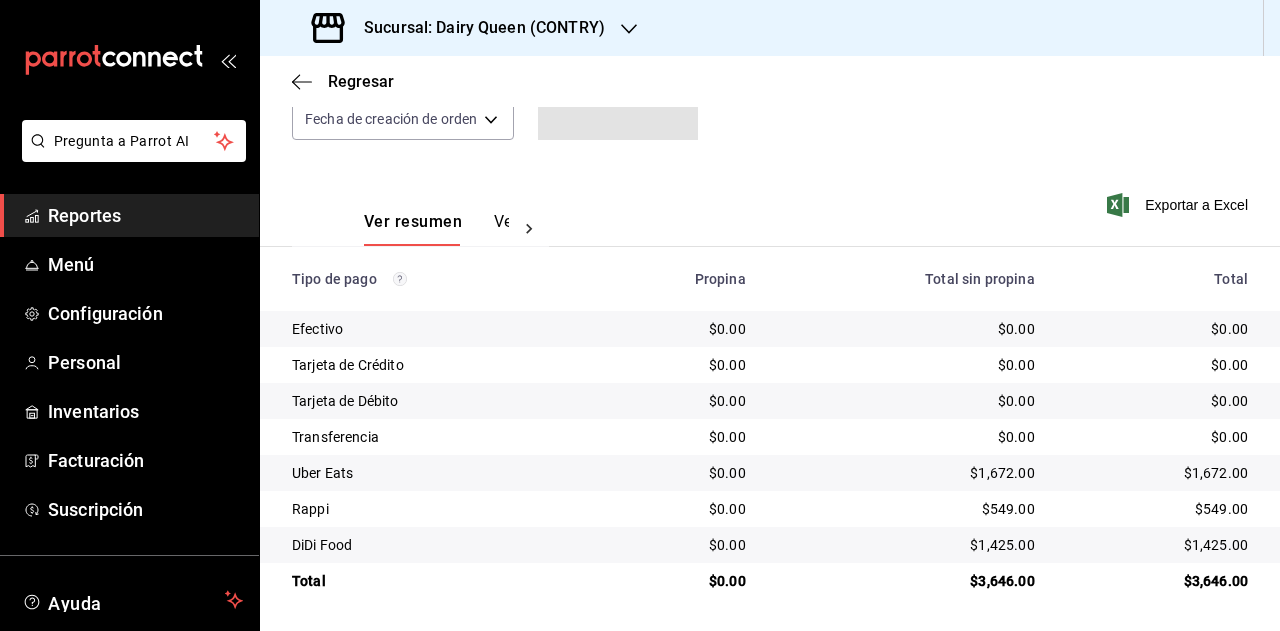 click on "Sucursal: Dairy Queen (CONTRY)" at bounding box center (460, 28) 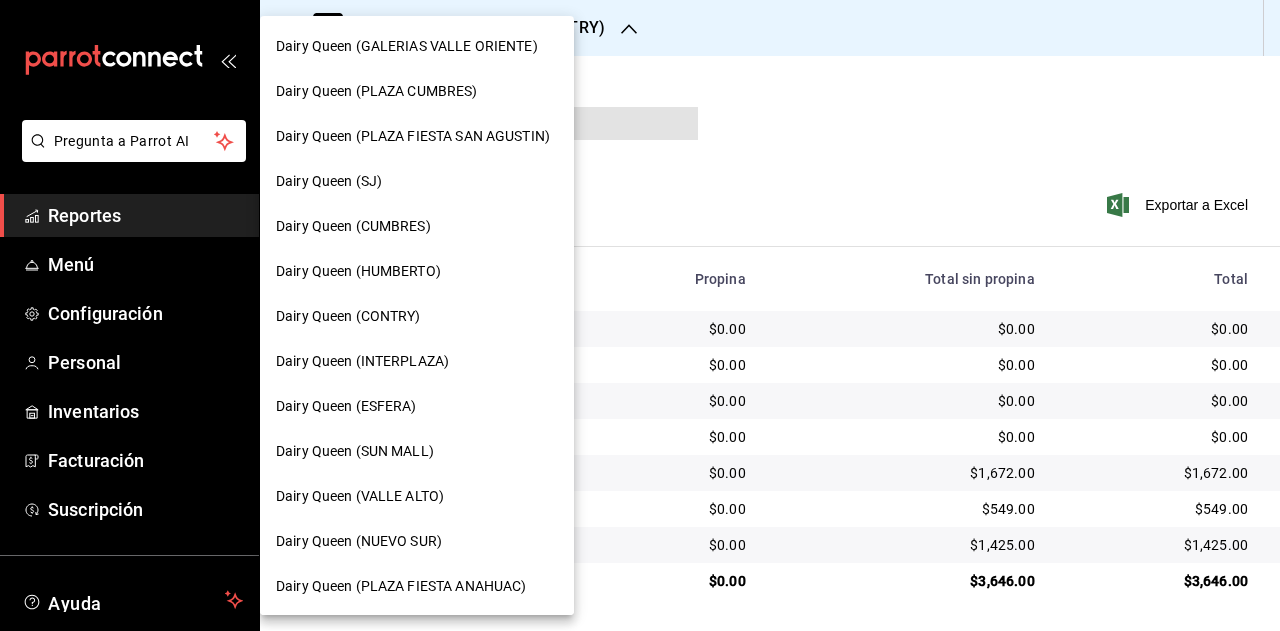 click on "Dairy Queen (INTERPLAZA)" at bounding box center [362, 361] 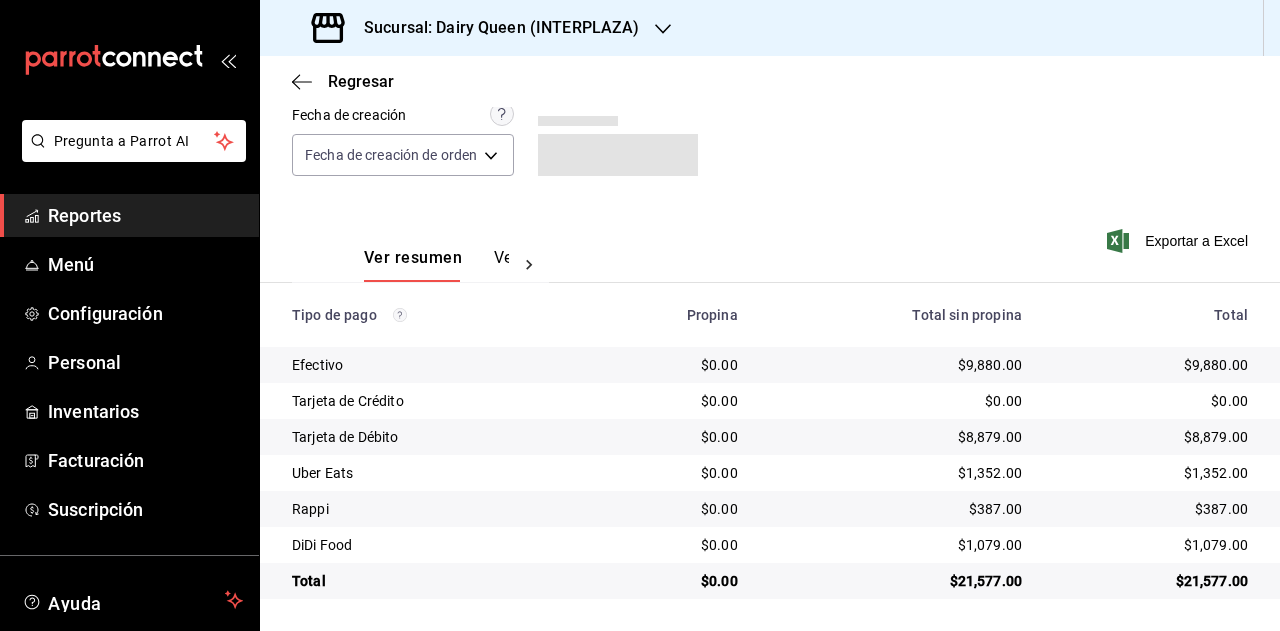 scroll, scrollTop: 179, scrollLeft: 0, axis: vertical 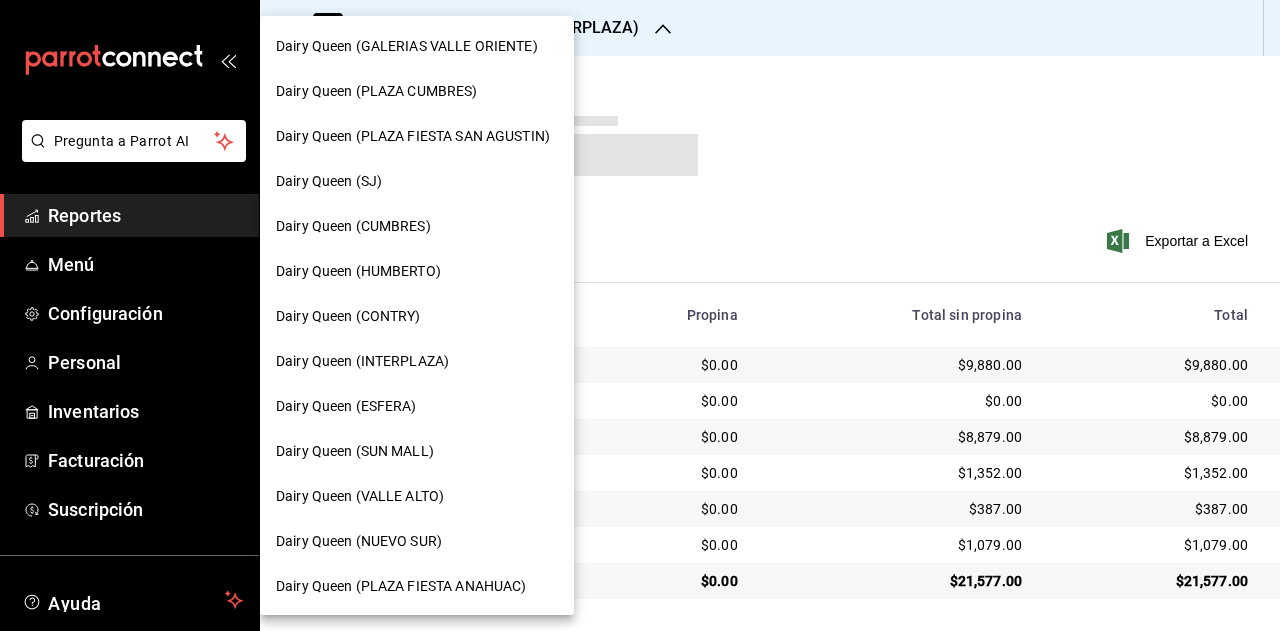 click on "Dairy Queen (ESFERA)" at bounding box center [417, 406] 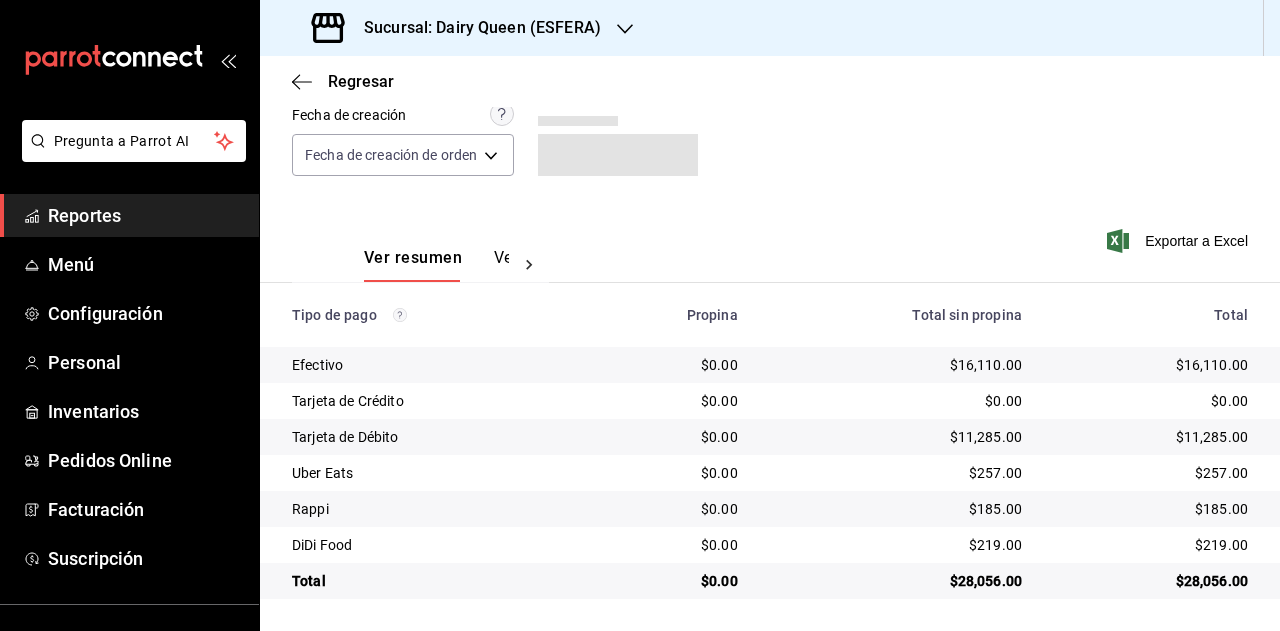 scroll, scrollTop: 179, scrollLeft: 0, axis: vertical 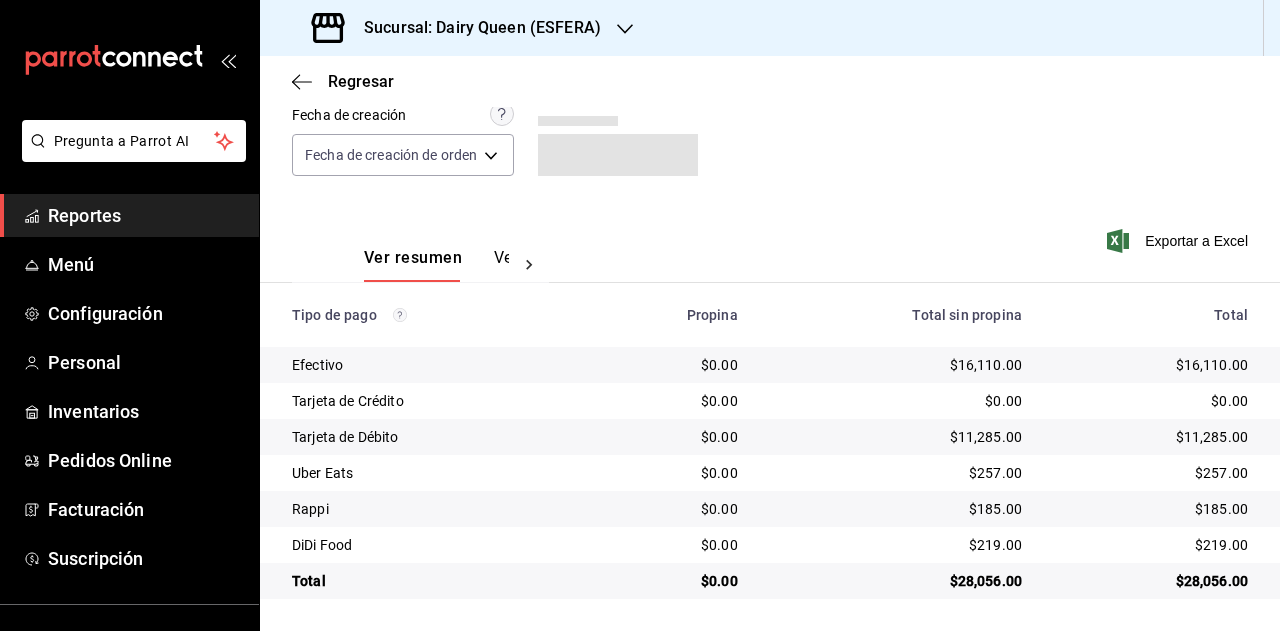 click on "Sucursal: Dairy Queen (ESFERA)" at bounding box center [474, 28] 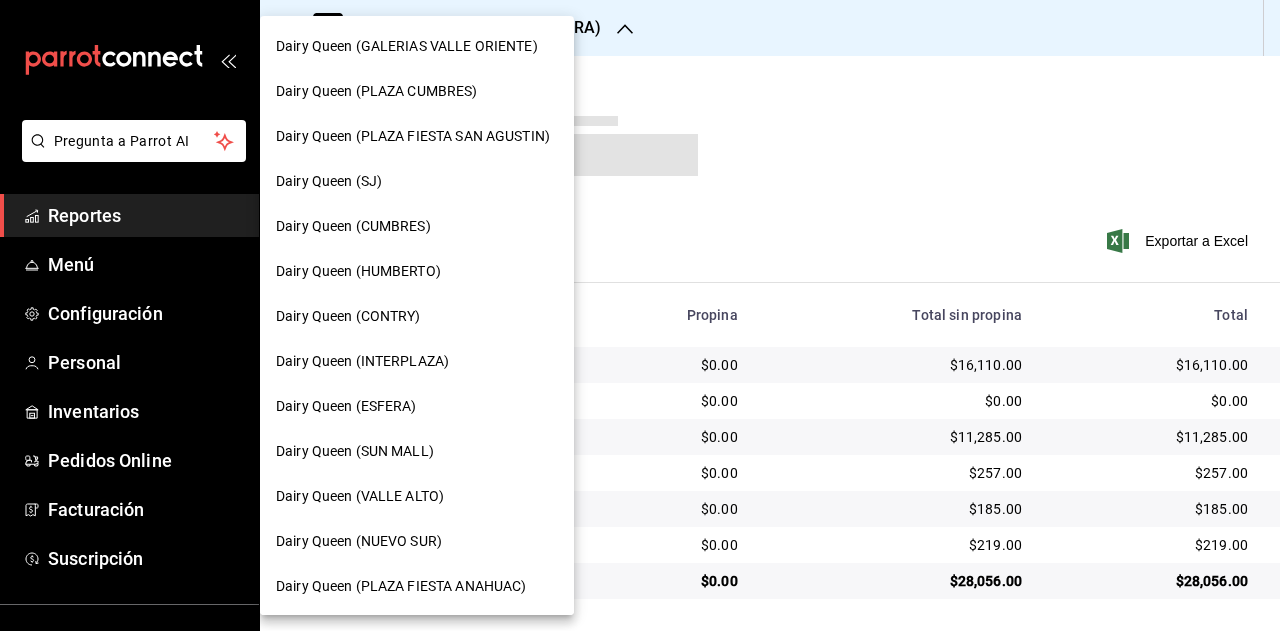 click on "Dairy Queen (SUN MALL)" at bounding box center [417, 451] 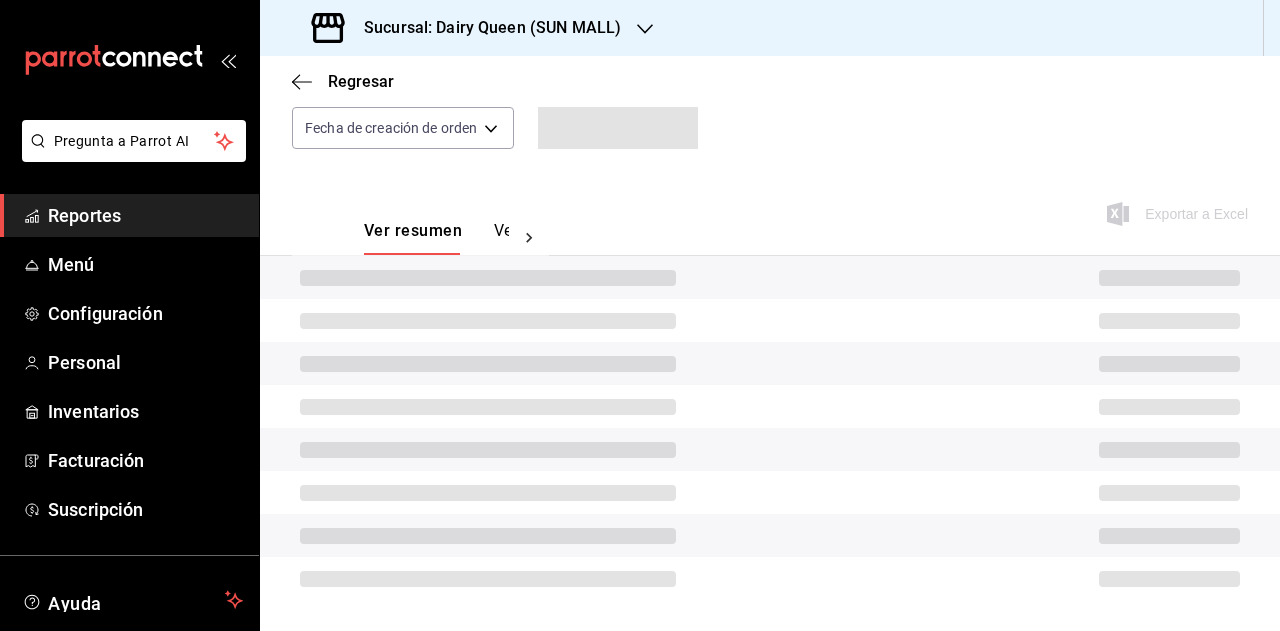 scroll, scrollTop: 179, scrollLeft: 0, axis: vertical 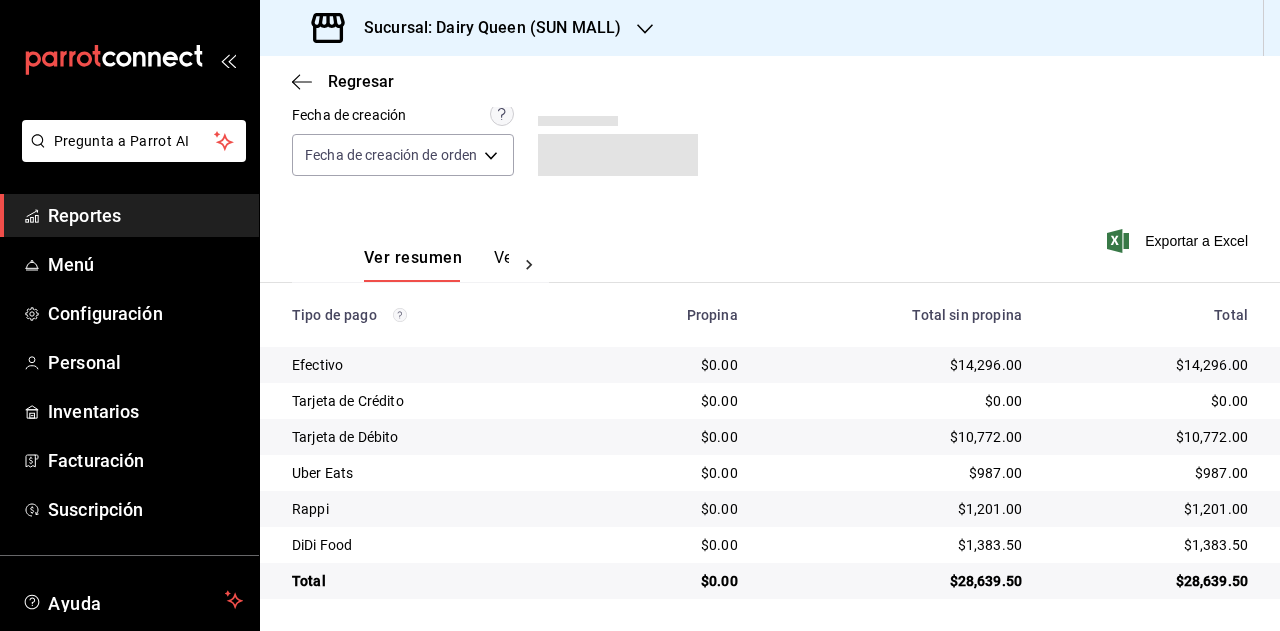 click on "Sucursal: Dairy Queen (SUN MALL)" at bounding box center (484, 28) 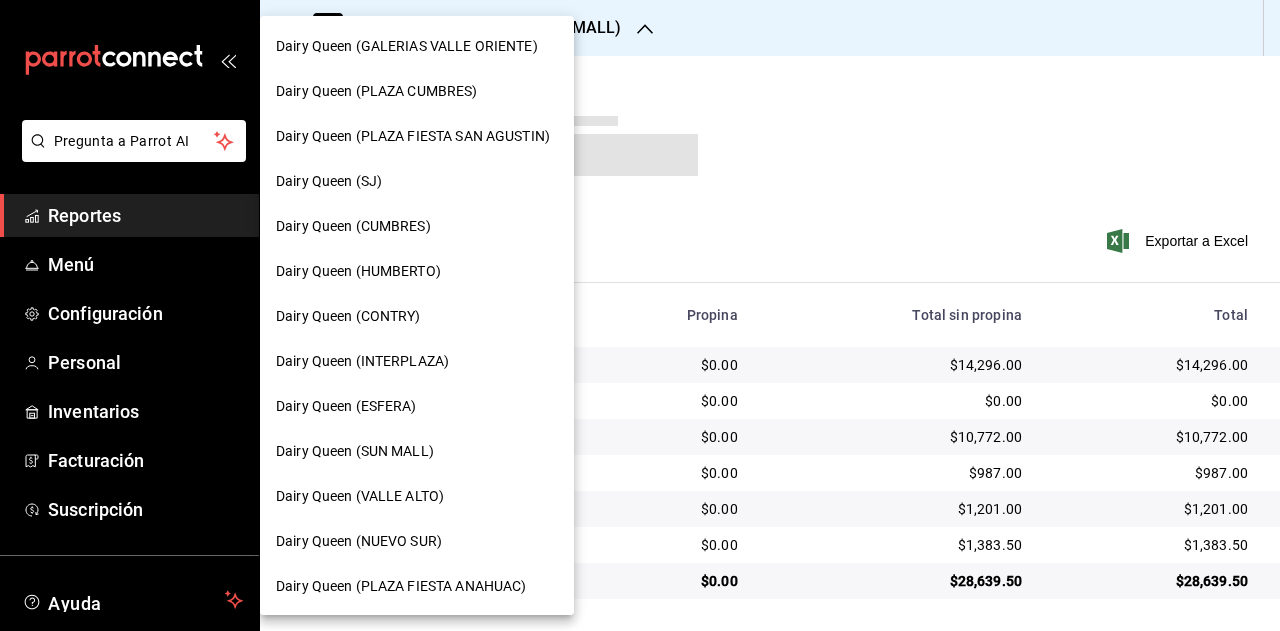 click on "Dairy Queen (VALLE ALTO)" at bounding box center [417, 496] 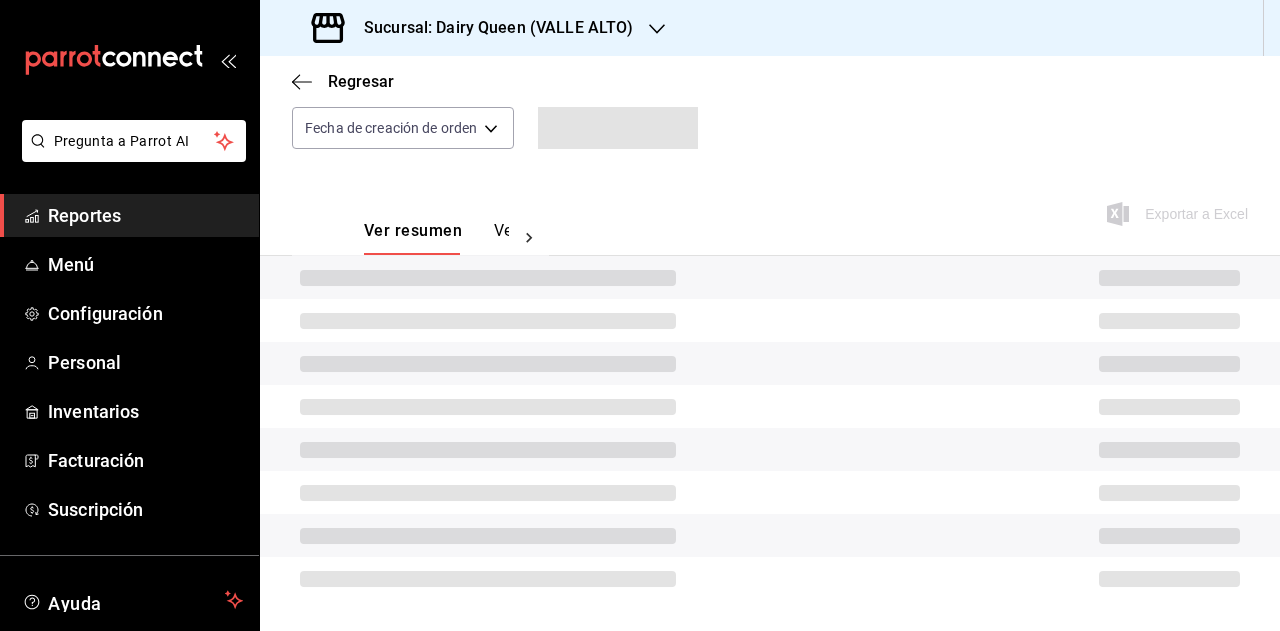 scroll, scrollTop: 179, scrollLeft: 0, axis: vertical 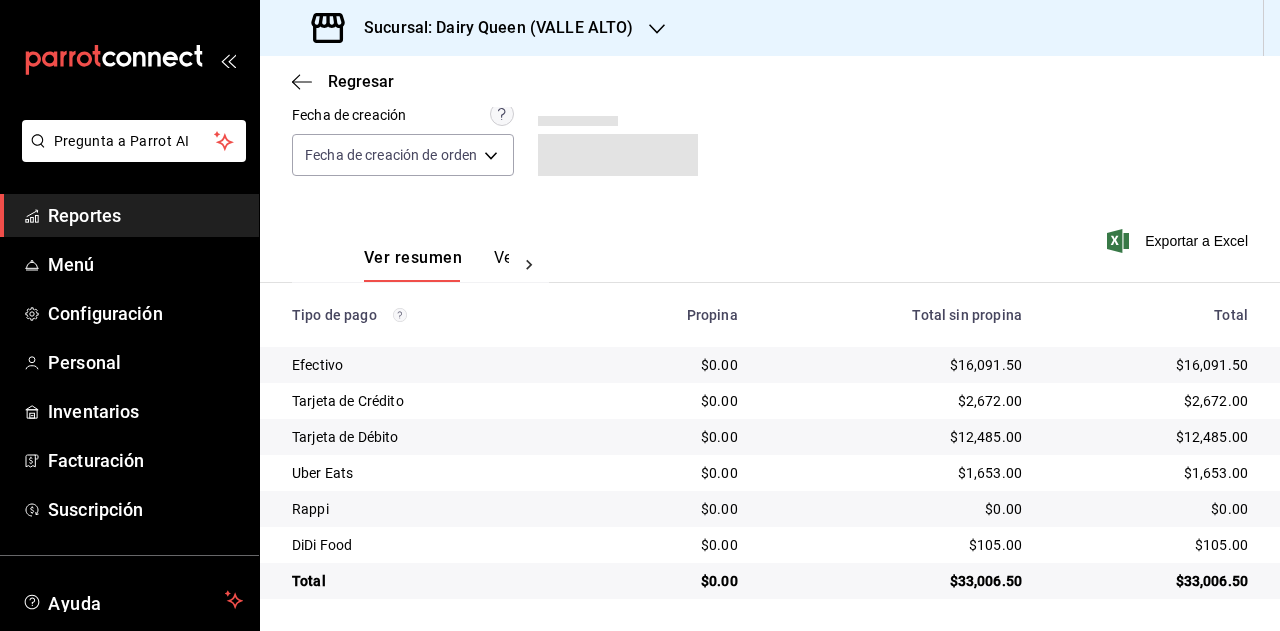 click on "Sucursal: Dairy Queen (VALLE ALTO)" at bounding box center (474, 28) 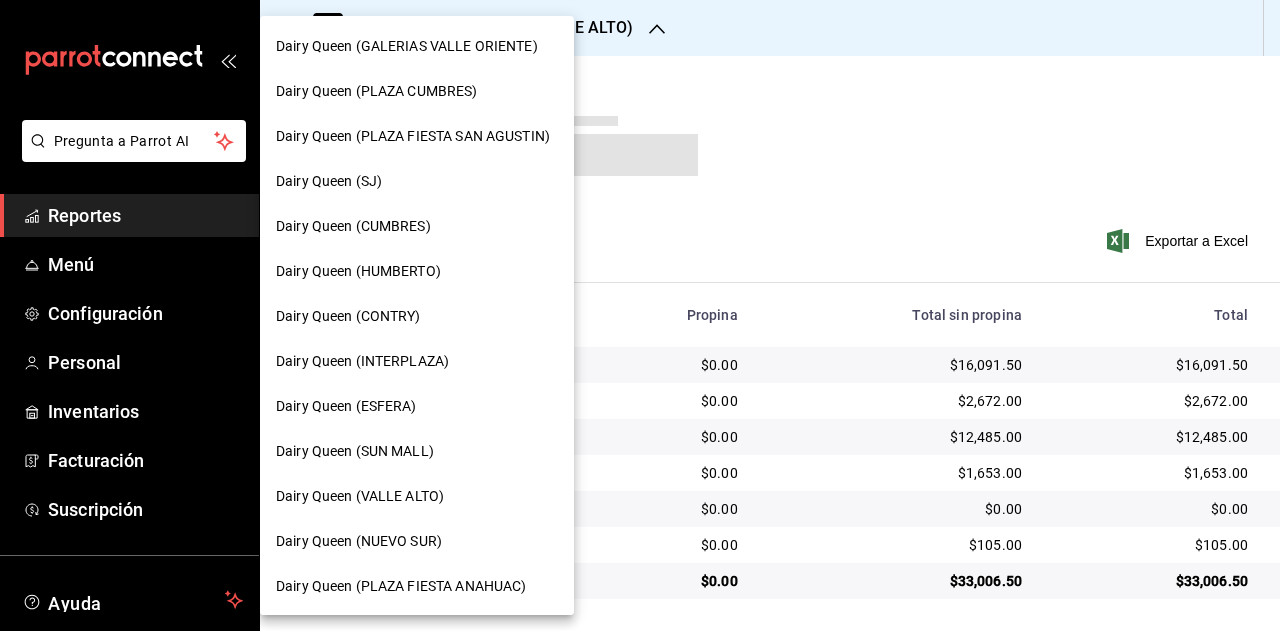 click on "Dairy Queen (NUEVO SUR)" at bounding box center (417, 541) 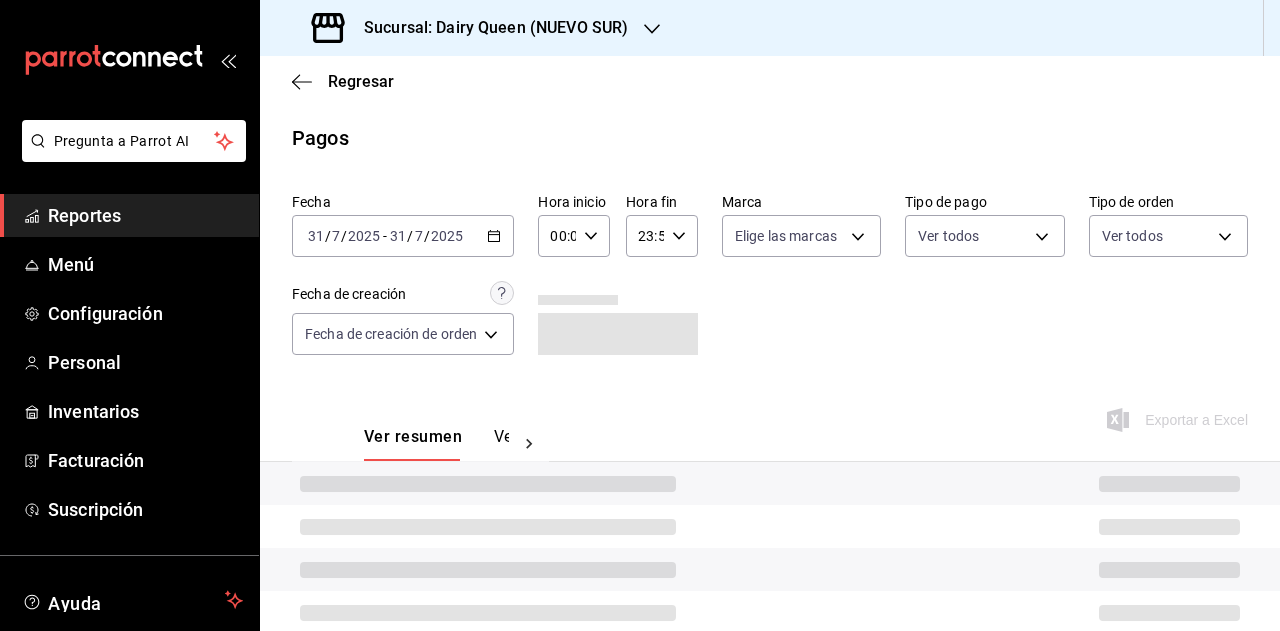 scroll, scrollTop: 179, scrollLeft: 0, axis: vertical 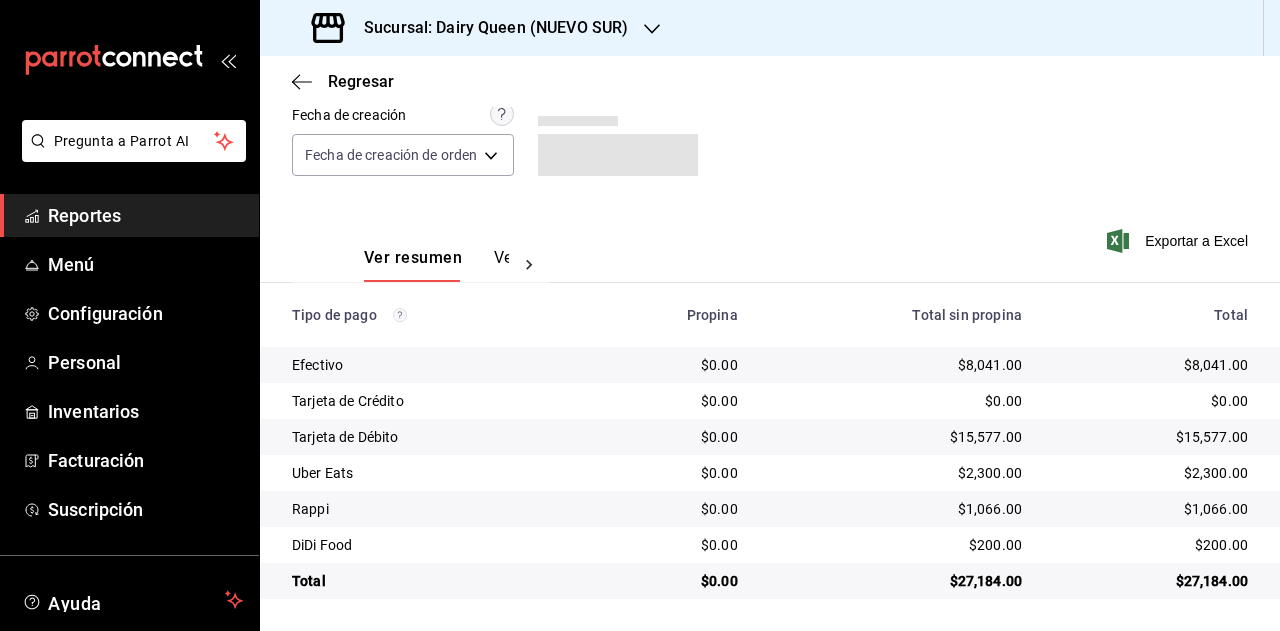 click on "Sucursal: Dairy Queen (NUEVO SUR)" at bounding box center [488, 28] 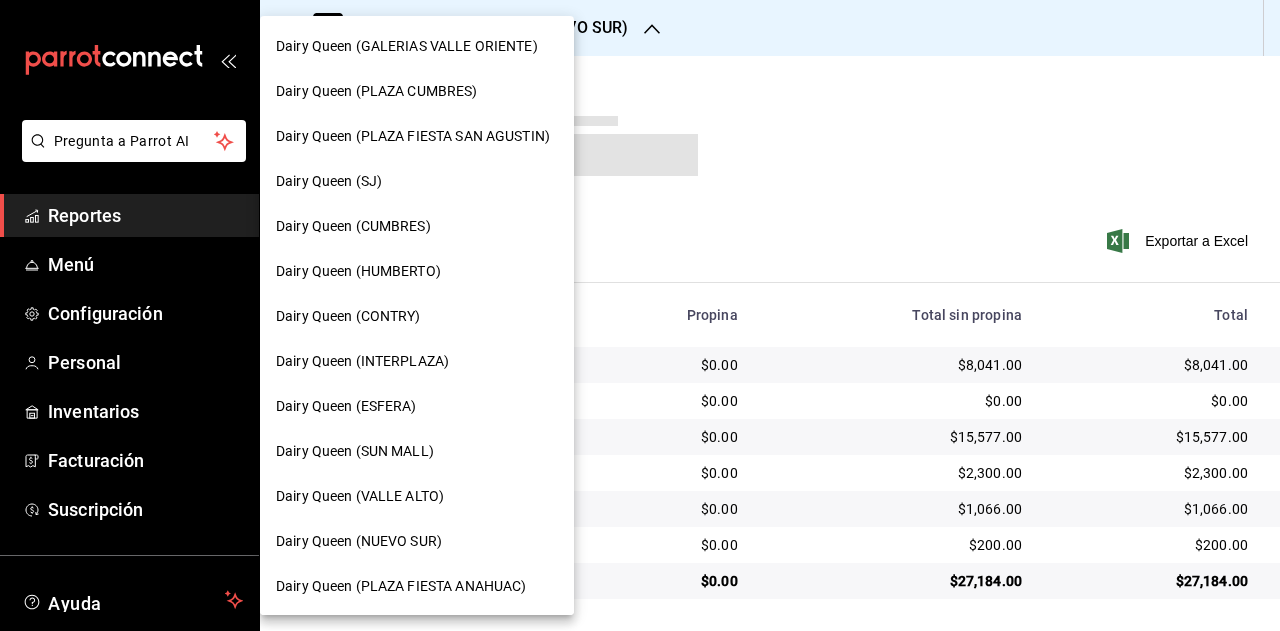 click on "Dairy Queen (PLAZA FIESTA ANAHUAC)" at bounding box center [417, 586] 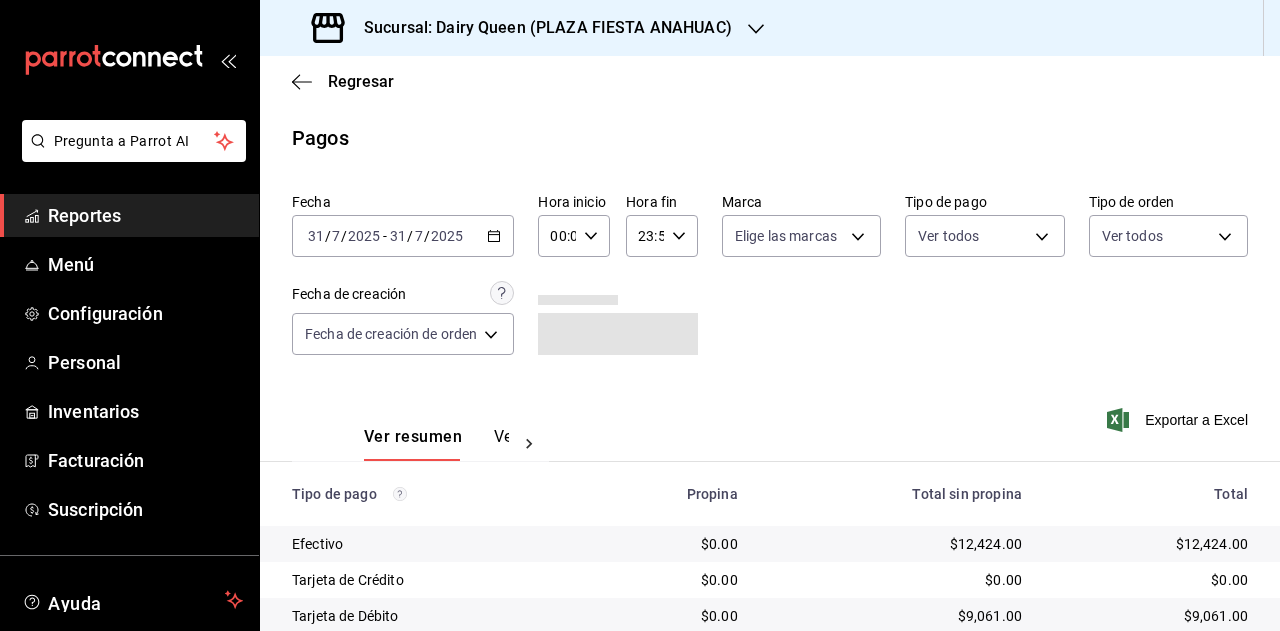 scroll, scrollTop: 0, scrollLeft: 0, axis: both 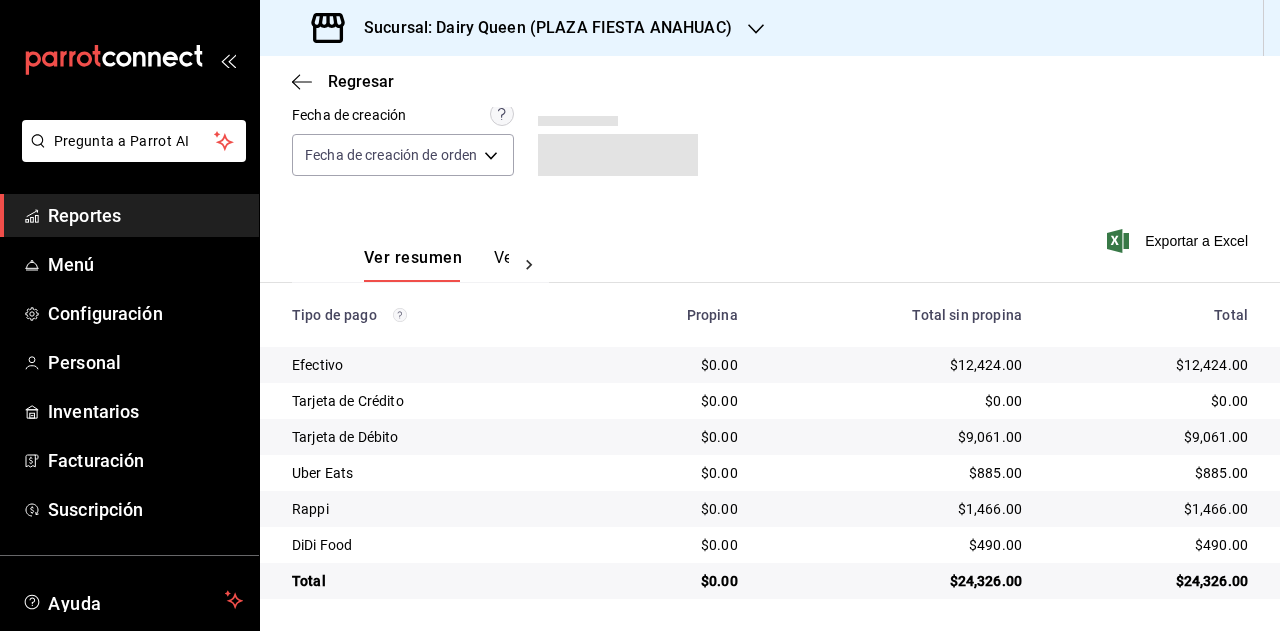 click on "Sucursal: Dairy Queen (PLAZA FIESTA ANAHUAC)" at bounding box center [540, 28] 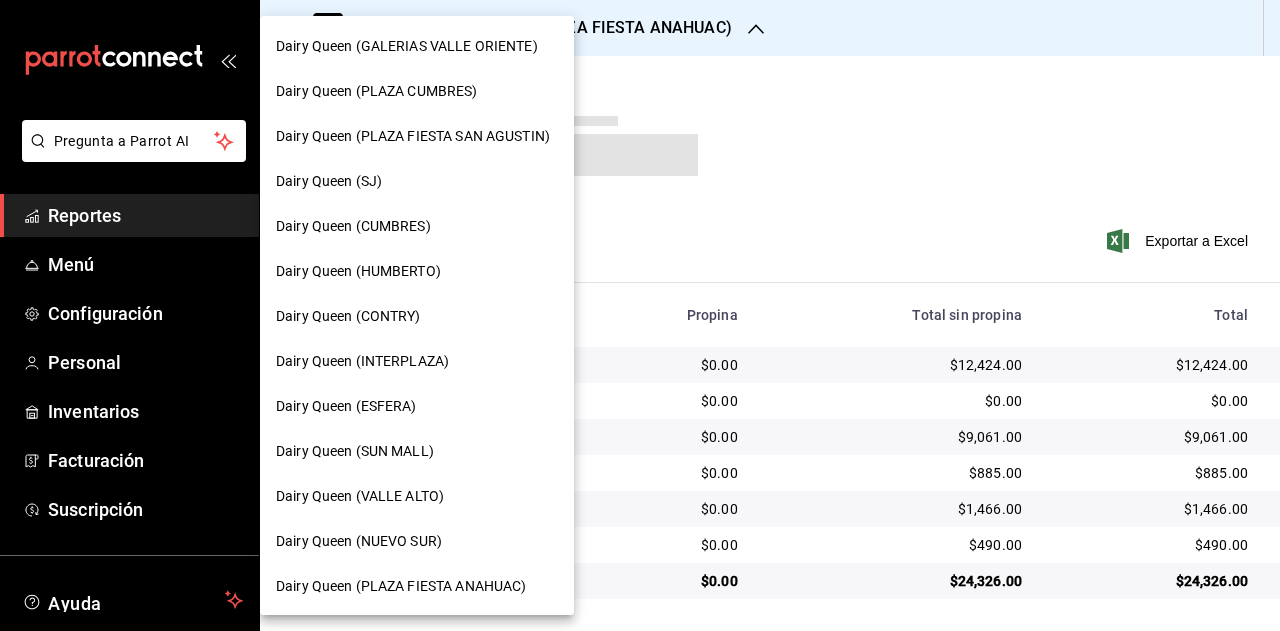 scroll, scrollTop: 400, scrollLeft: 0, axis: vertical 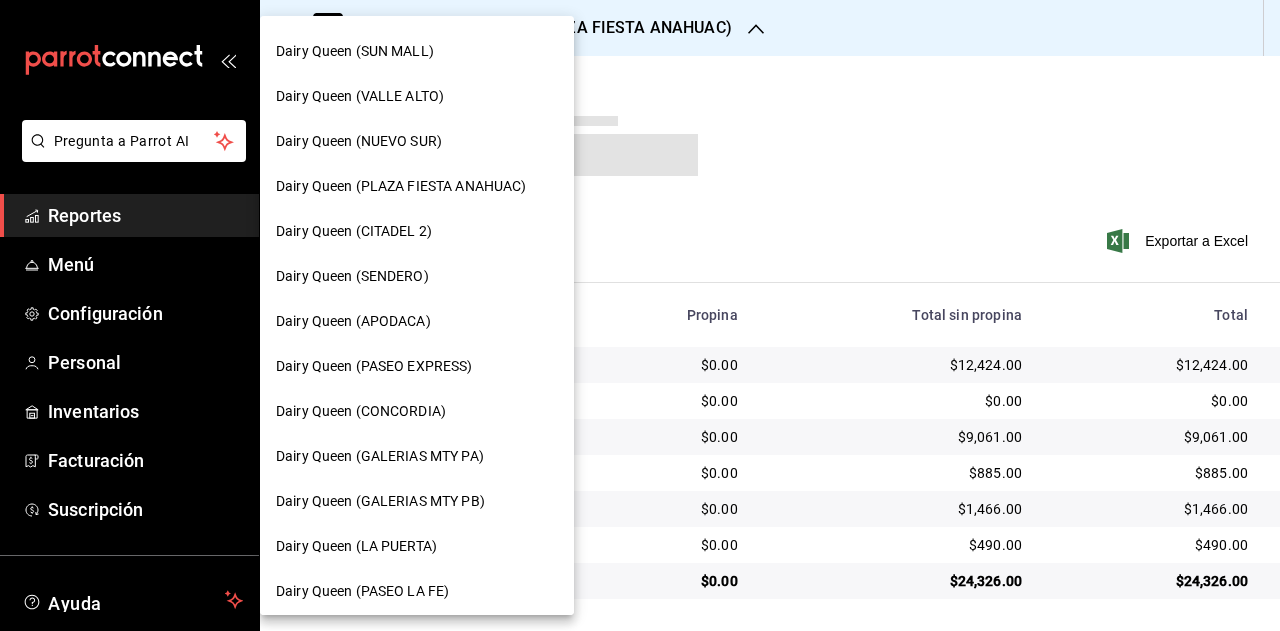 click on "Dairy Queen (CITADEL 2)" at bounding box center (417, 231) 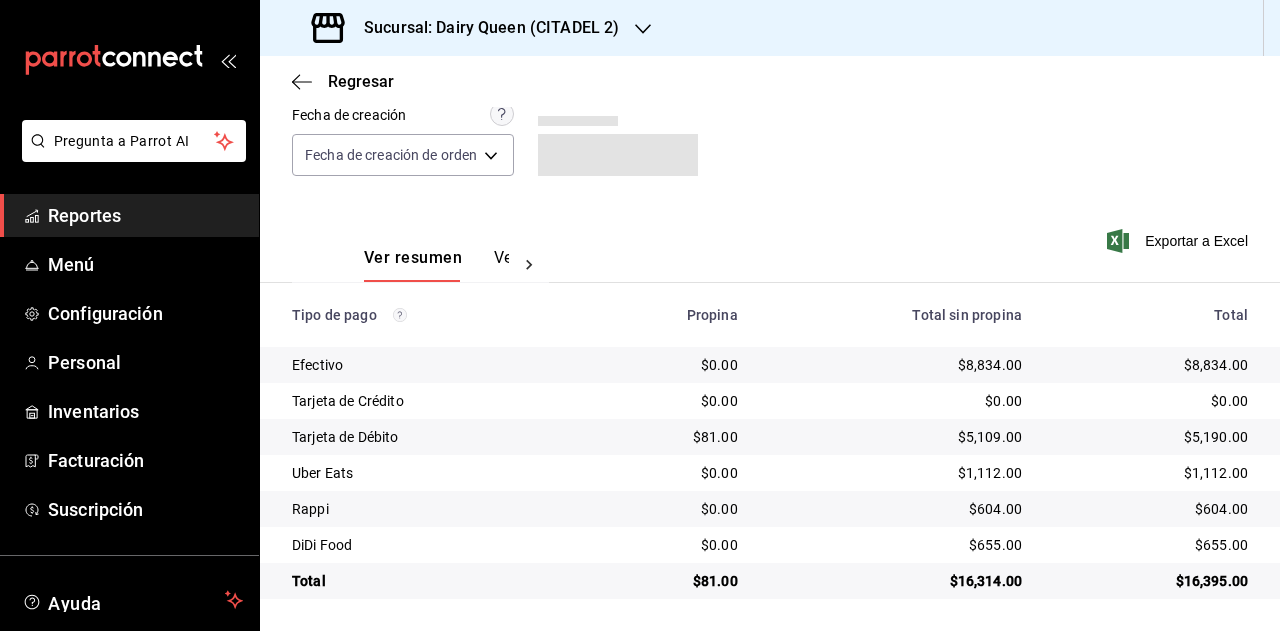 scroll, scrollTop: 179, scrollLeft: 0, axis: vertical 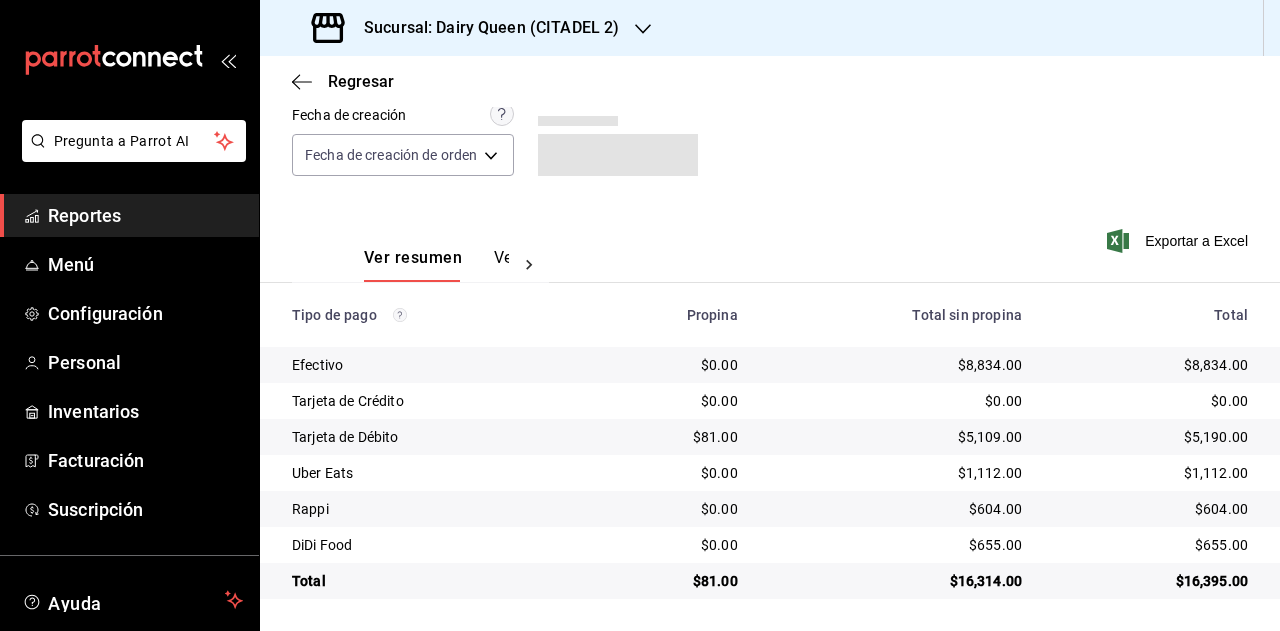 click on "Sucursal: Dairy Queen (CITADEL 2)" at bounding box center (483, 28) 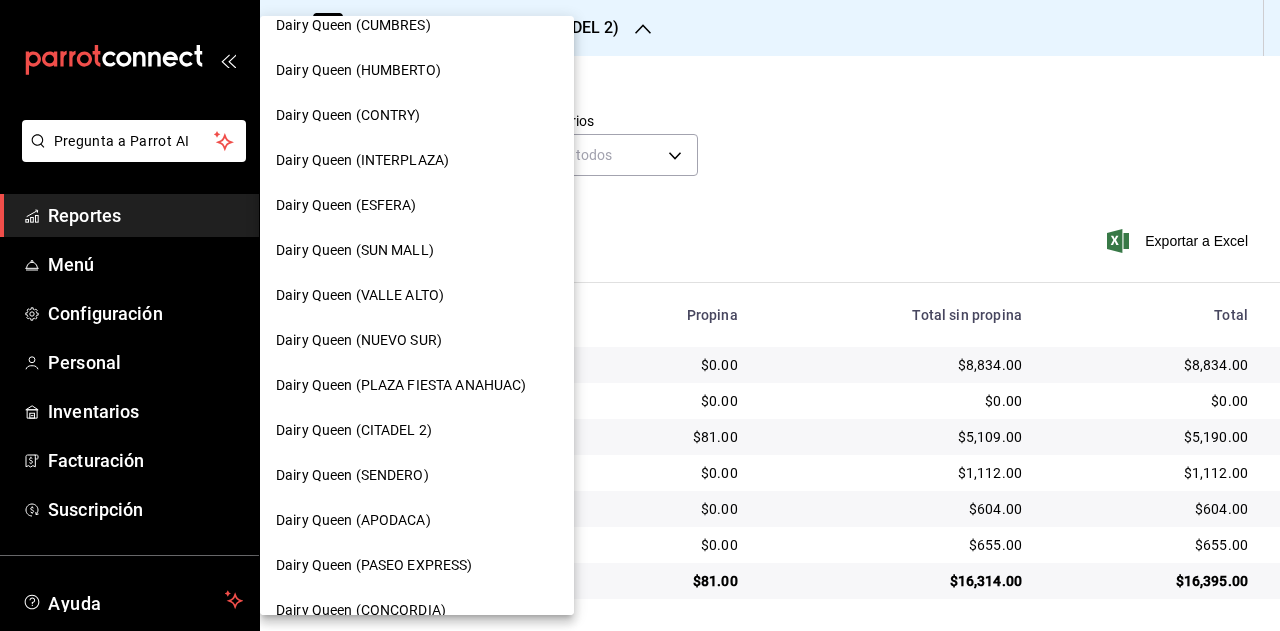scroll, scrollTop: 300, scrollLeft: 0, axis: vertical 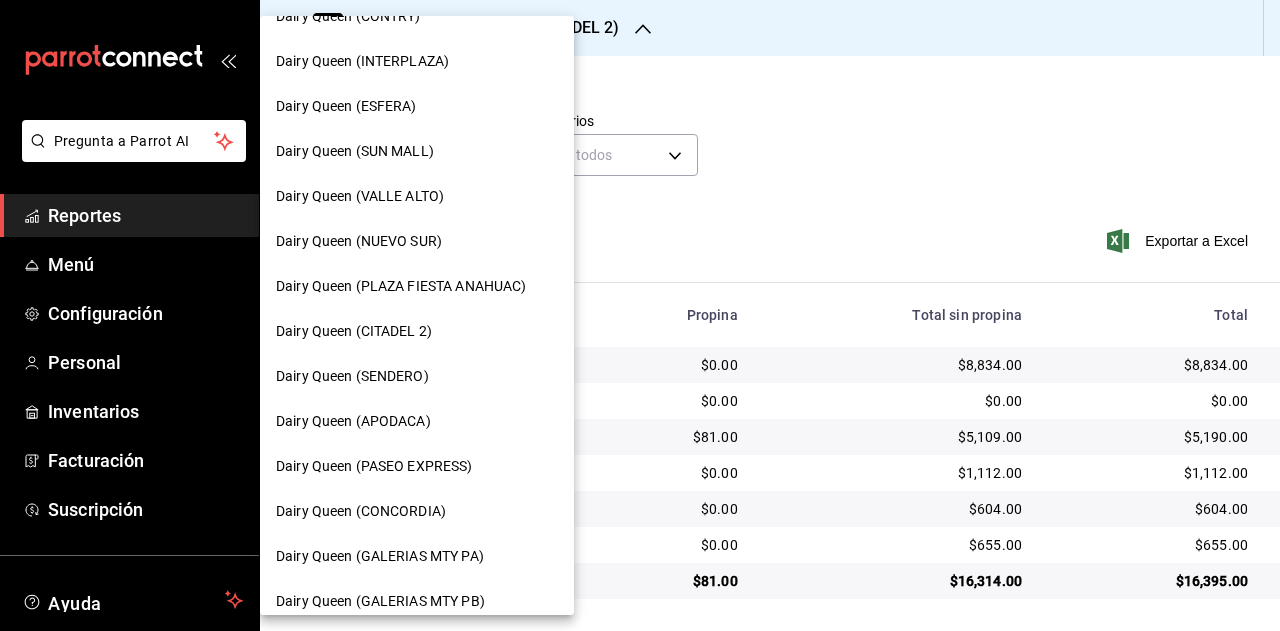 click on "Dairy Queen (SENDERO)" at bounding box center (417, 376) 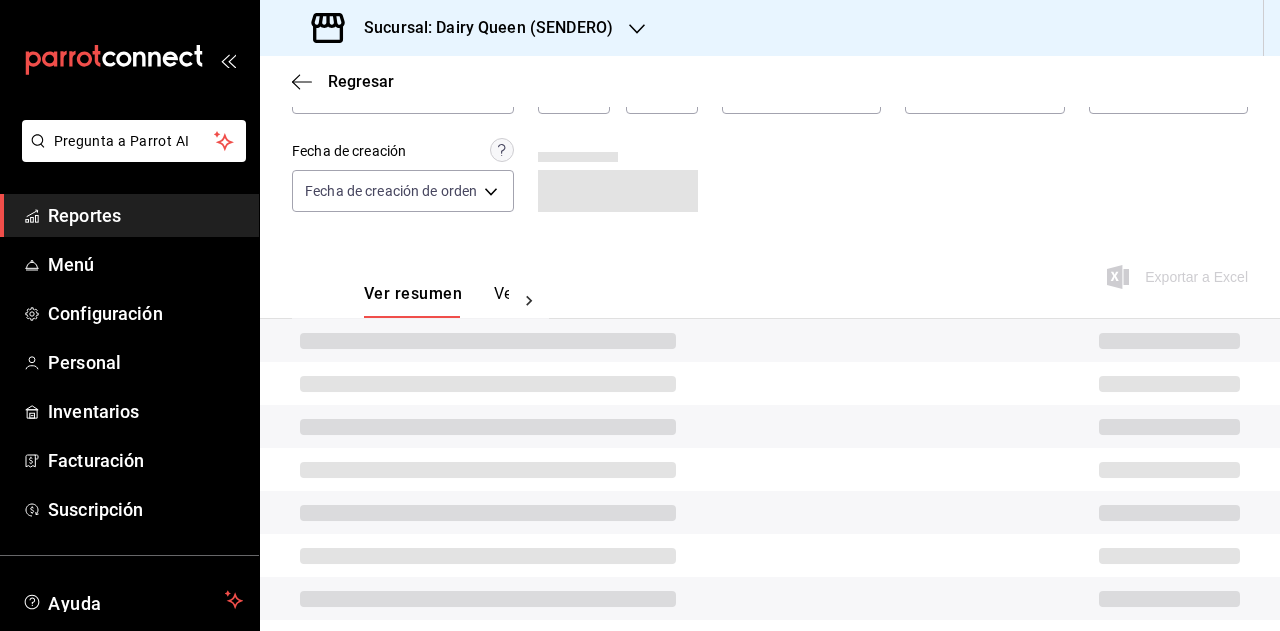 scroll, scrollTop: 206, scrollLeft: 0, axis: vertical 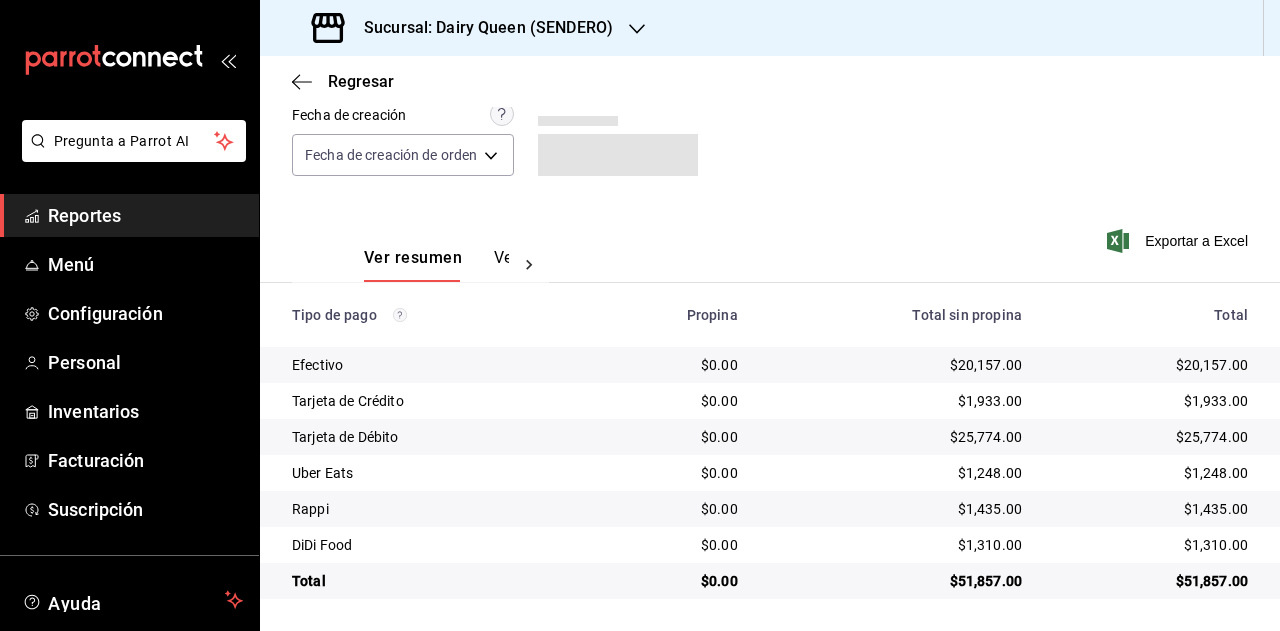 drag, startPoint x: 548, startPoint y: 121, endPoint x: 571, endPoint y: 36, distance: 88.0568 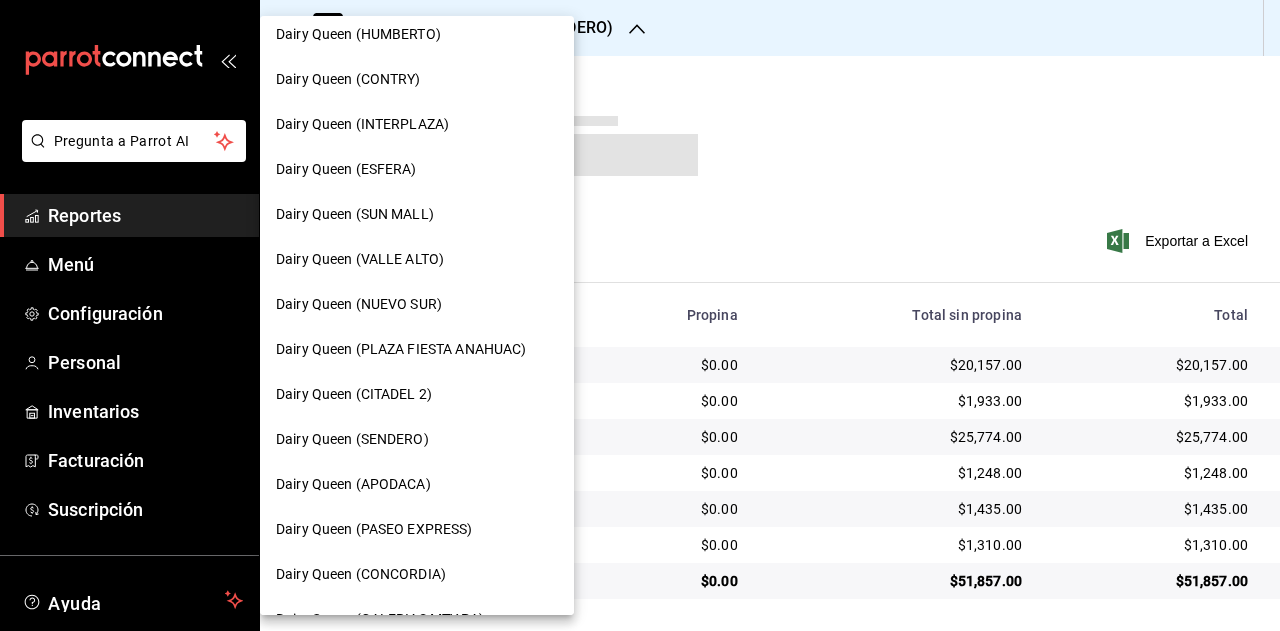scroll, scrollTop: 300, scrollLeft: 0, axis: vertical 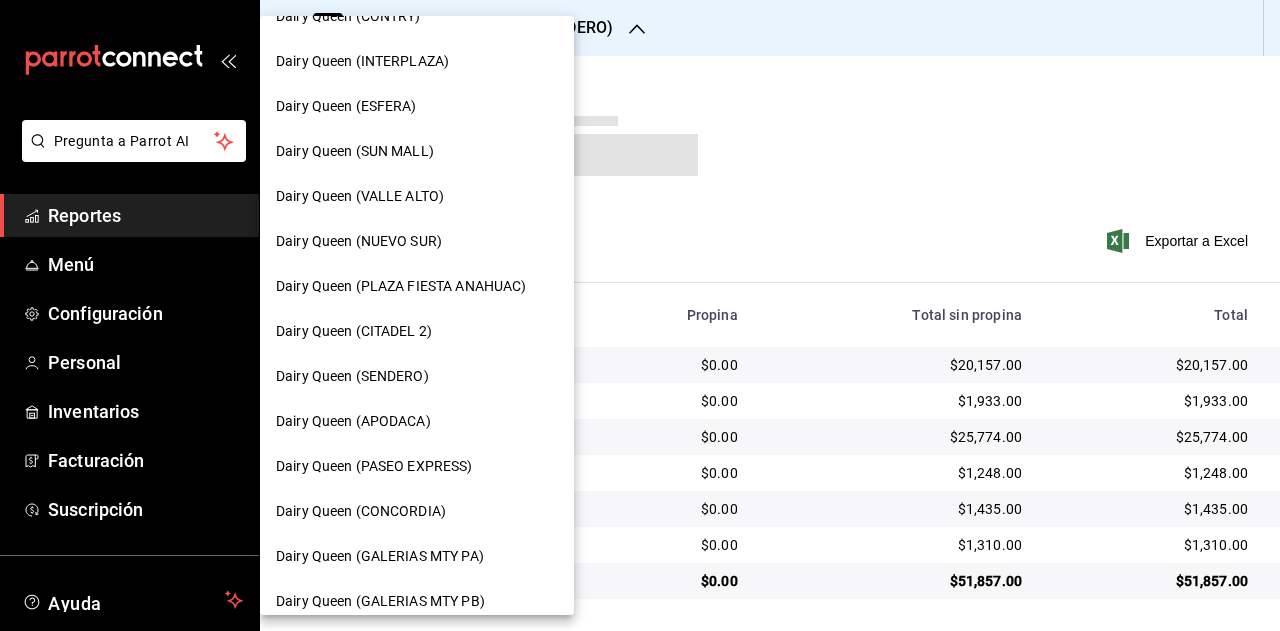 click on "Dairy Queen (APODACA)" at bounding box center [417, 421] 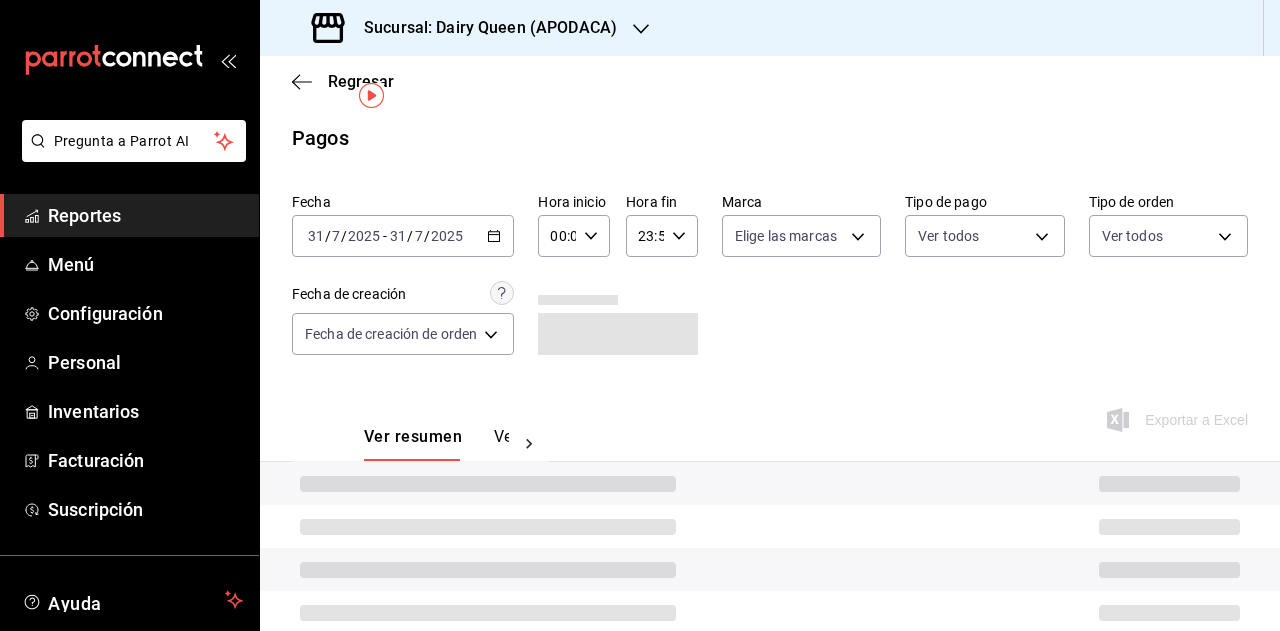 scroll, scrollTop: 71, scrollLeft: 0, axis: vertical 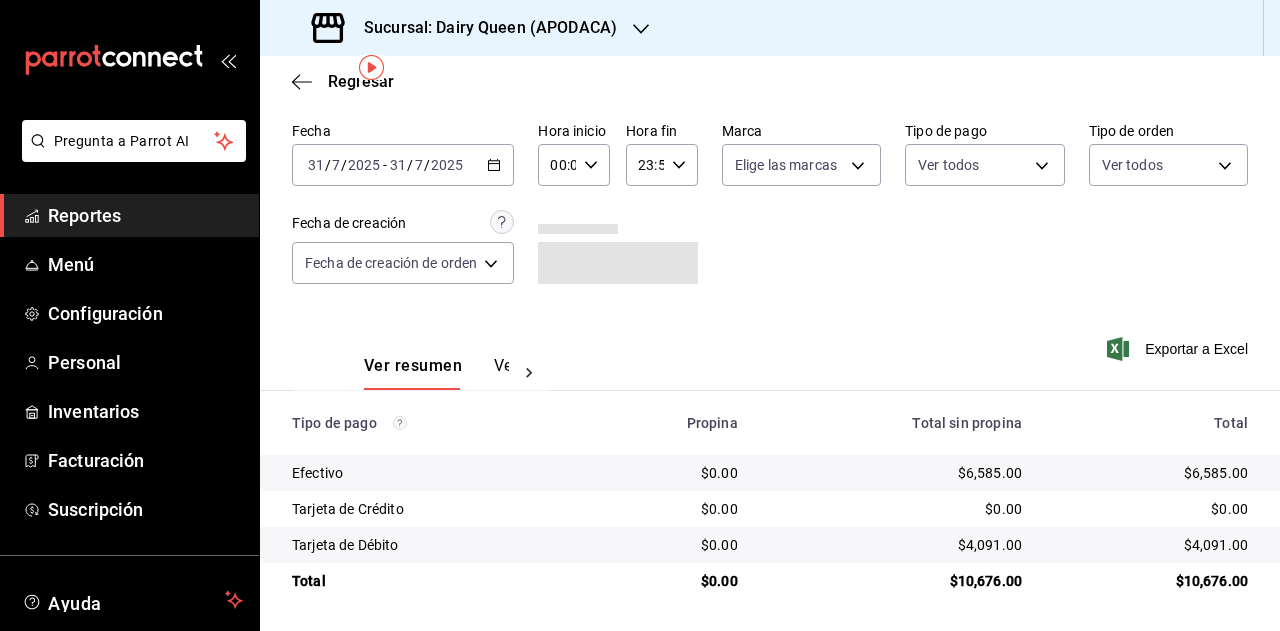 click on "Sucursal: Dairy Queen (APODACA)" at bounding box center [466, 28] 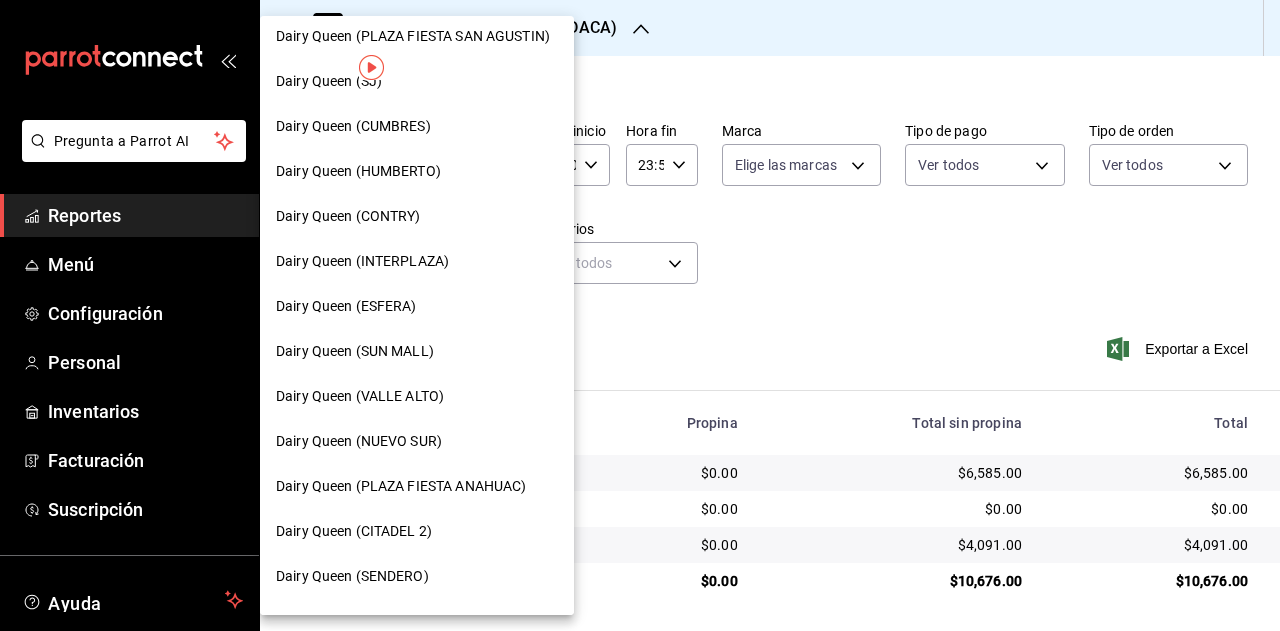 scroll, scrollTop: 200, scrollLeft: 0, axis: vertical 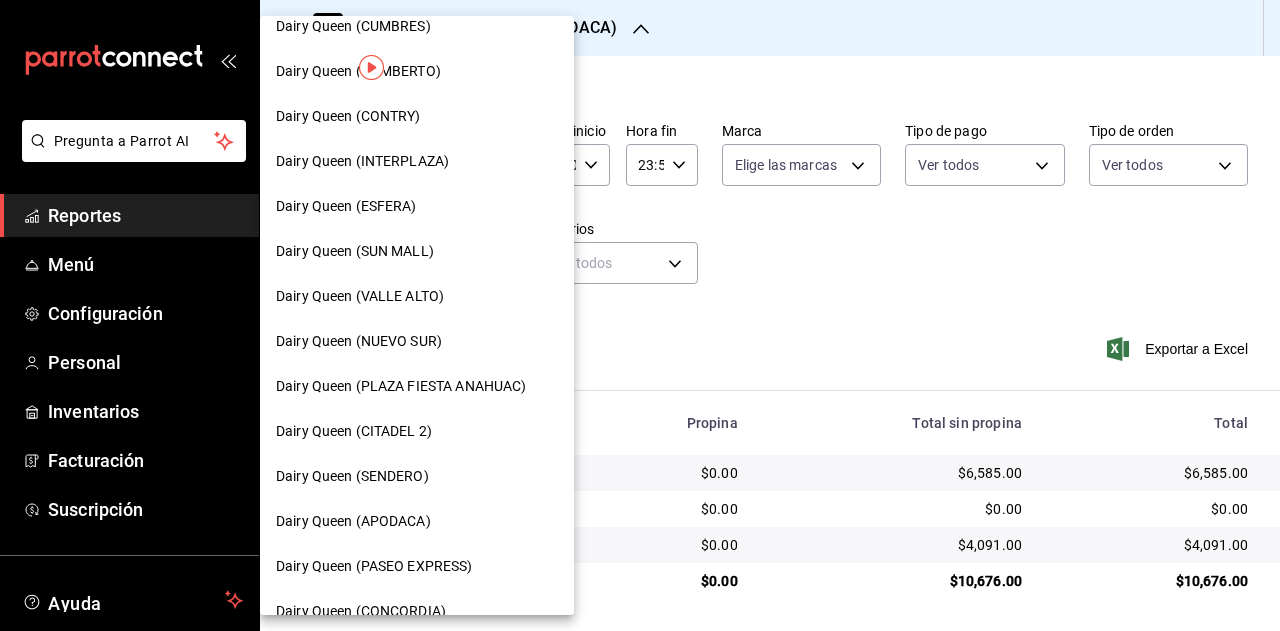 click on "Dairy Queen (CONCORDIA)" at bounding box center [417, 611] 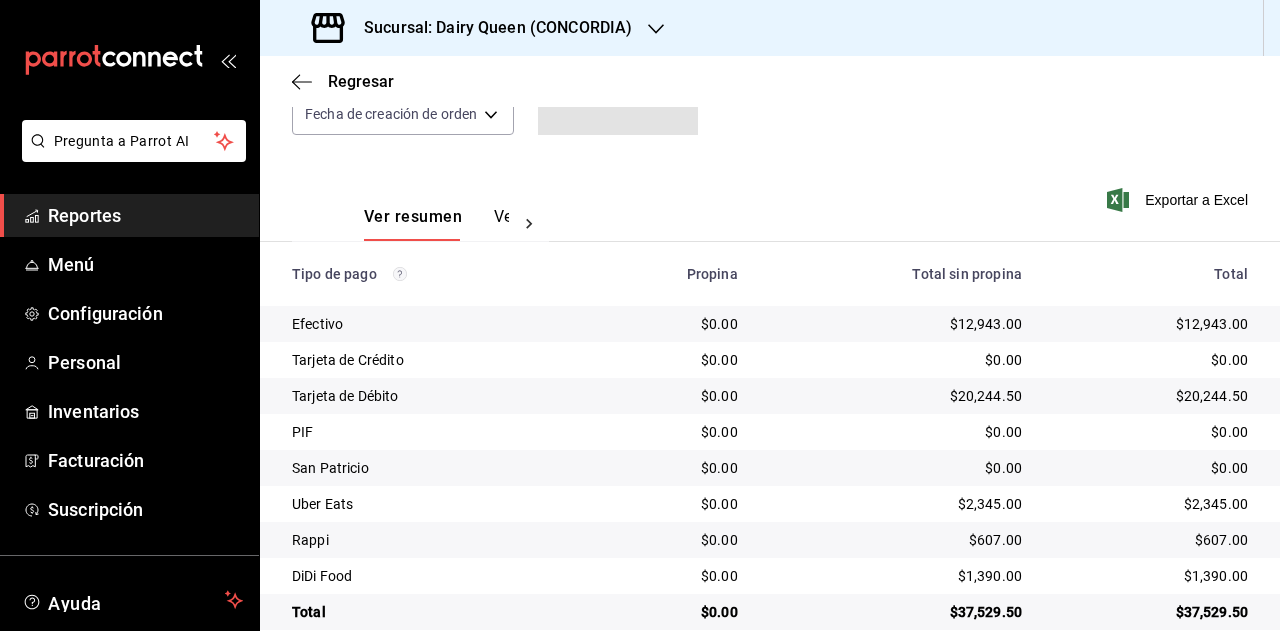 scroll, scrollTop: 251, scrollLeft: 0, axis: vertical 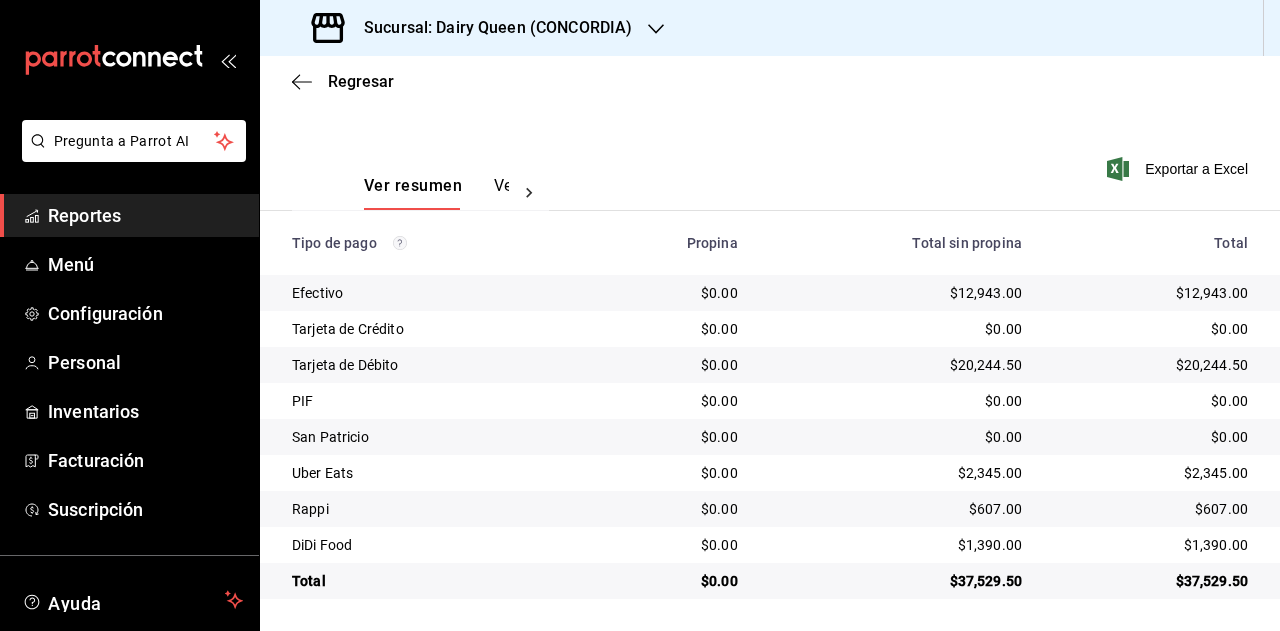 click on "Sucursal: Dairy Queen (CONCORDIA)" at bounding box center [490, 28] 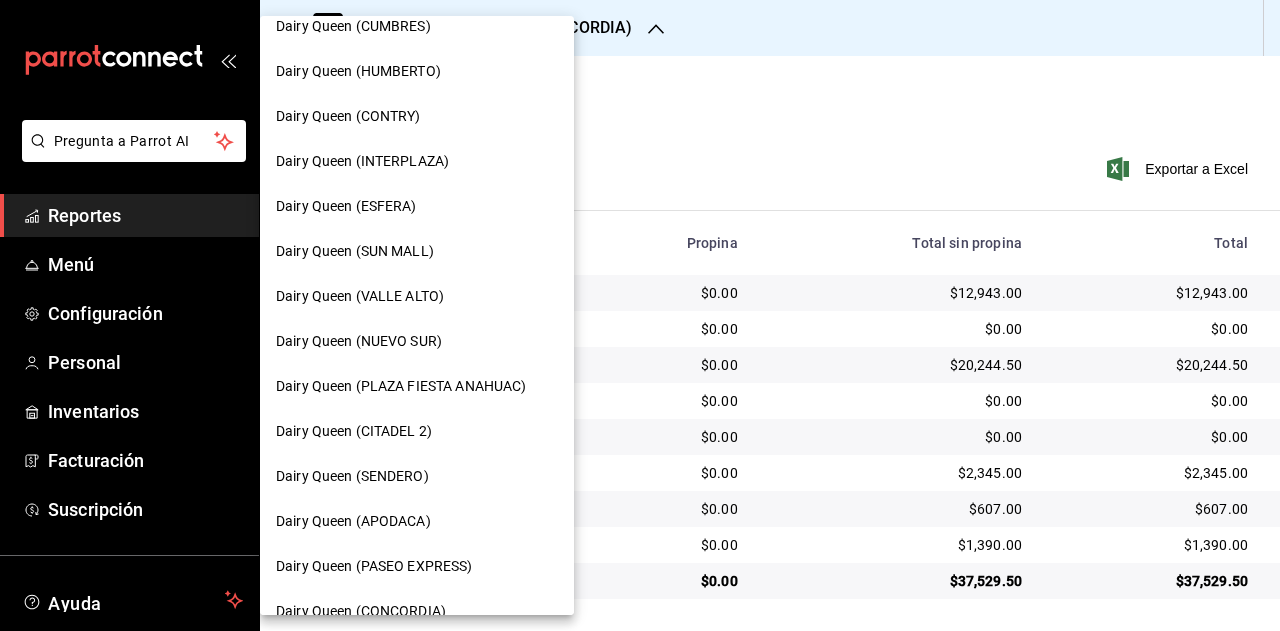 scroll, scrollTop: 300, scrollLeft: 0, axis: vertical 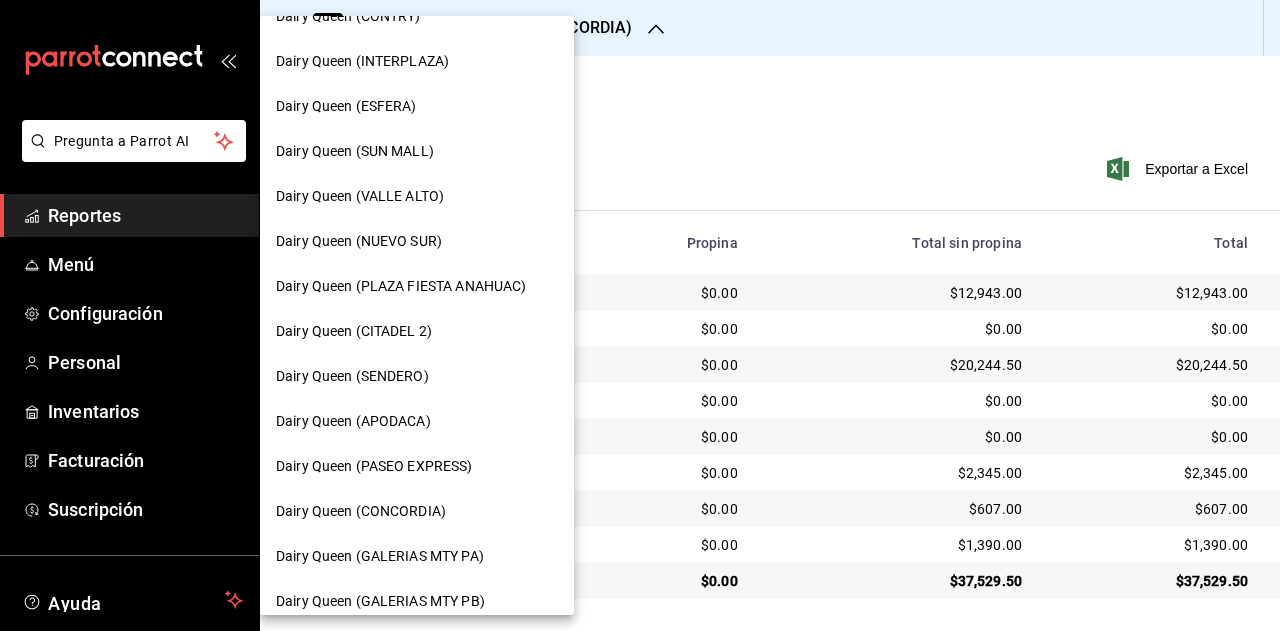click on "Dairy Queen (GALERIAS MTY PA)" at bounding box center (380, 556) 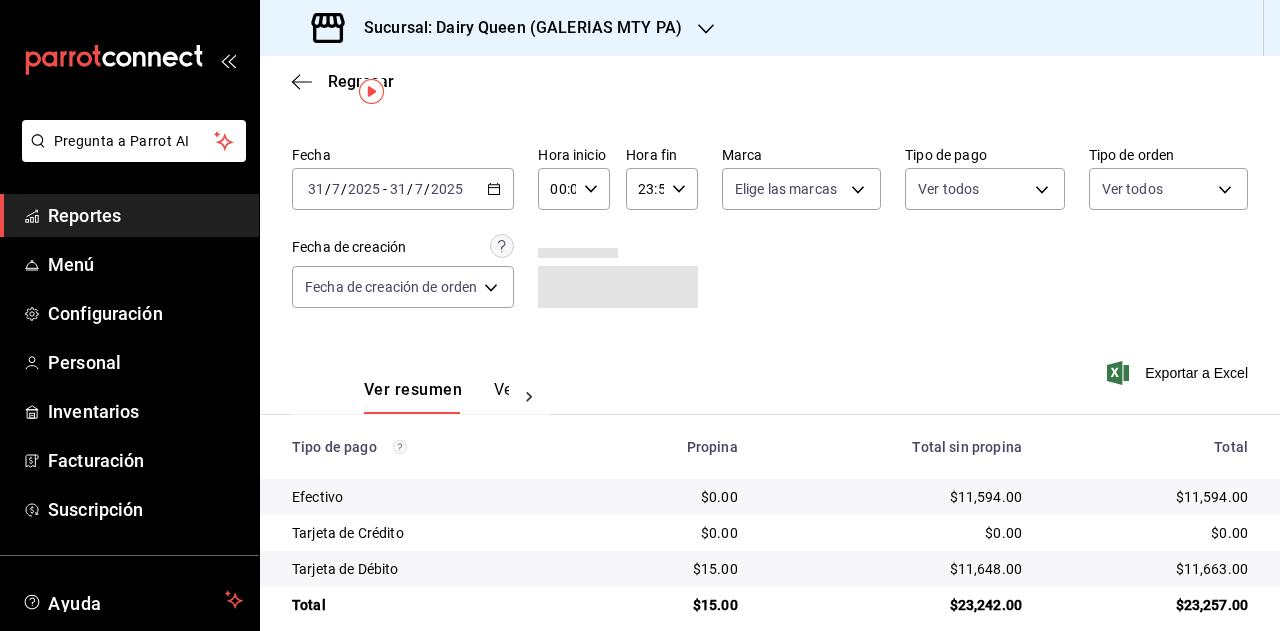 scroll, scrollTop: 71, scrollLeft: 0, axis: vertical 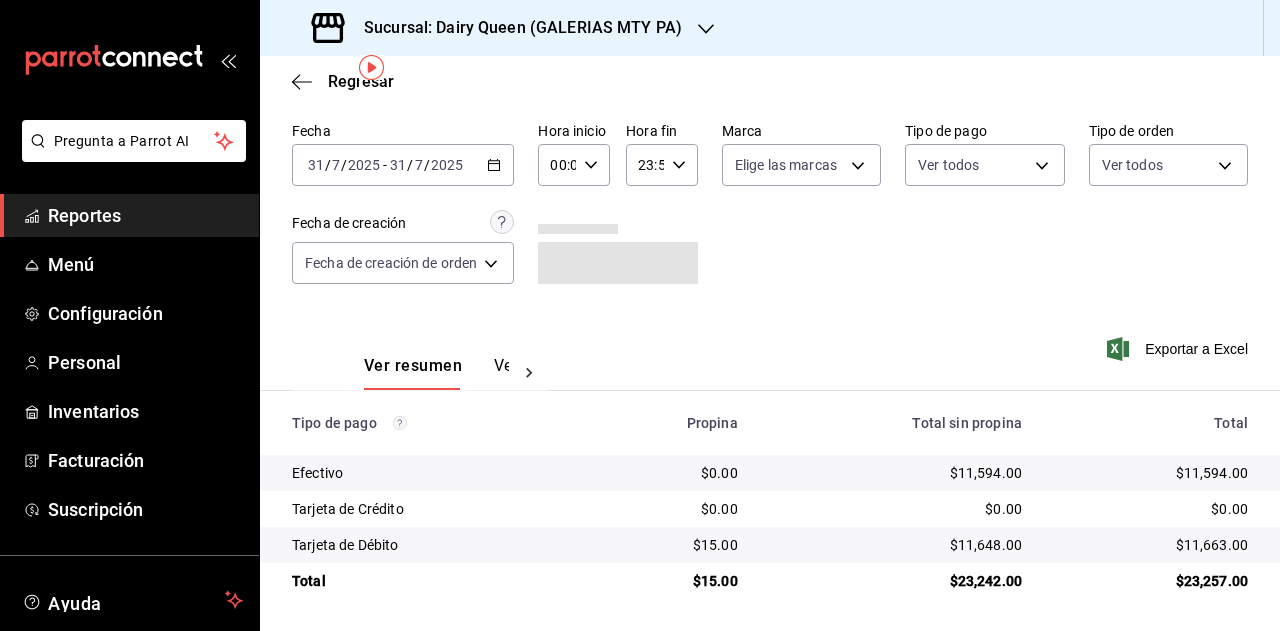 click on "$15.00" at bounding box center [670, 581] 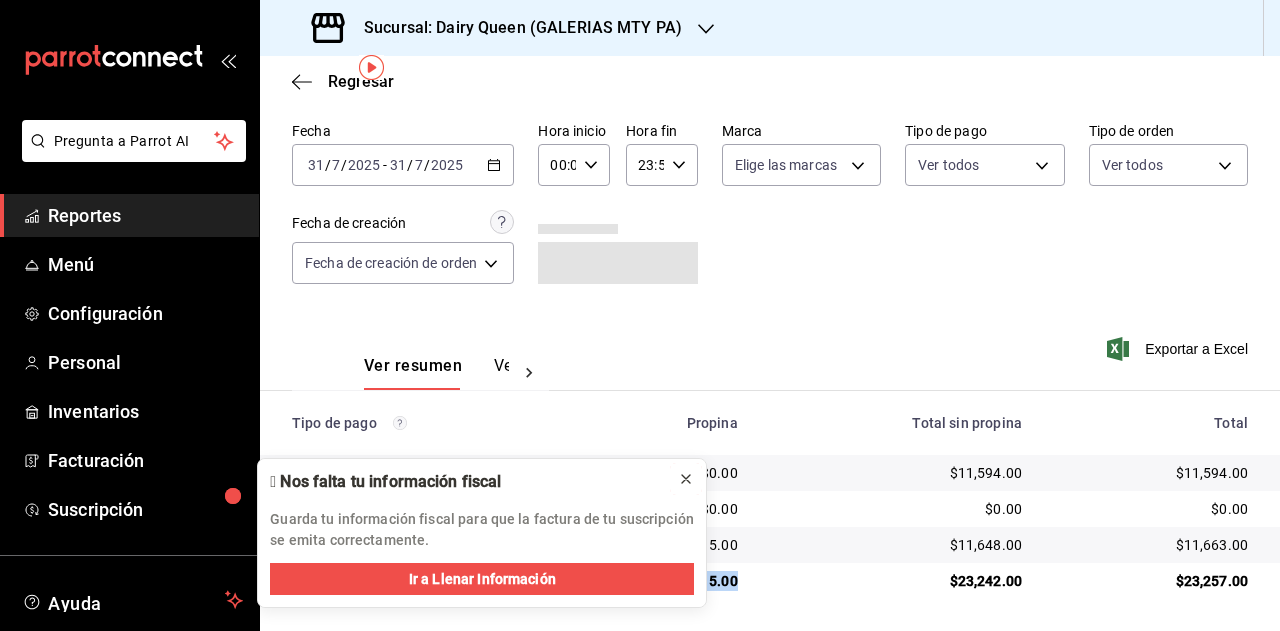click 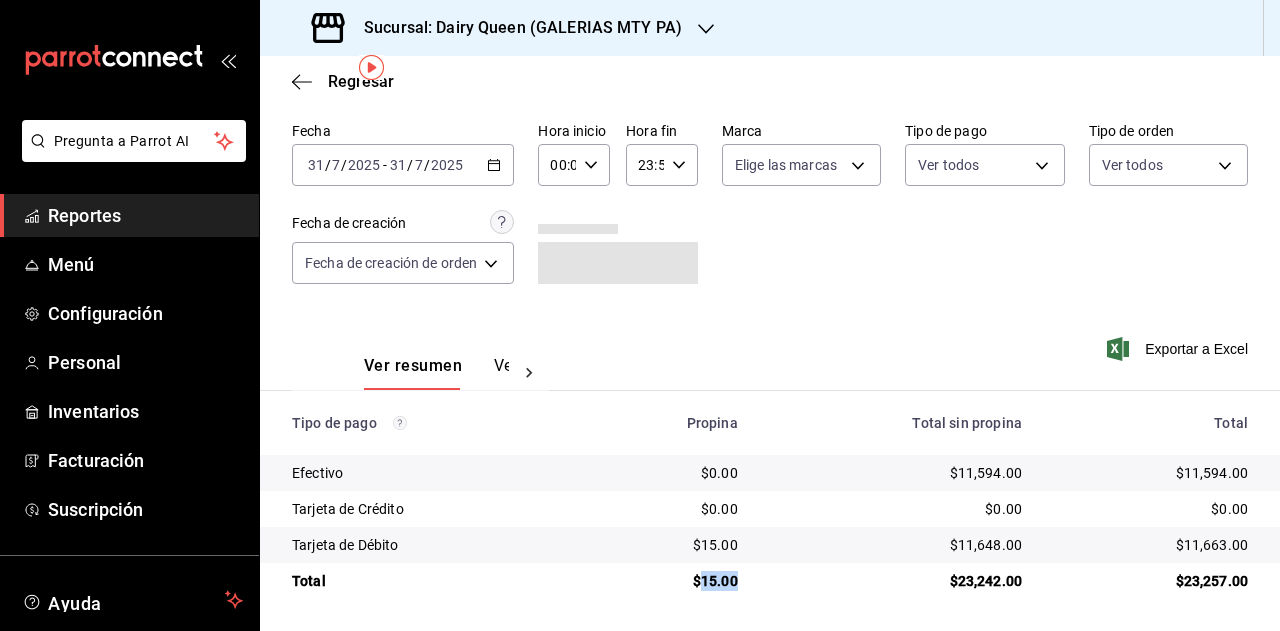 click on "$15.00" at bounding box center (670, 581) 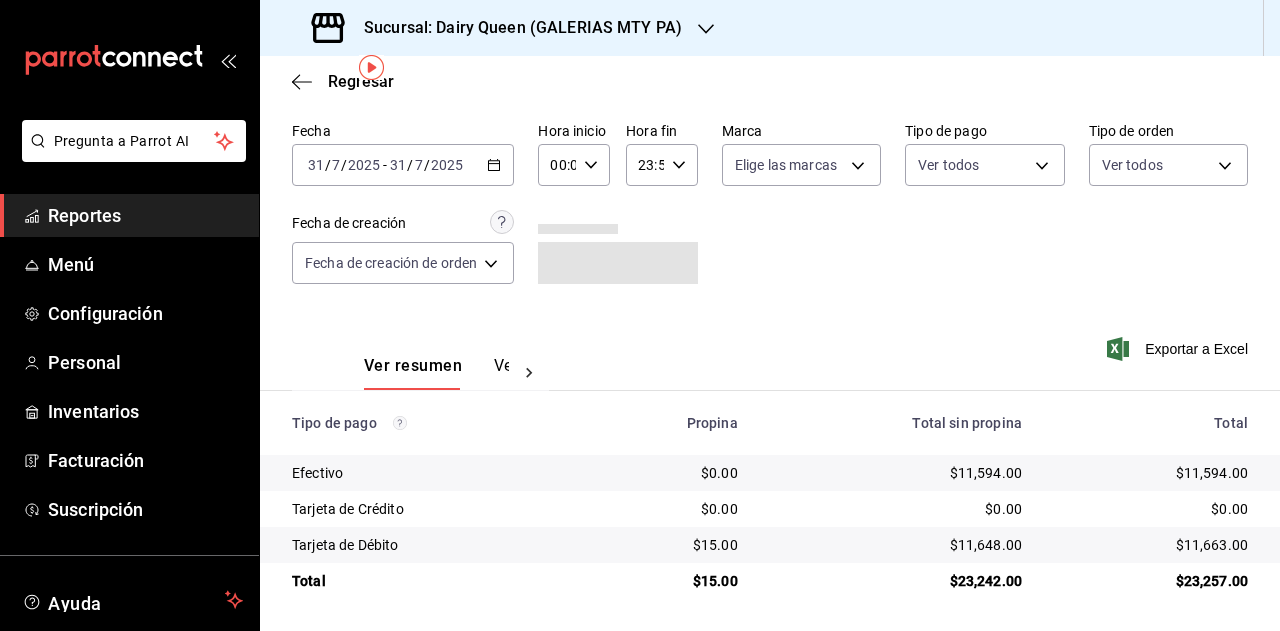 click on "$15.00" at bounding box center (670, 581) 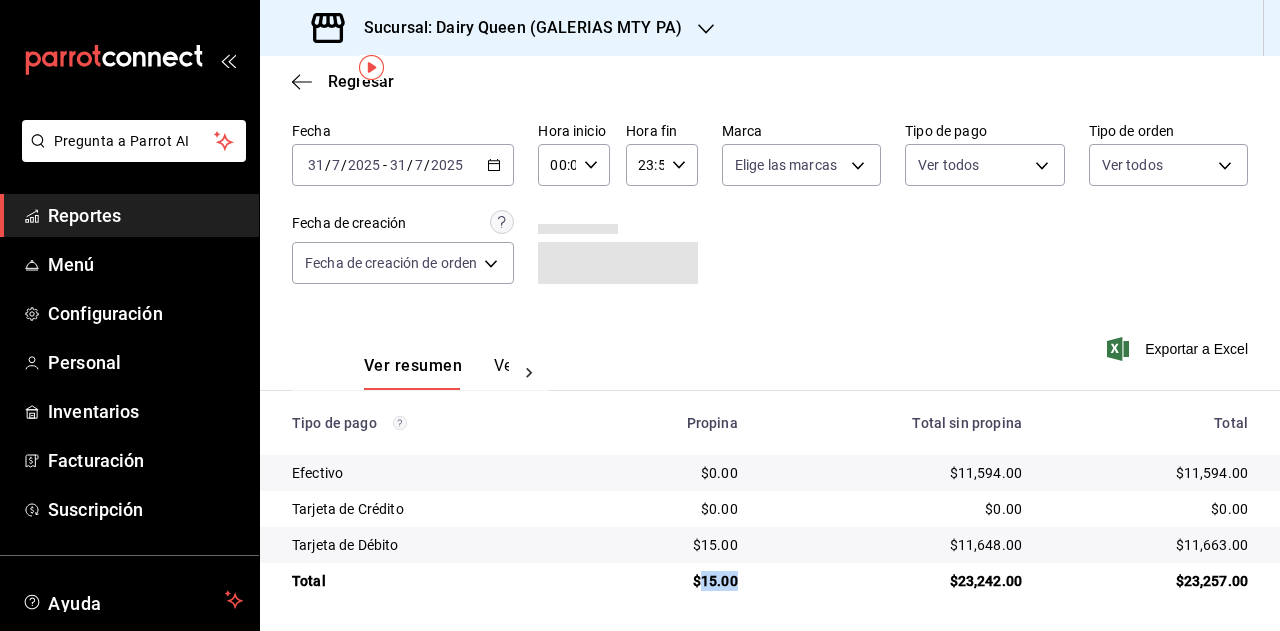 click on "$15.00" at bounding box center [670, 581] 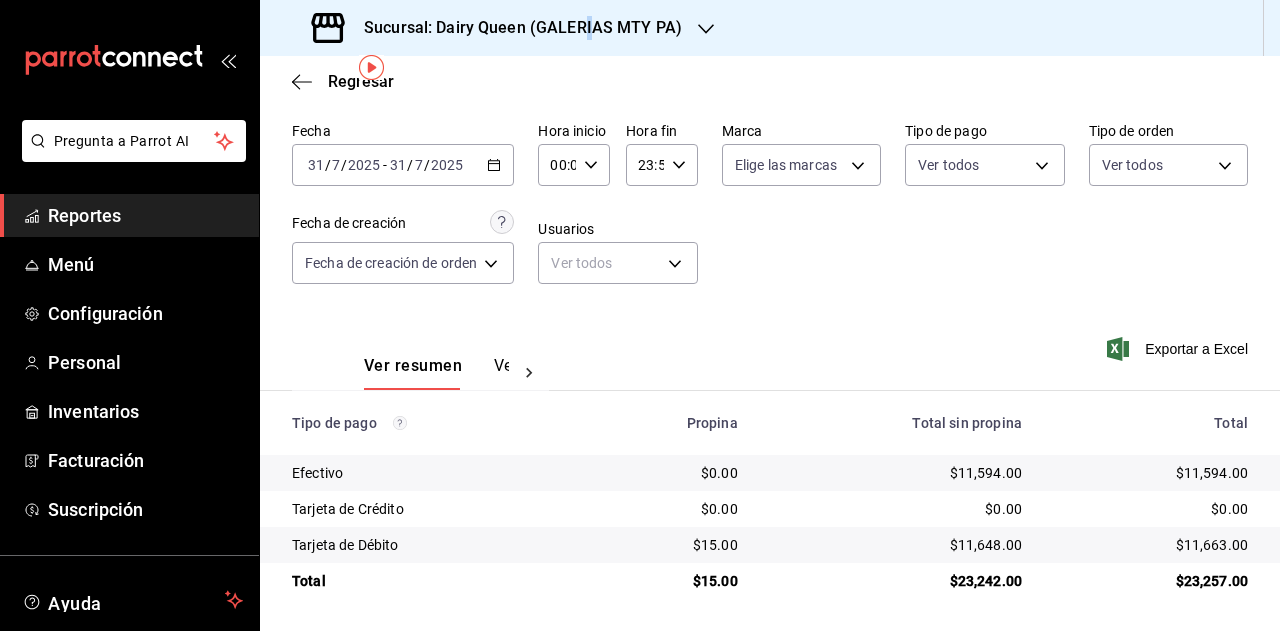 click on "Sucursal: Dairy Queen (GALERIAS MTY PA)" at bounding box center (499, 28) 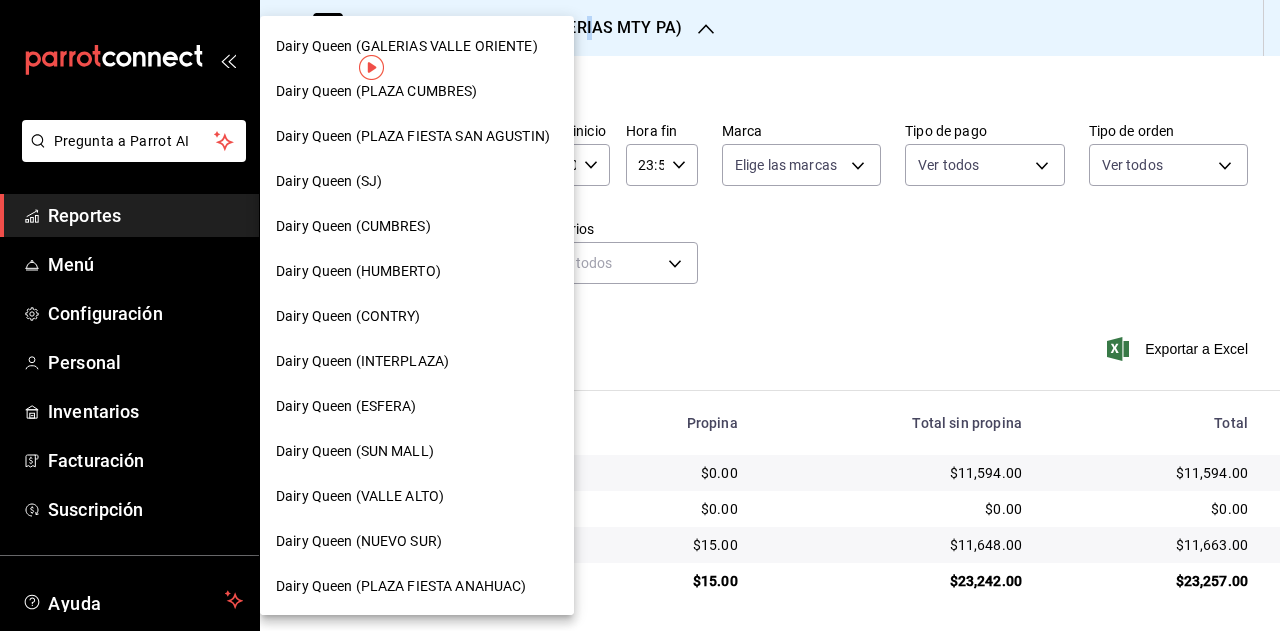 click on "Dairy Queen (PLAZA CUMBRES)" at bounding box center (377, 91) 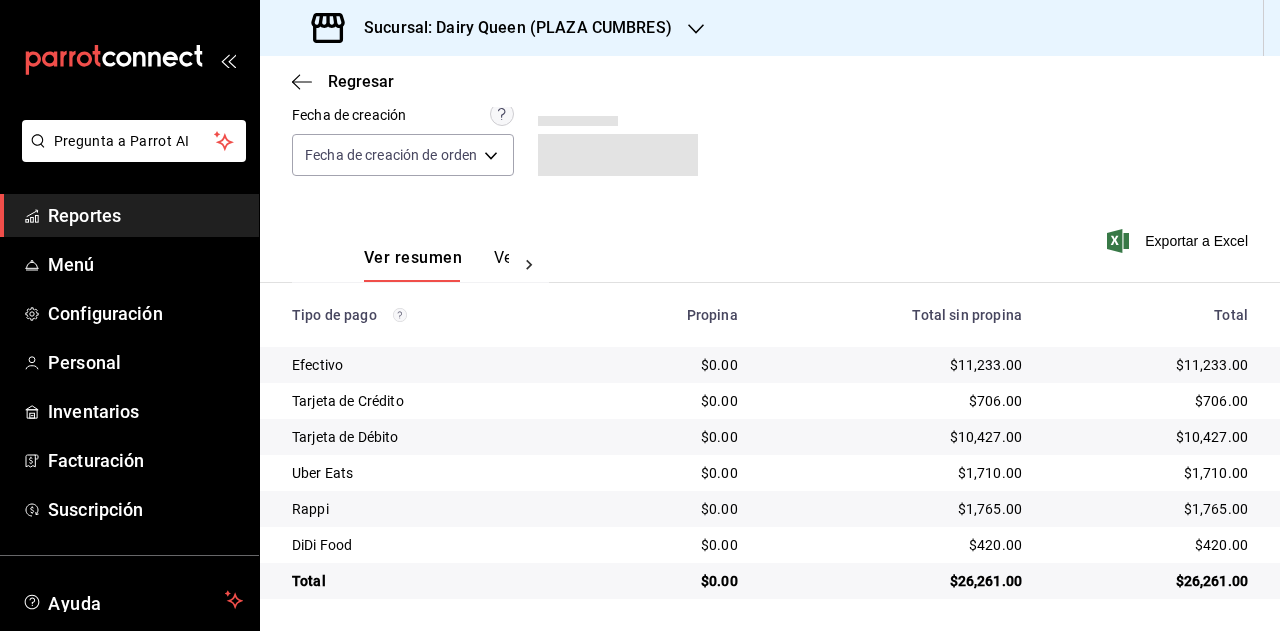 scroll, scrollTop: 179, scrollLeft: 0, axis: vertical 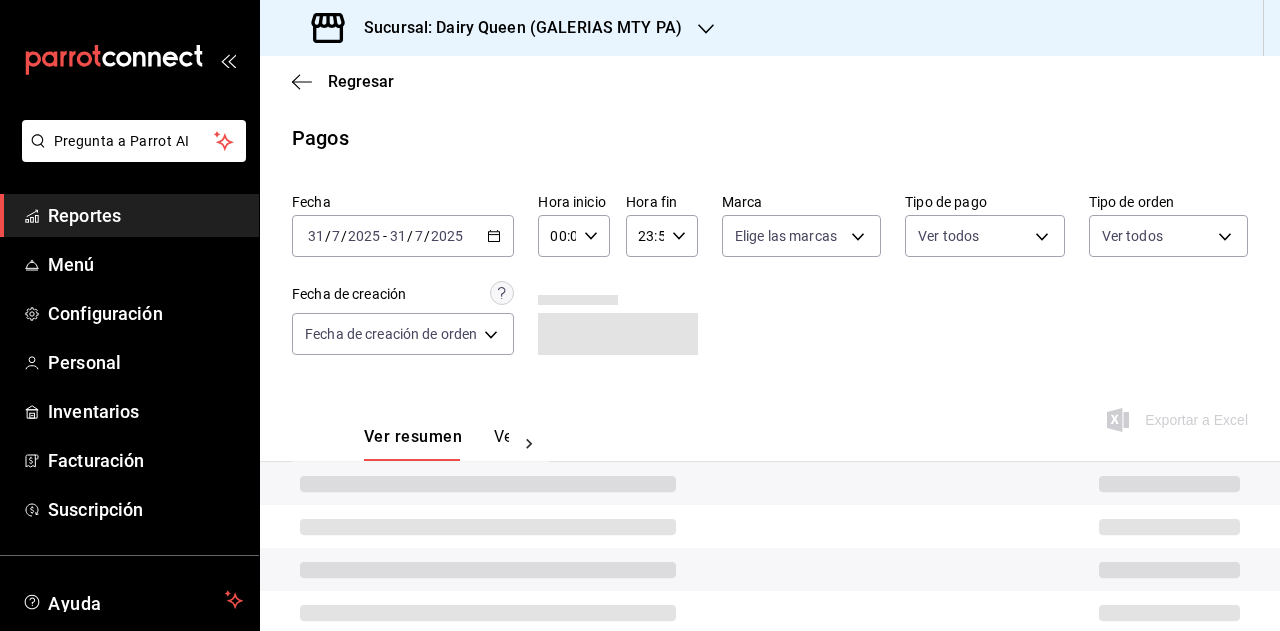click on "Reportes" at bounding box center (145, 215) 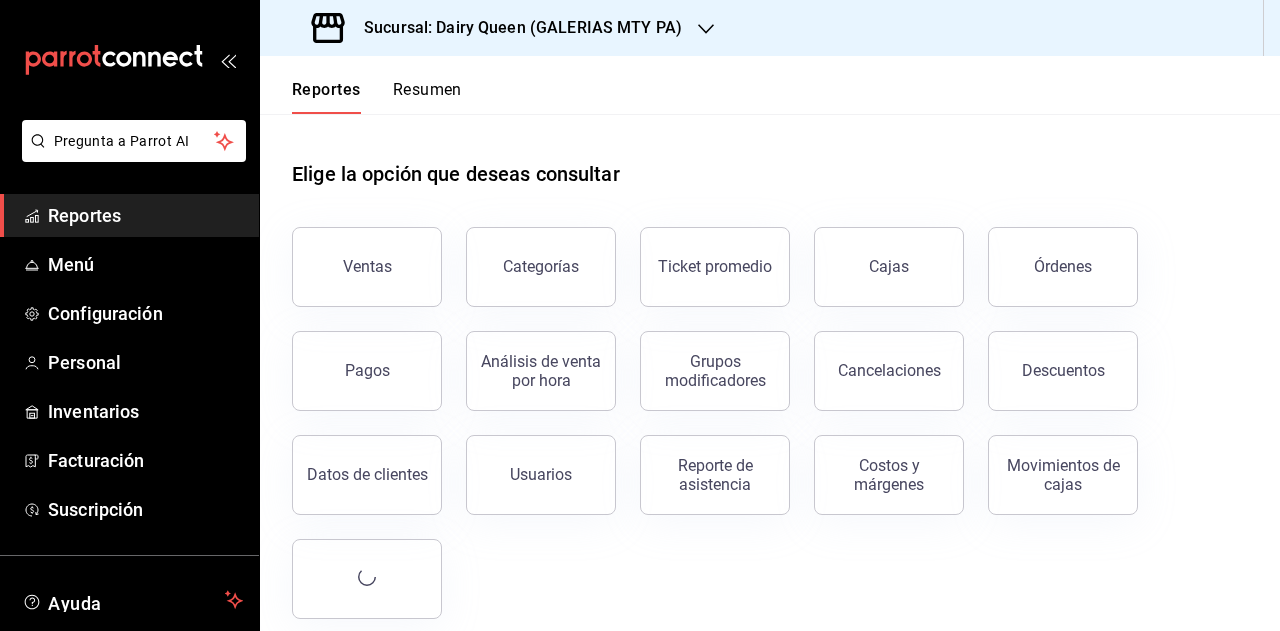 click on "Resumen" at bounding box center [427, 97] 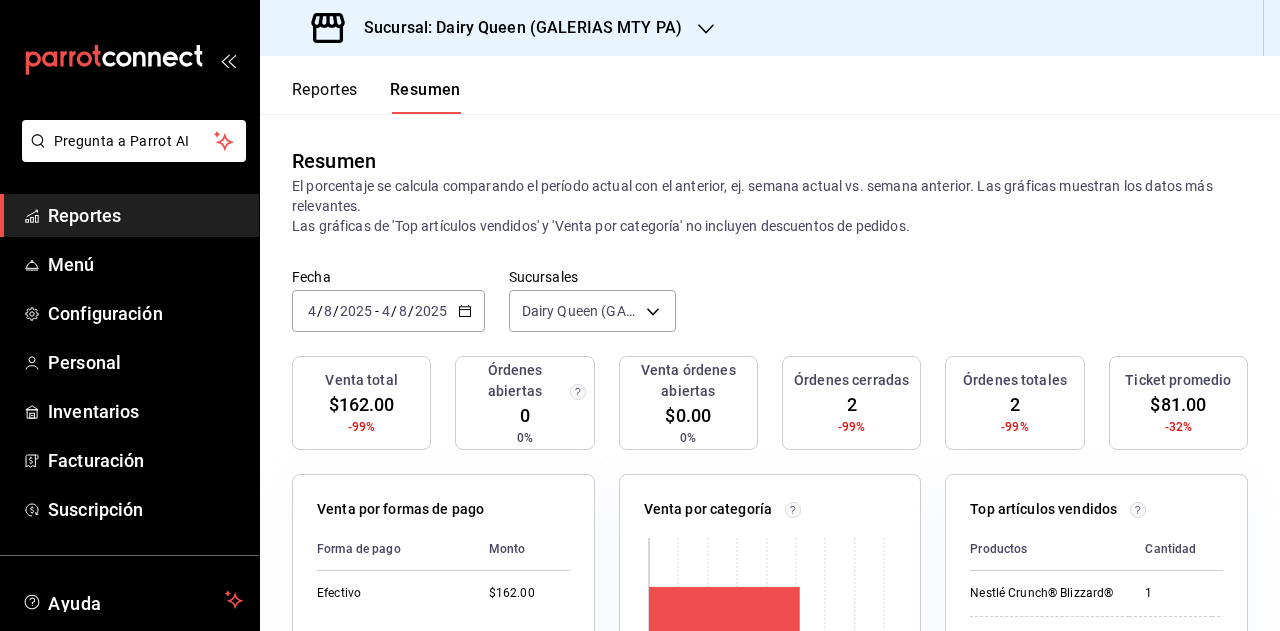 click on "2025" at bounding box center (431, 311) 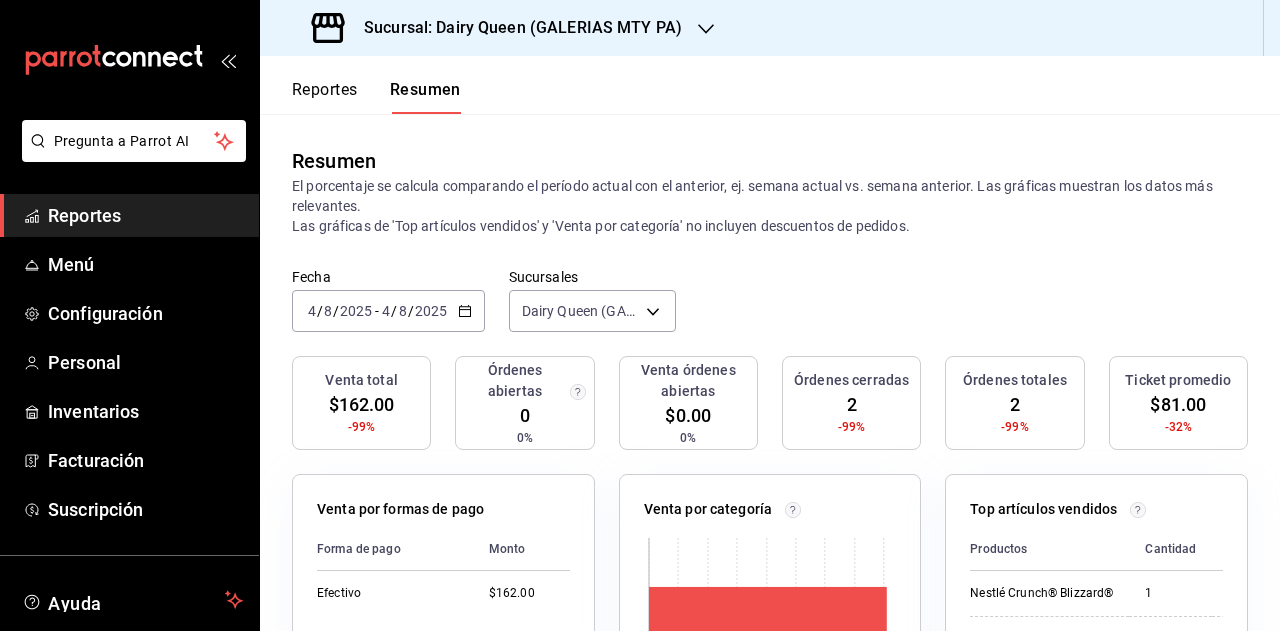 click 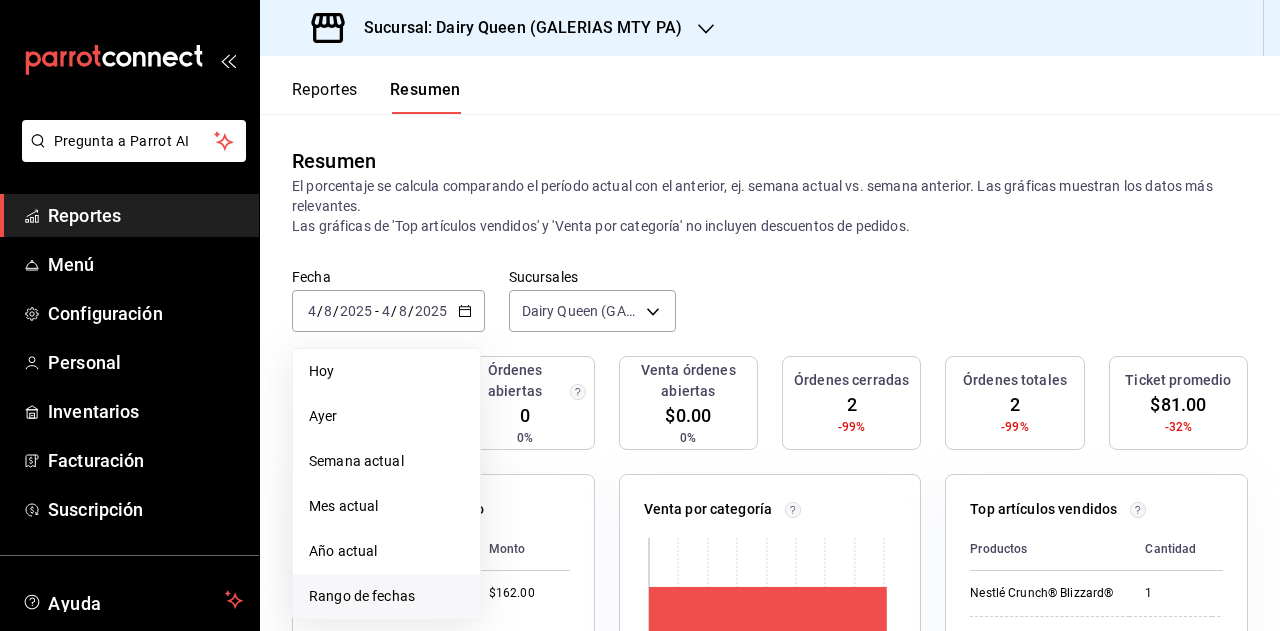 click on "Rango de fechas" at bounding box center (386, 596) 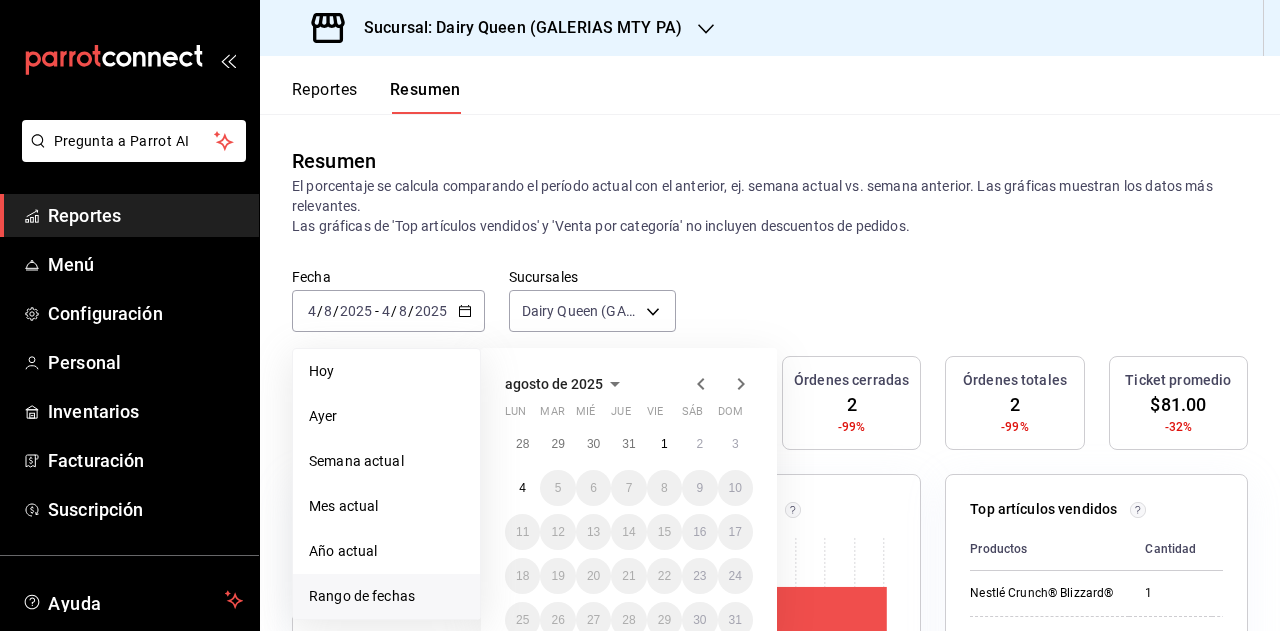 click 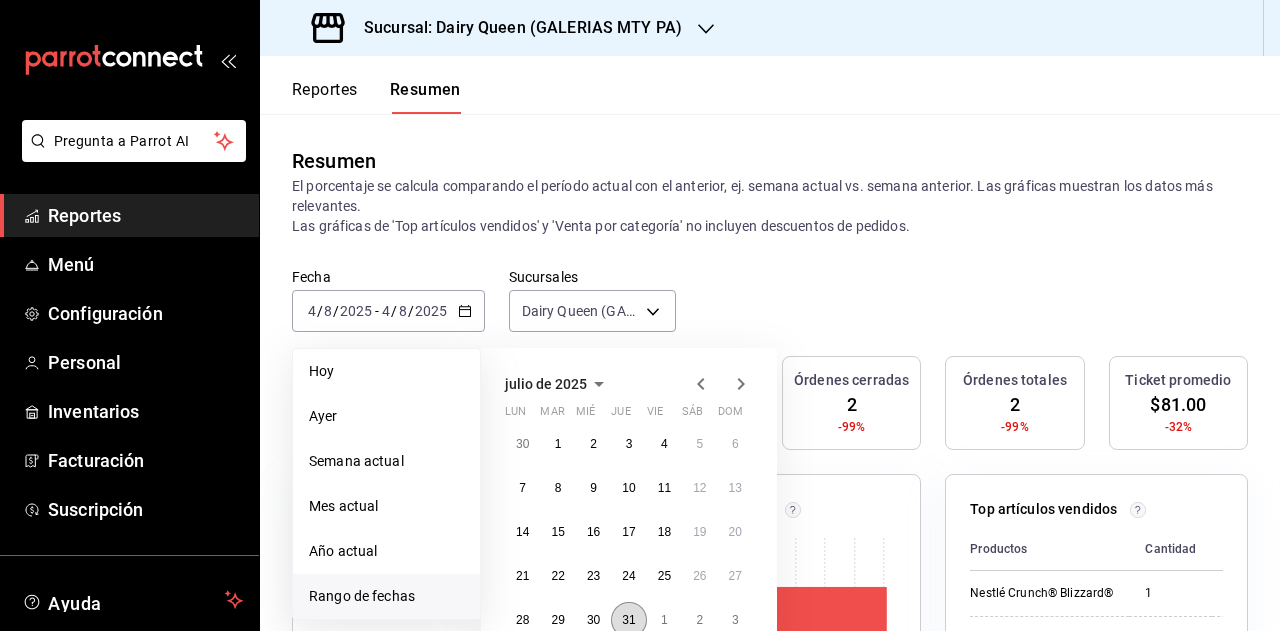 click on "31" at bounding box center [628, 620] 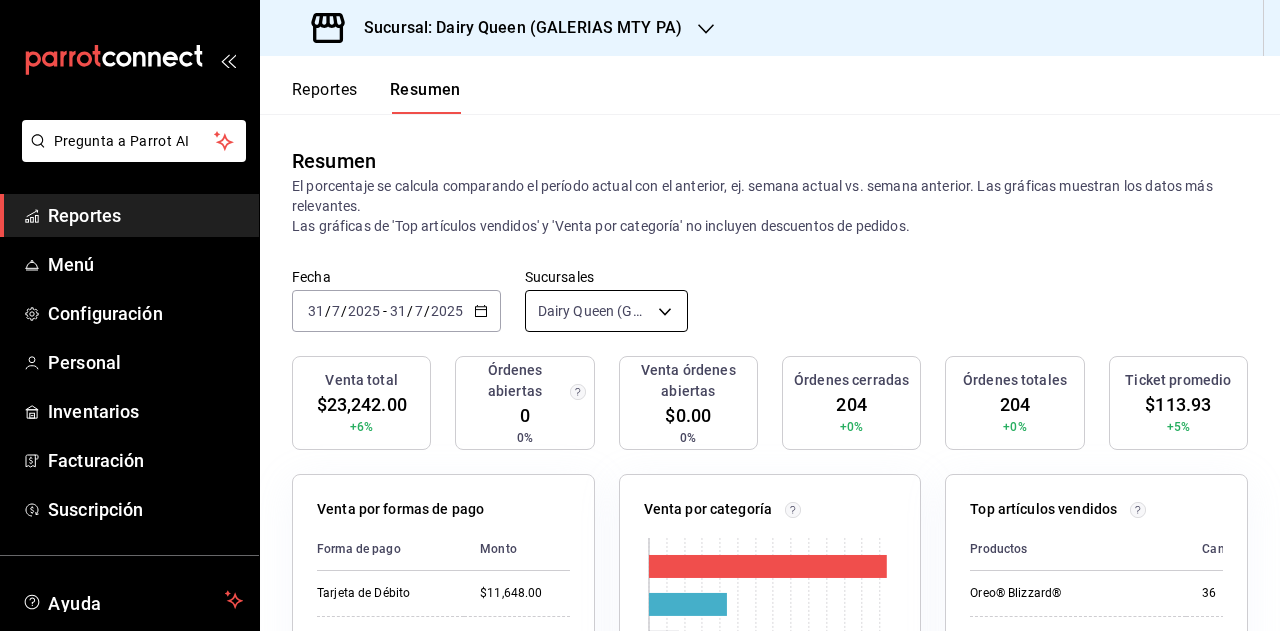 click on "Pregunta a Parrot AI Reportes   Menú   Configuración   Personal   Inventarios   Facturación   Suscripción   Ayuda Recomienda Parrot   Super Admin Parrot   Sugerir nueva función   Sucursal: Dairy Queen (GALERIAS MTY PA) Reportes Resumen Resumen El porcentaje se calcula comparando el período actual con el anterior, ej. semana actual vs. semana anterior. Las gráficas muestran los datos más relevantes.  Las gráficas de 'Top artículos vendidos' y 'Venta por categoría' no incluyen descuentos de pedidos. Fecha 2025-07-31 31 / 7 / 2025 - 2025-07-31 31 / 7 / 2025 Sucursales Dairy Queen (GALERIAS MTY PA) [object Object] Venta total $23,242.00 +6% Órdenes abiertas 0 0% Venta órdenes abiertas $0.00 0% Órdenes cerradas 204 +0% Órdenes totales 204 +0% Ticket promedio $113.93 +5% Venta por formas de pago Forma de pago Monto Tarjeta de Débito $11,648.00 Efectivo $11,594.00 Venta por categoría   0 2K 4K 6K 8K 10K 12K Categoría Monto Blizzard® $13,394.00 Conos $4,378.00 Malteadas $1,680.00 Pasteles $1,423.00" at bounding box center (640, 315) 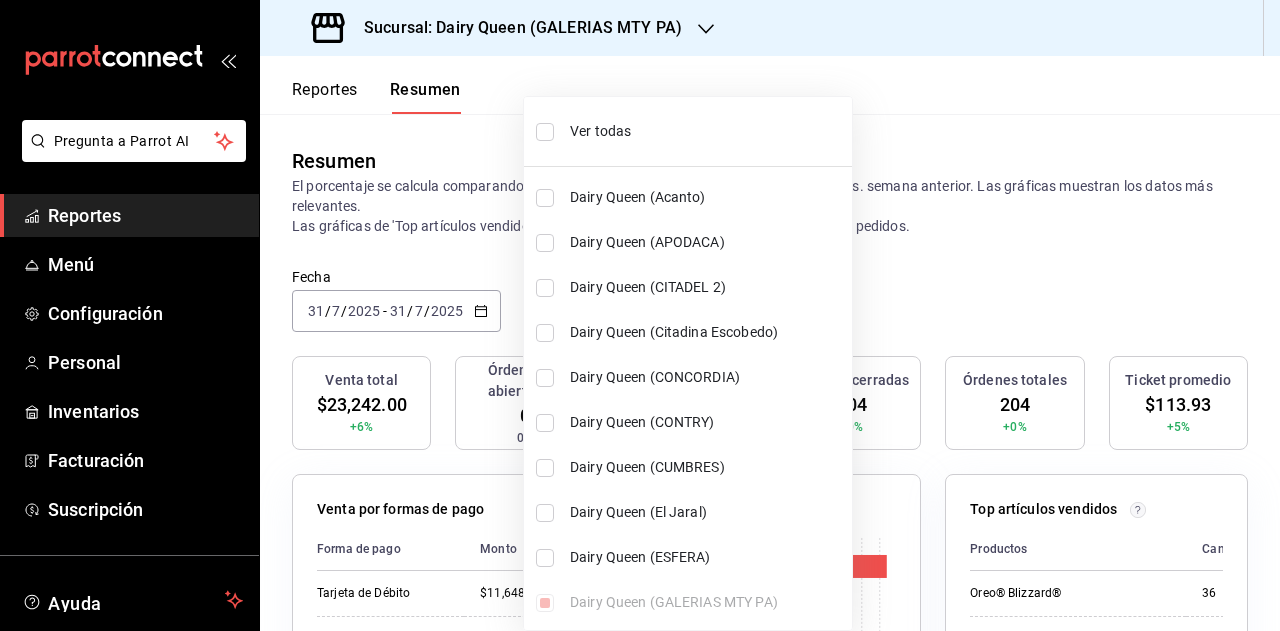 click on "Ver todas" at bounding box center (707, 131) 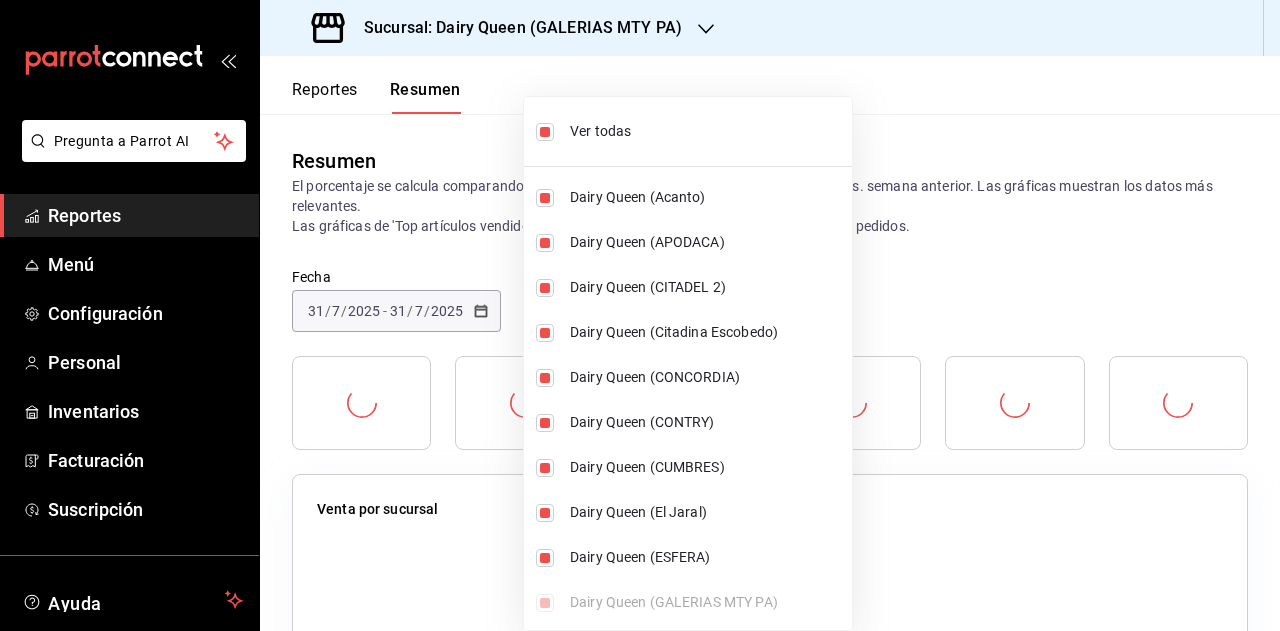 click at bounding box center (640, 315) 